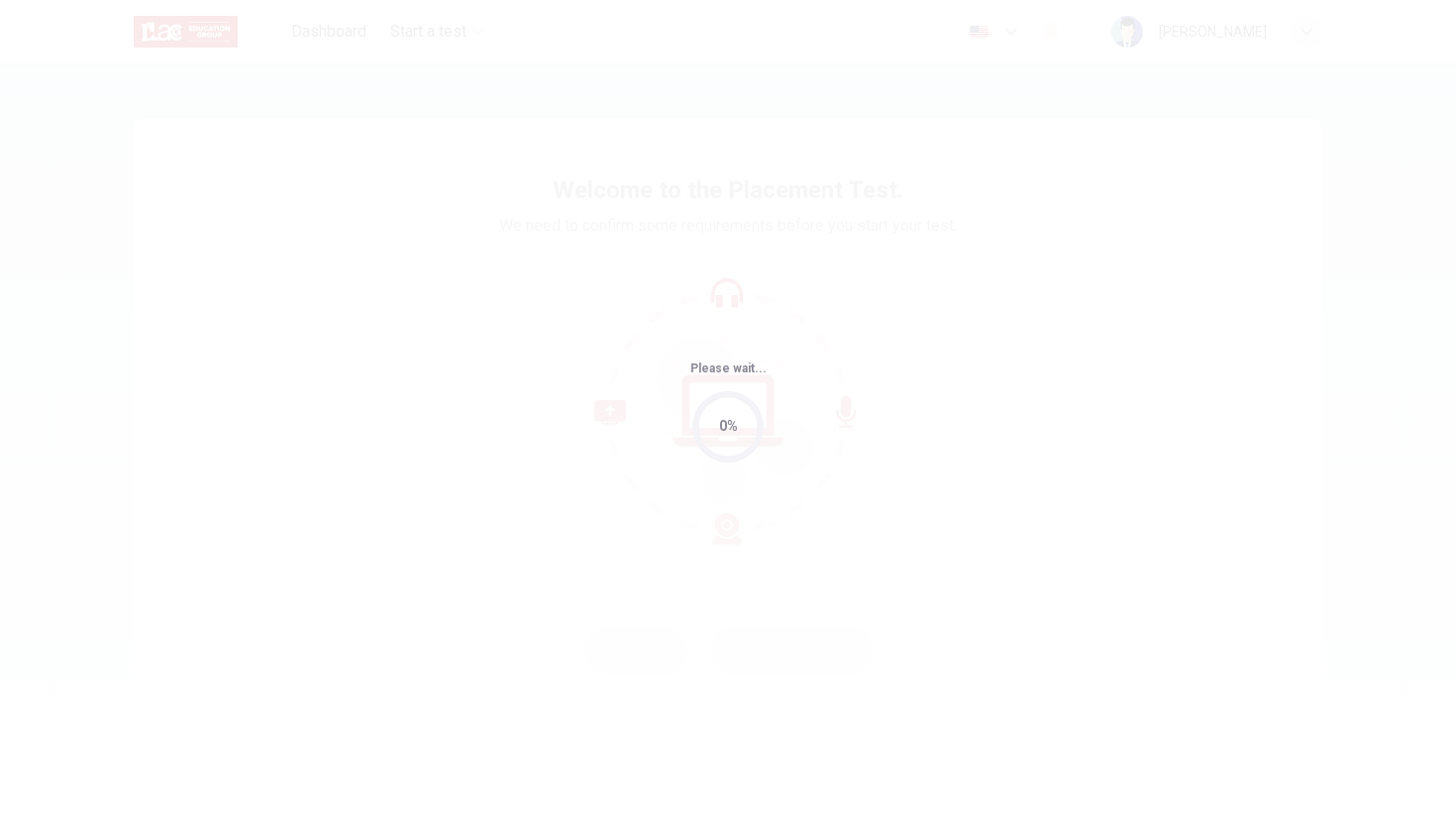 scroll, scrollTop: 0, scrollLeft: 0, axis: both 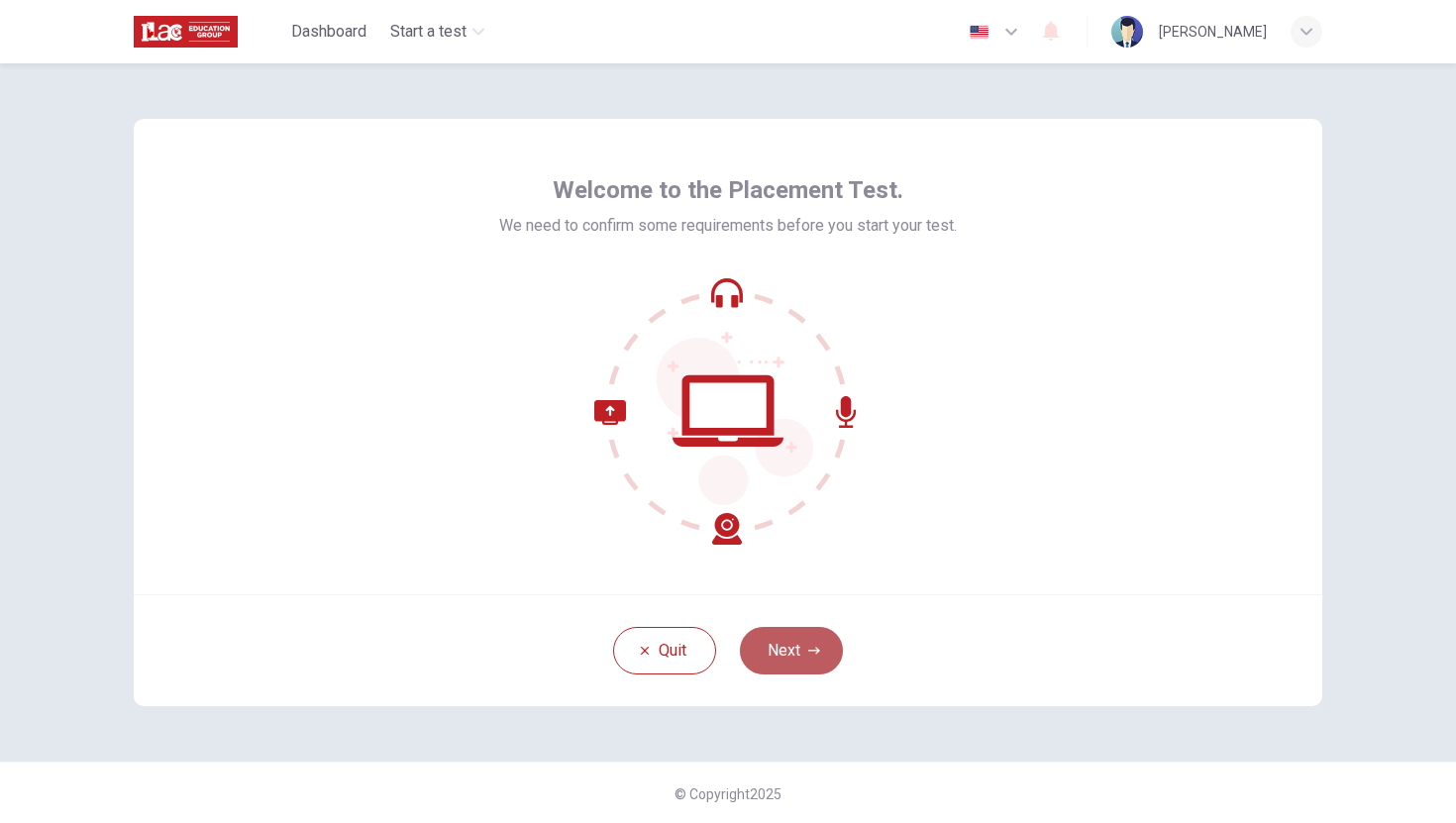 click on "Next" at bounding box center (791, 651) 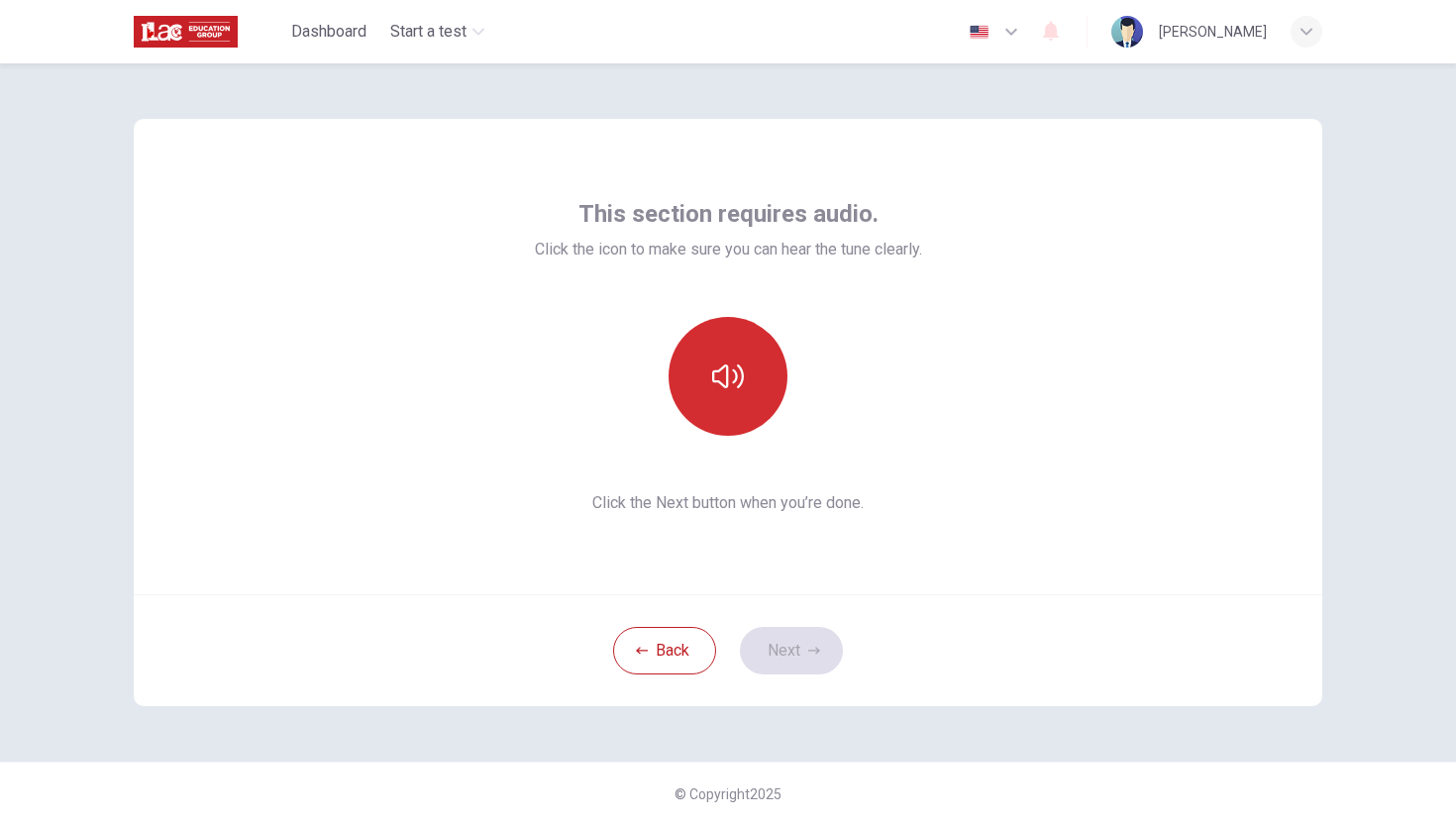click at bounding box center [728, 376] 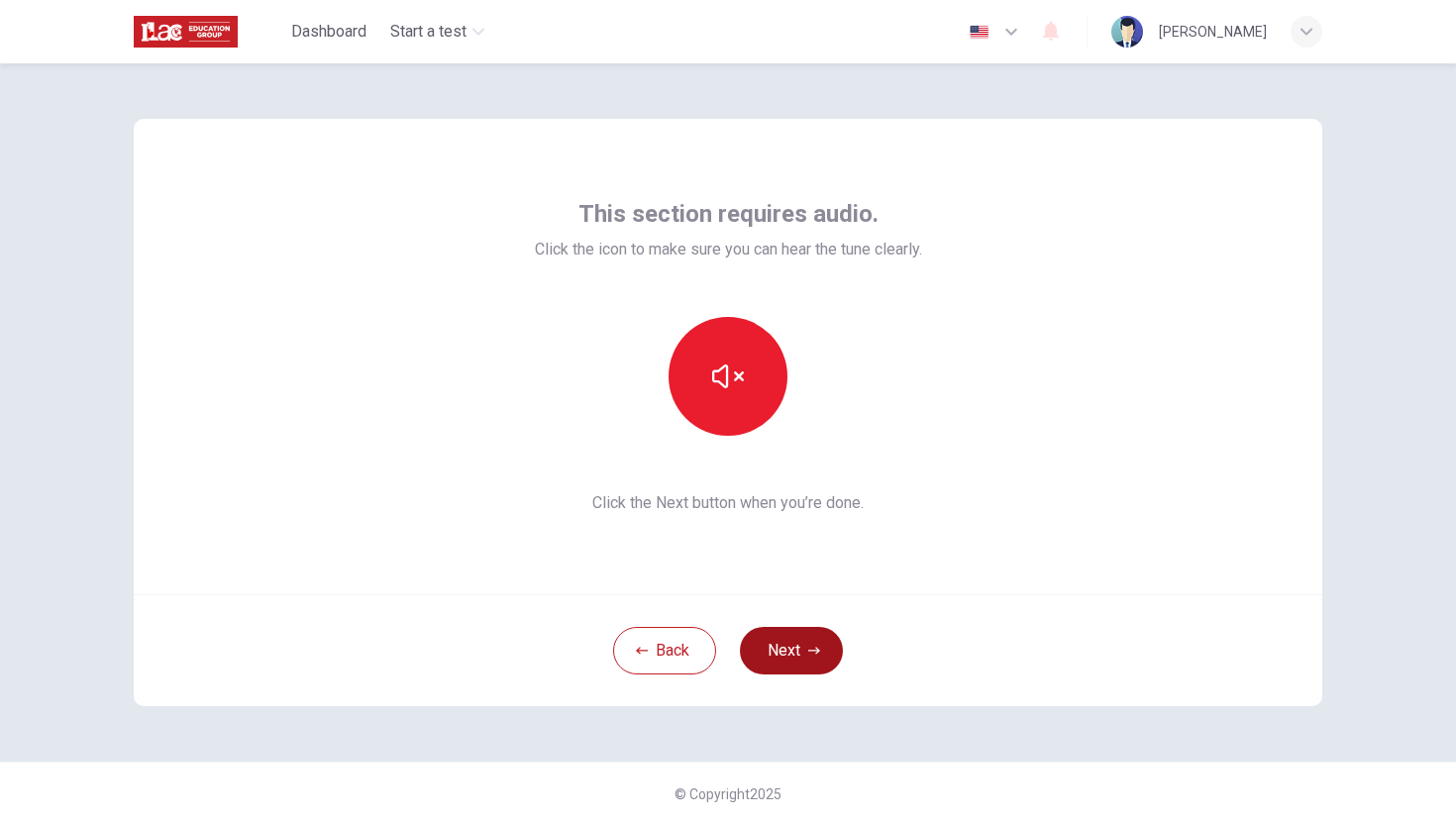 click on "Next" at bounding box center (791, 651) 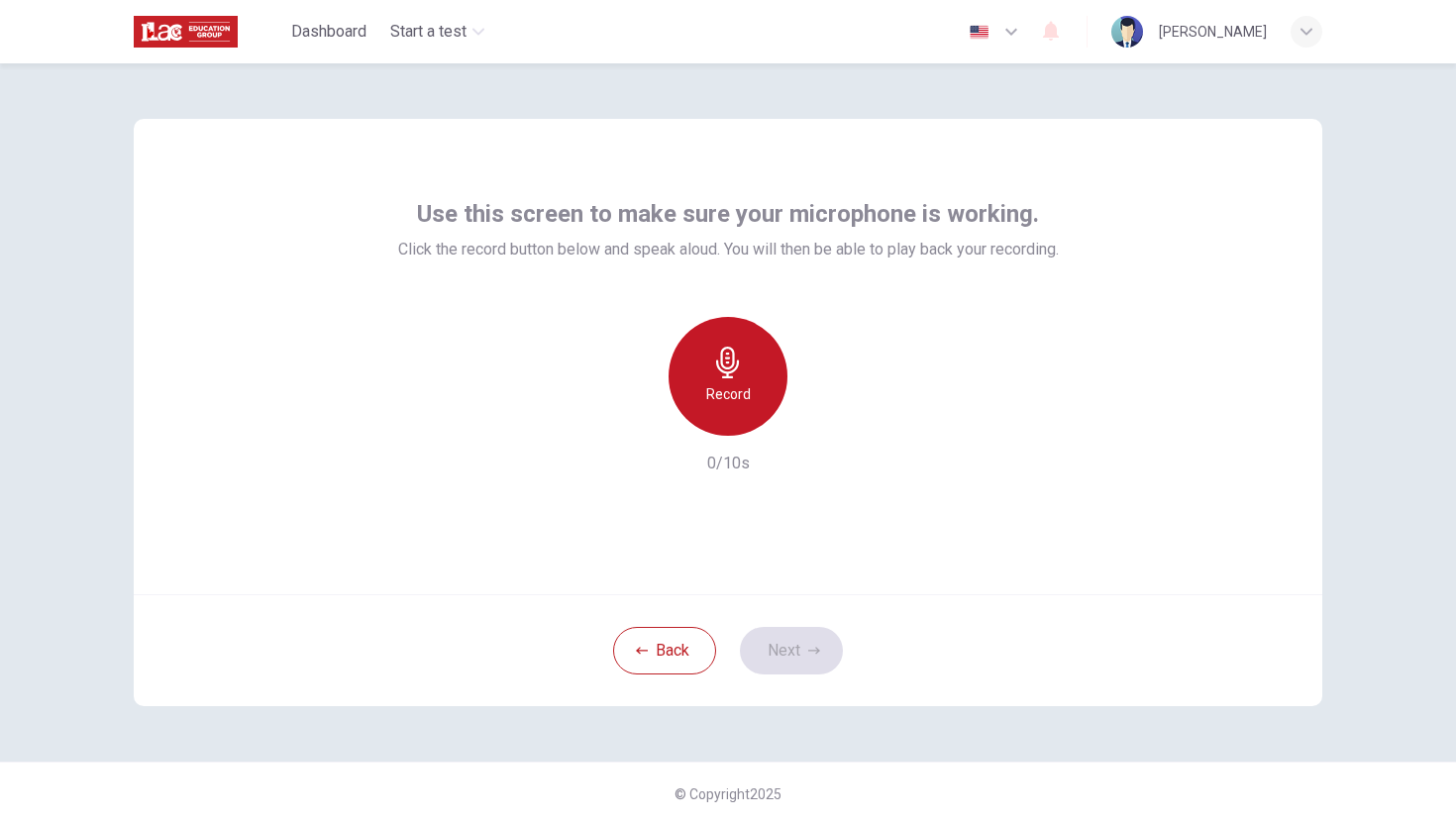 click on "Record" at bounding box center [728, 376] 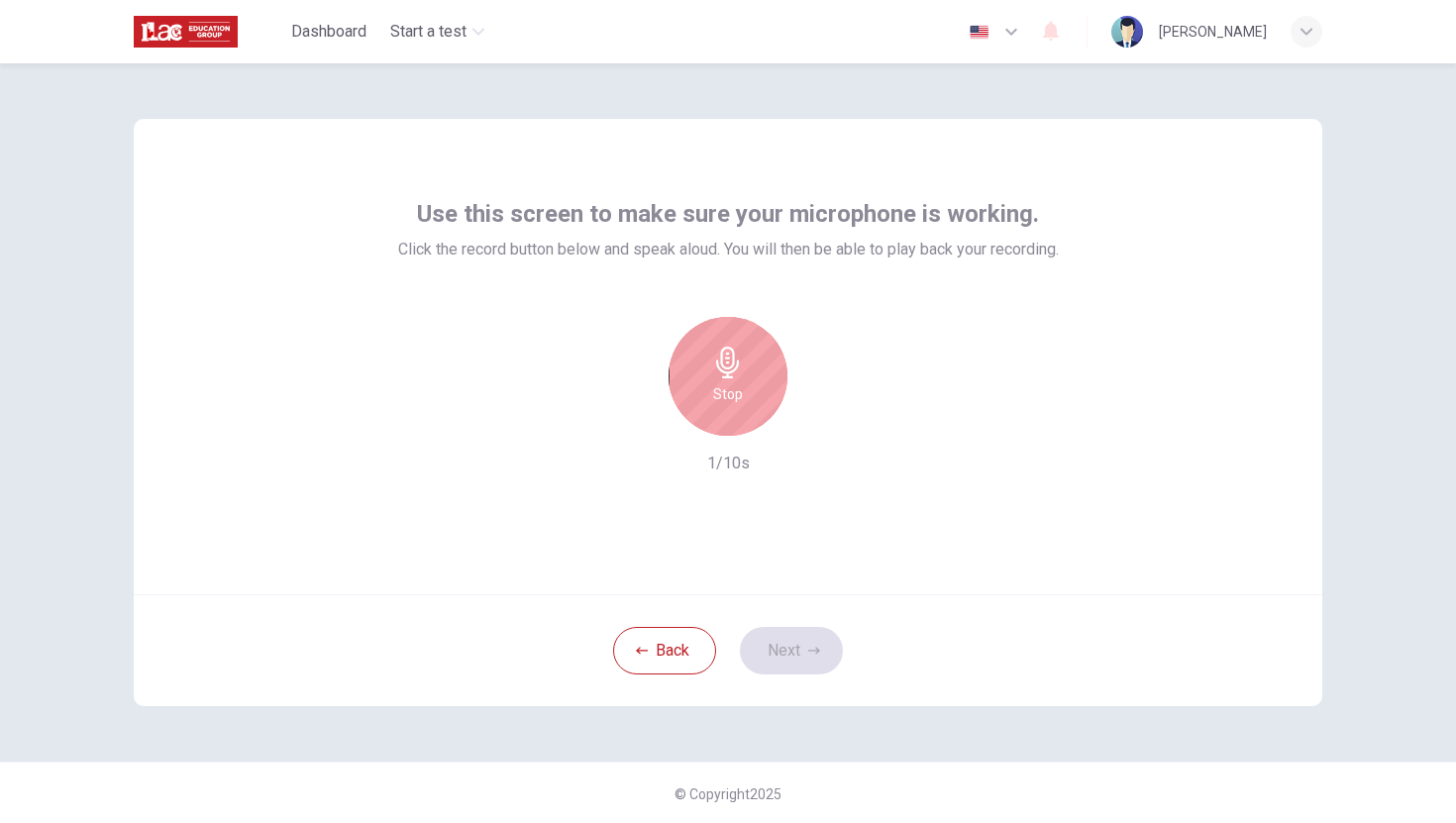click on "Stop" at bounding box center [728, 376] 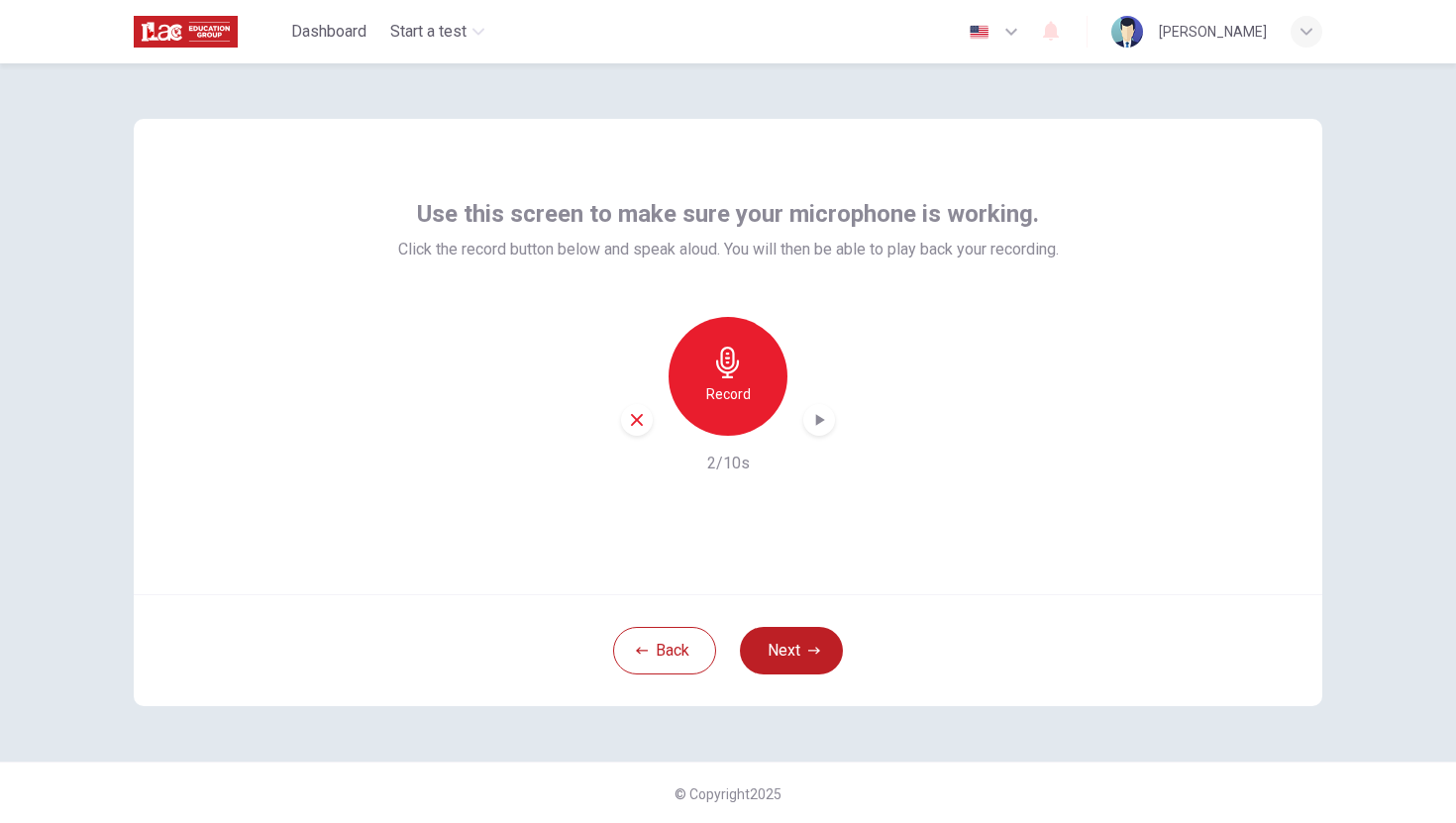 click 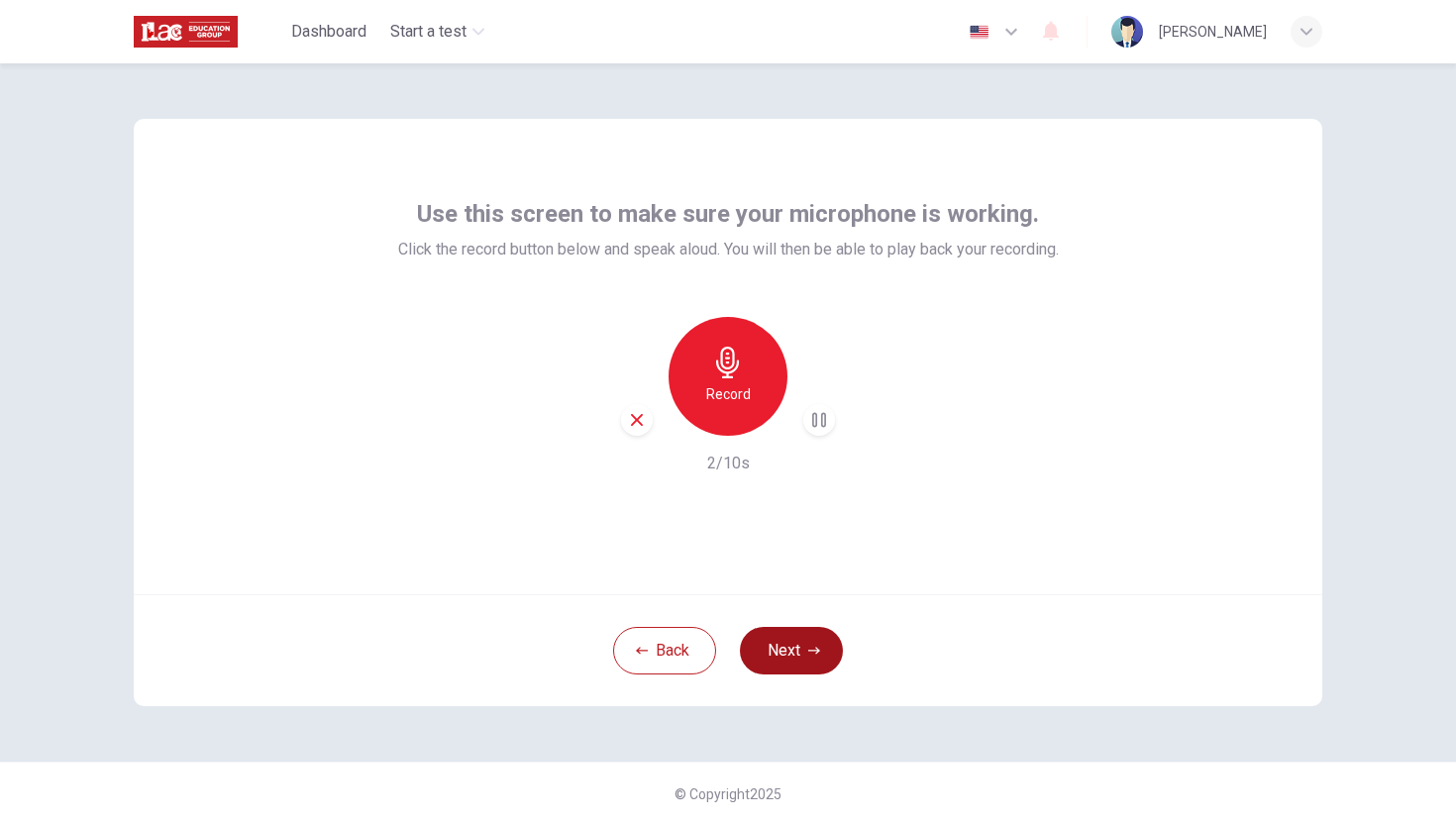 click on "Next" at bounding box center [791, 651] 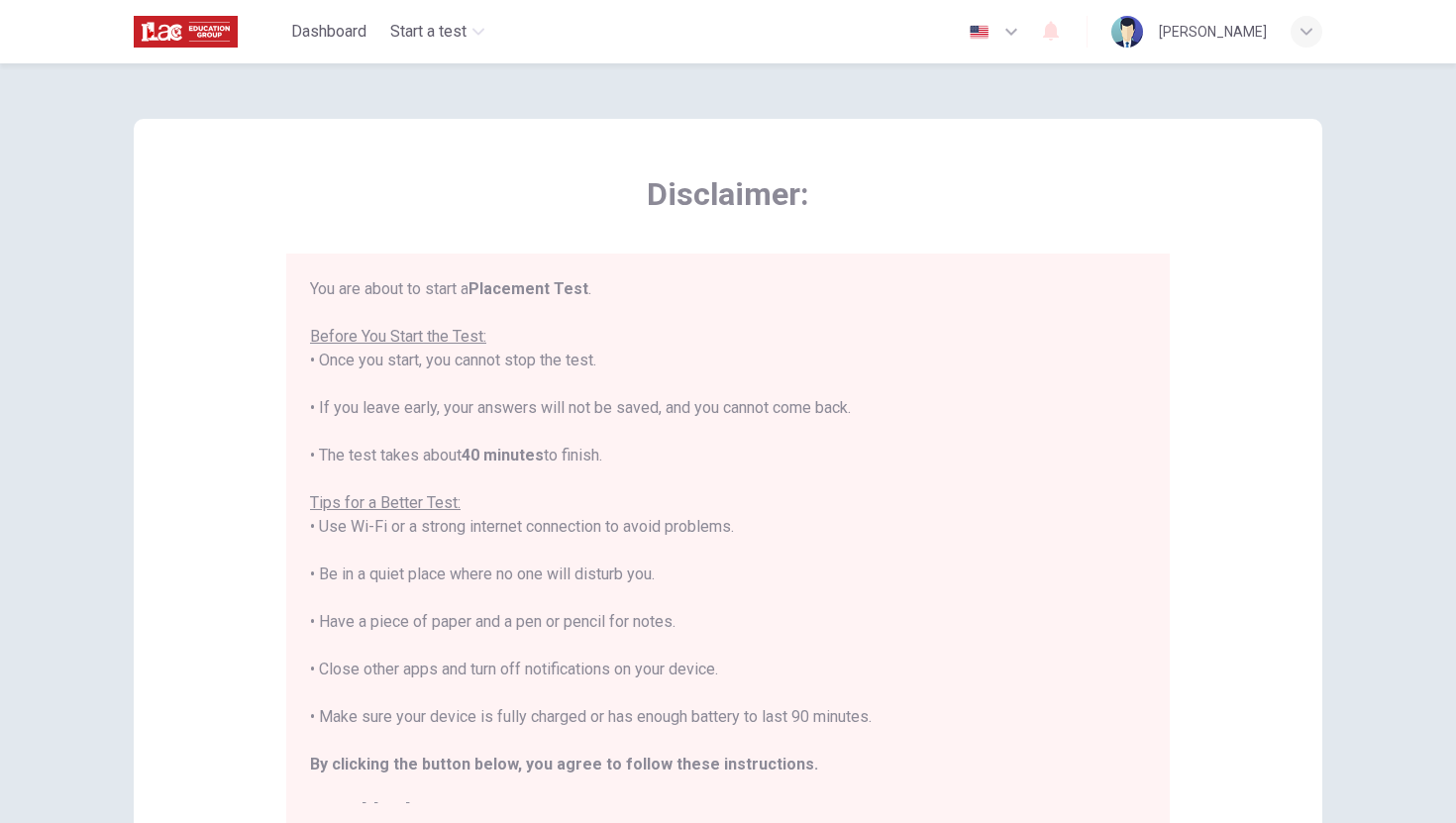 scroll, scrollTop: 23, scrollLeft: 0, axis: vertical 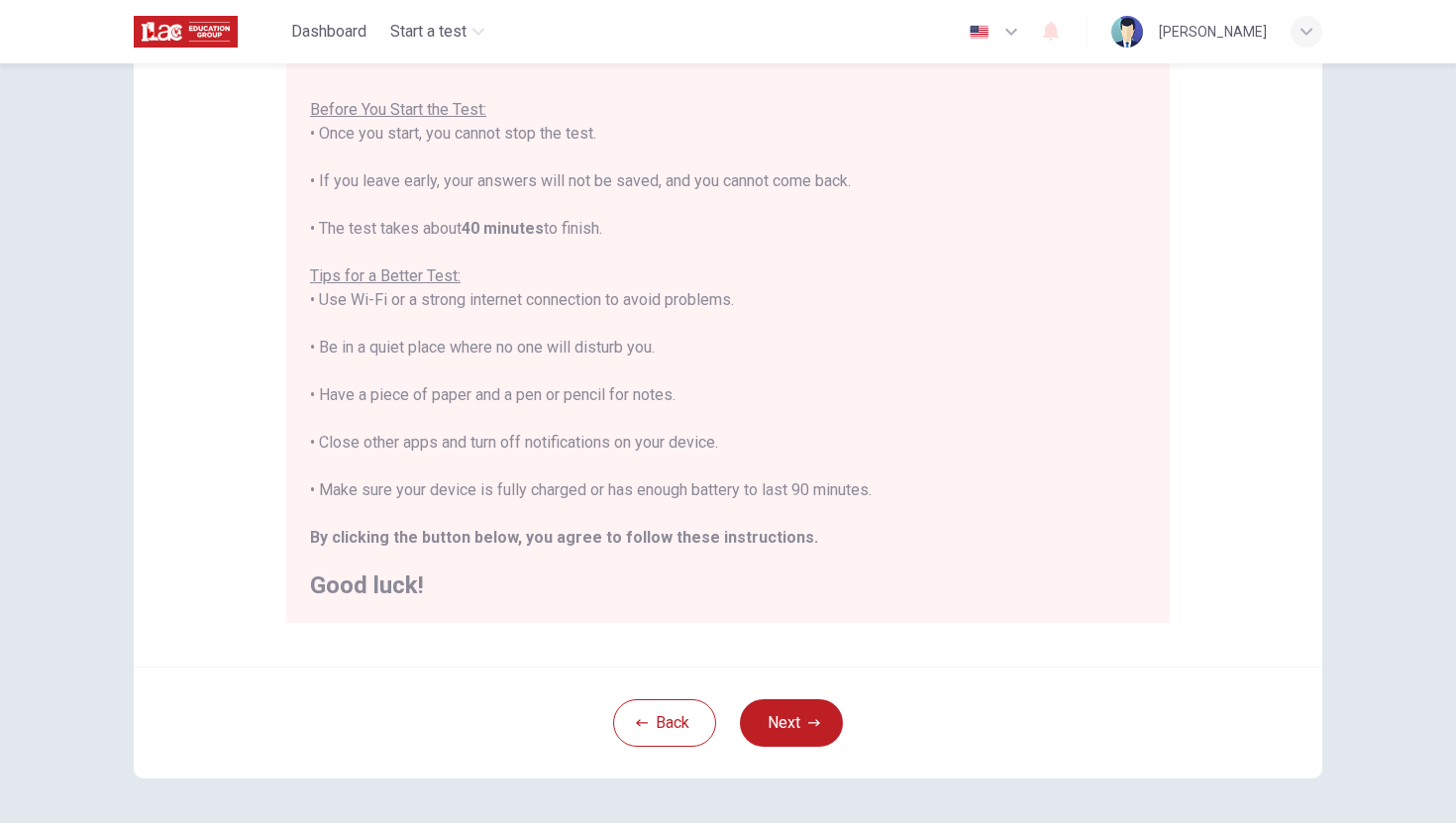 type 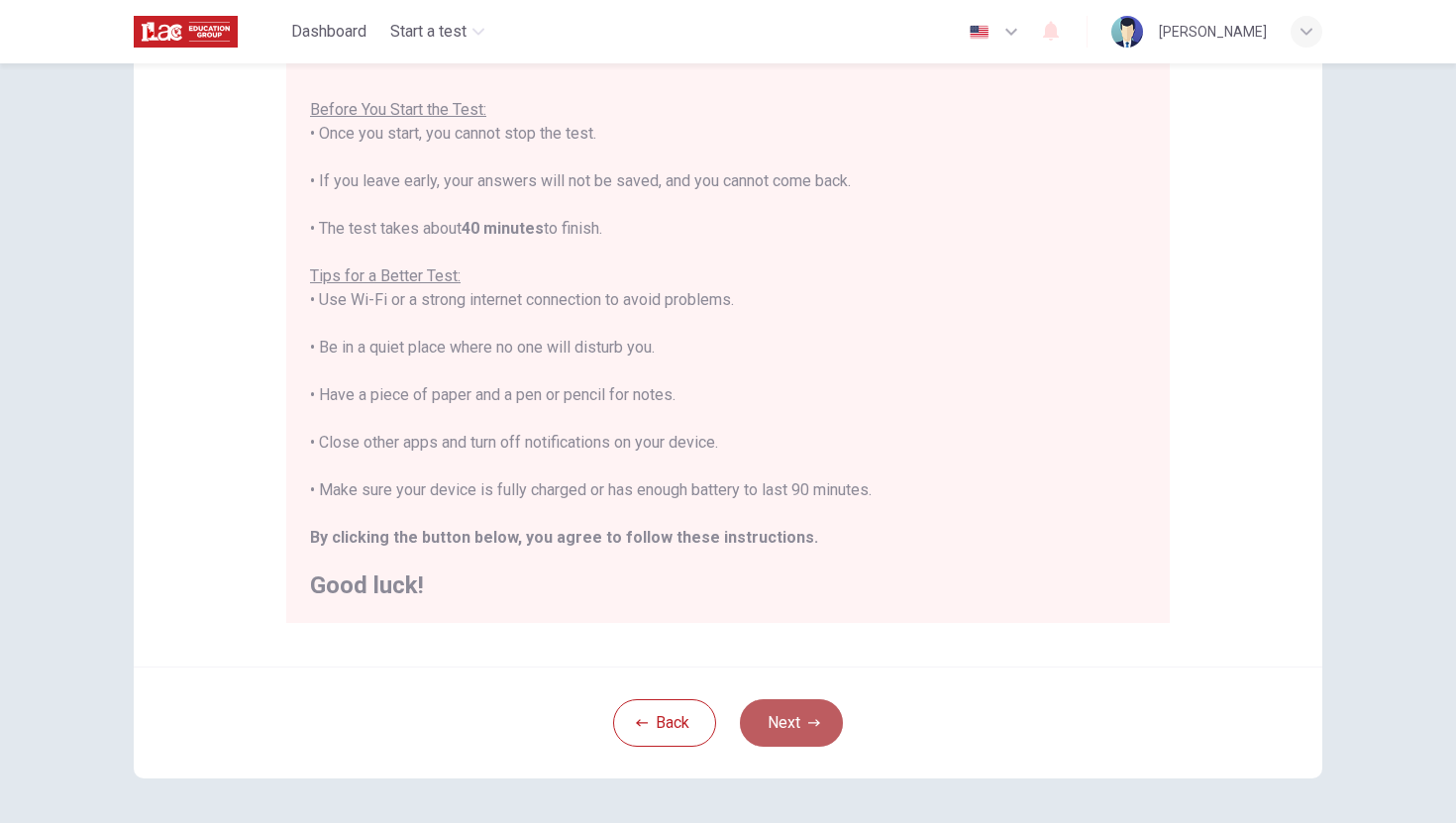 click on "Next" at bounding box center (791, 723) 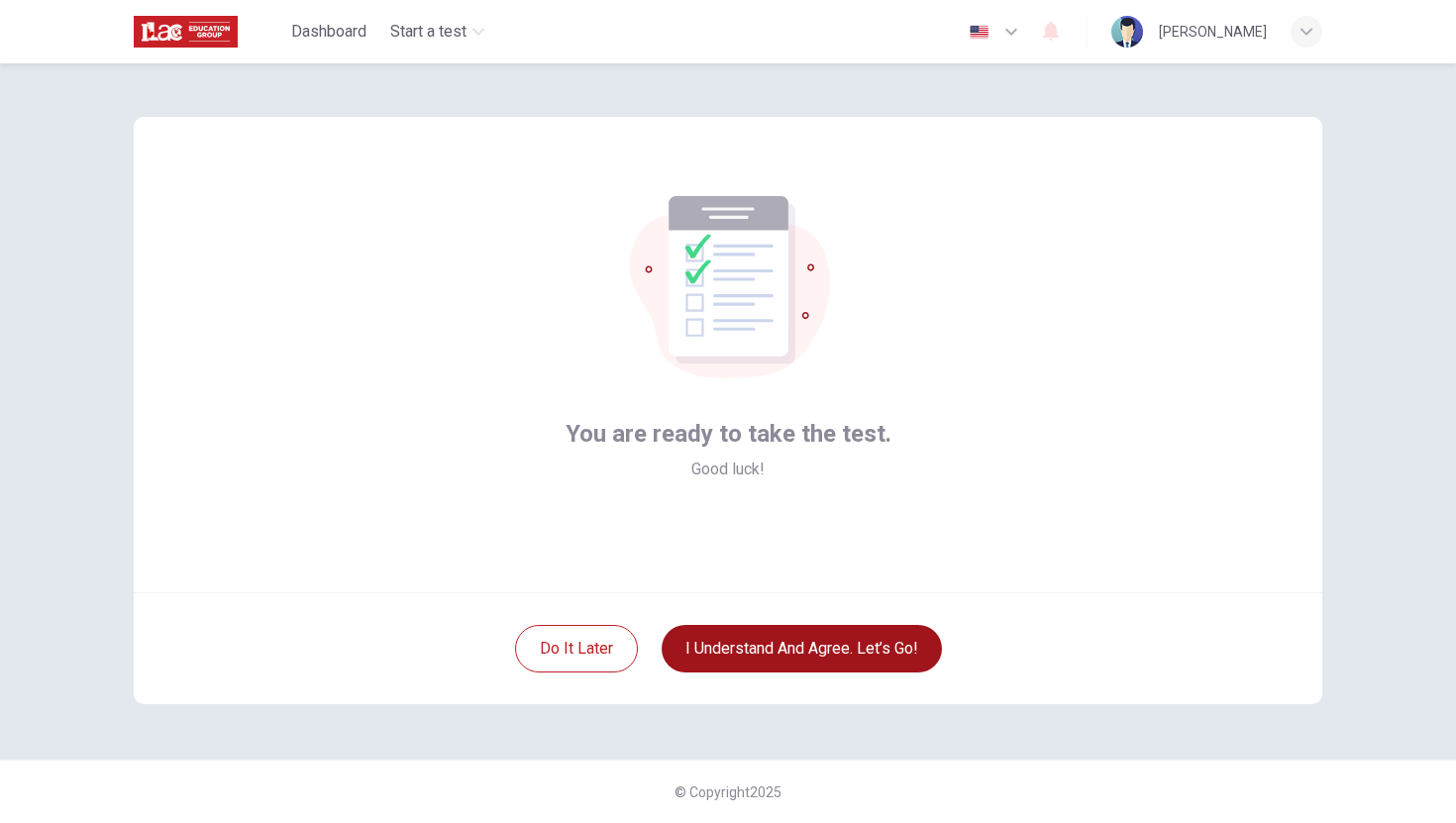 click on "I understand and agree. Let’s go!" at bounding box center (801, 649) 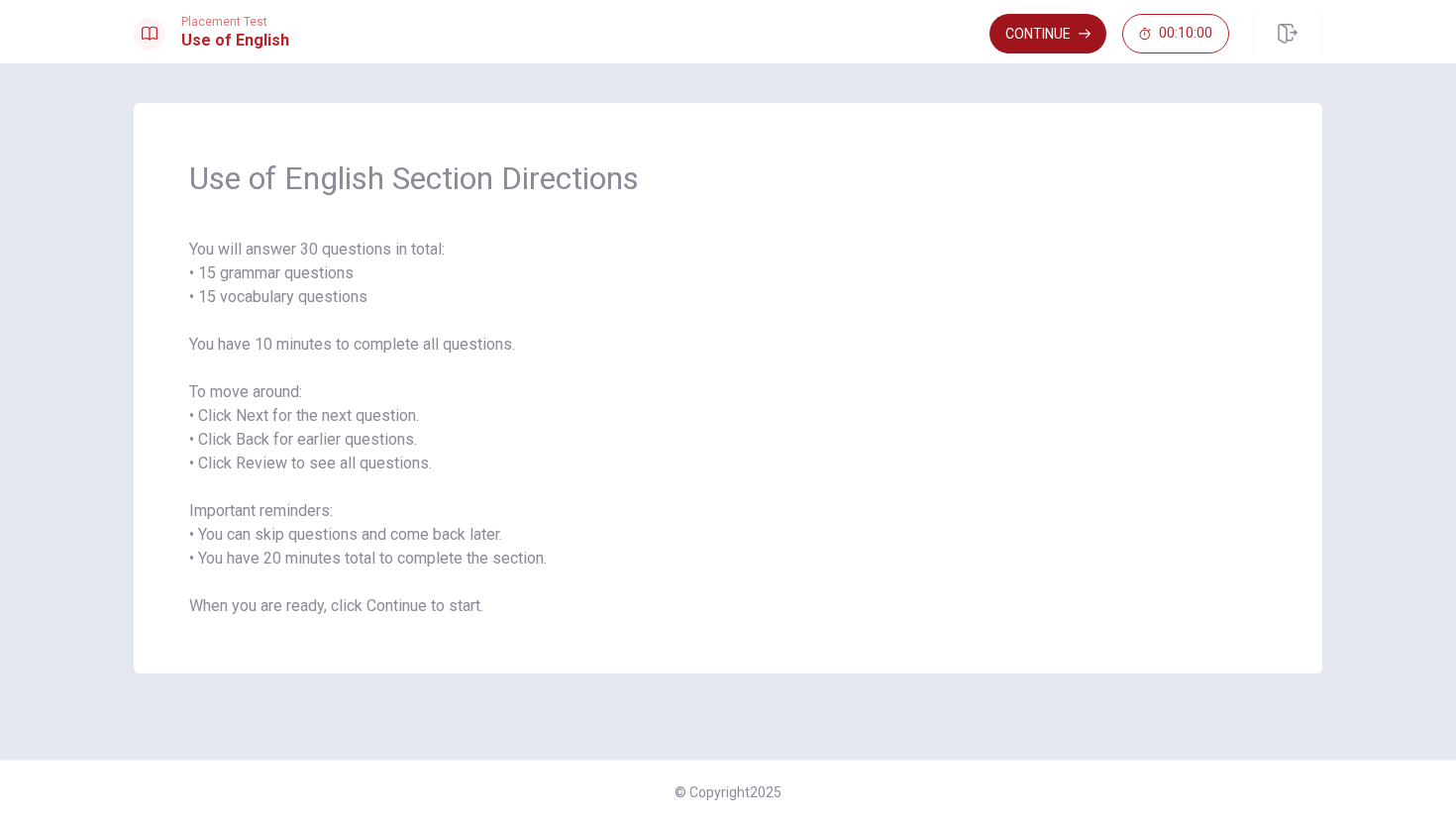 click on "Continue" at bounding box center [1048, 34] 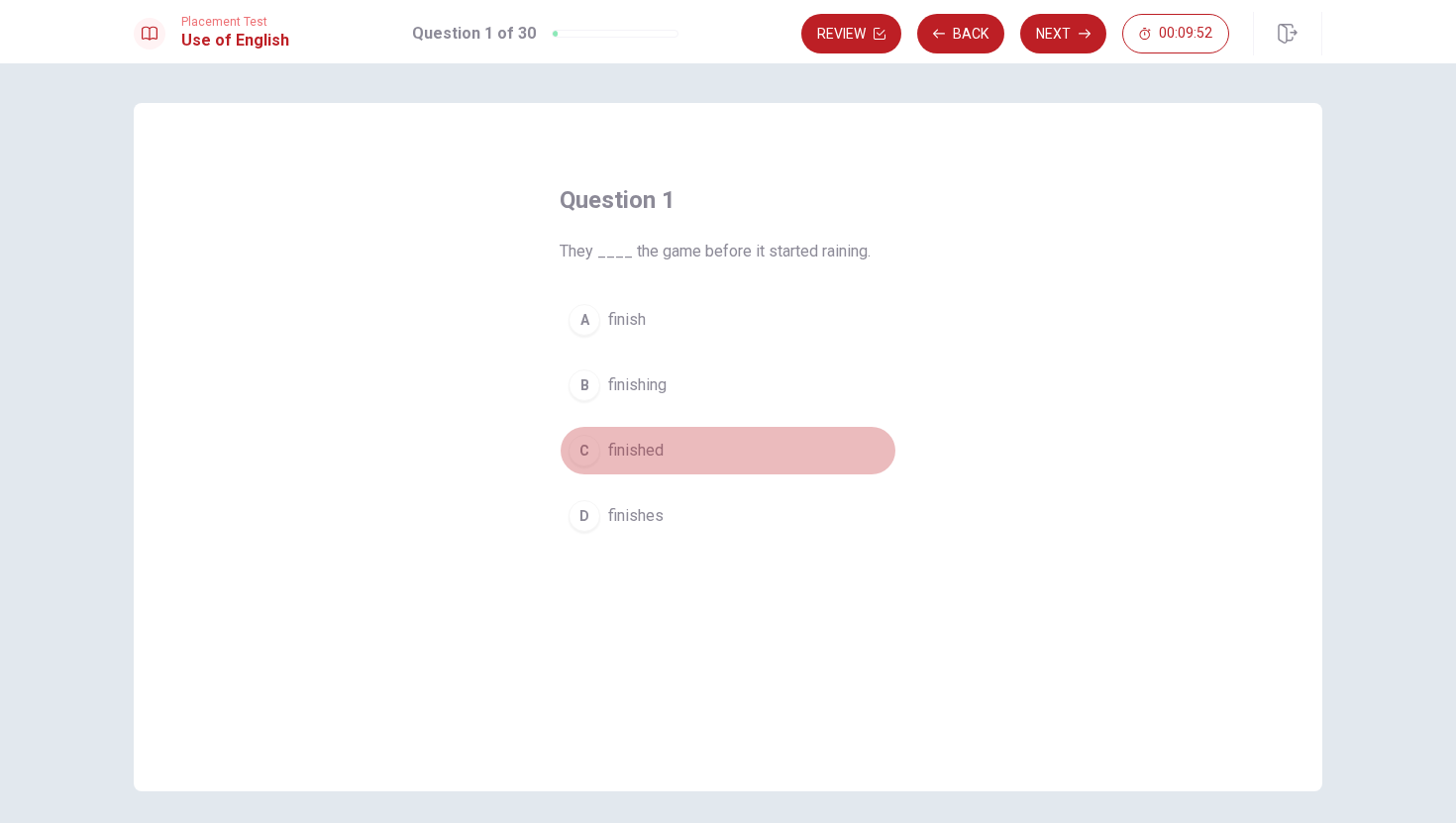 click on "C" at bounding box center (584, 451) 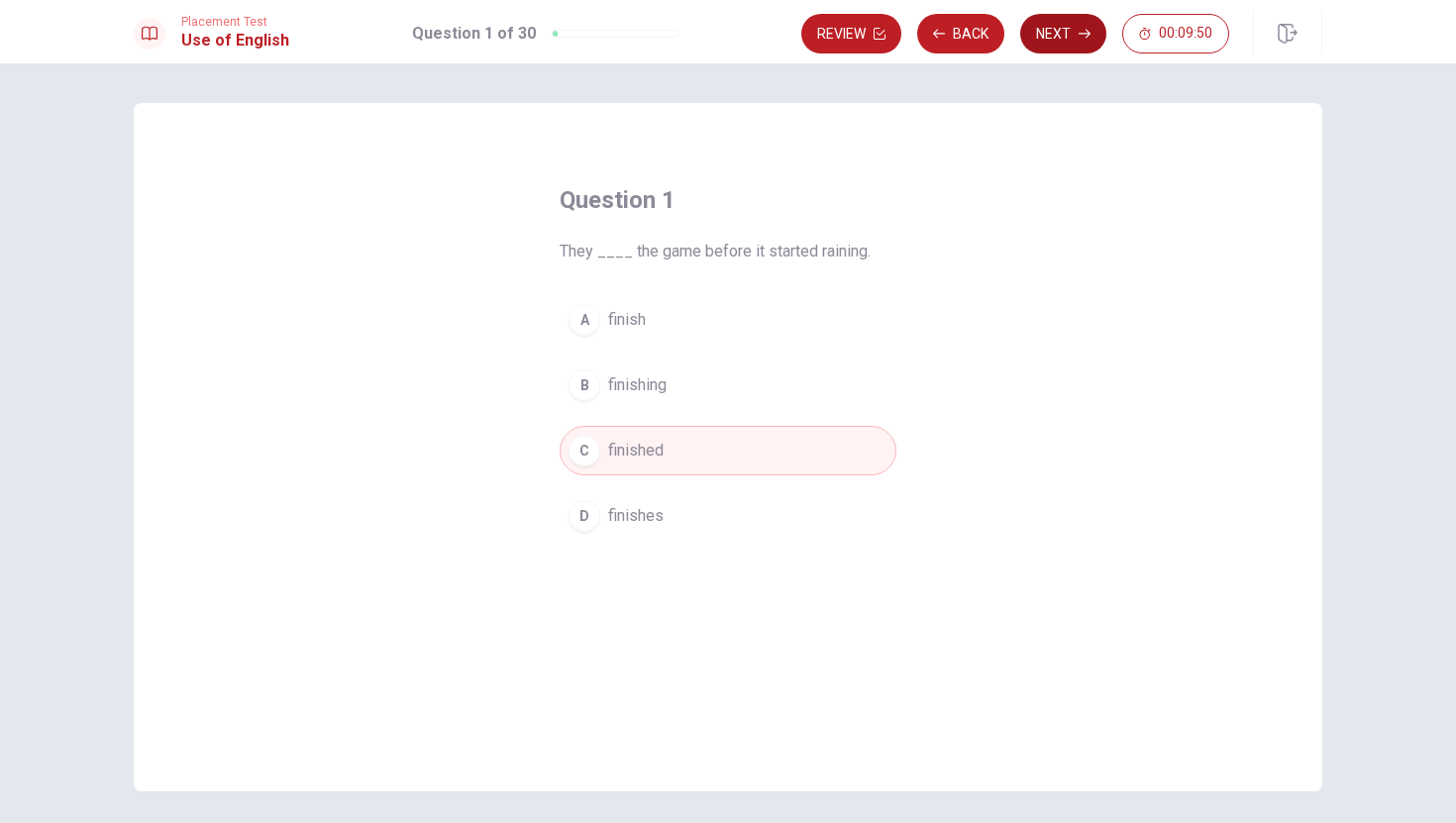 click on "Next" at bounding box center (1063, 34) 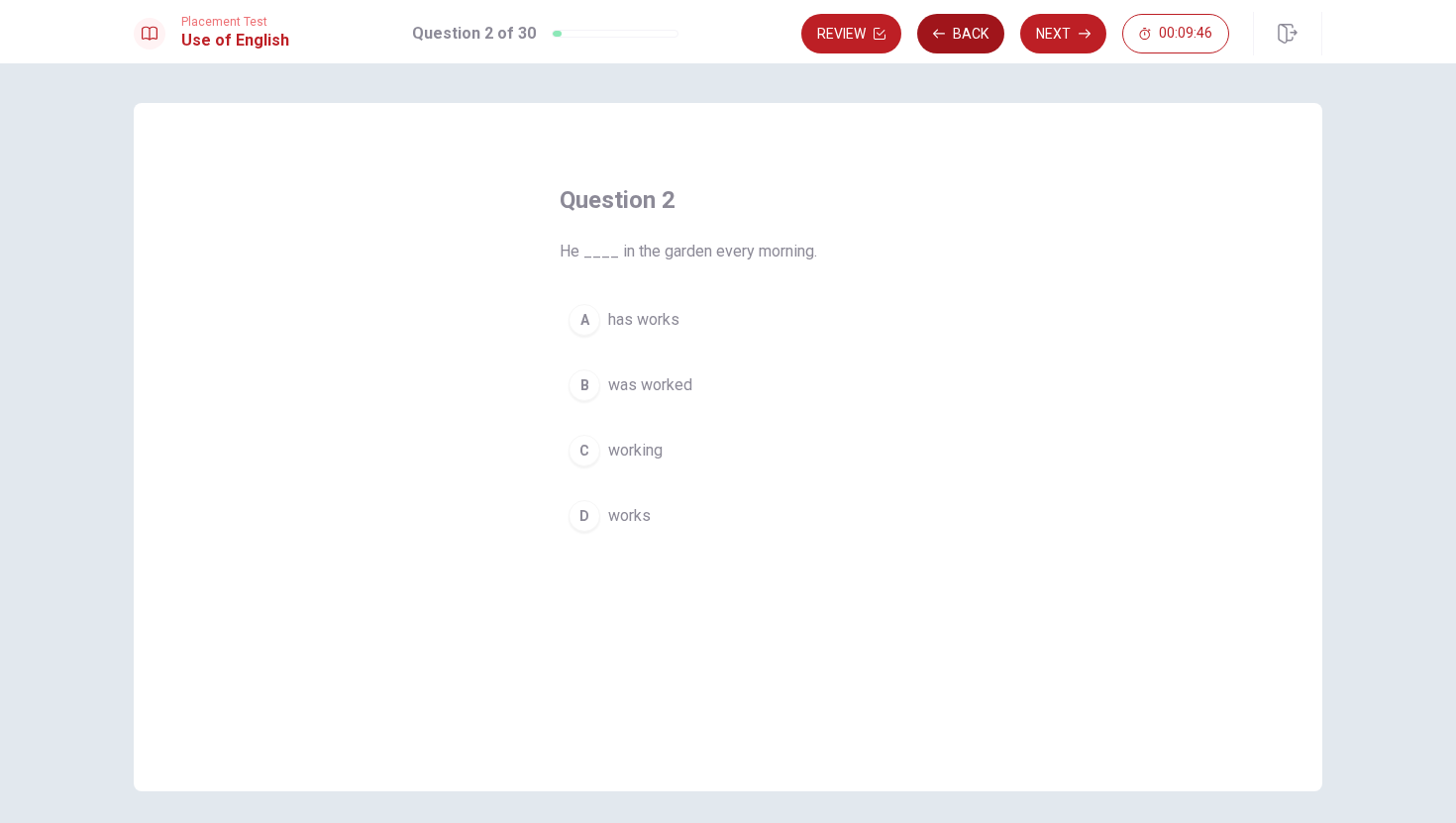 click on "Back" at bounding box center (961, 34) 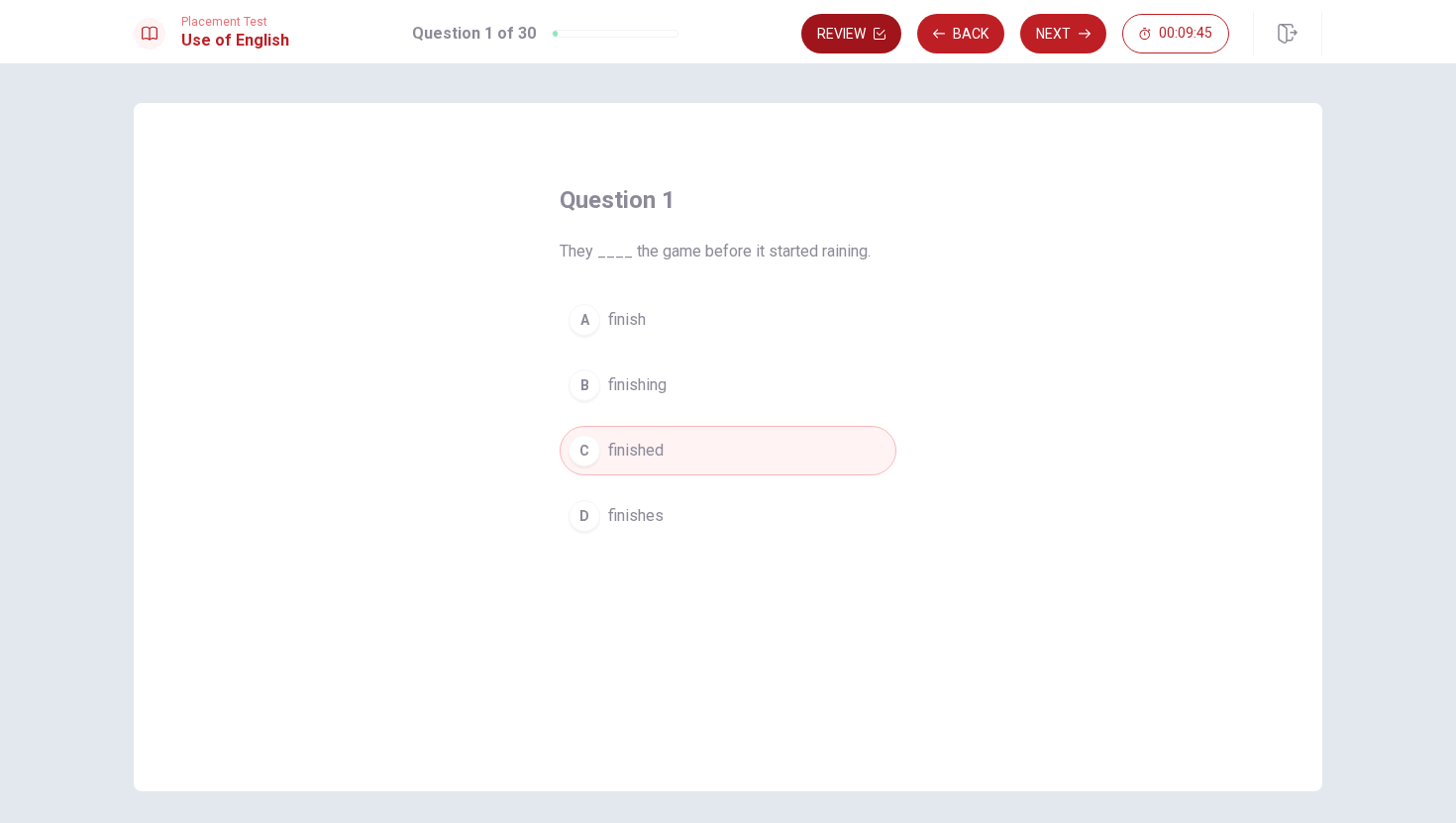 click on "Review" at bounding box center [851, 34] 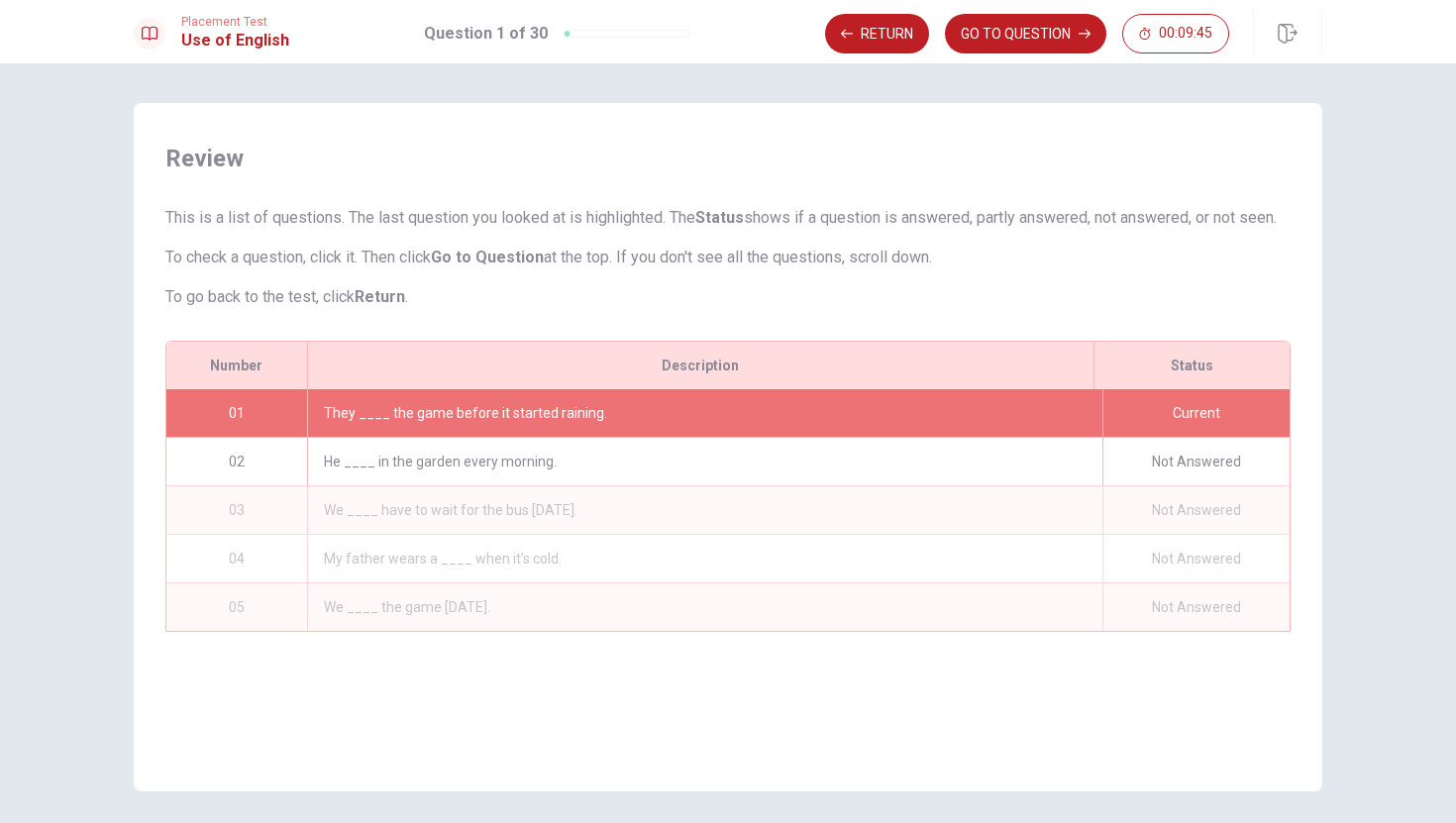 scroll, scrollTop: 71, scrollLeft: 0, axis: vertical 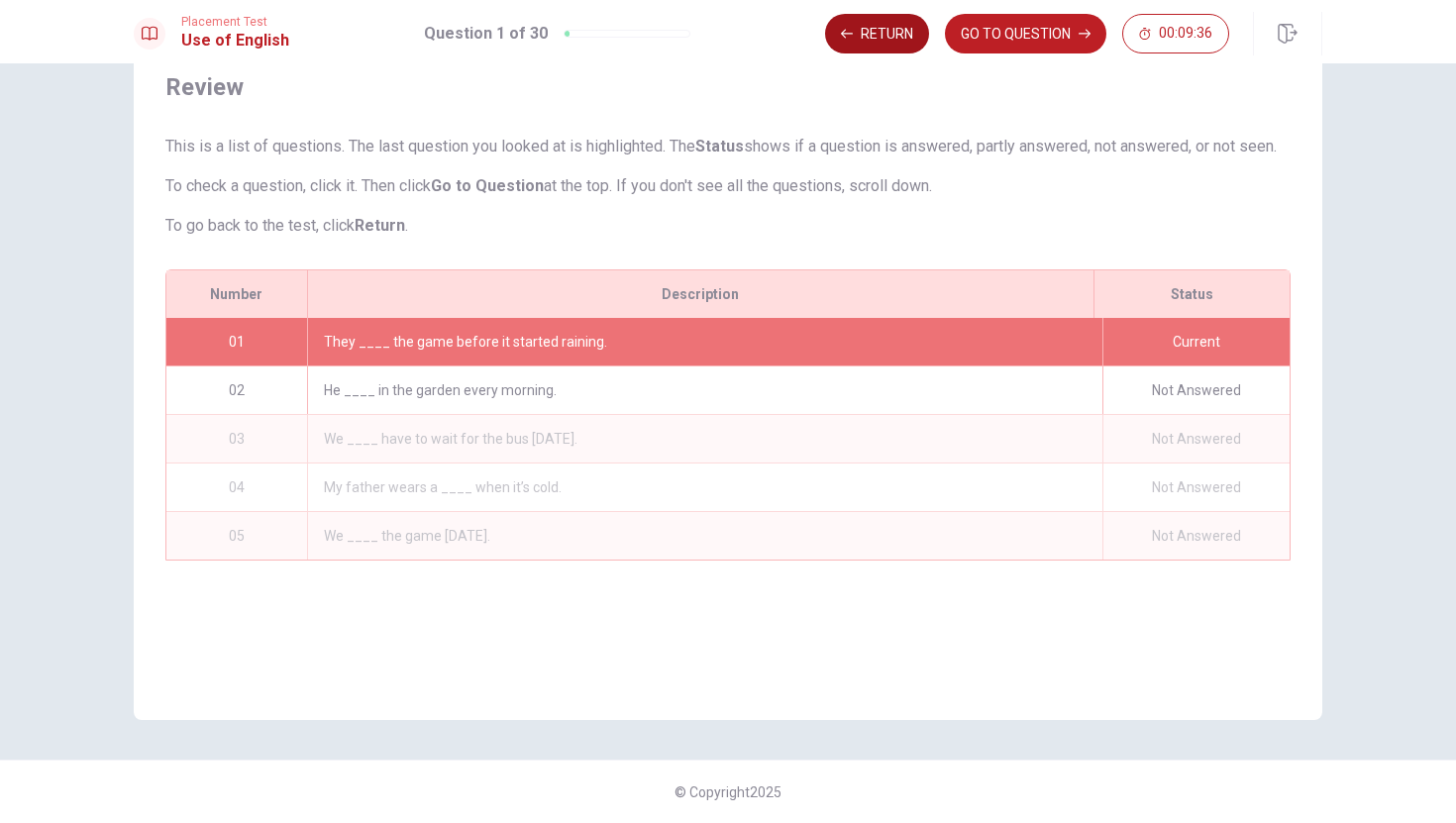 click on "Return" at bounding box center (877, 34) 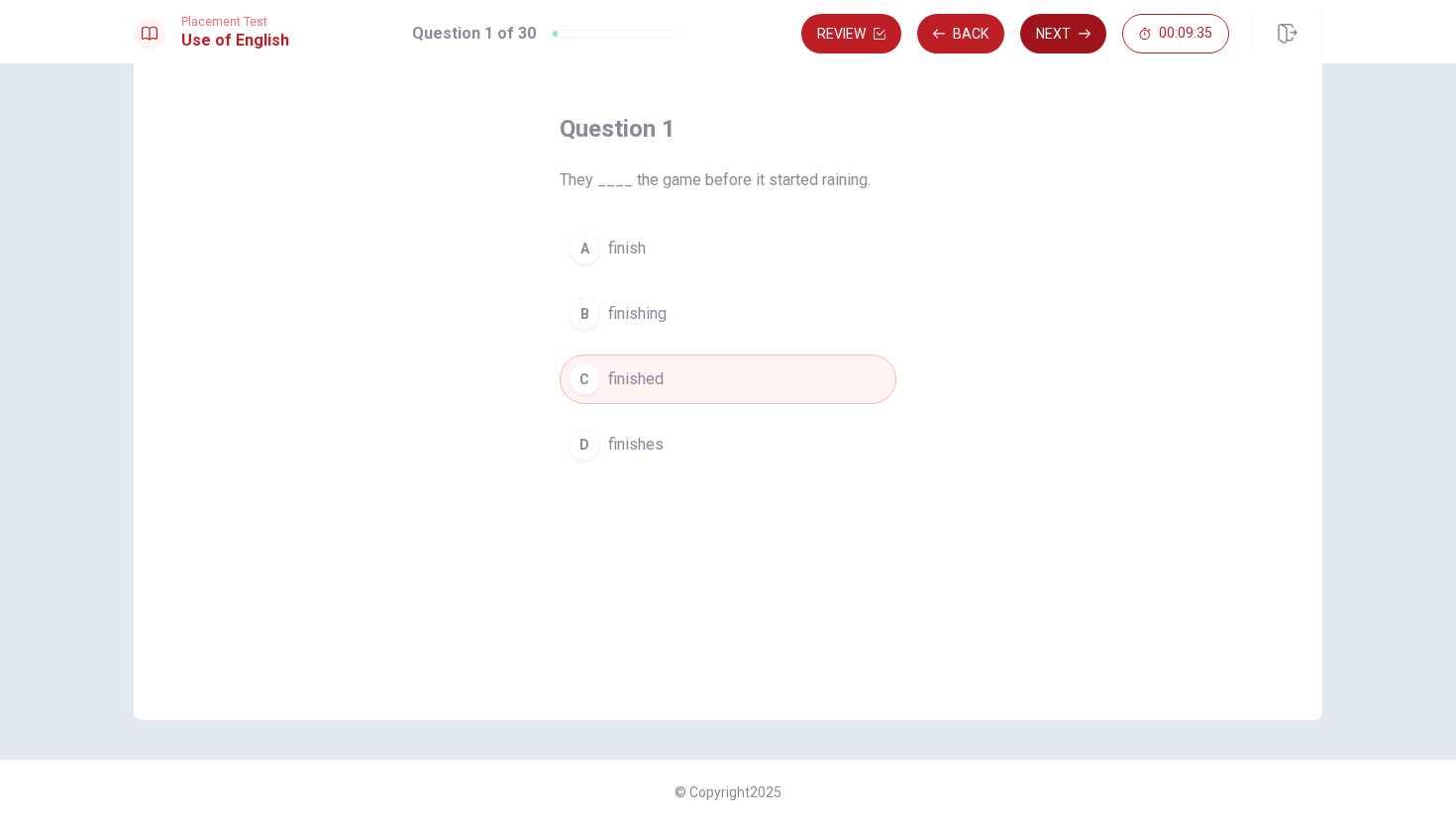 click on "Next" at bounding box center (1063, 34) 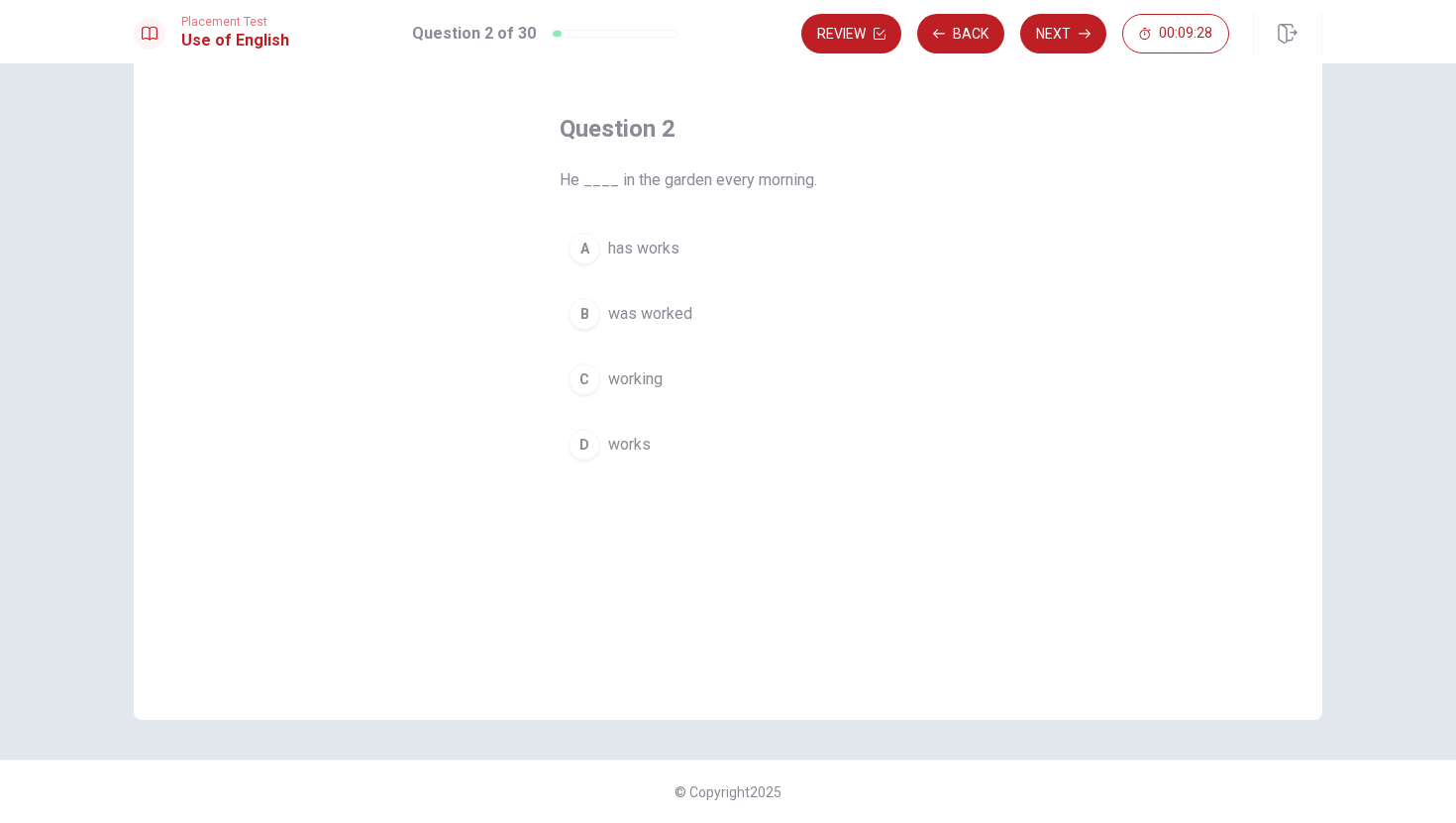 click on "works" at bounding box center [629, 445] 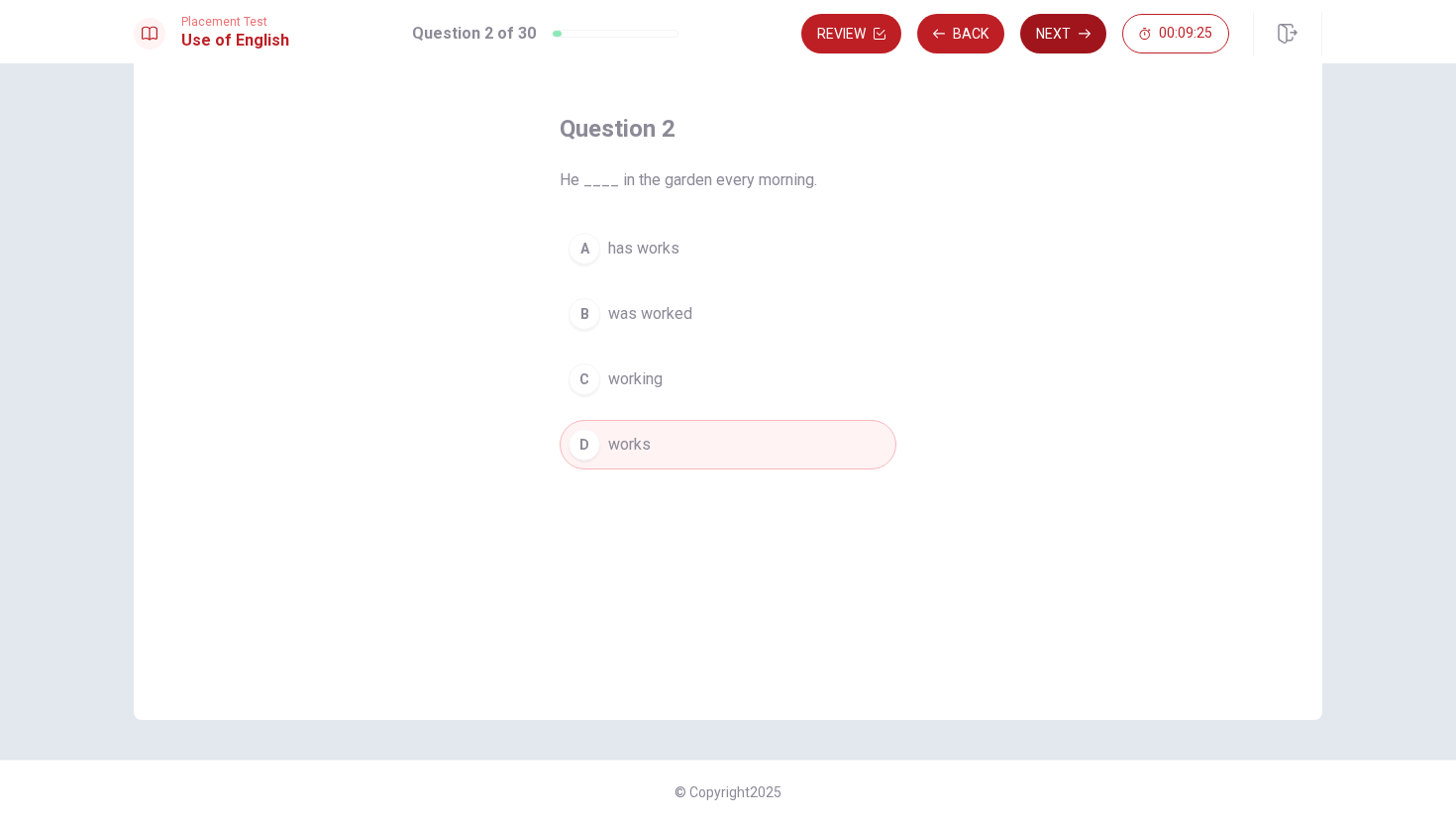 click on "Next" at bounding box center [1063, 34] 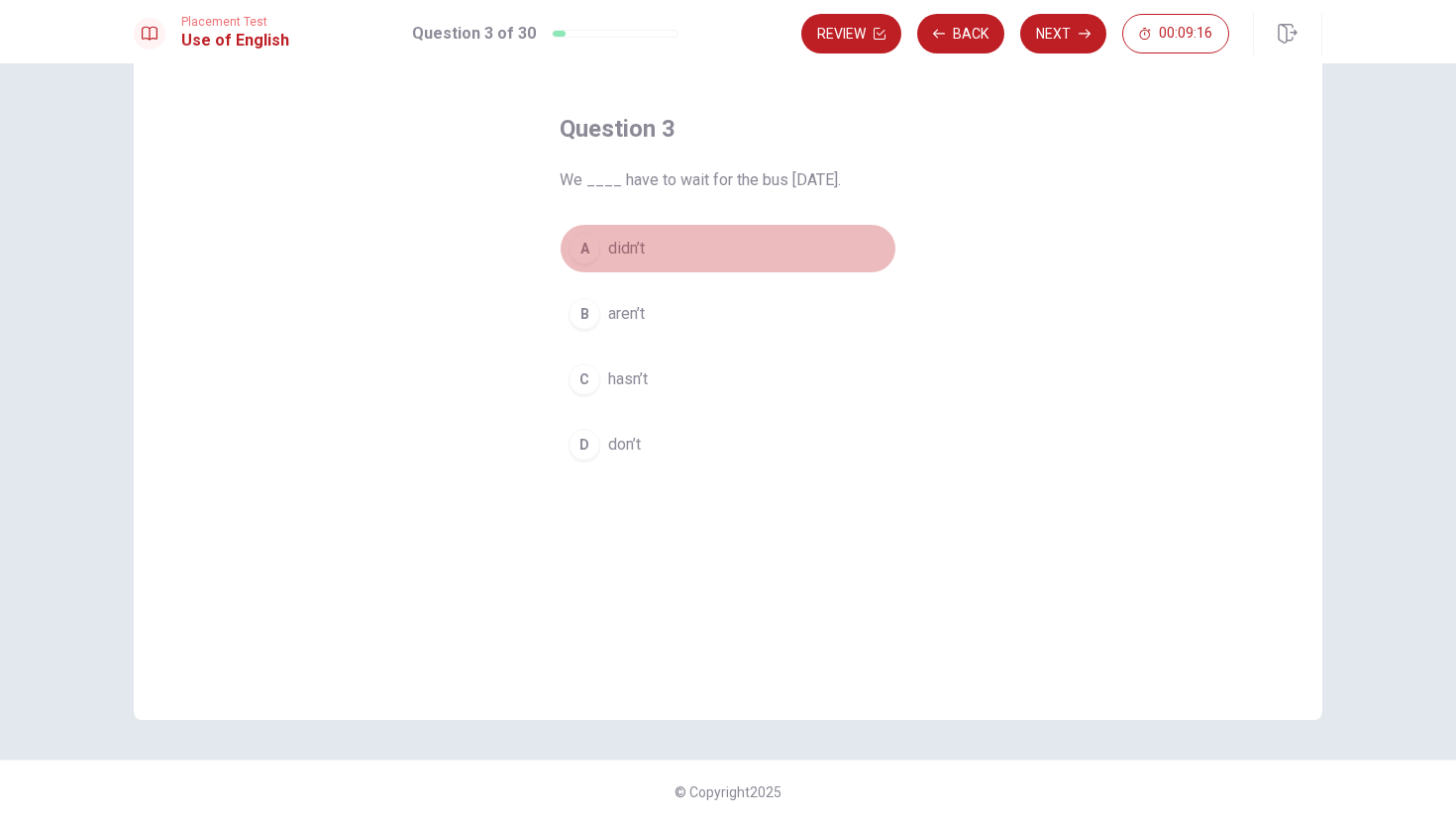 click on "didn’t" at bounding box center (626, 249) 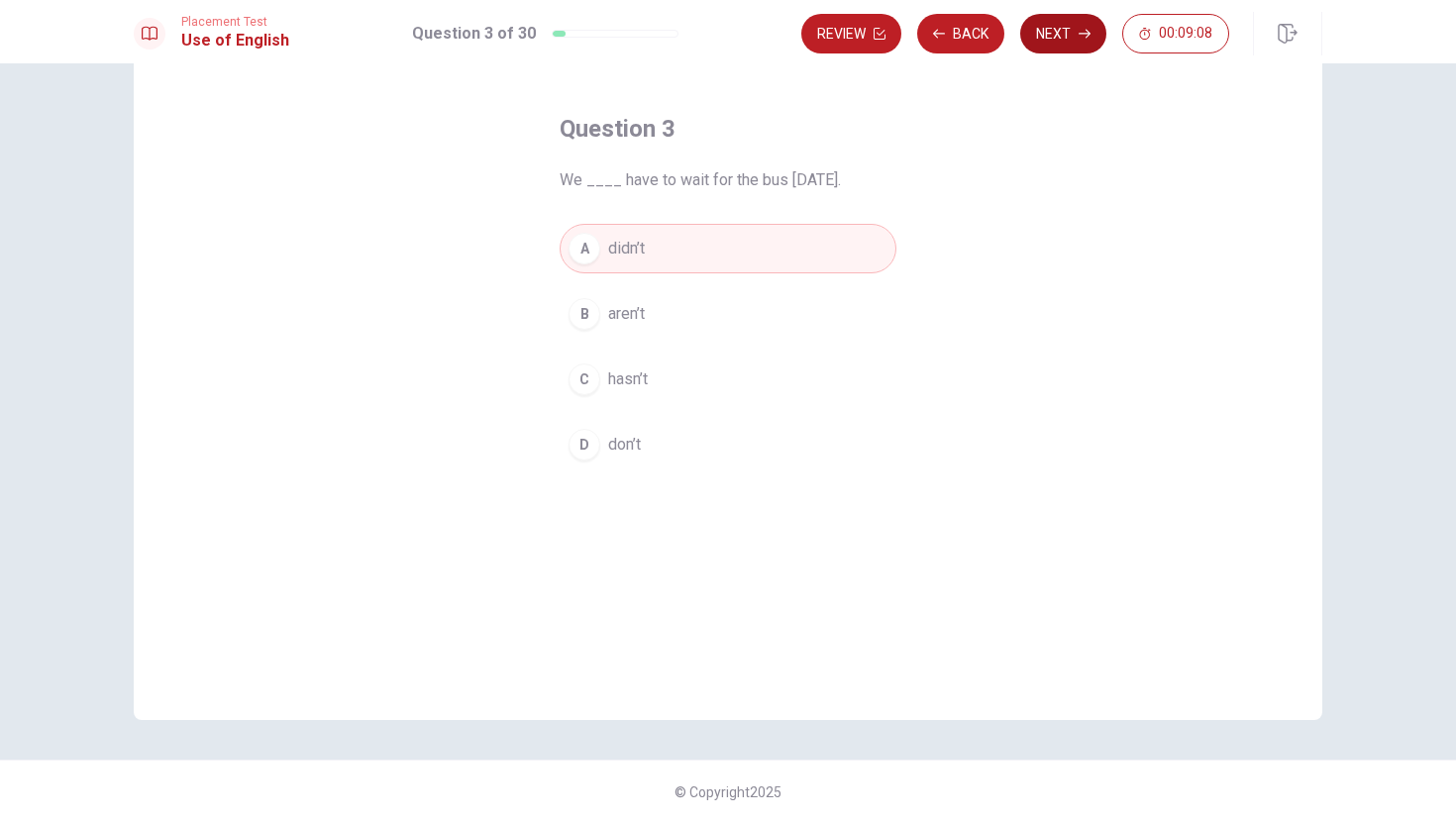 click on "Next" at bounding box center [1063, 34] 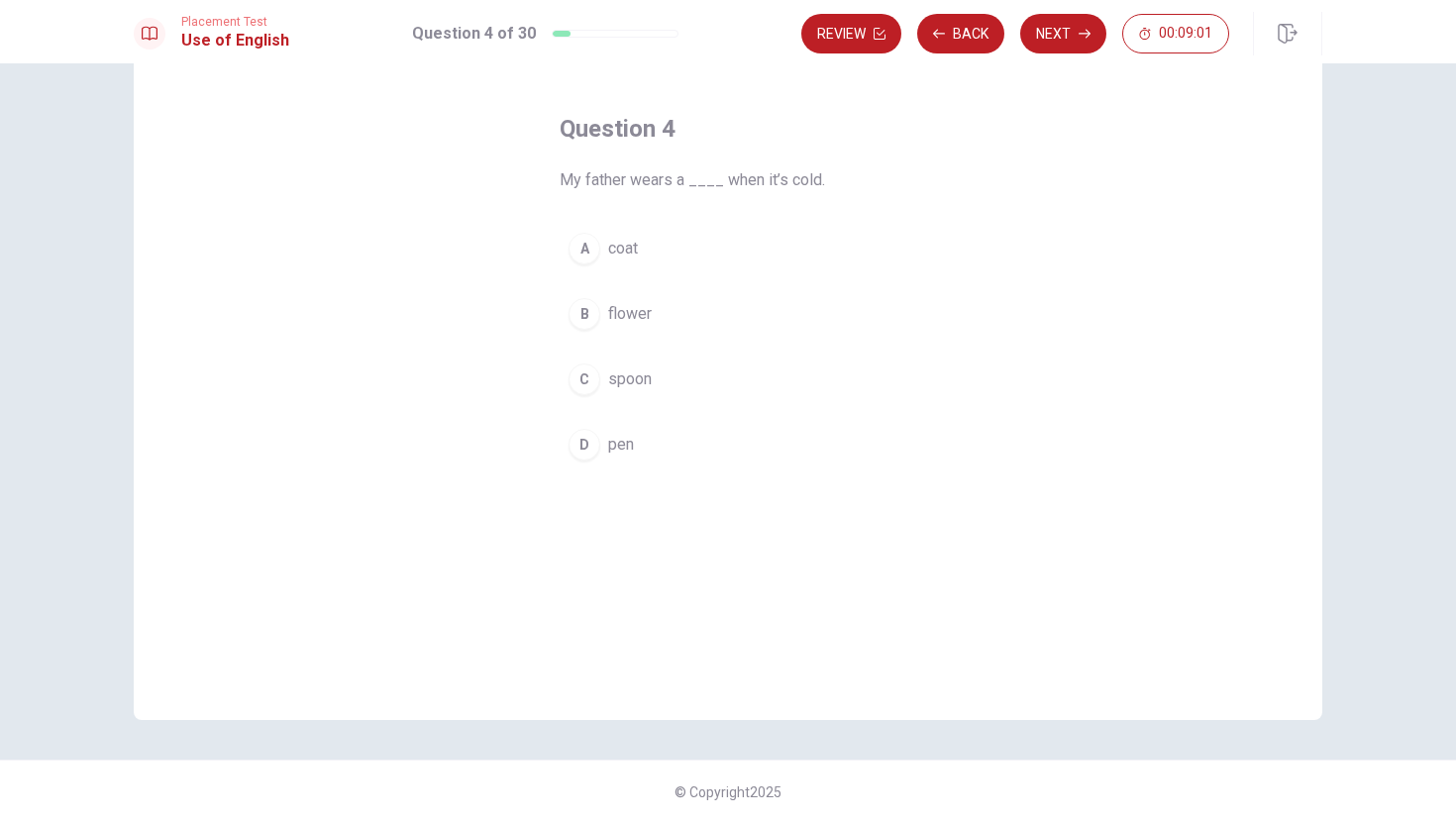 click on "coat" at bounding box center (623, 249) 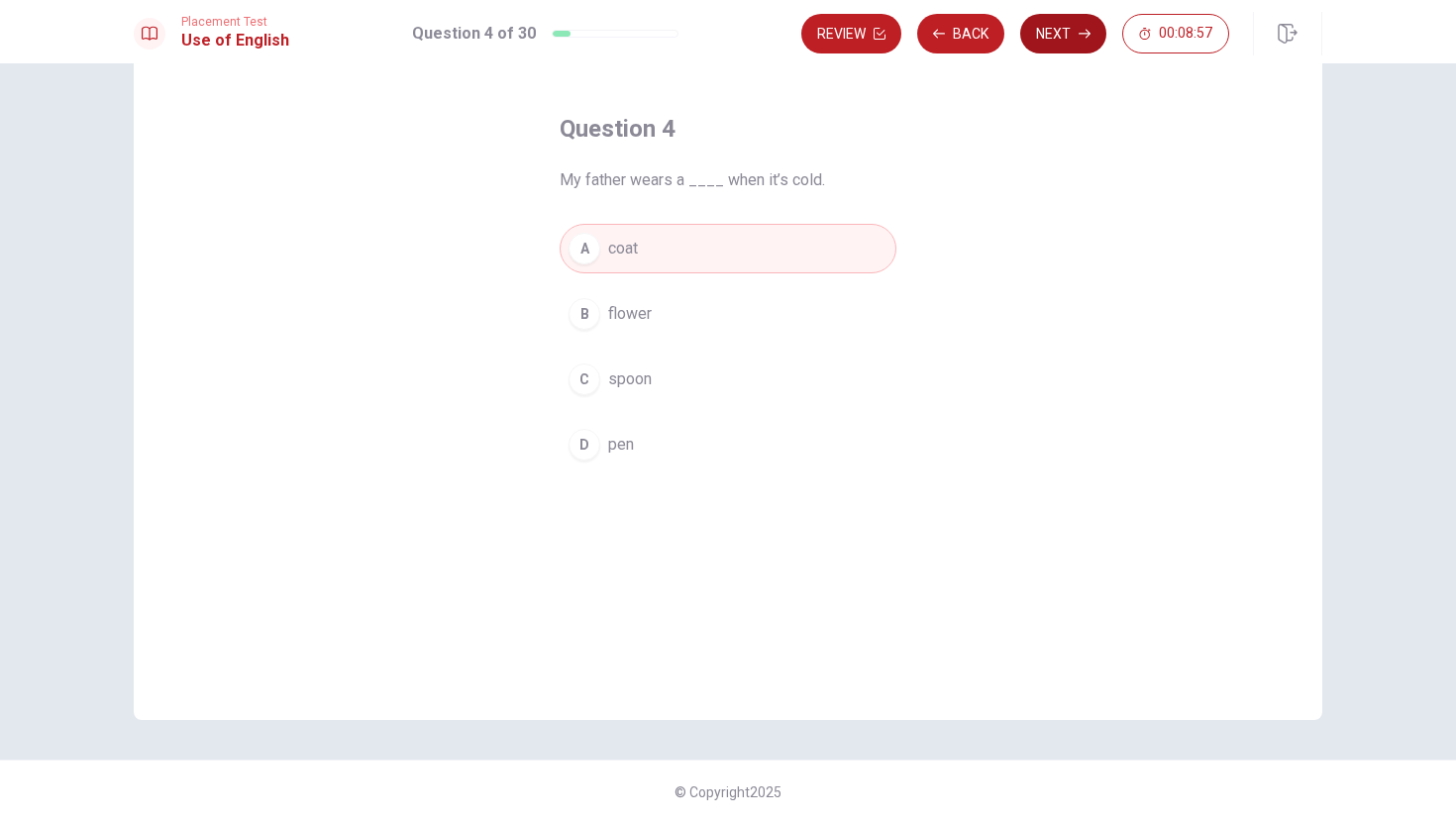 click on "Next" at bounding box center [1063, 34] 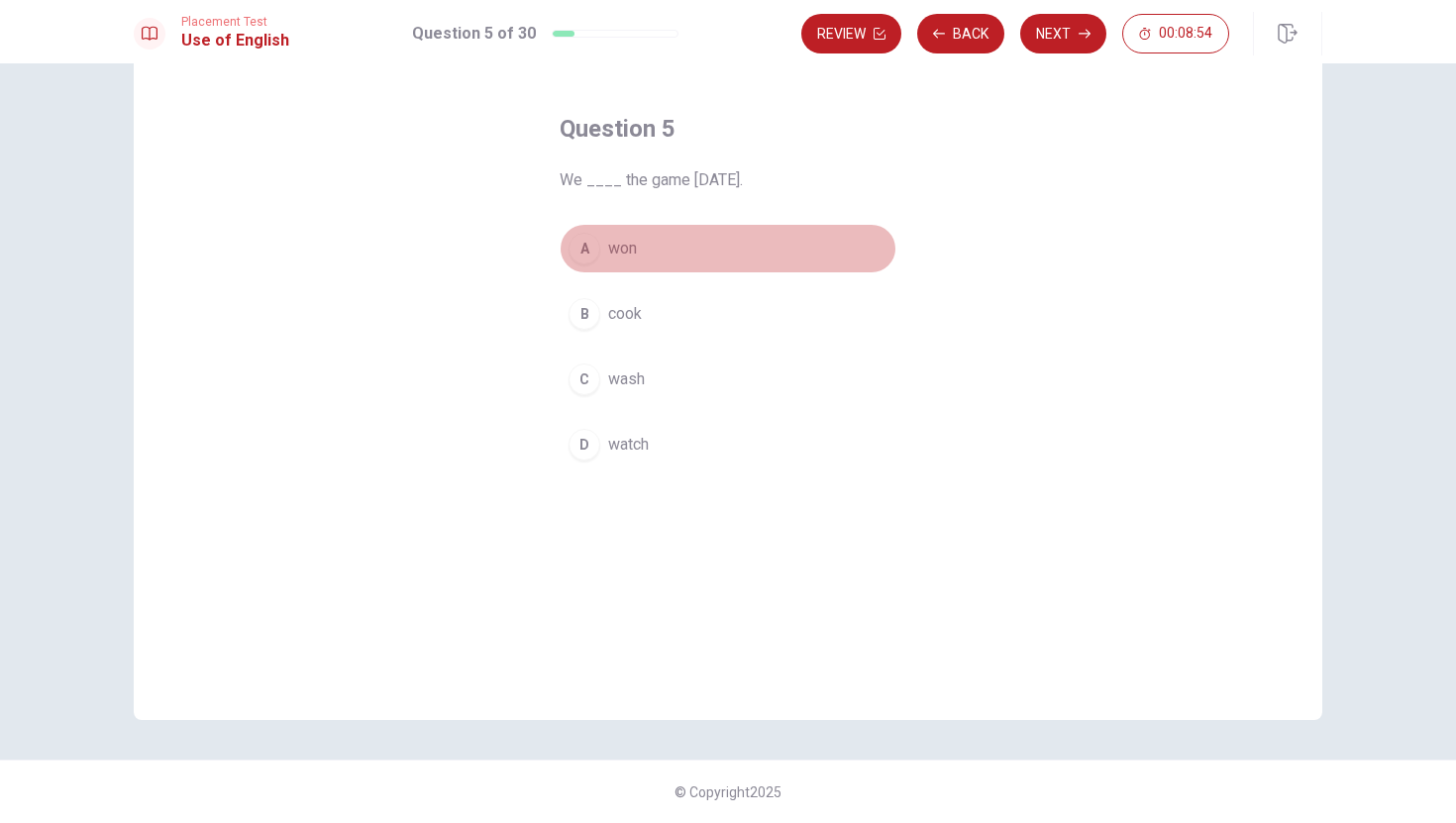 click on "won" at bounding box center (622, 249) 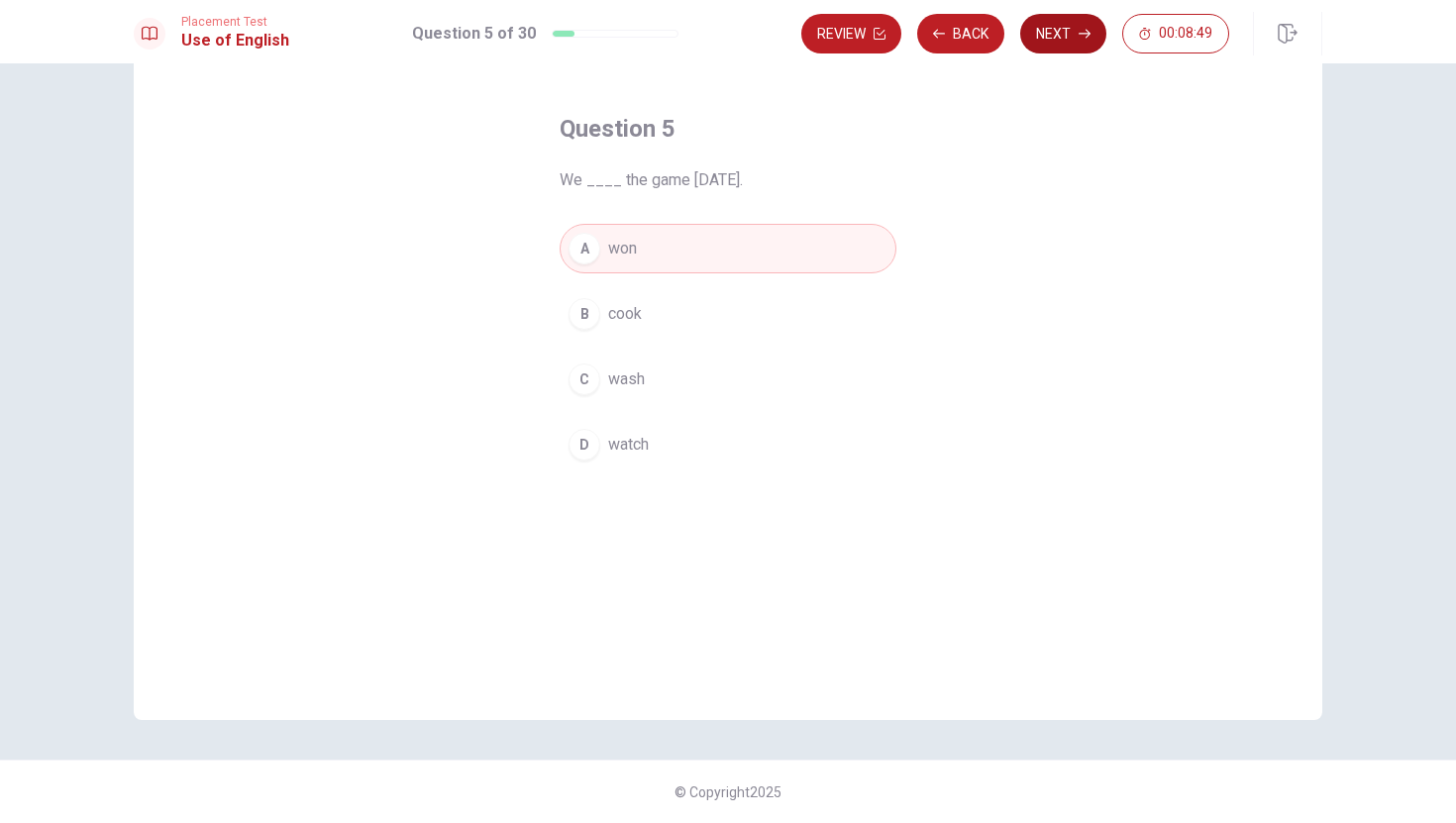 click on "Next" at bounding box center (1063, 34) 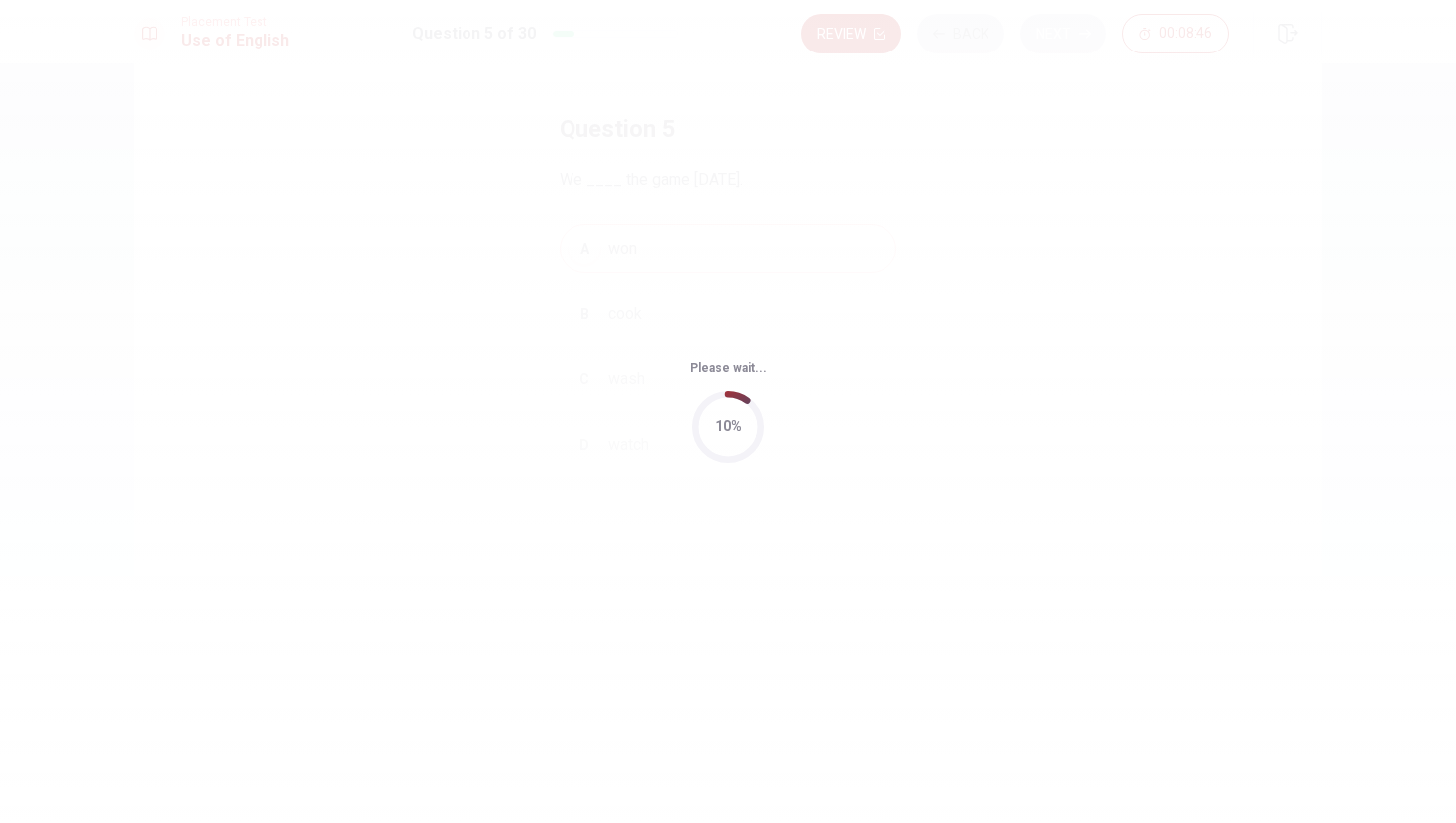 scroll, scrollTop: 0, scrollLeft: 0, axis: both 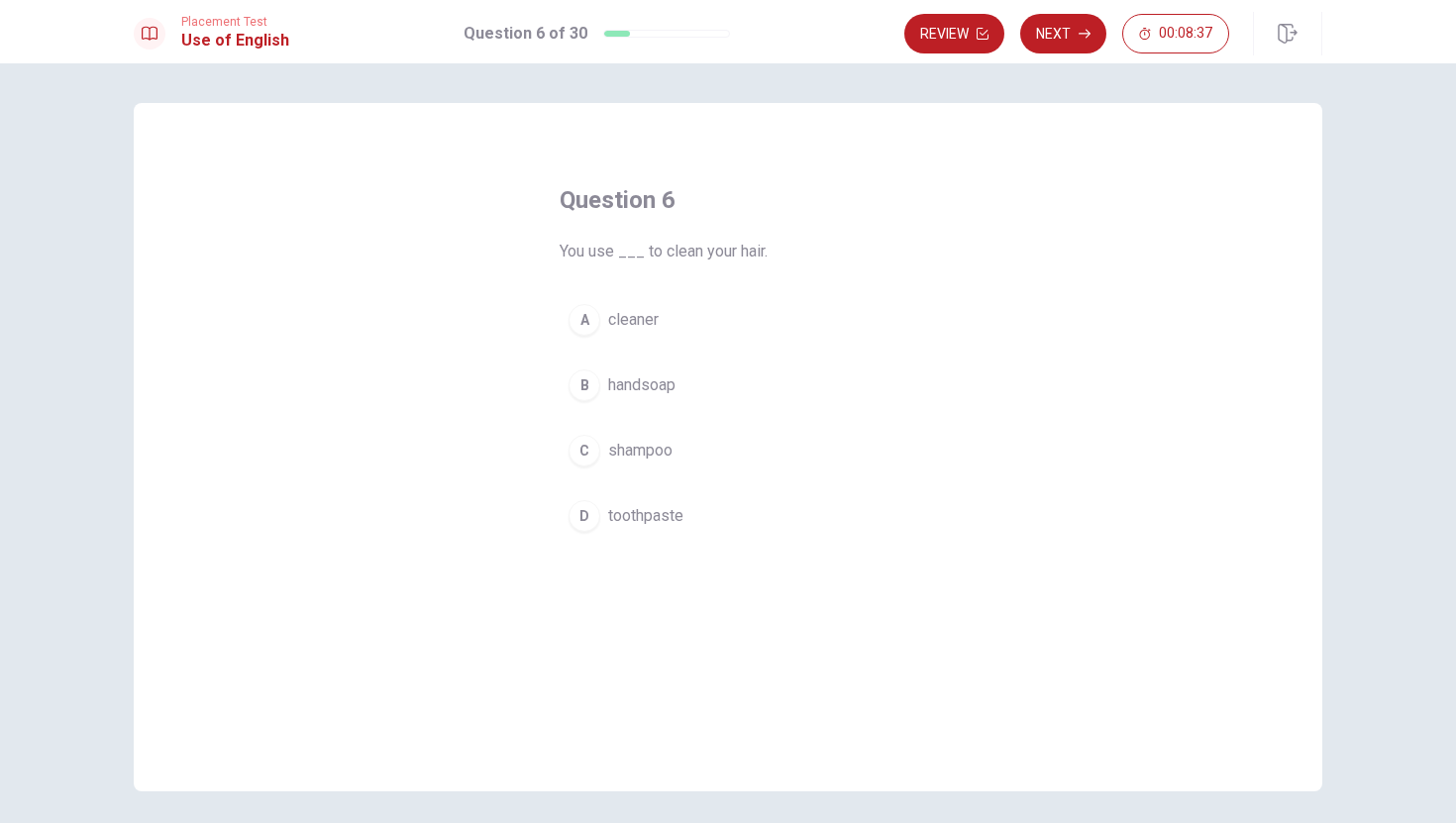 click on "shampoo" at bounding box center [640, 451] 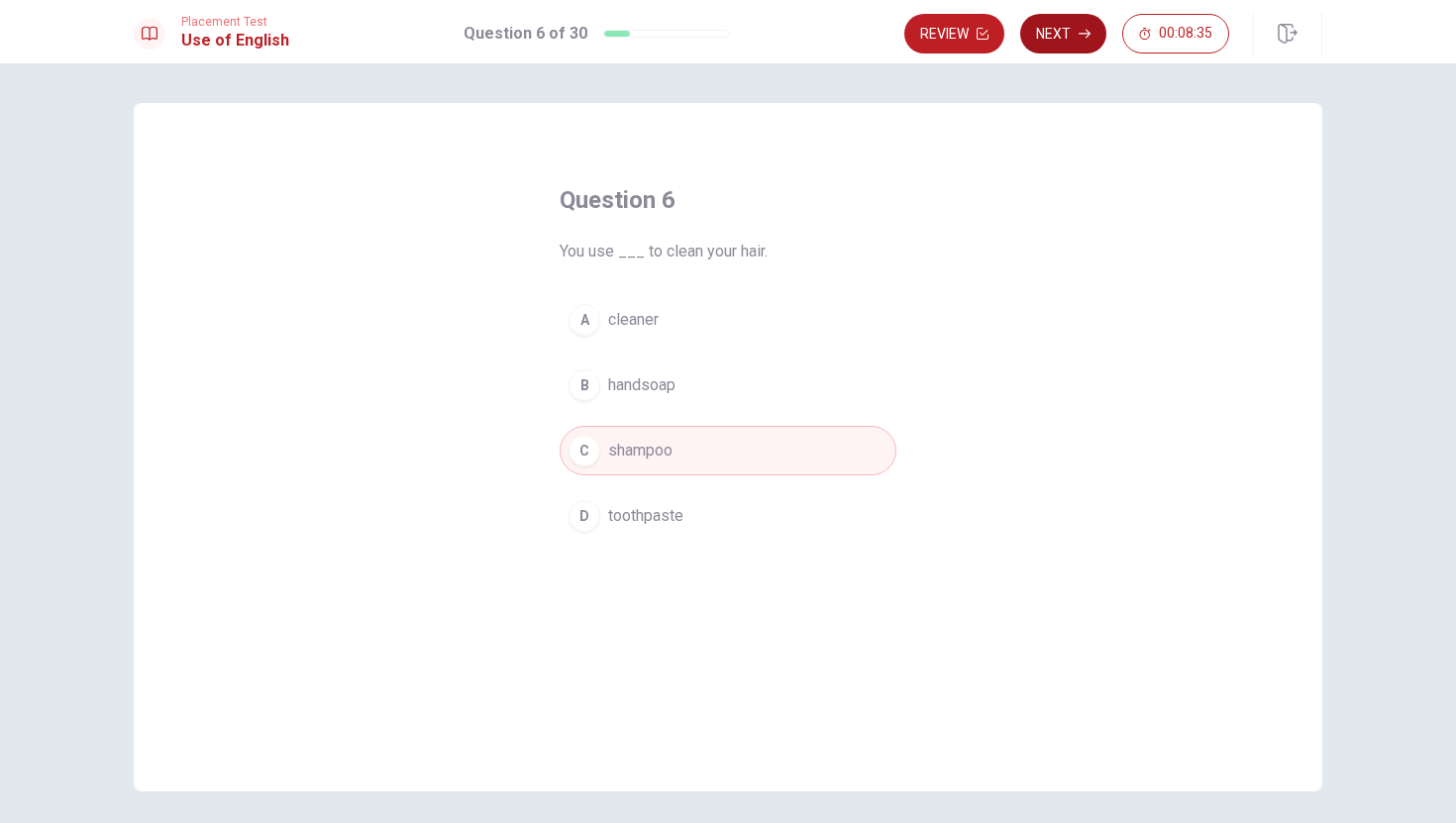click 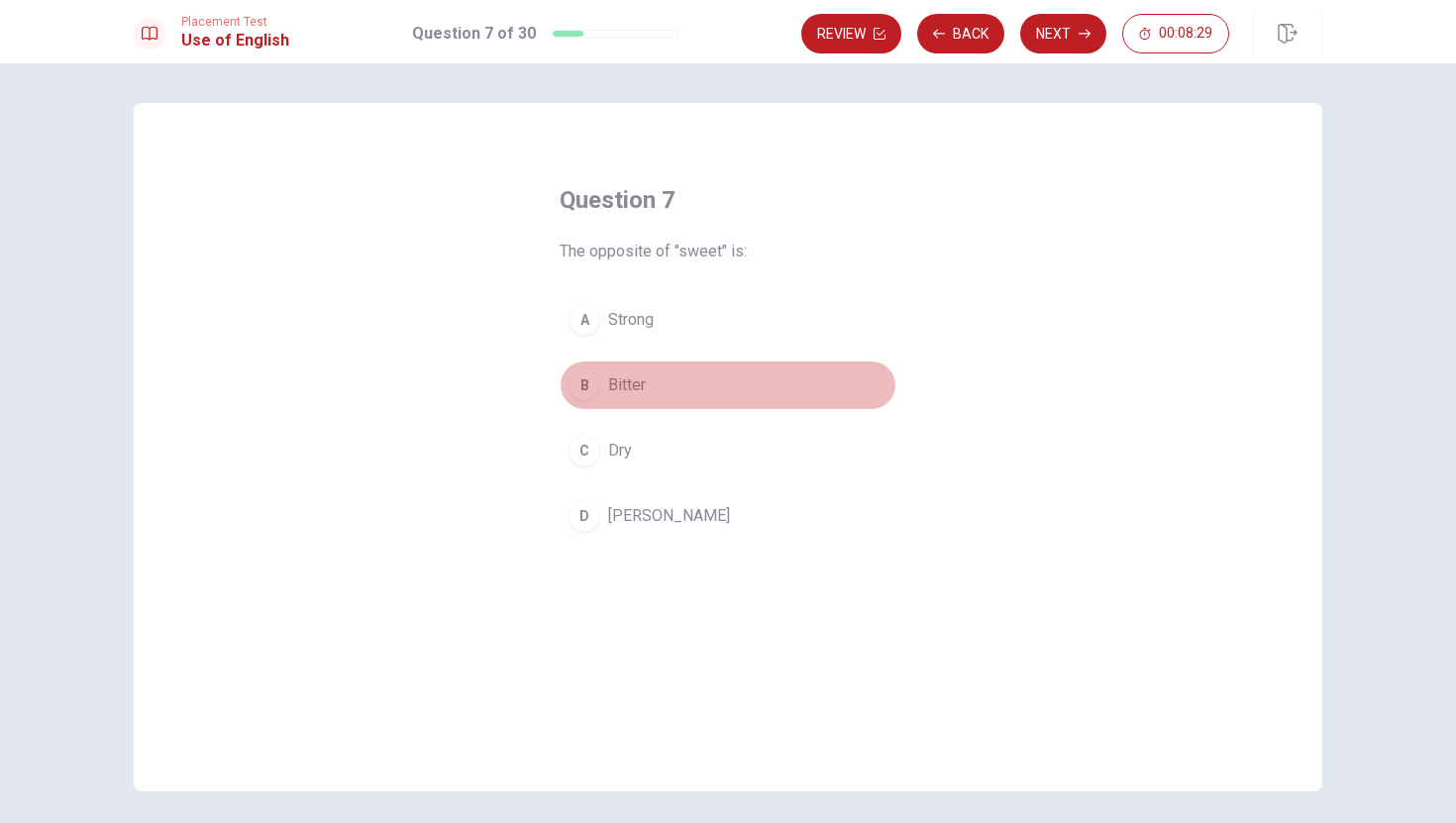 click on "Bitter" at bounding box center [627, 385] 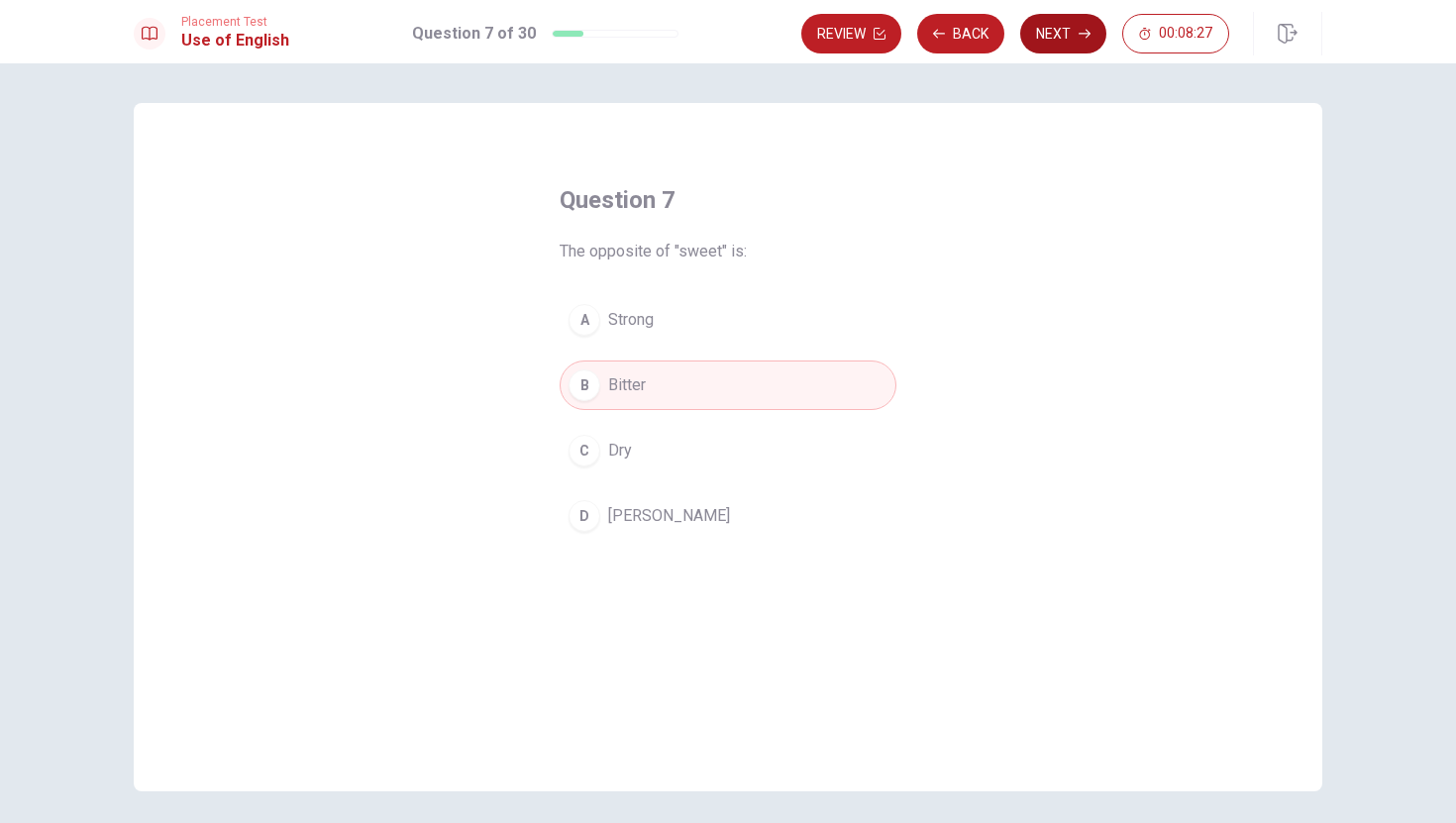 click 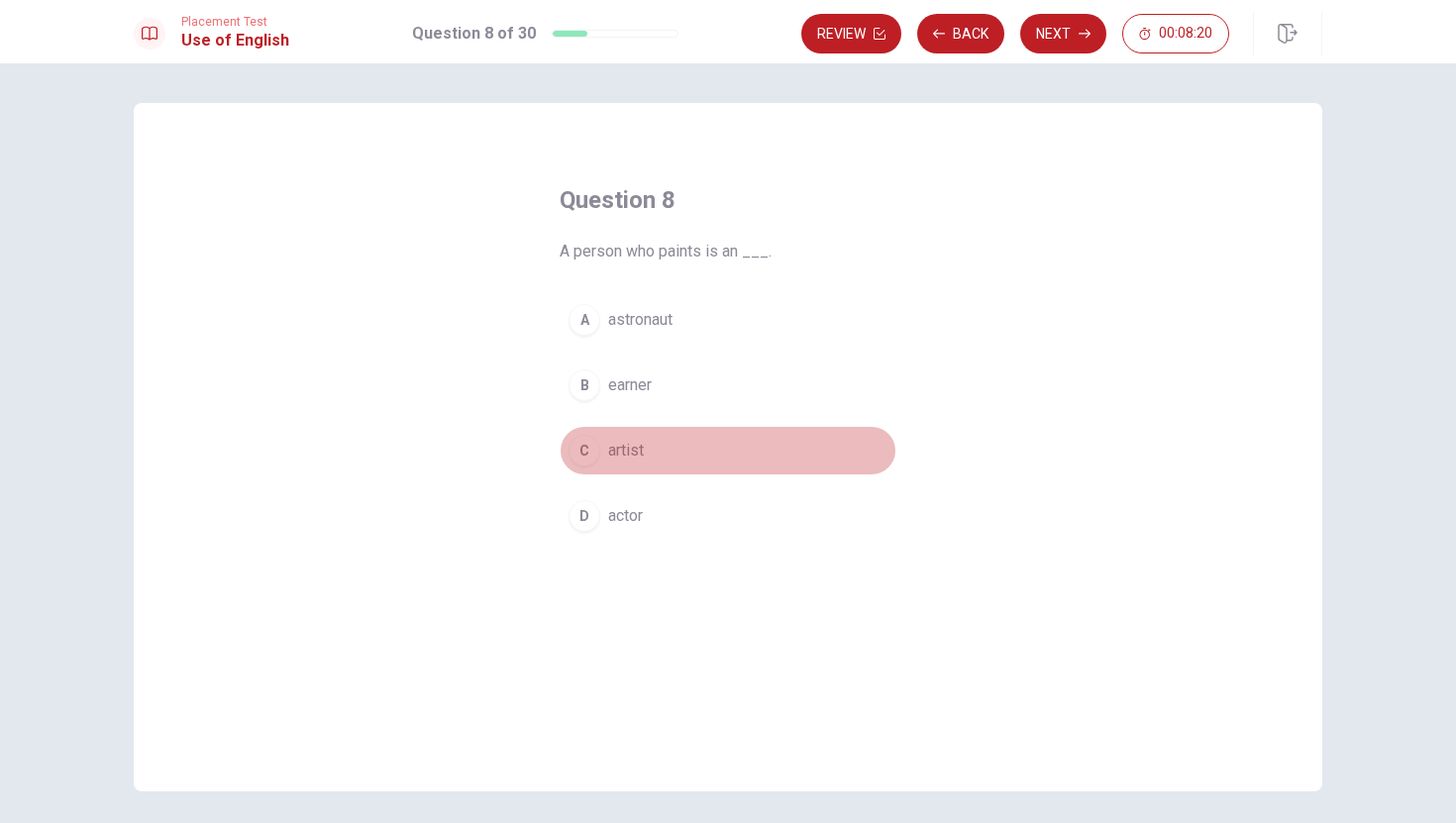 click on "artist" at bounding box center (626, 451) 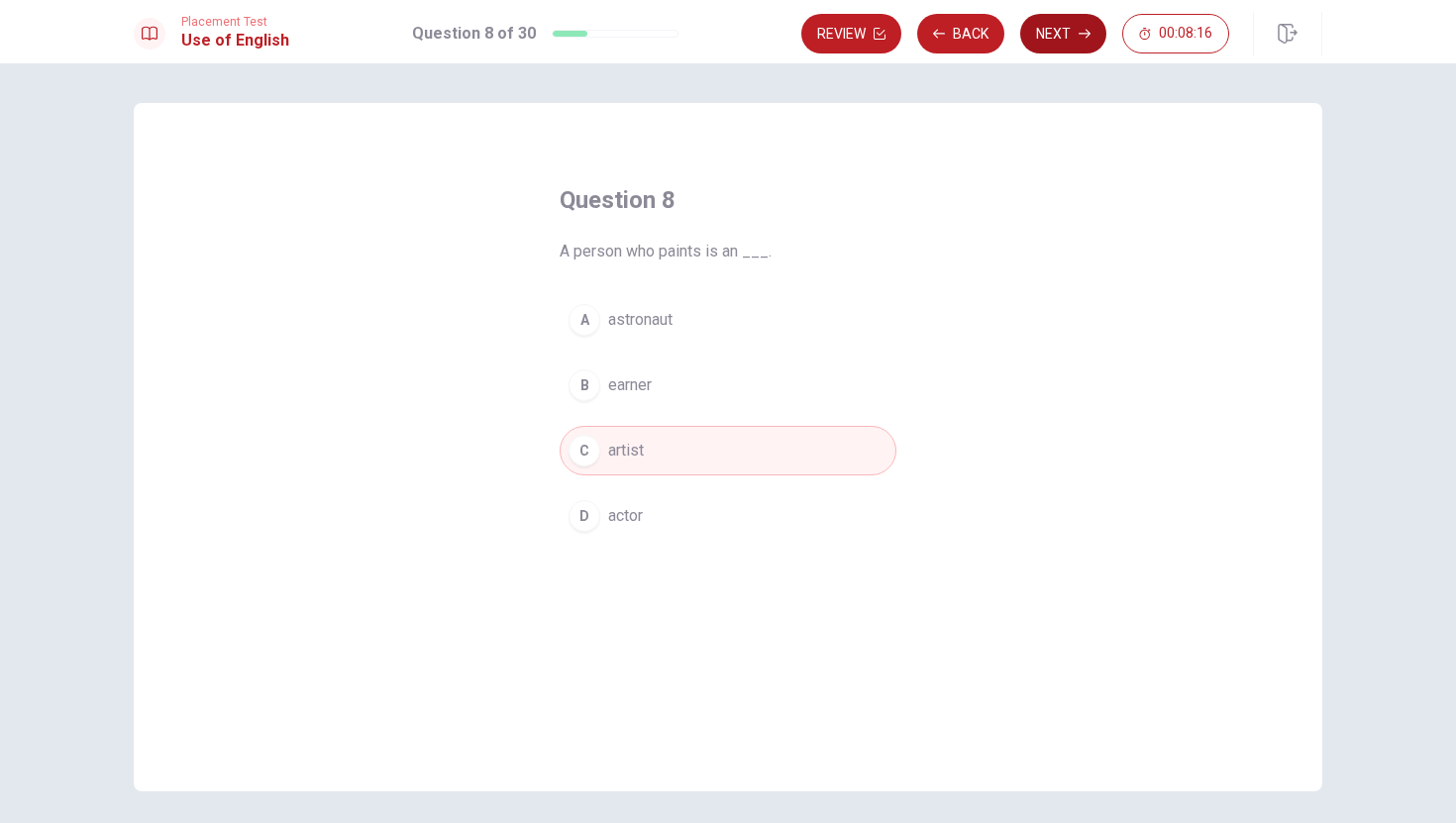 click on "Next" at bounding box center [1063, 34] 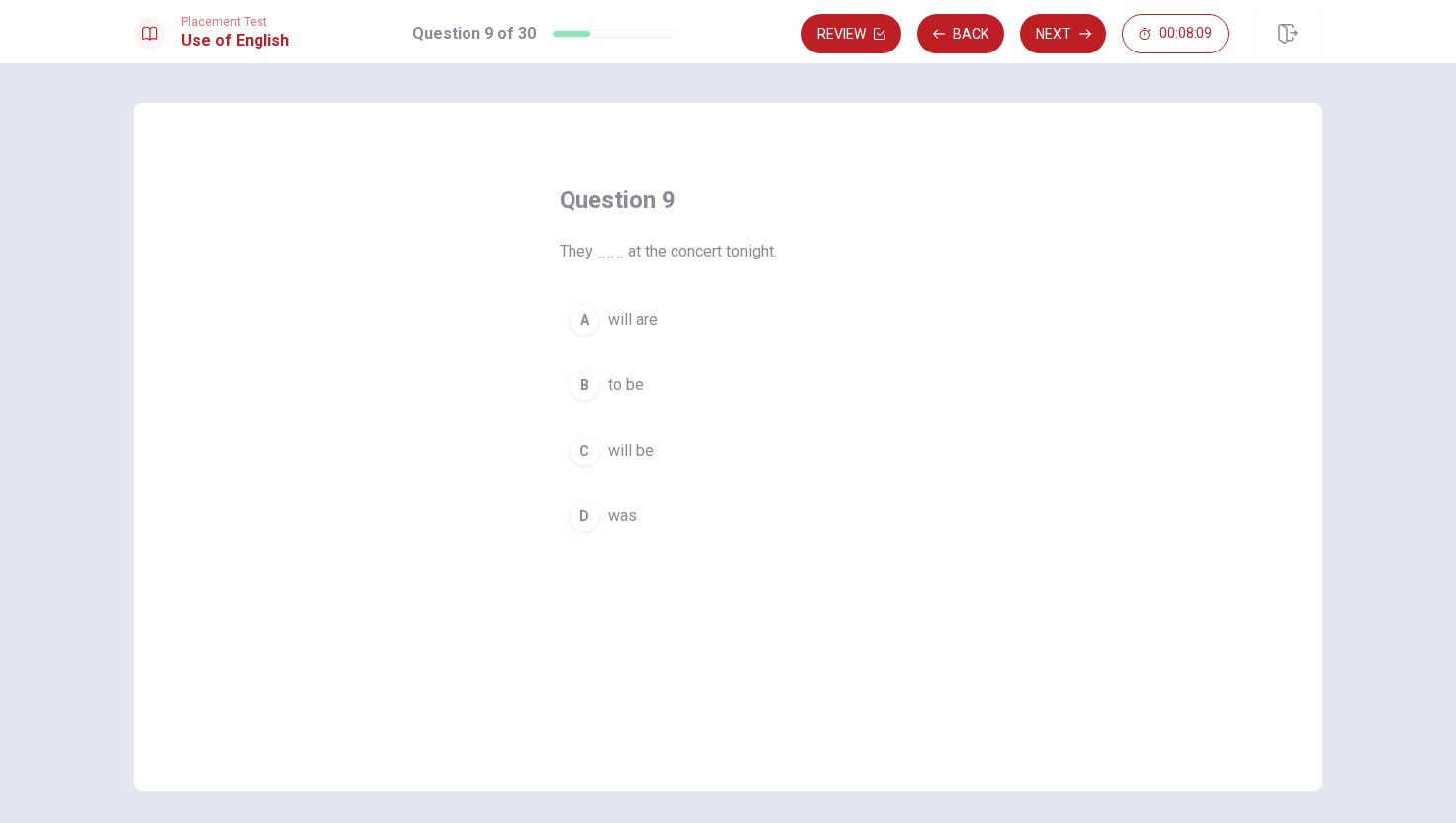 click on "will be" at bounding box center (631, 451) 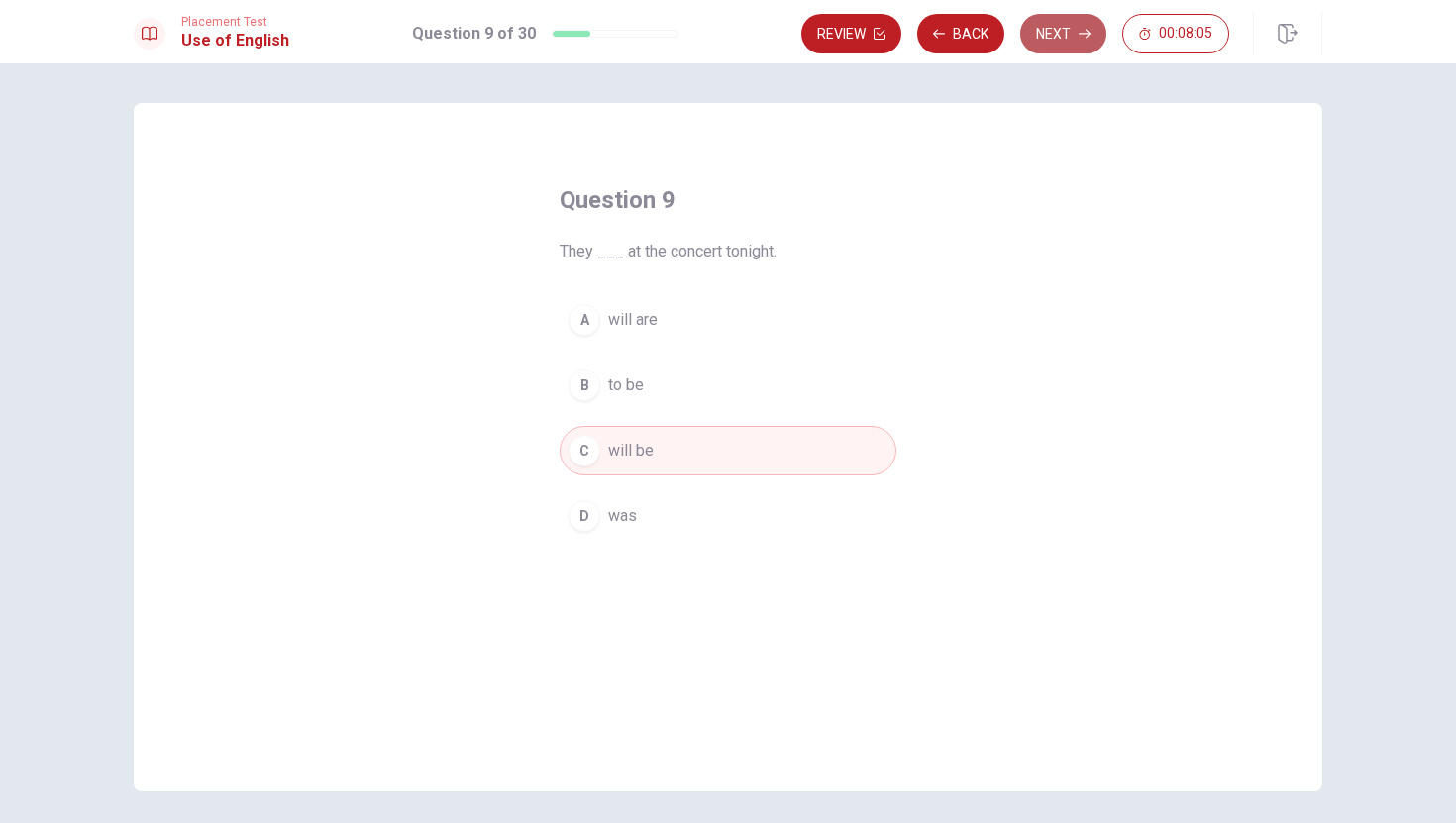 click on "Next" at bounding box center (1063, 34) 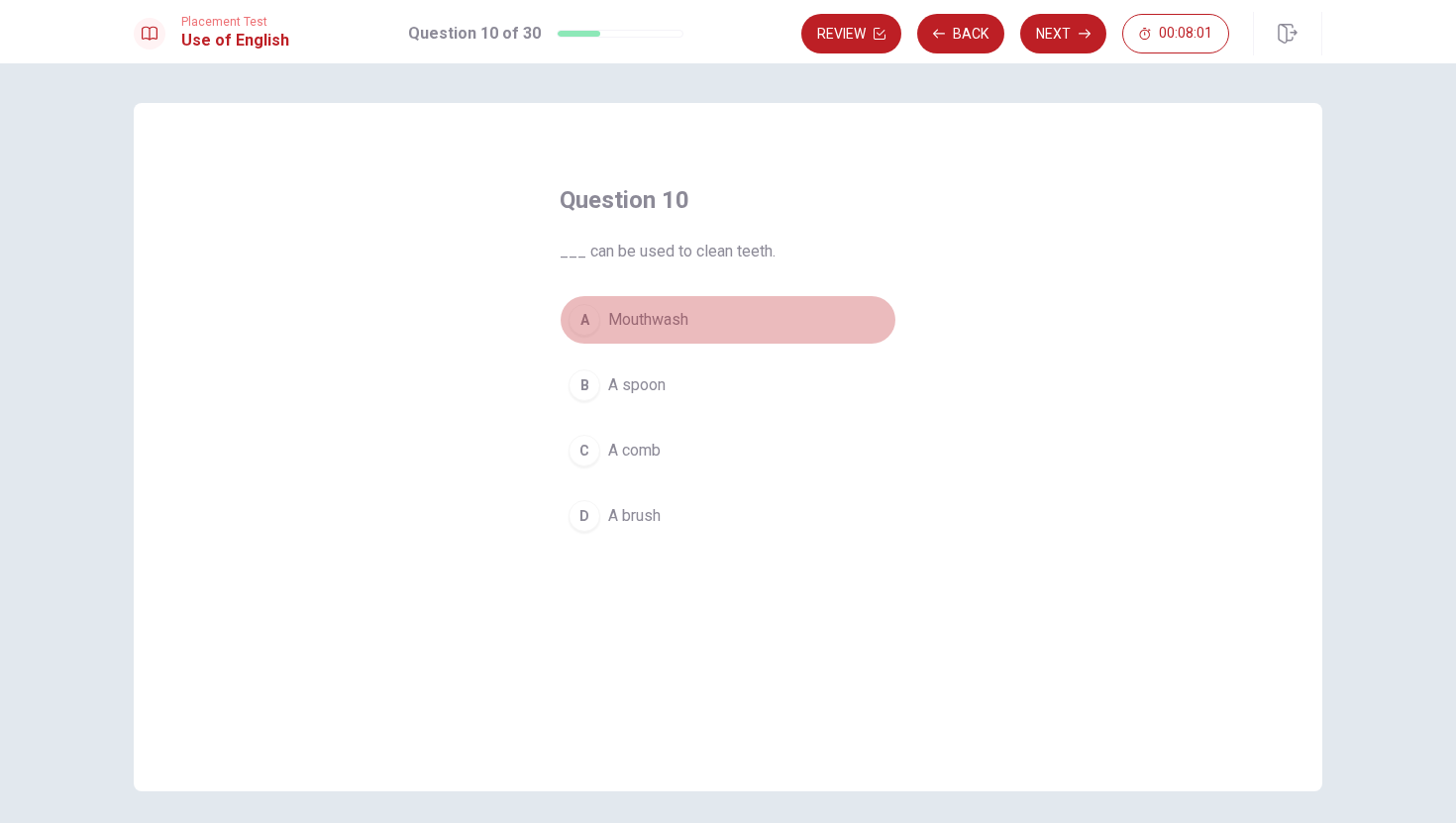 click on "Mouthwash" at bounding box center (648, 320) 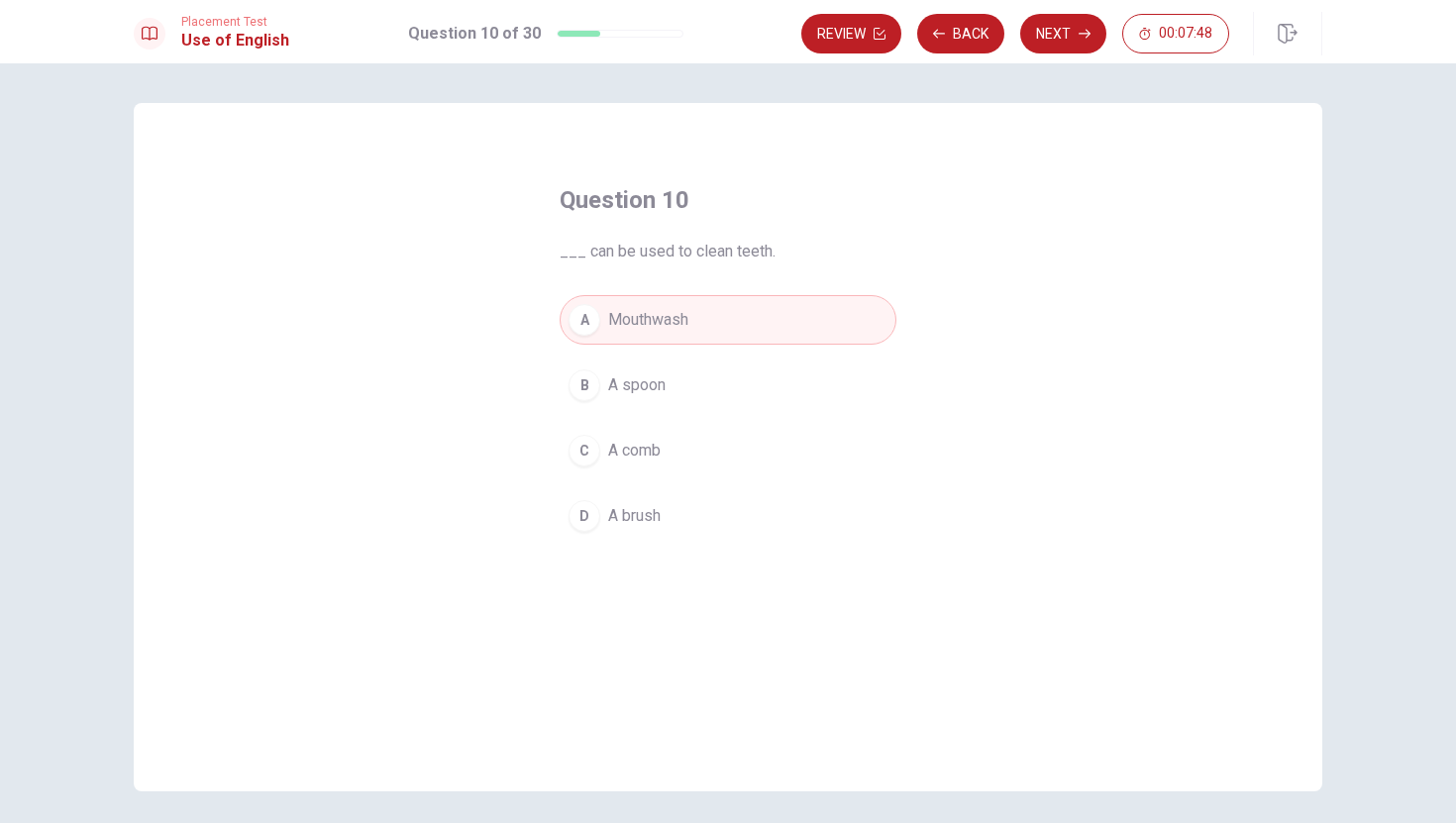 click on "A brush" at bounding box center (634, 516) 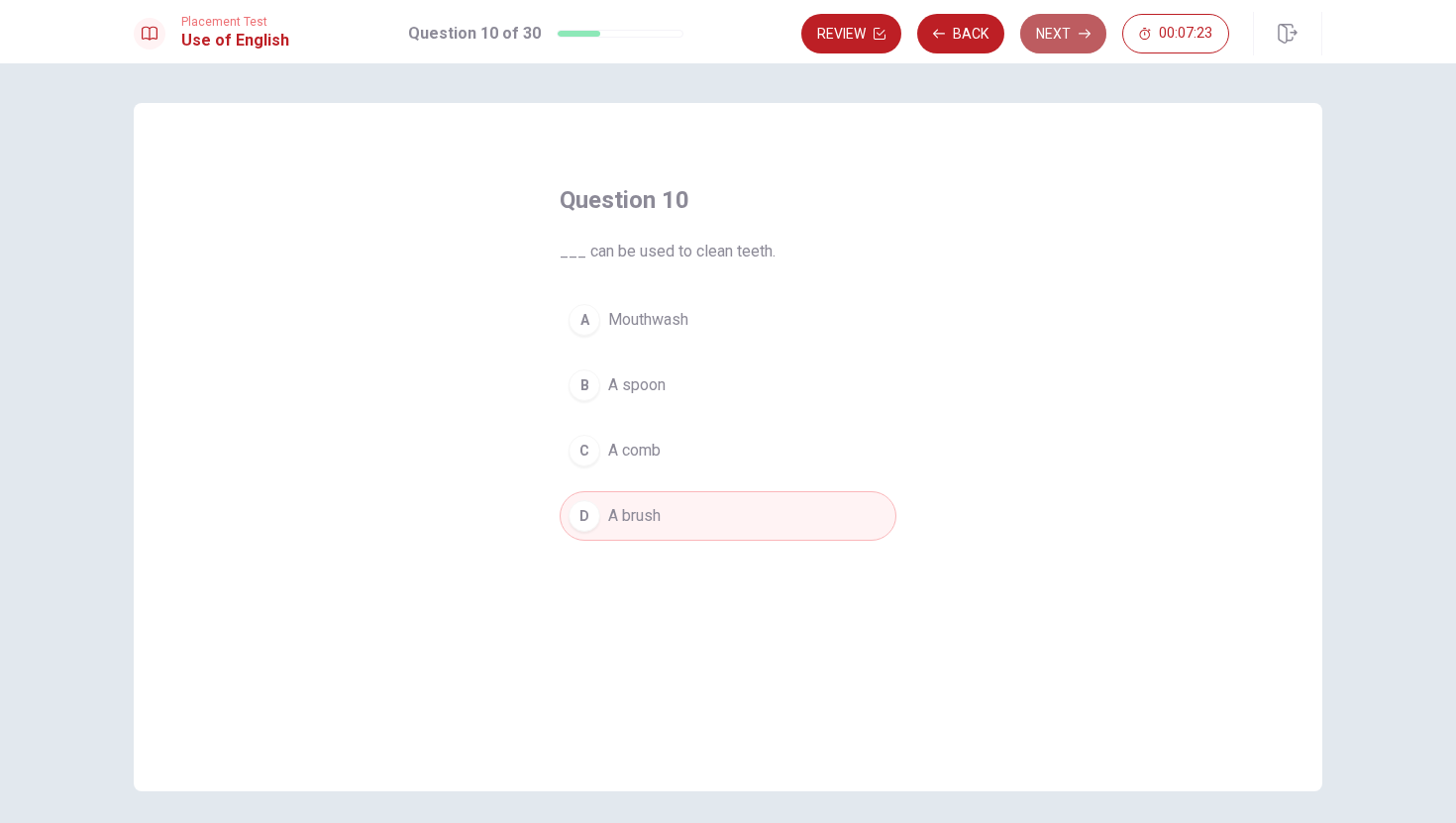 click on "Next" at bounding box center [1063, 34] 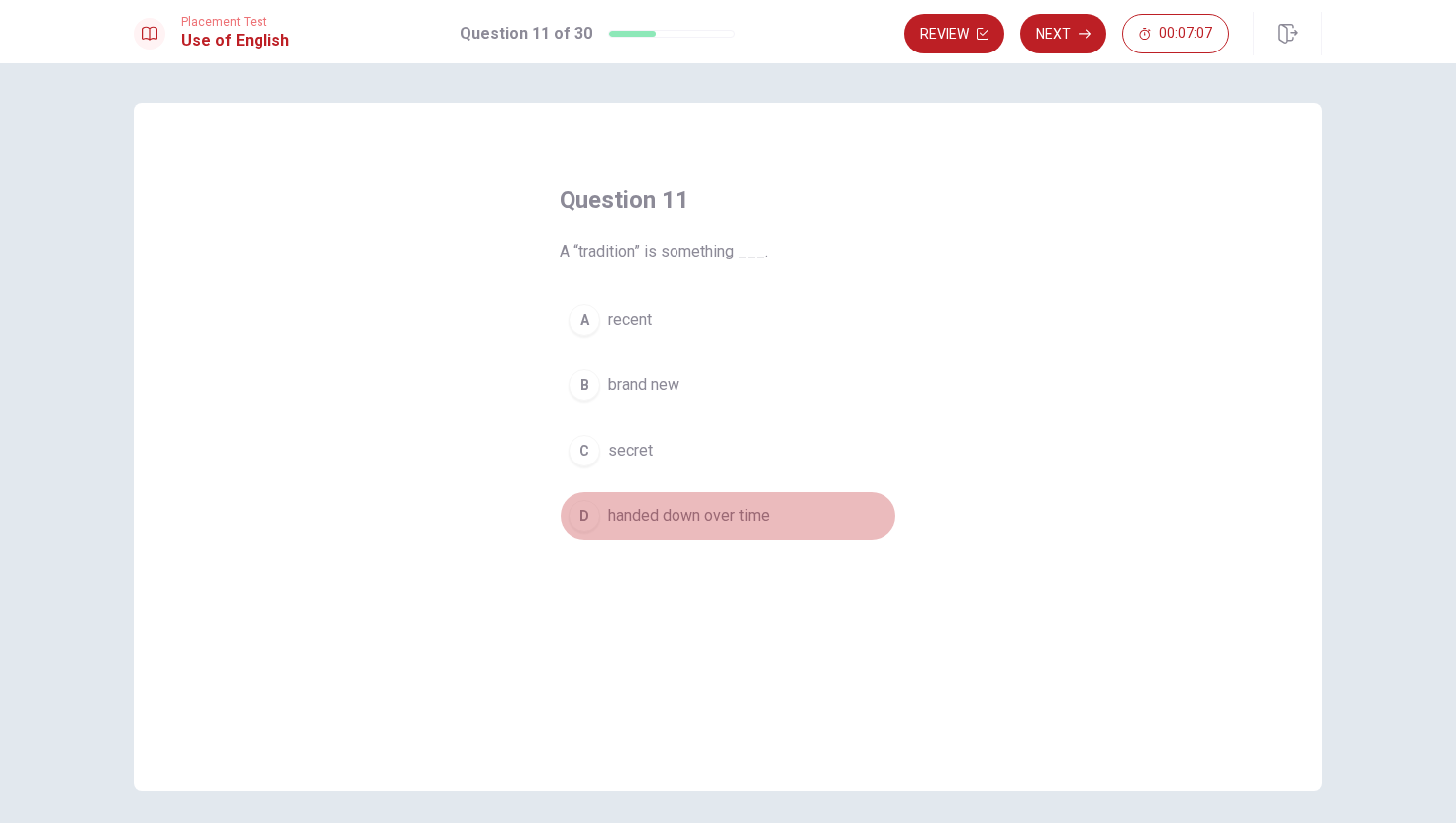 click on "handed down over time" at bounding box center [688, 516] 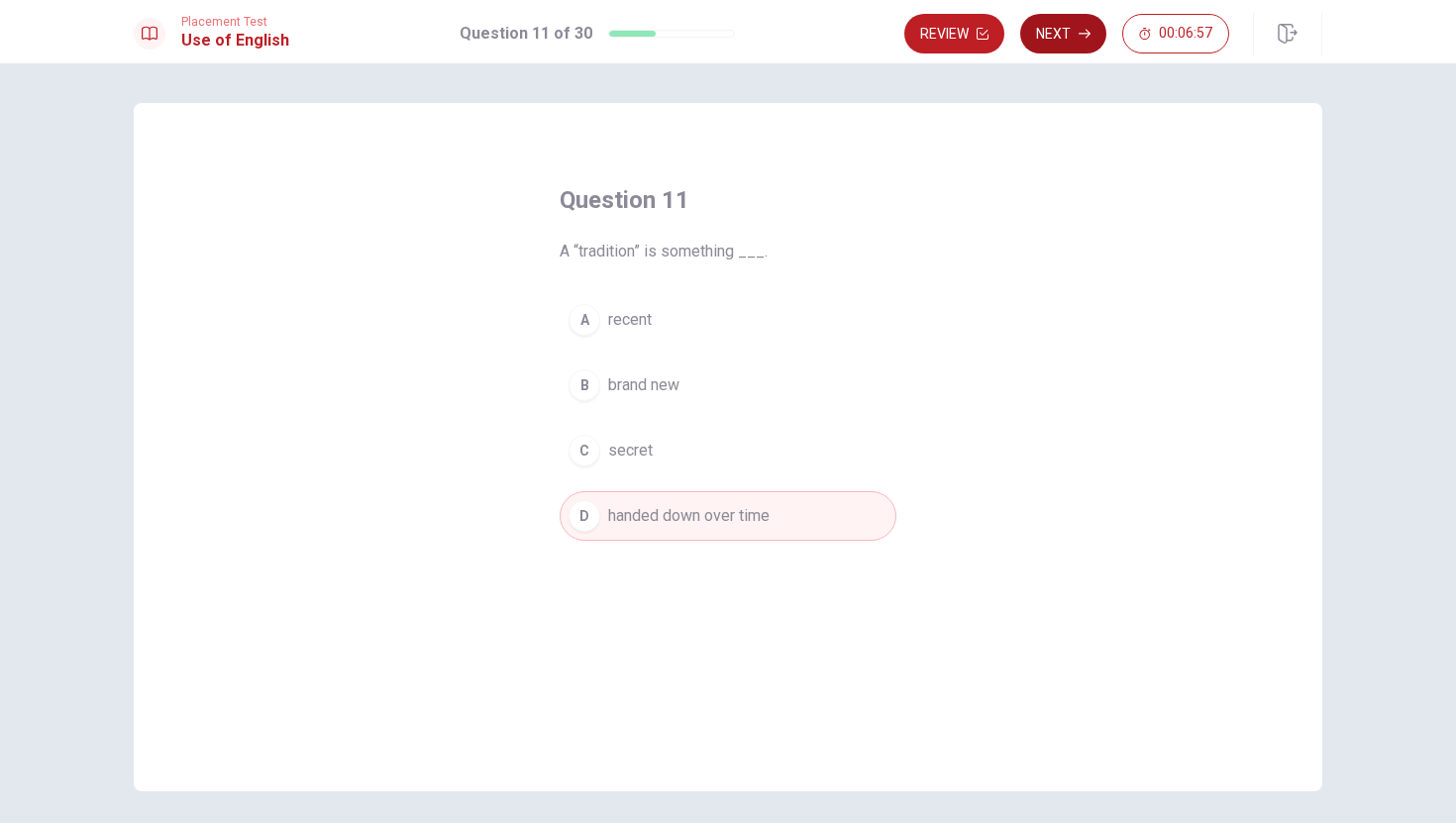 click on "Next" at bounding box center (1063, 34) 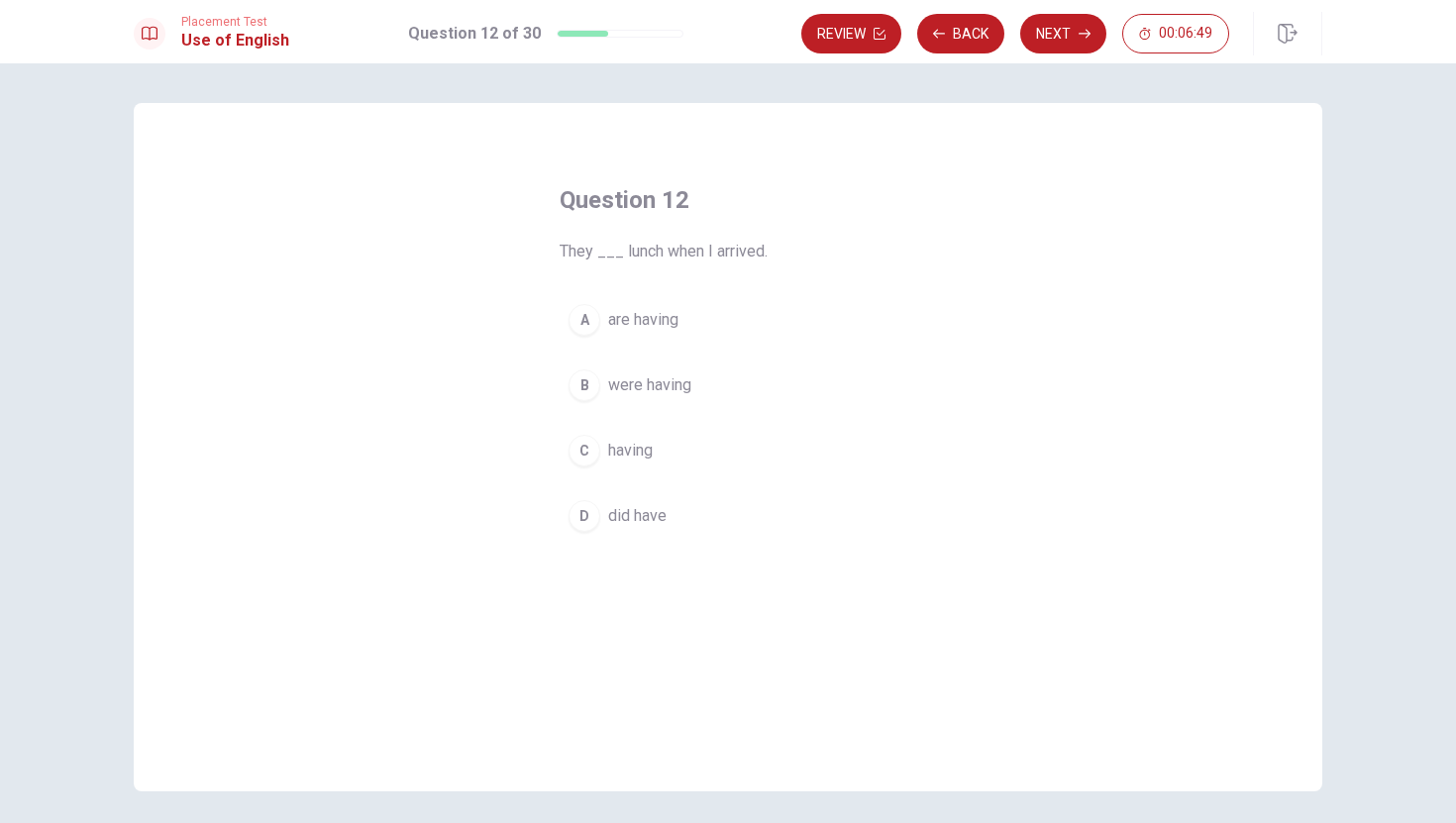 click on "were having" at bounding box center [650, 385] 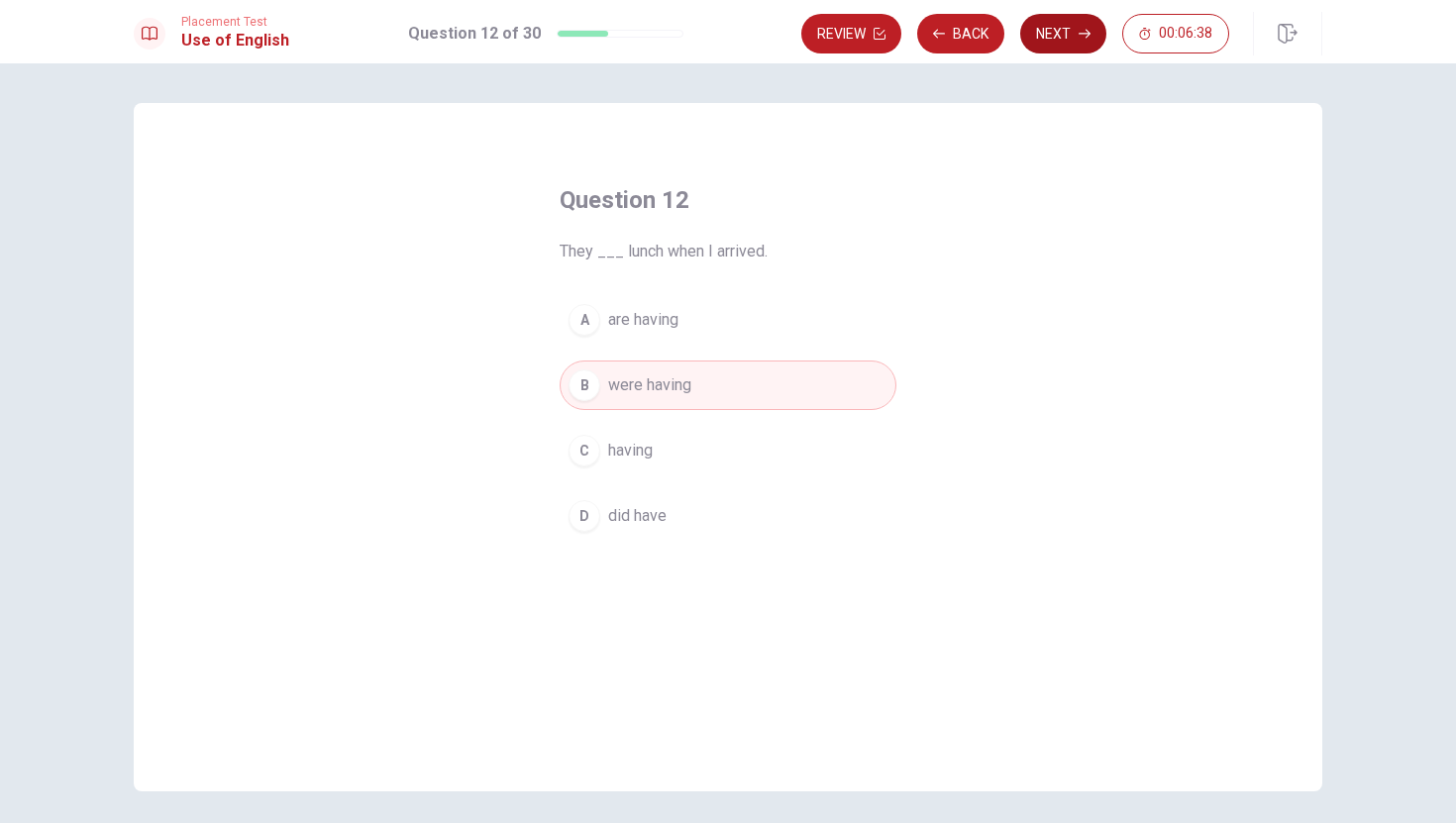 click on "Next" at bounding box center (1063, 34) 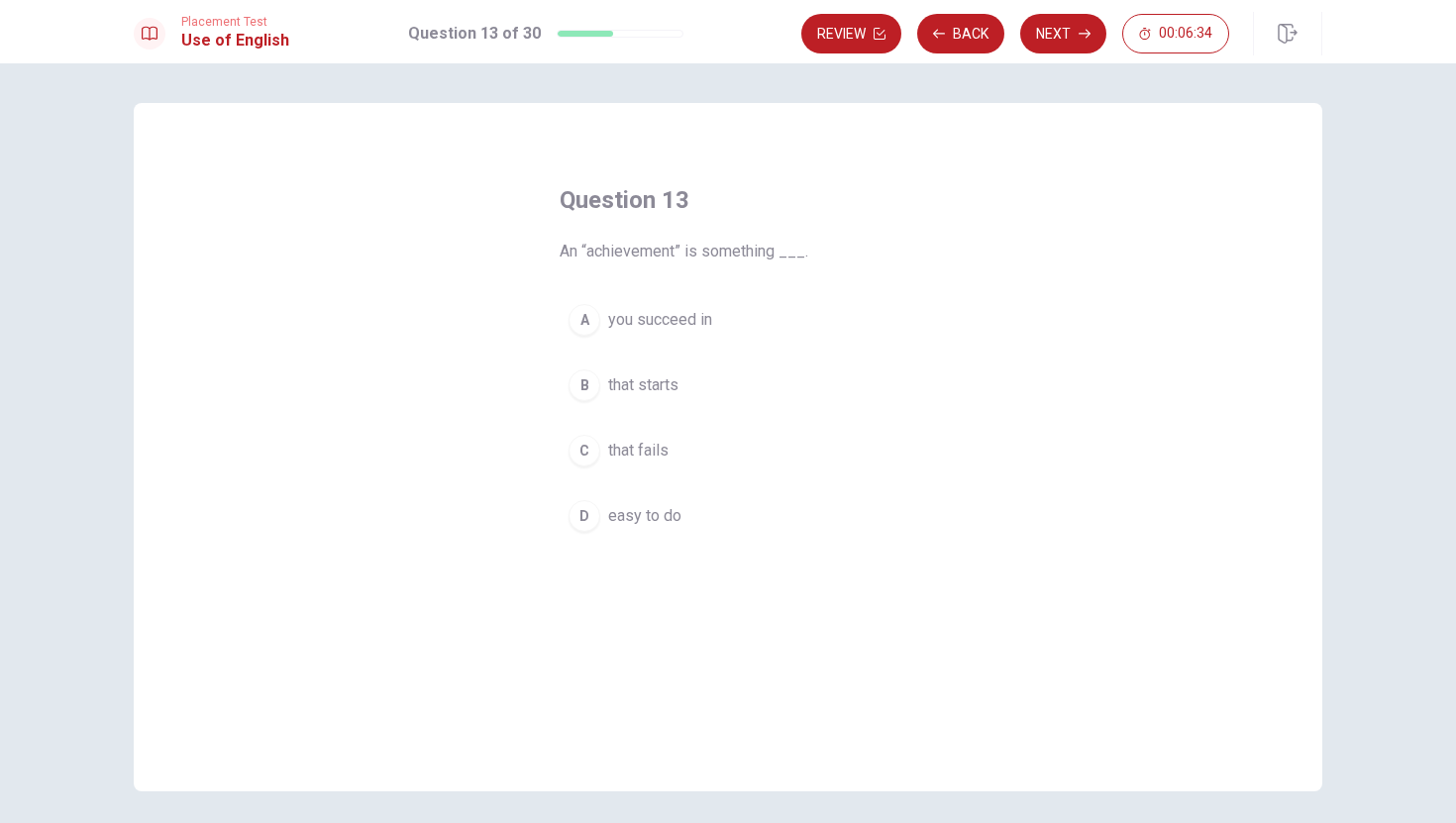 click on "A" at bounding box center (584, 320) 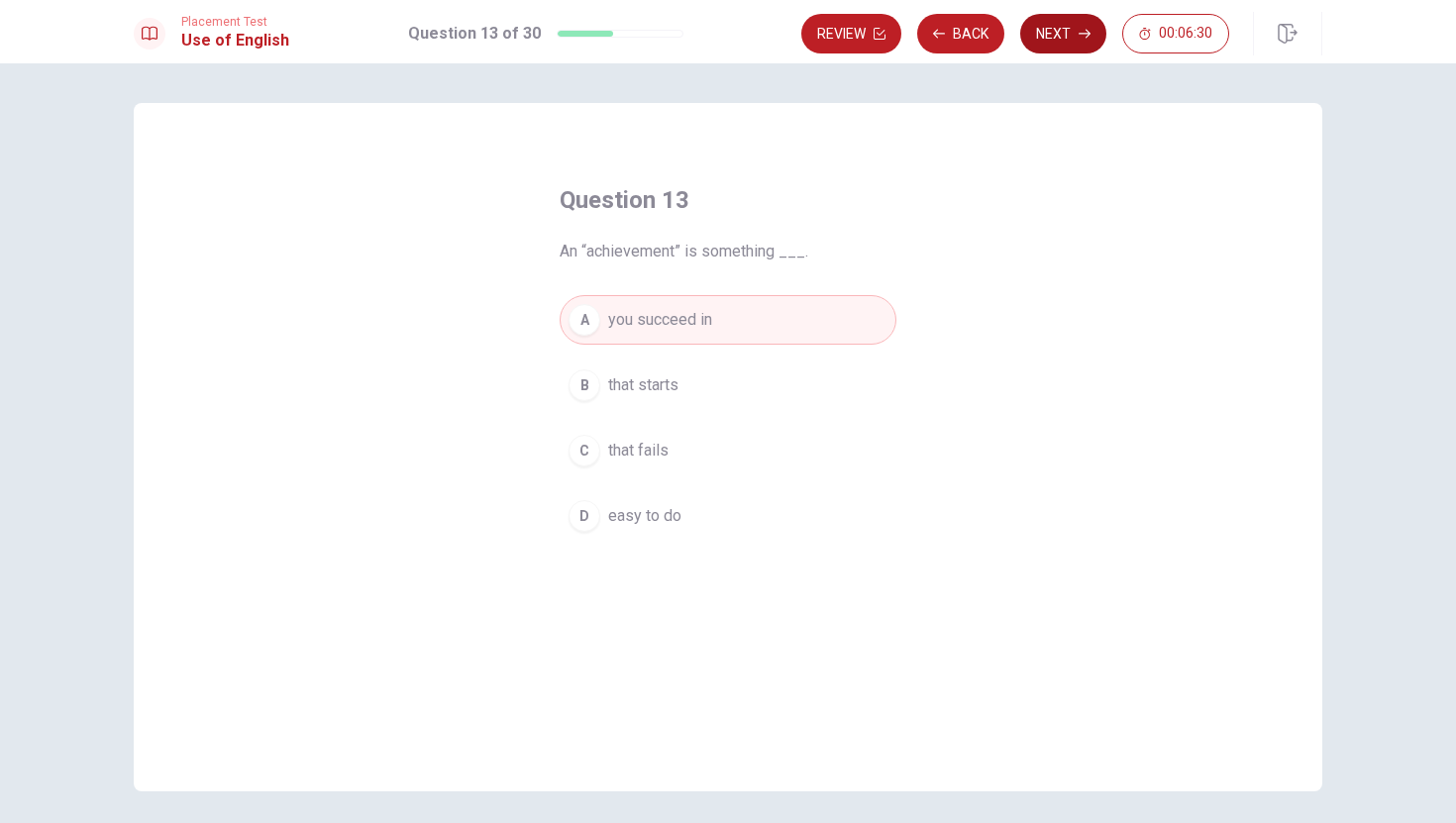 click on "Next" at bounding box center [1063, 34] 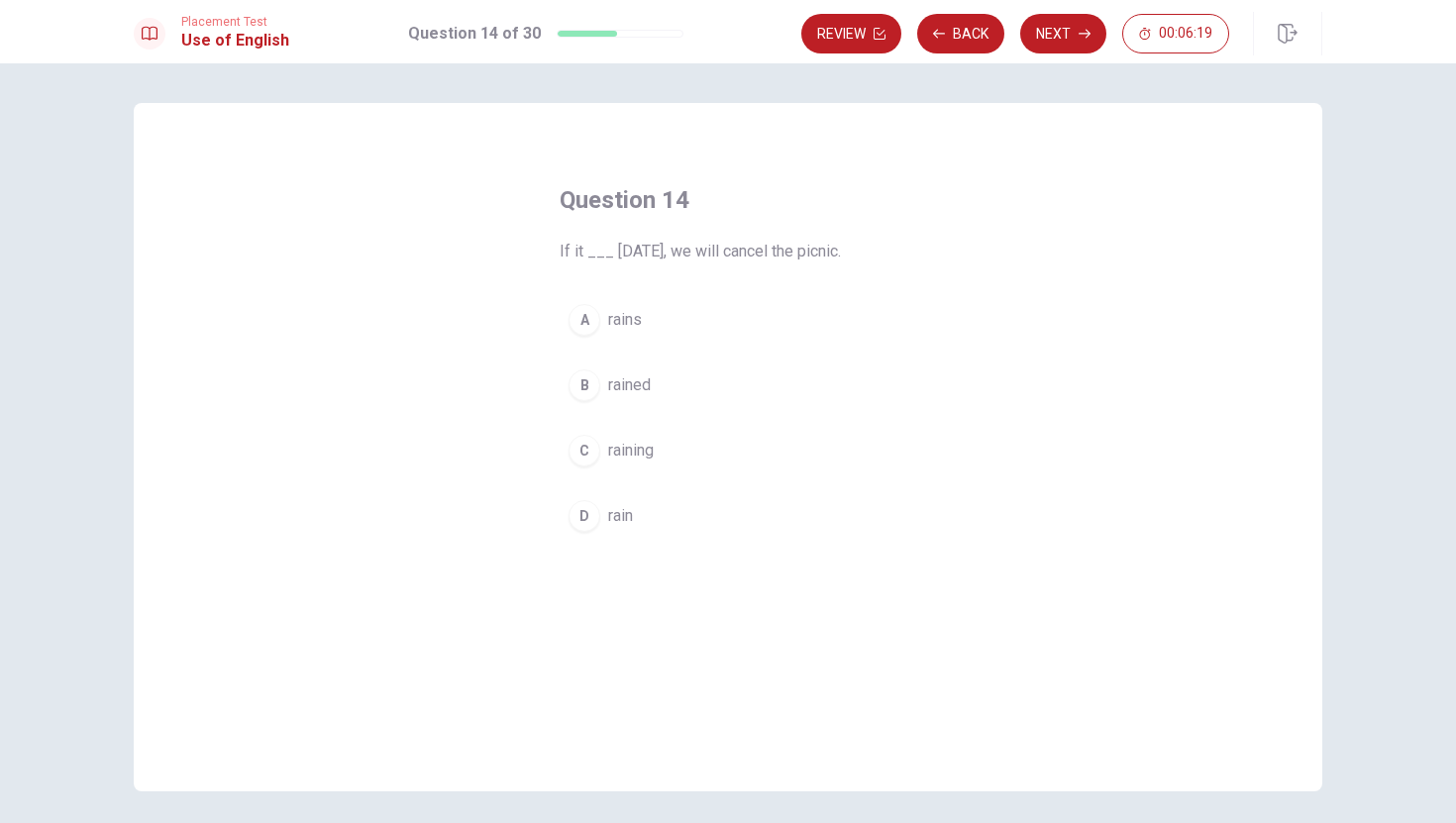 click on "rains" at bounding box center (625, 320) 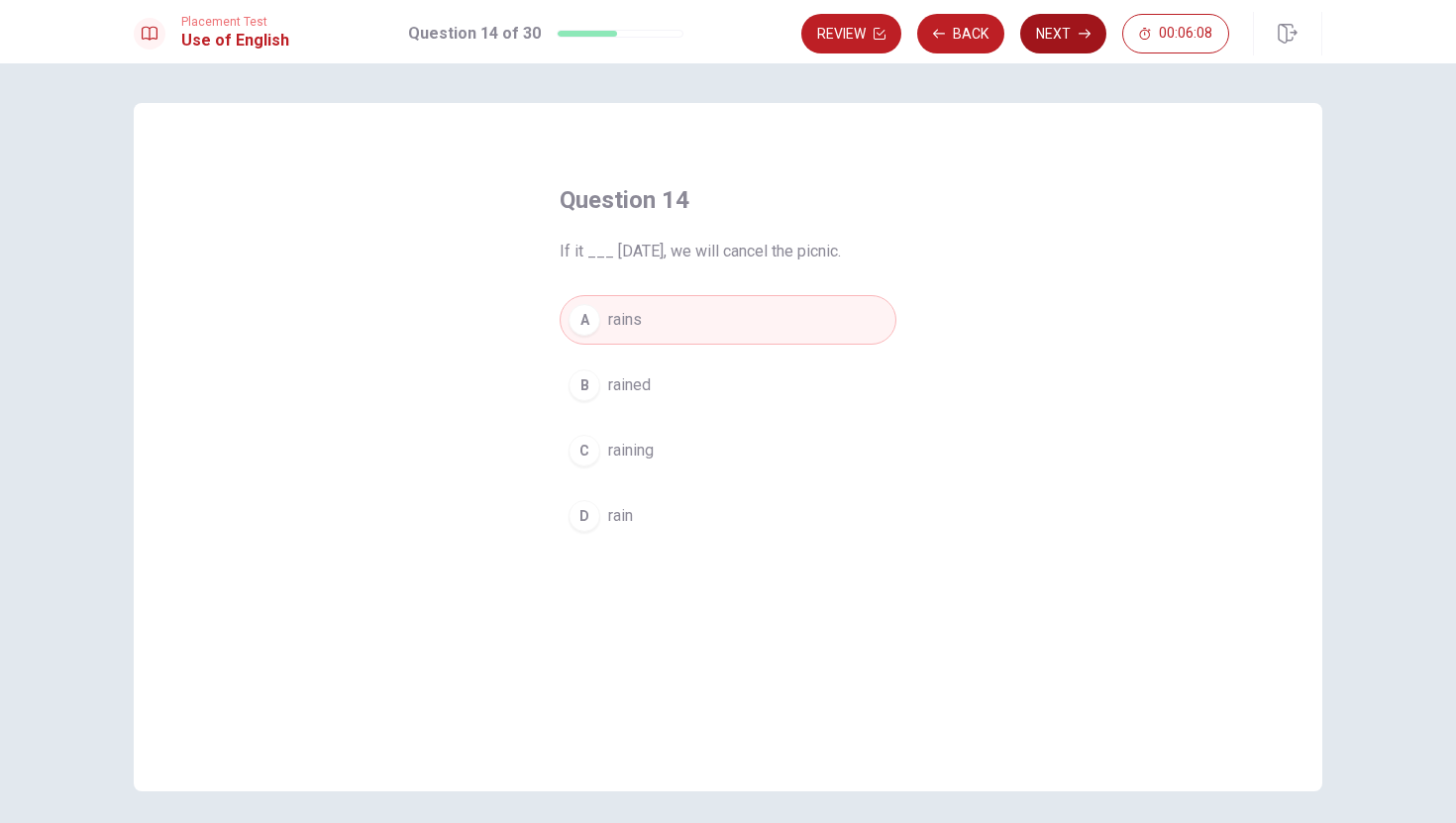 click on "Next" at bounding box center (1063, 34) 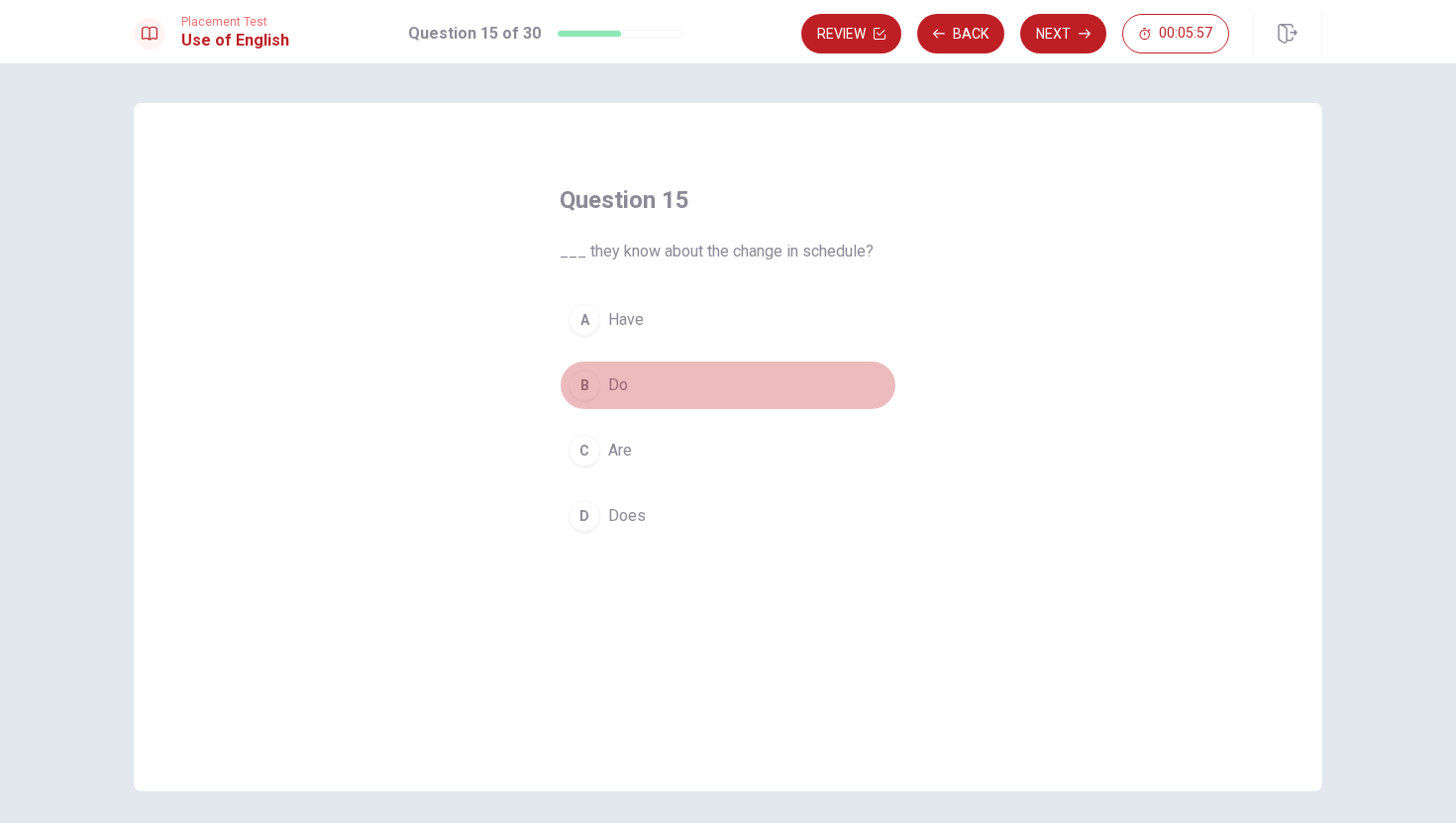 click on "Do" at bounding box center [618, 385] 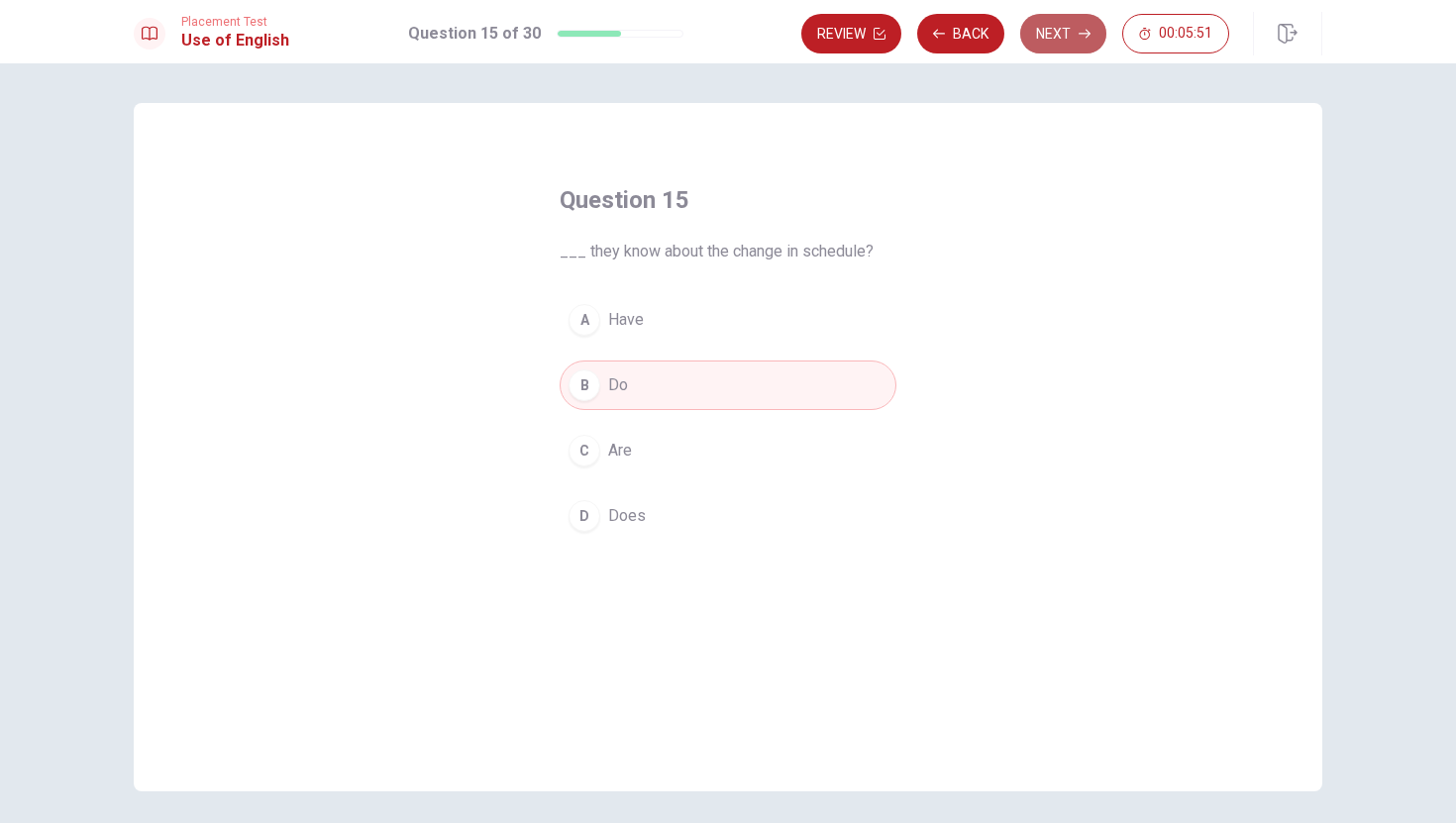 click on "Next" at bounding box center (1063, 34) 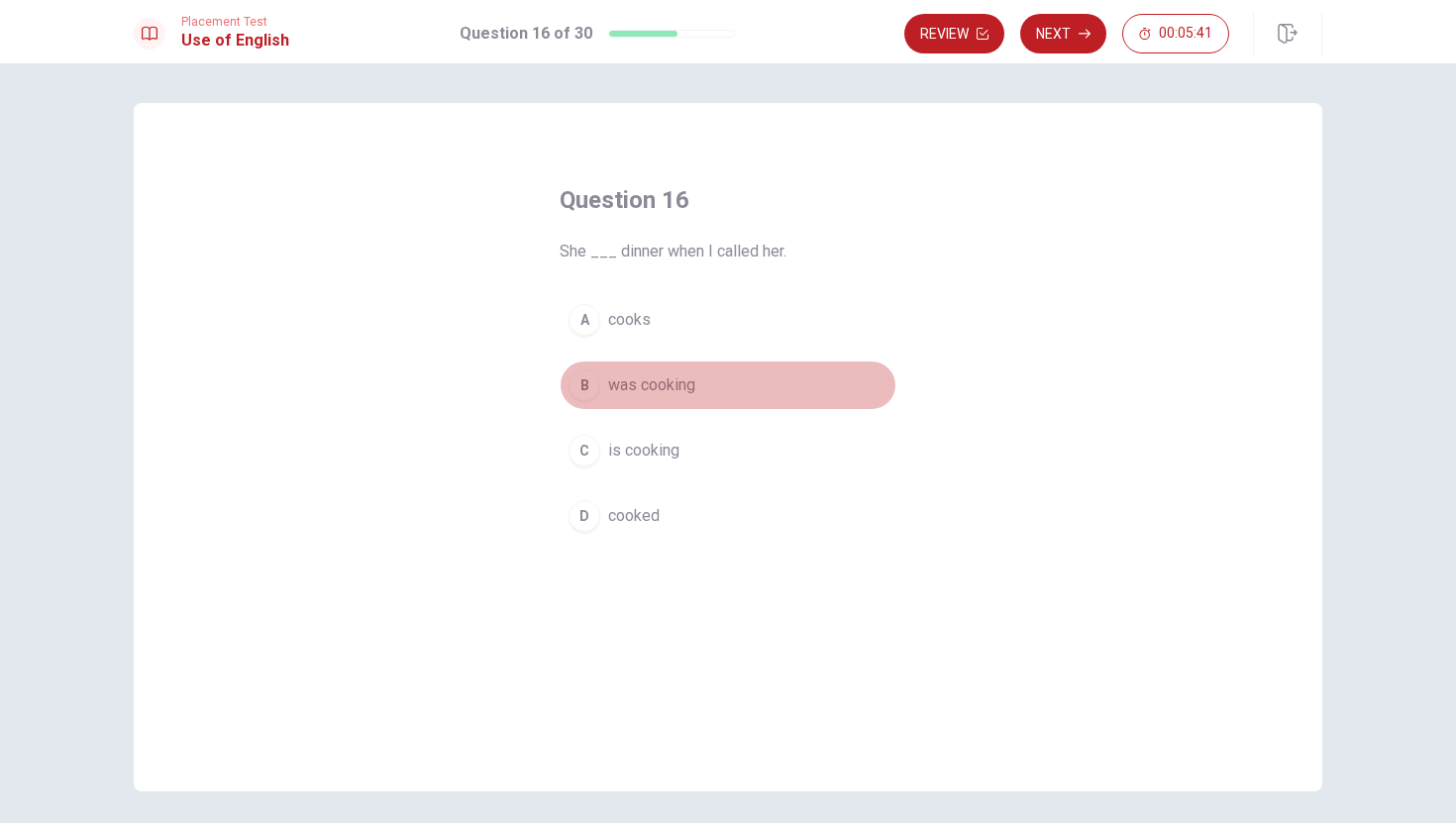 click on "was cooking" at bounding box center (652, 385) 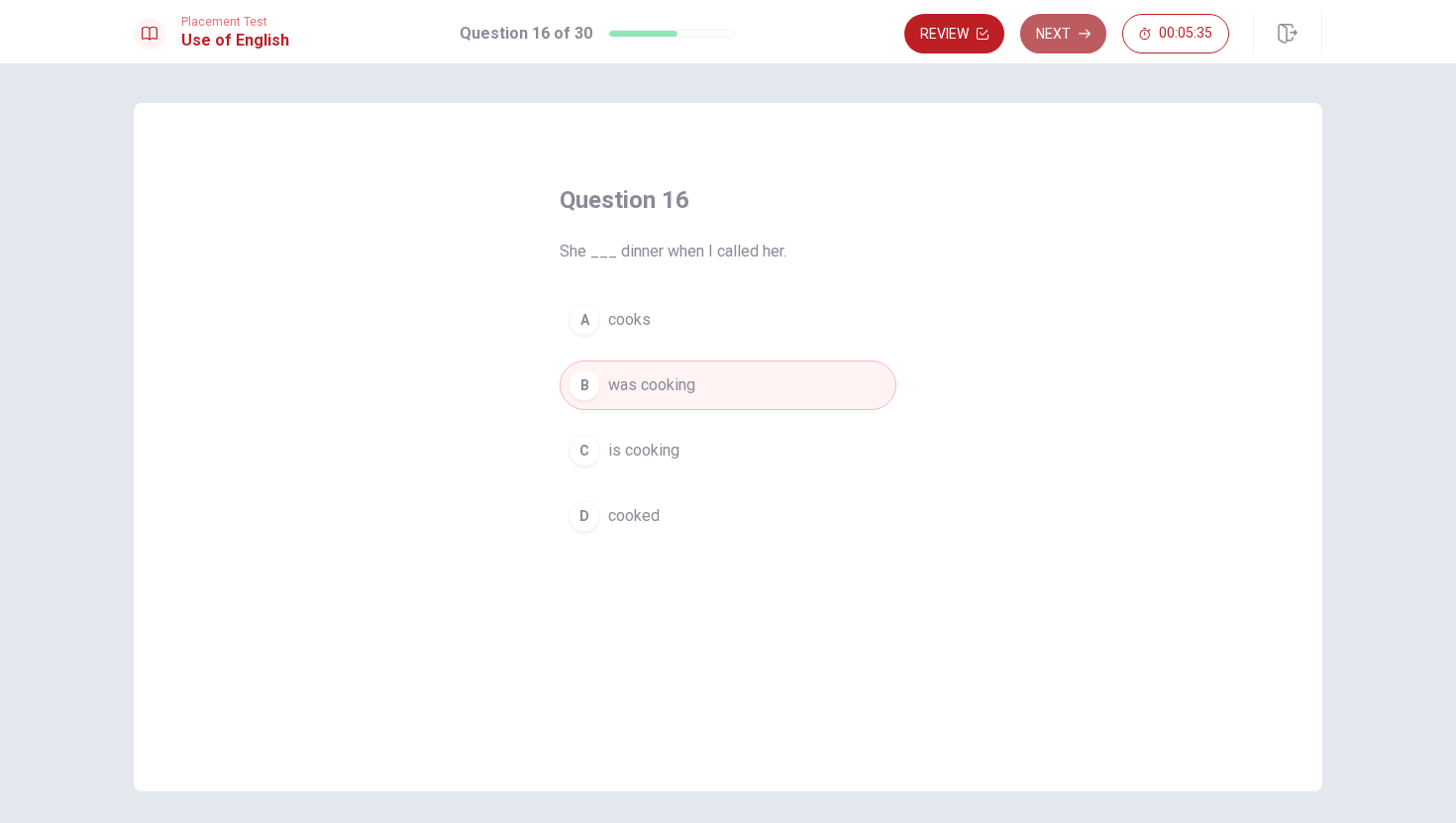 click on "Next" at bounding box center (1063, 34) 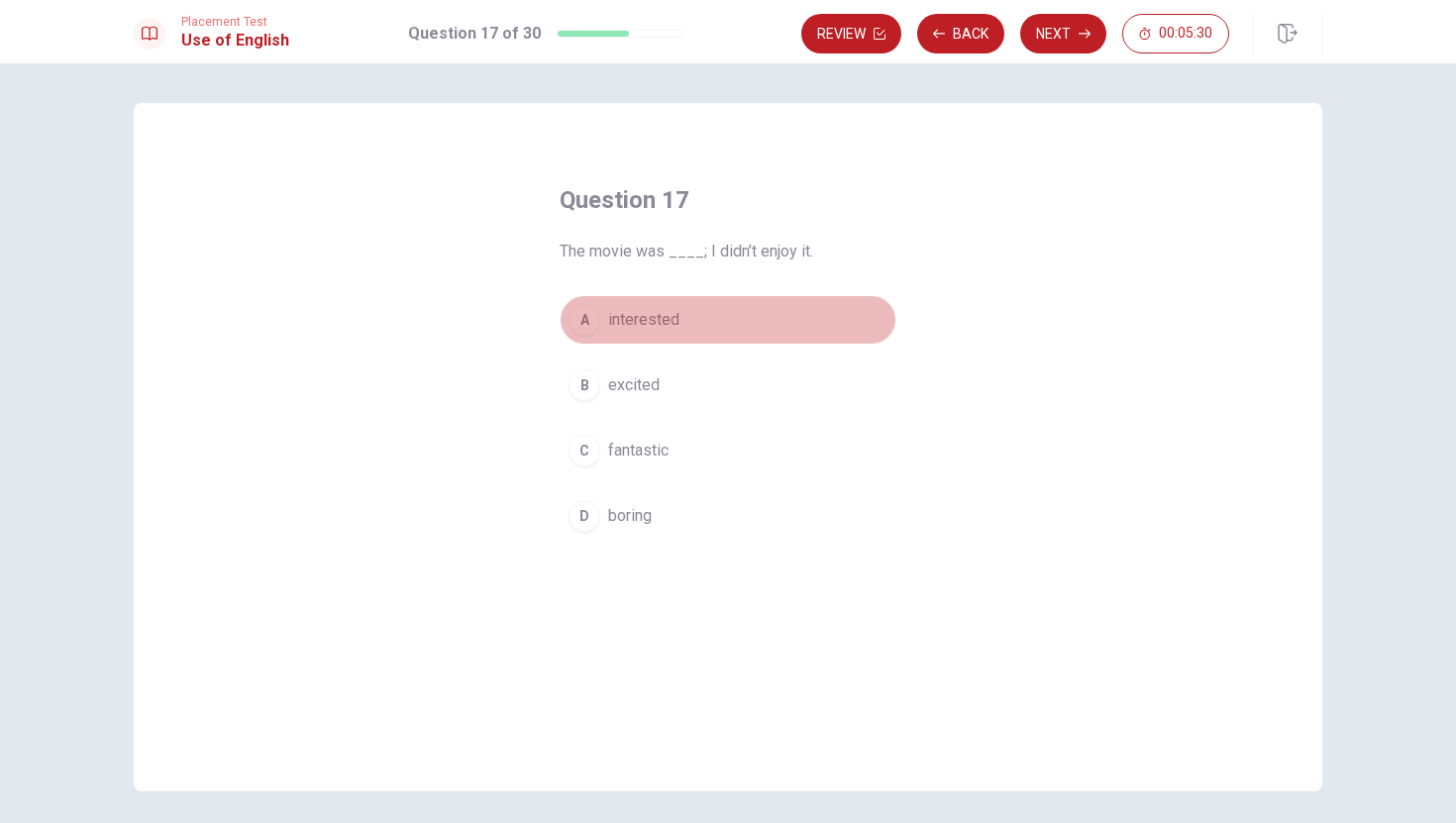 click on "interested" at bounding box center [644, 320] 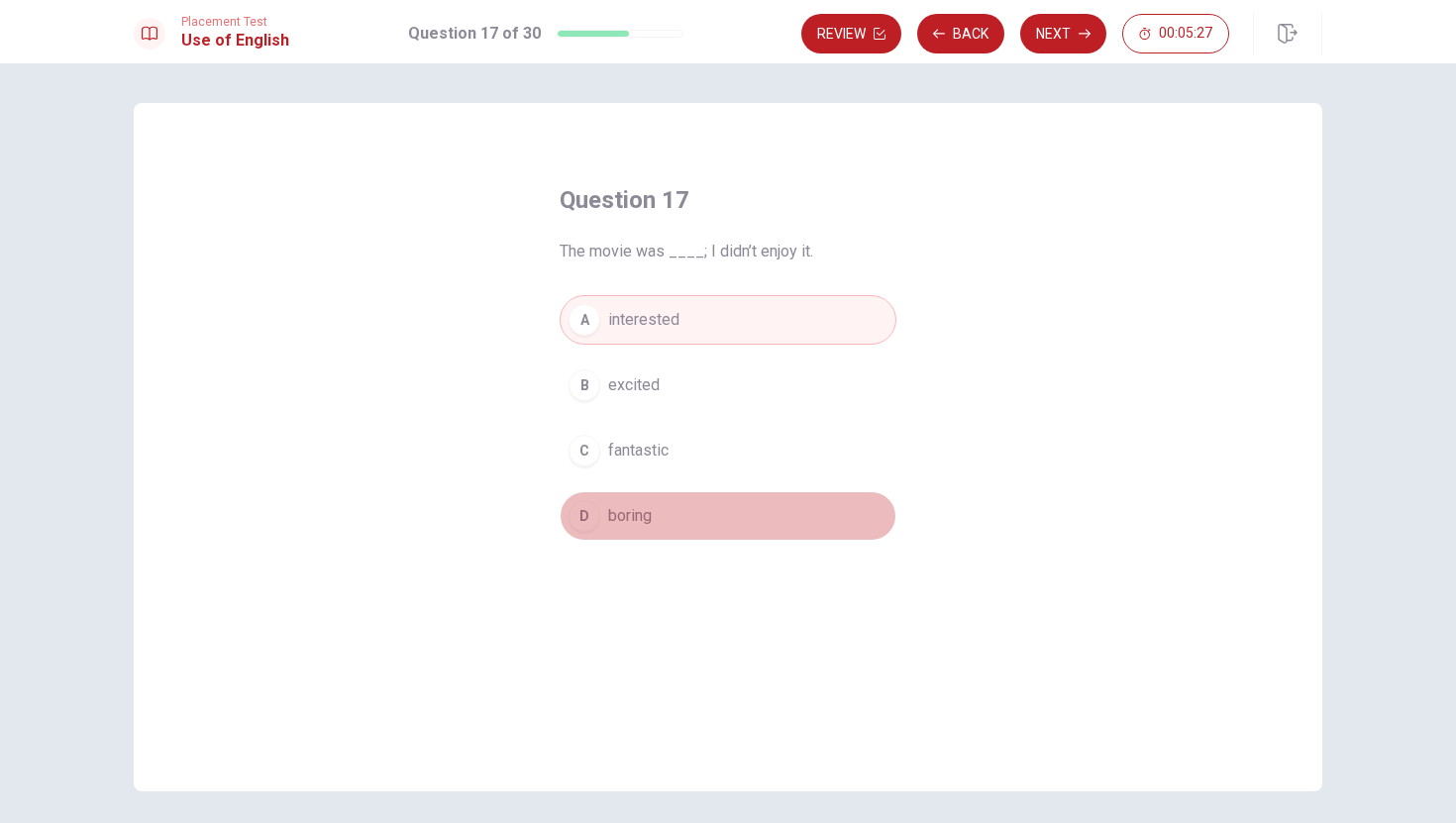 click on "D boring" at bounding box center (728, 516) 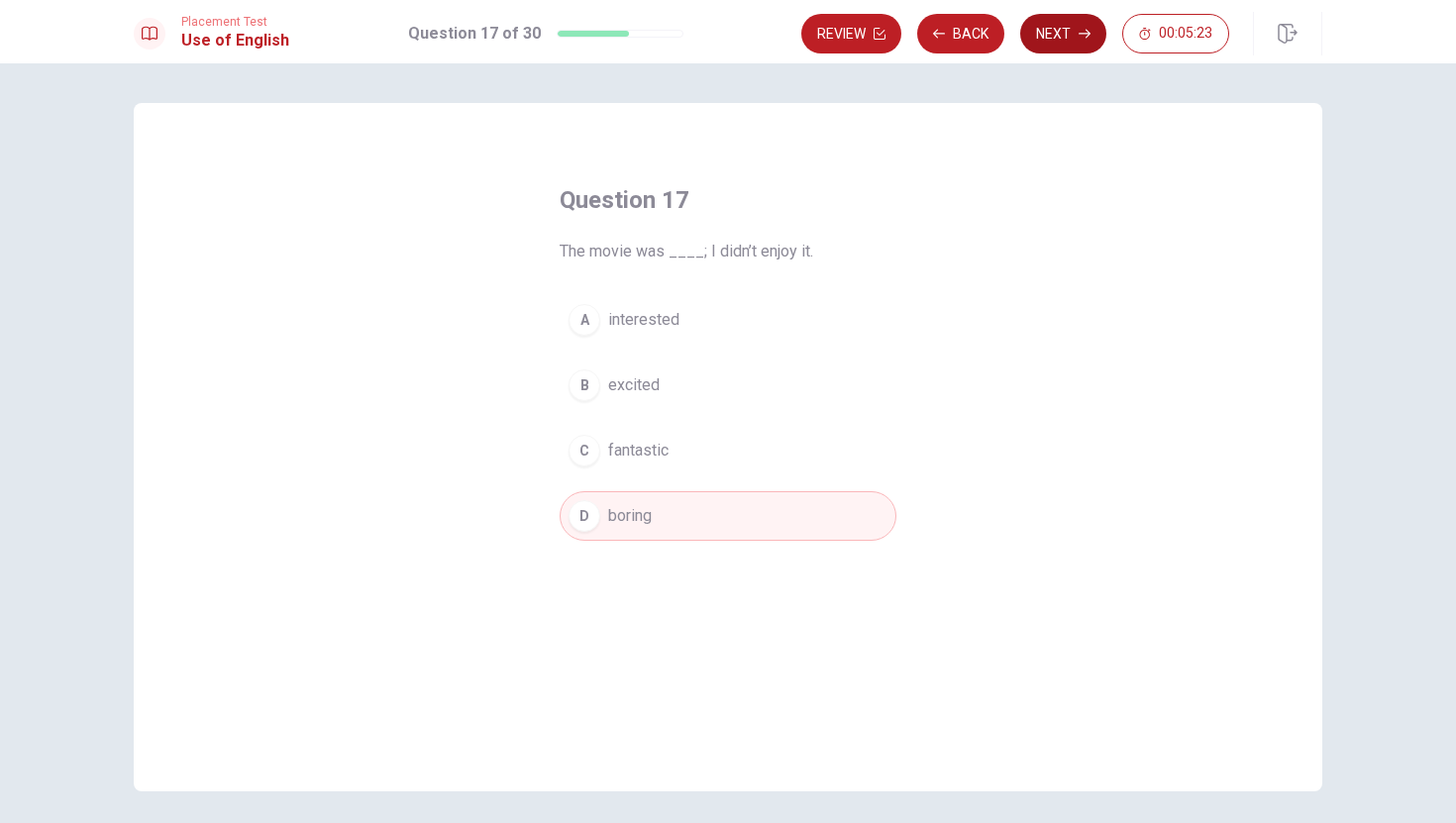 click on "Next" at bounding box center [1063, 34] 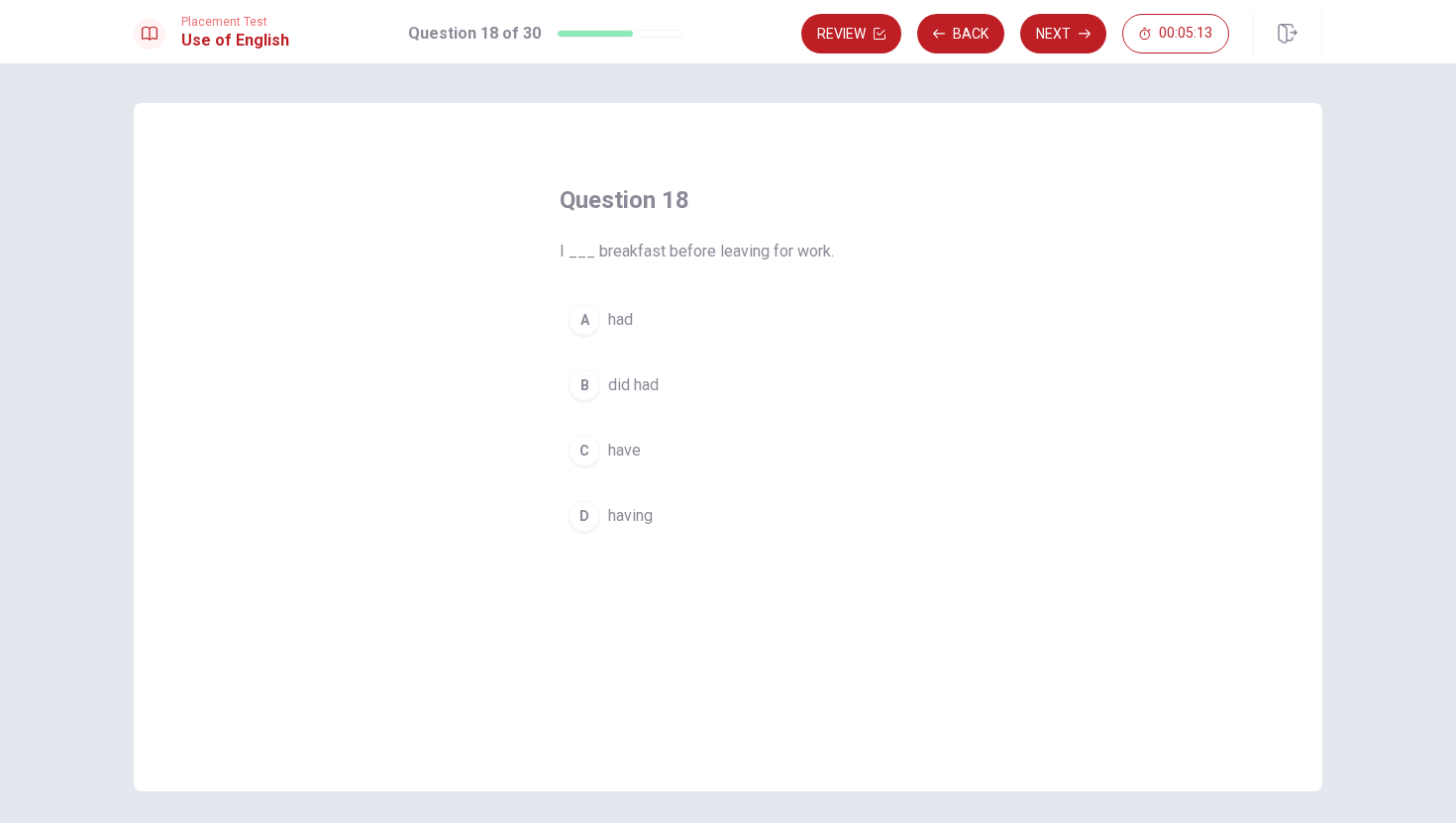 click on "A had" at bounding box center (728, 320) 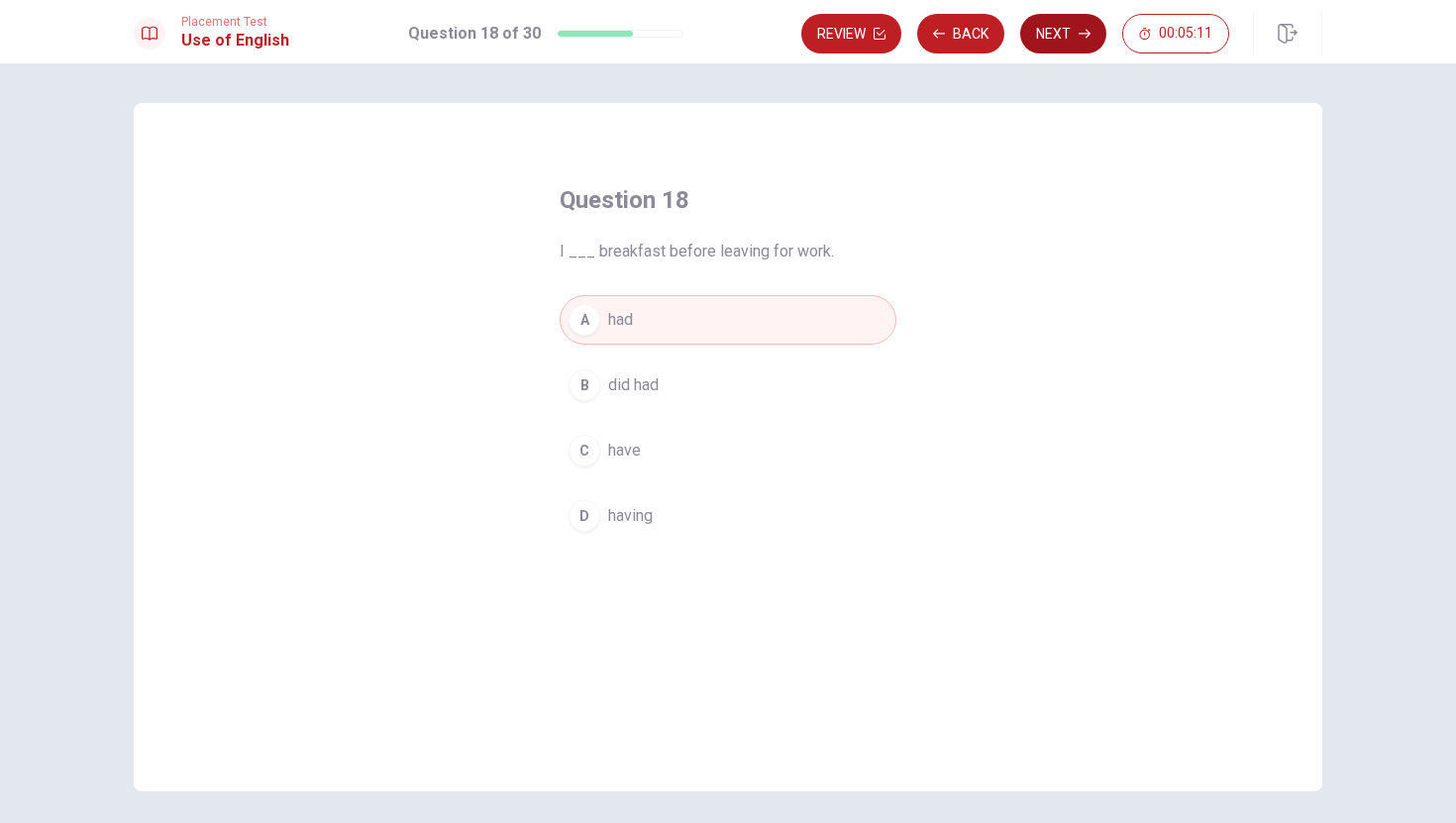 click on "Next" at bounding box center [1063, 34] 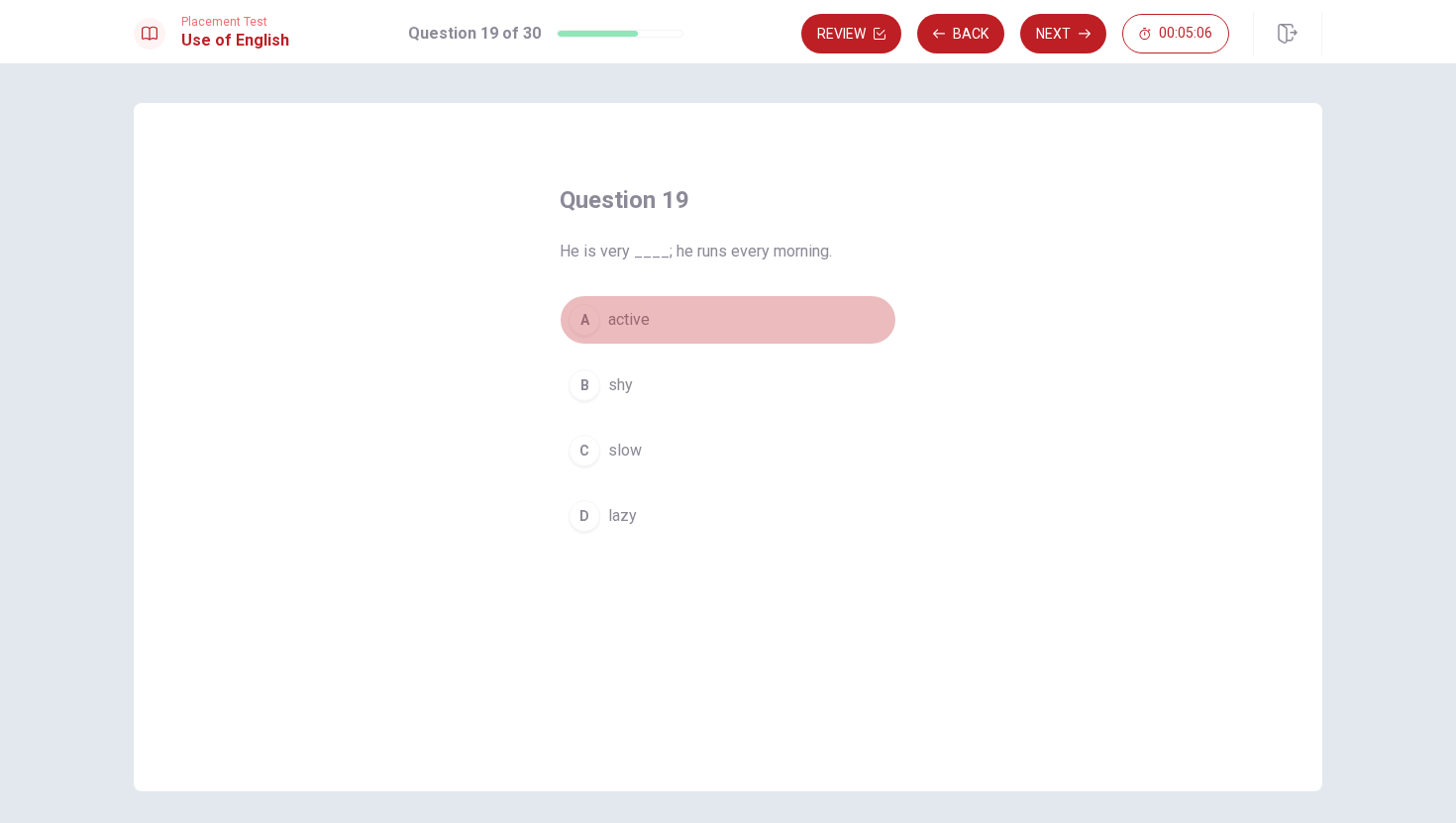 click on "active" at bounding box center (629, 320) 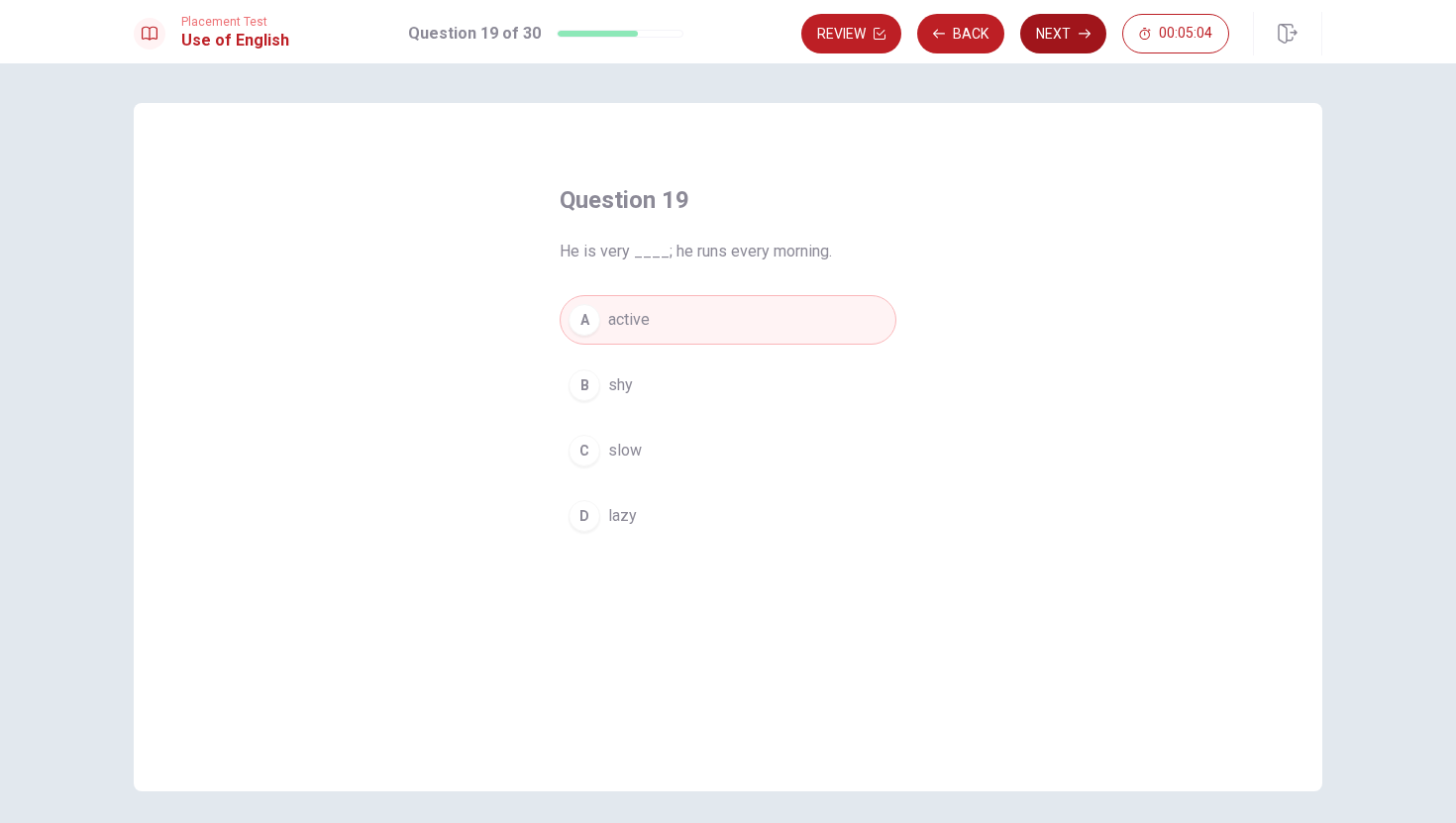 click 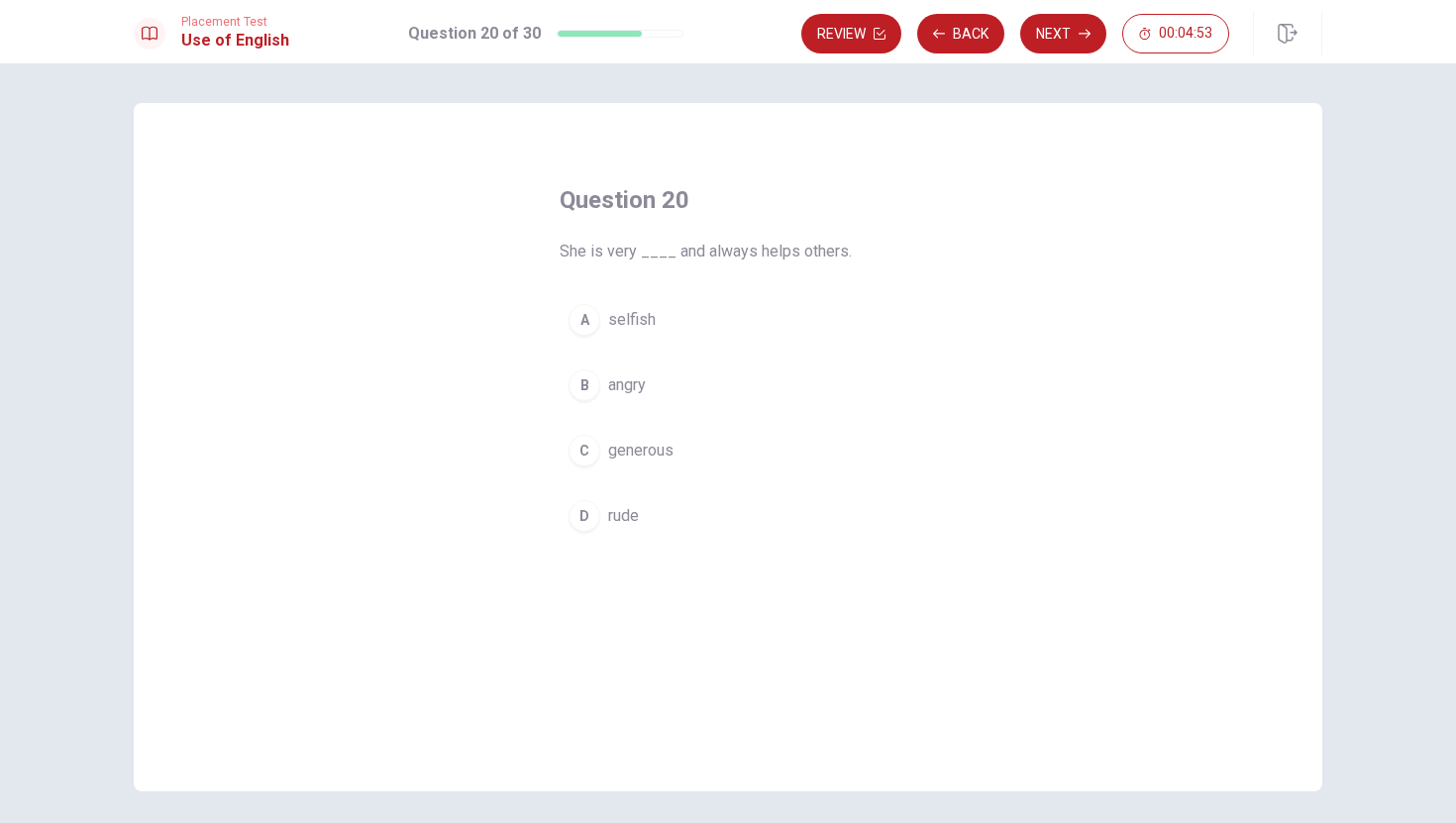click on "generous" at bounding box center (641, 451) 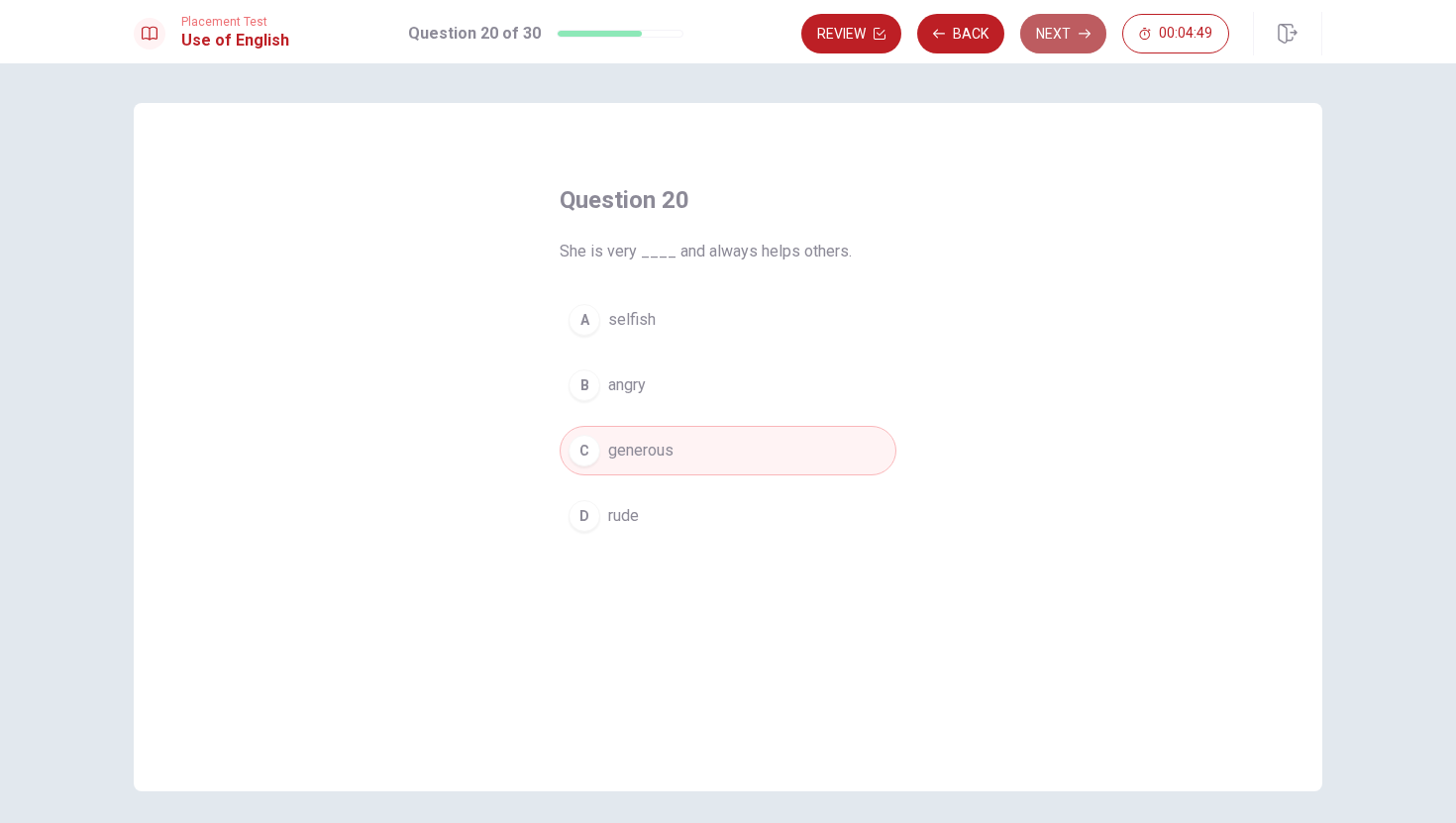 click on "Next" at bounding box center (1063, 34) 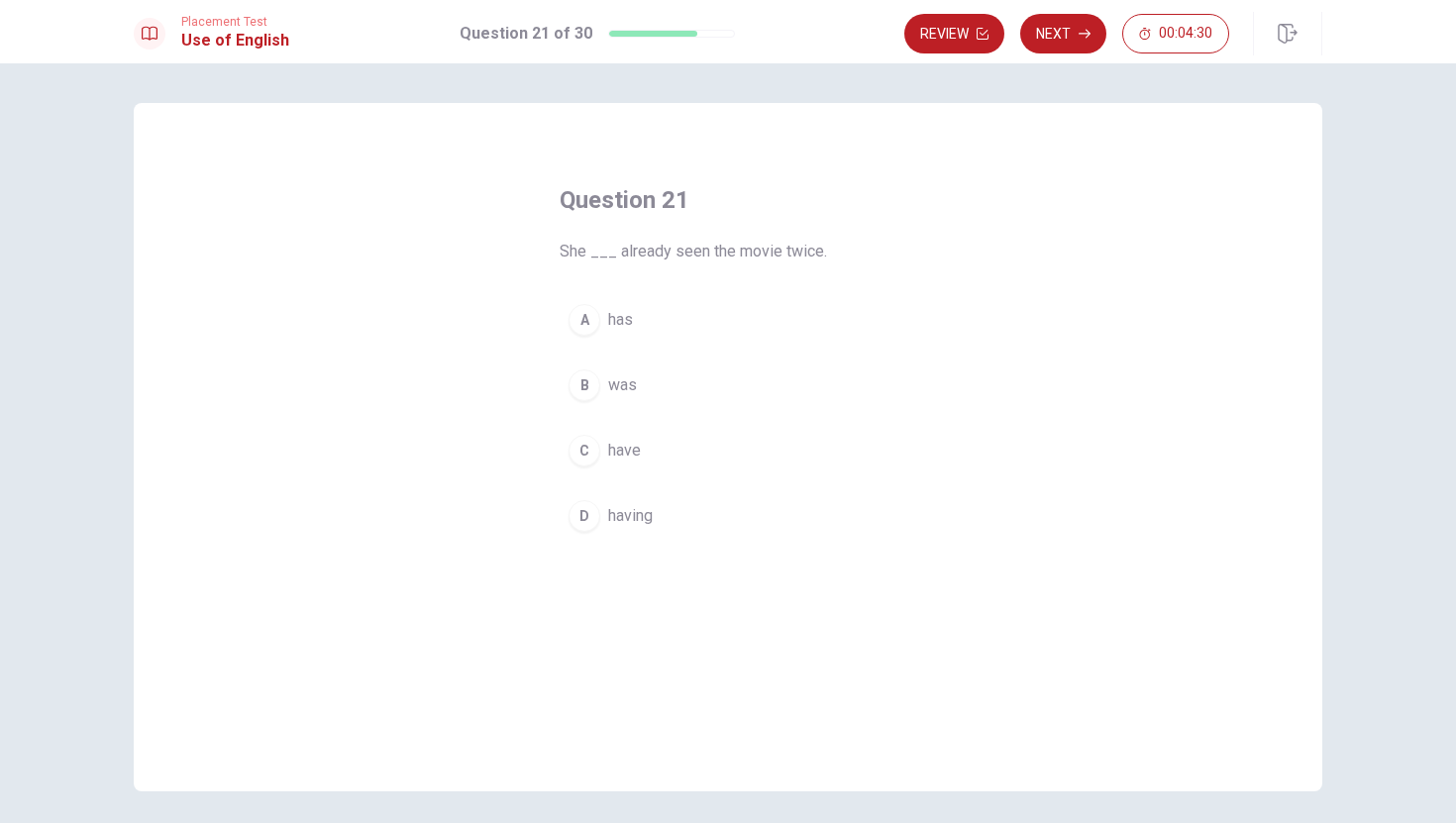 click on "has" at bounding box center [620, 320] 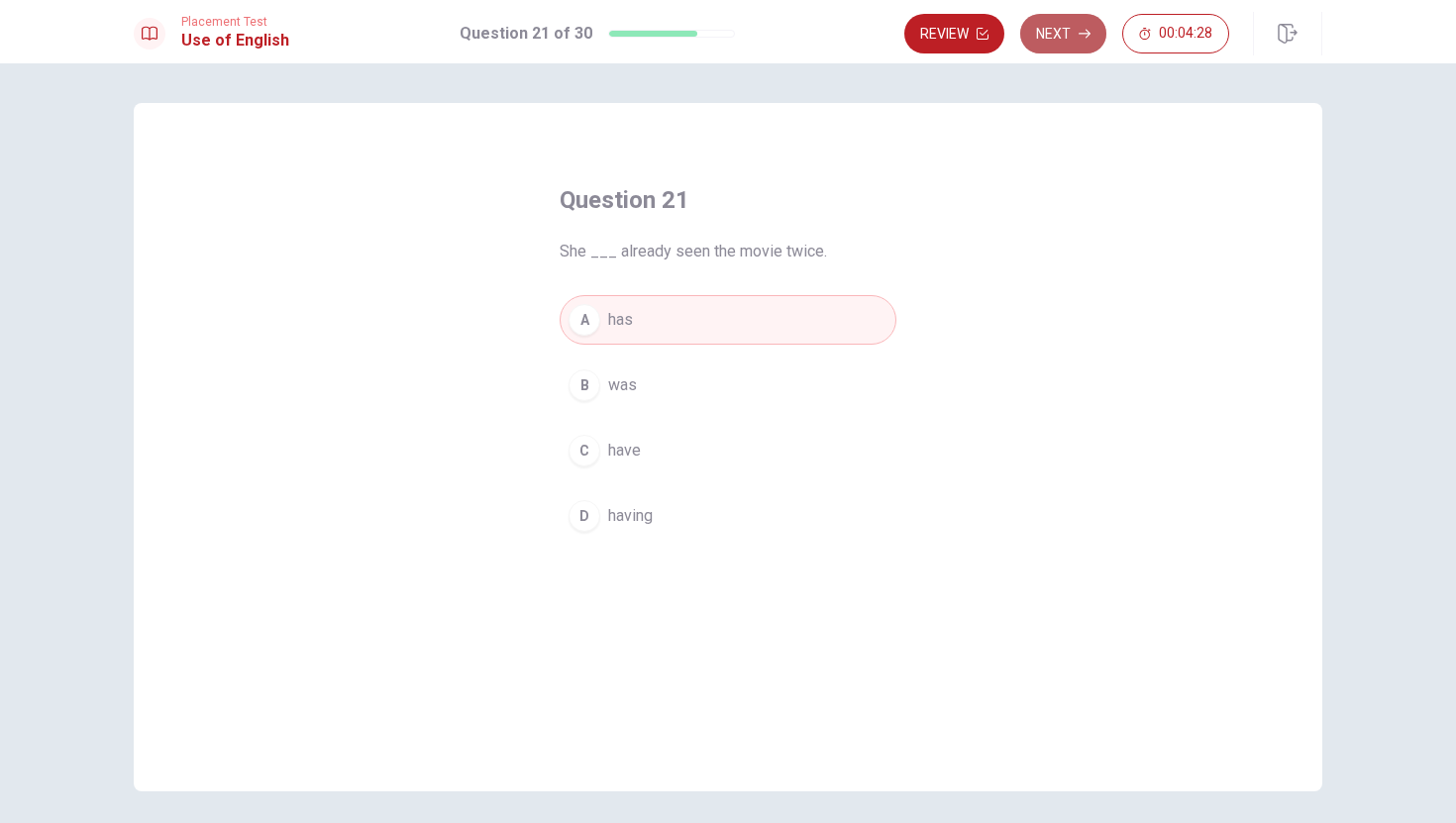 click on "Next" at bounding box center [1063, 34] 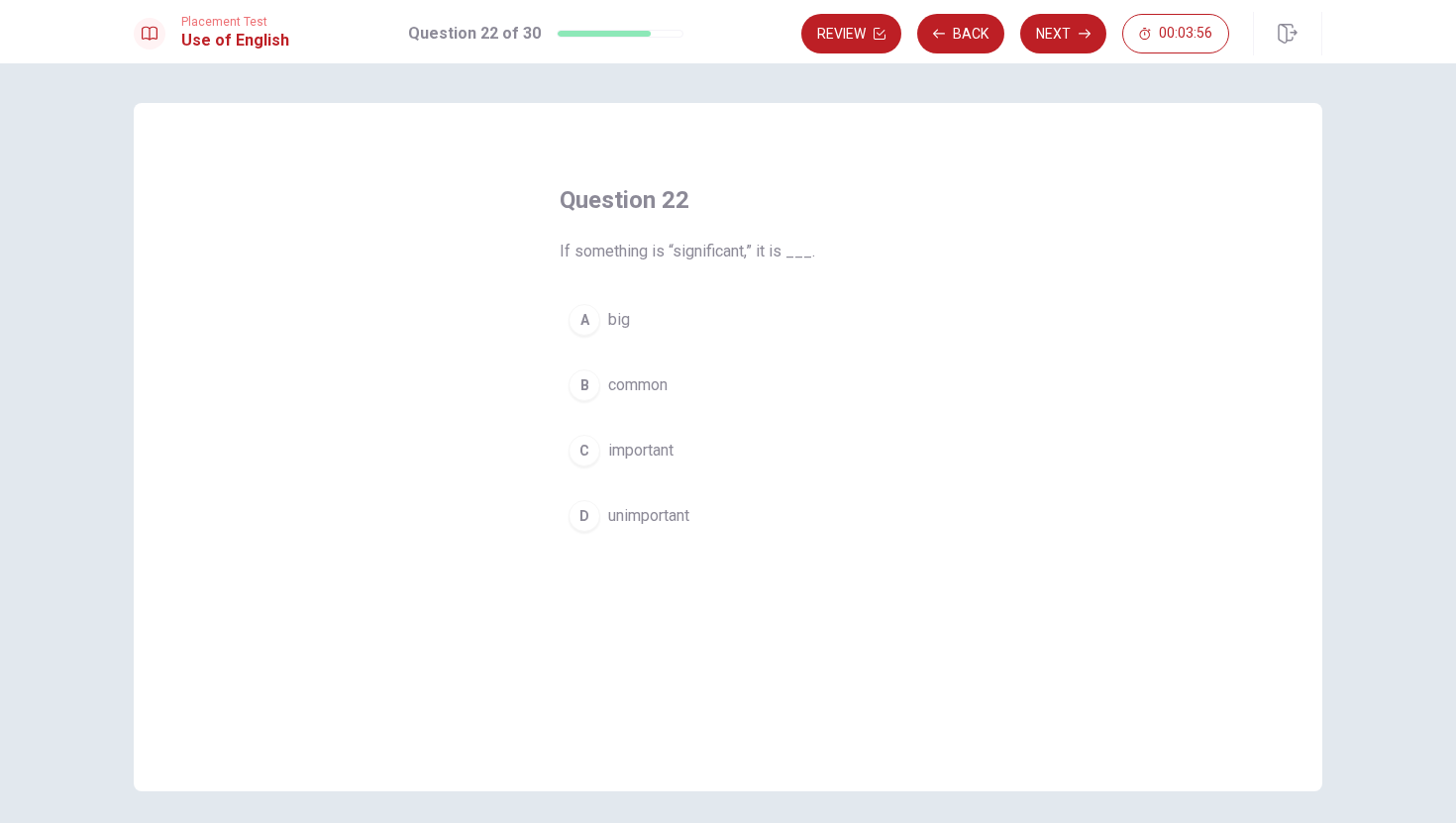 click on "important" at bounding box center (641, 451) 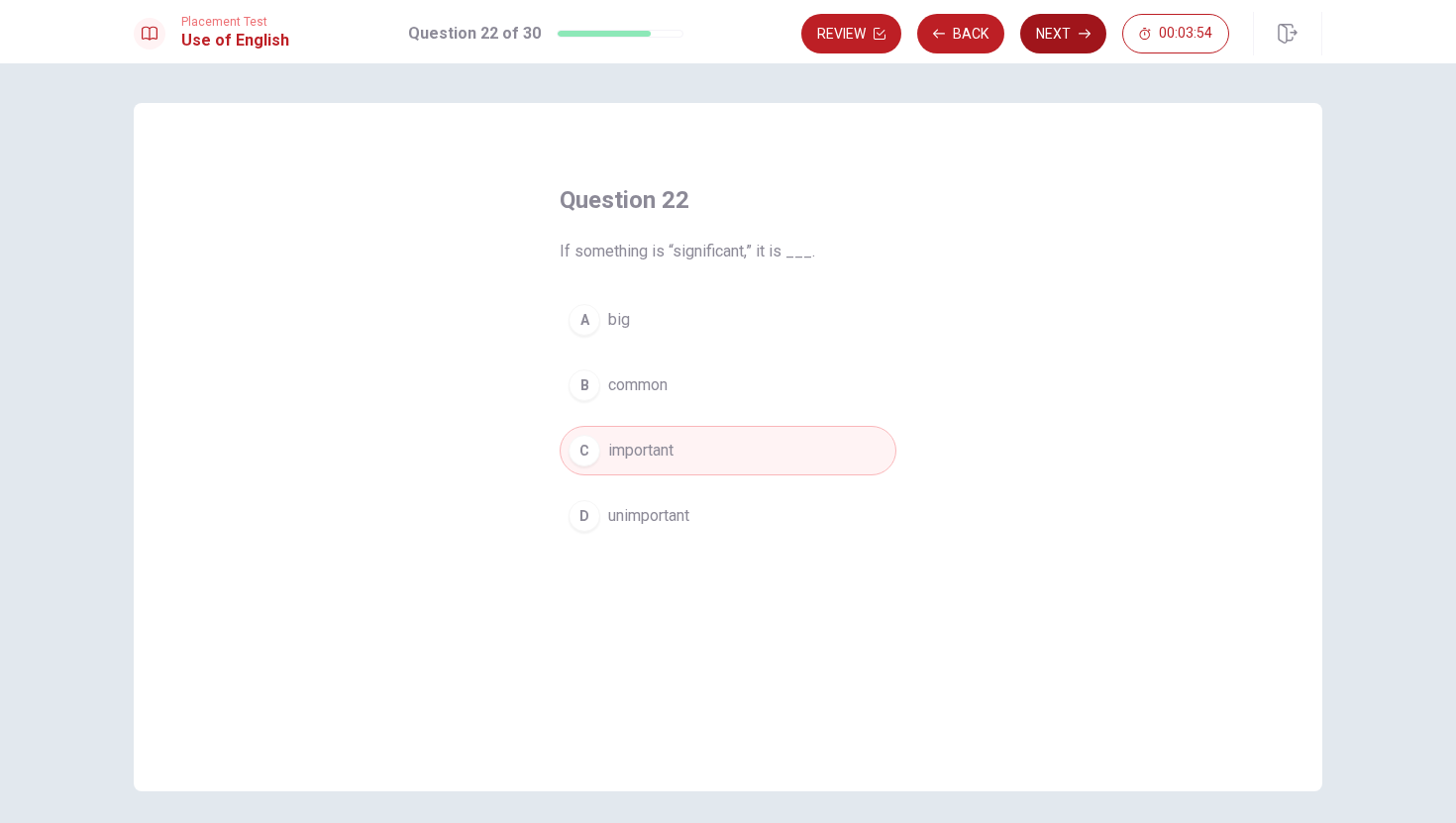 click on "Next" at bounding box center (1063, 34) 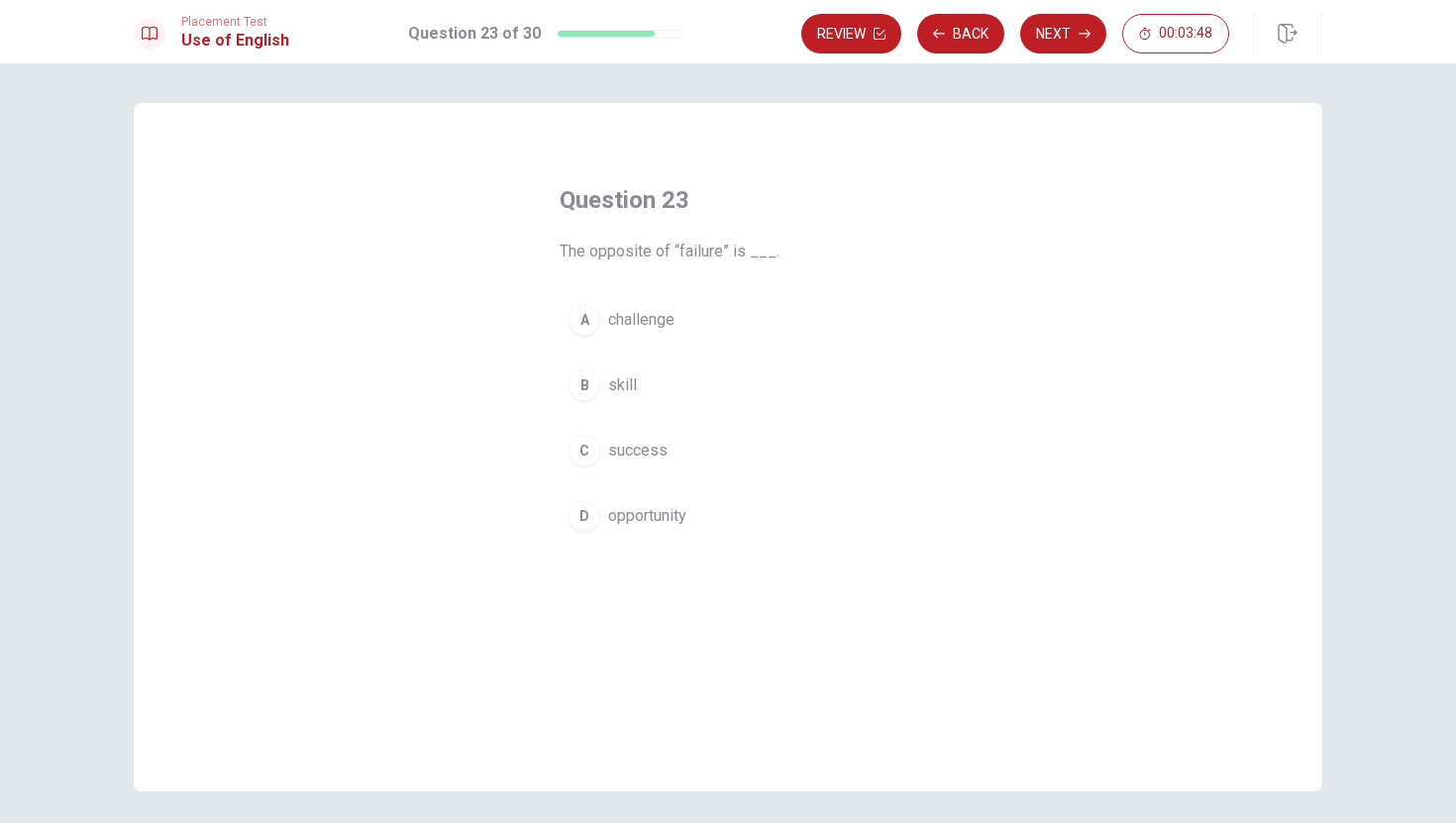 click on "success" at bounding box center [638, 451] 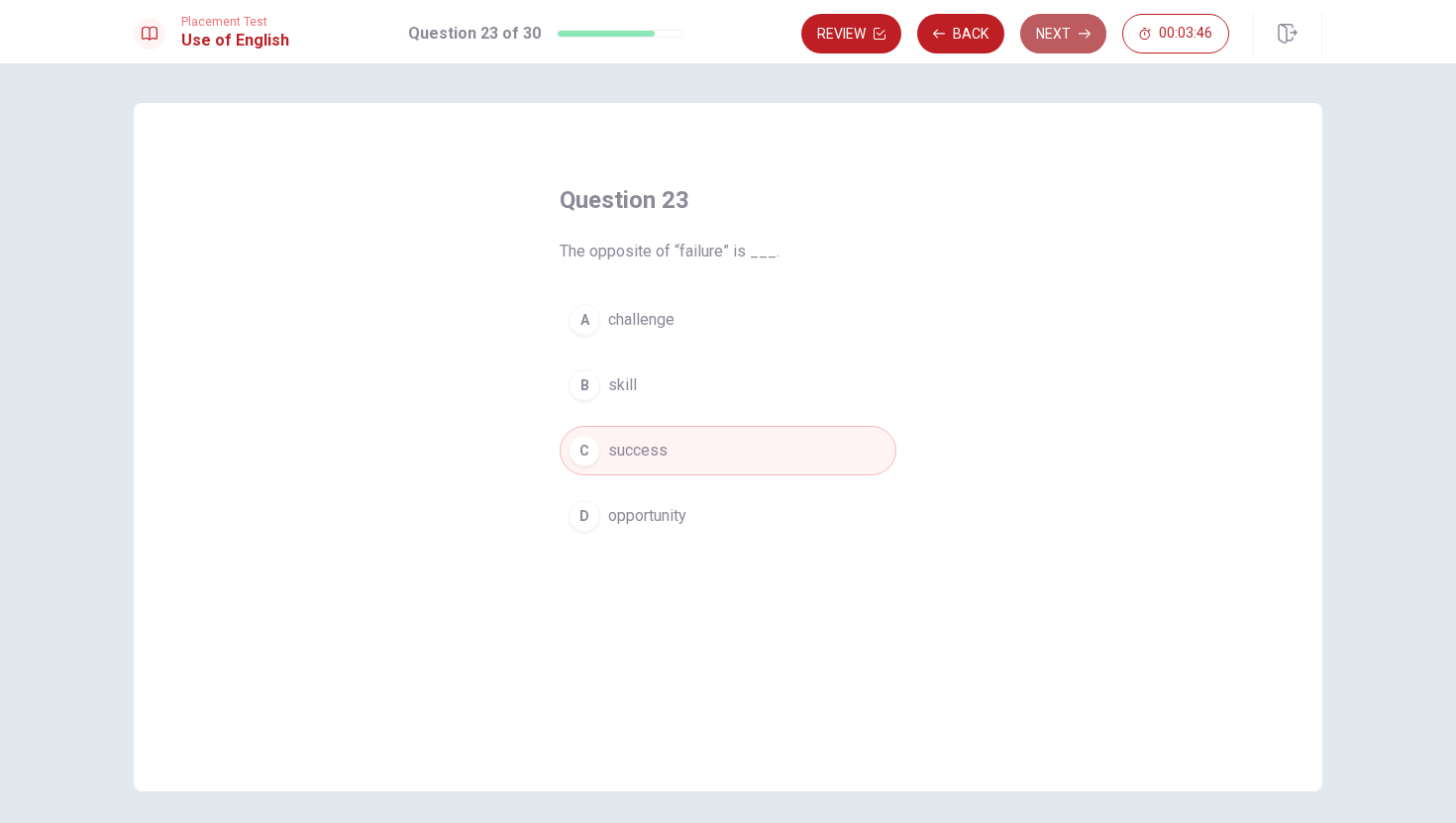 click on "Next" at bounding box center [1063, 34] 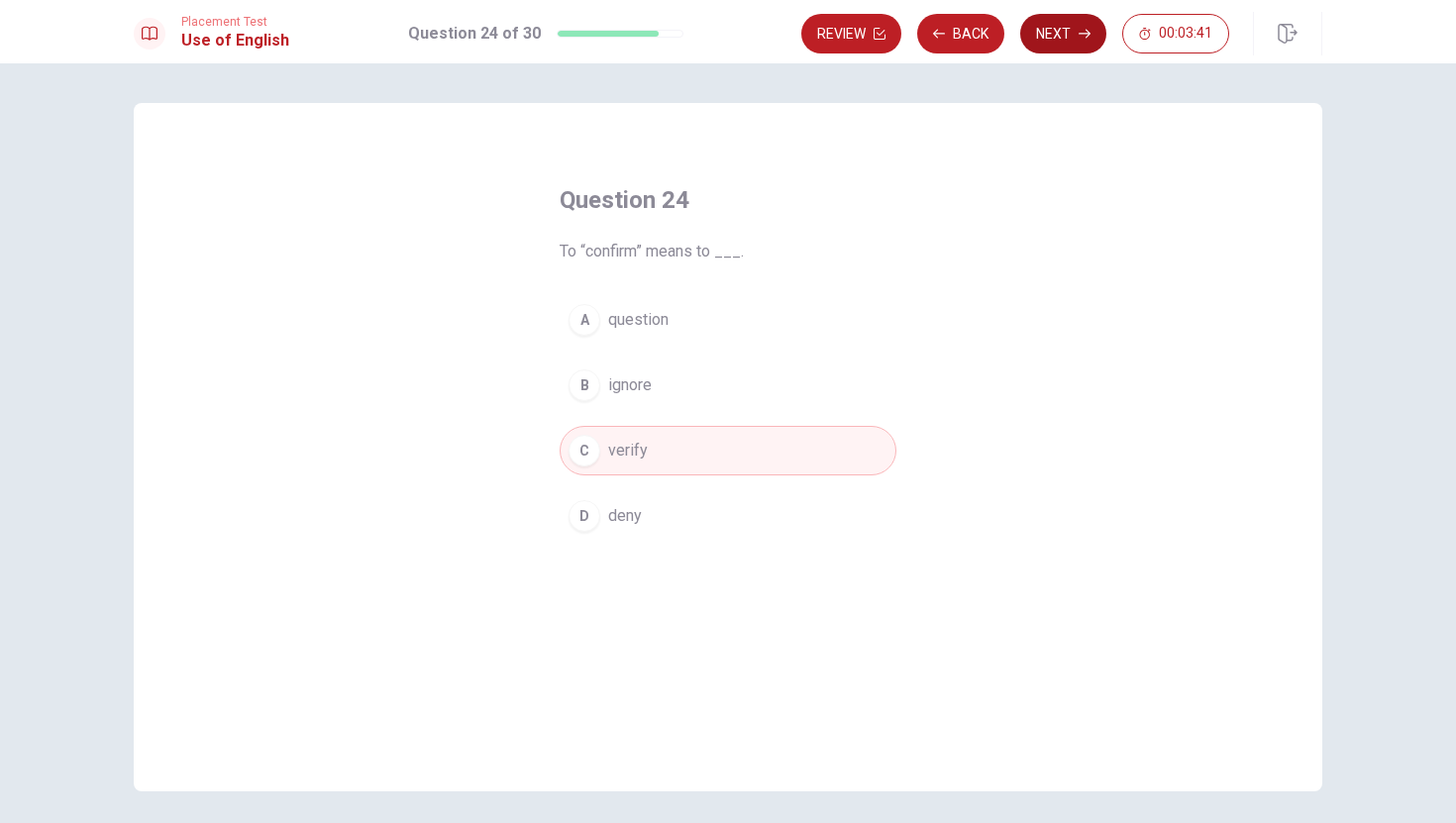 click on "Next" at bounding box center [1063, 34] 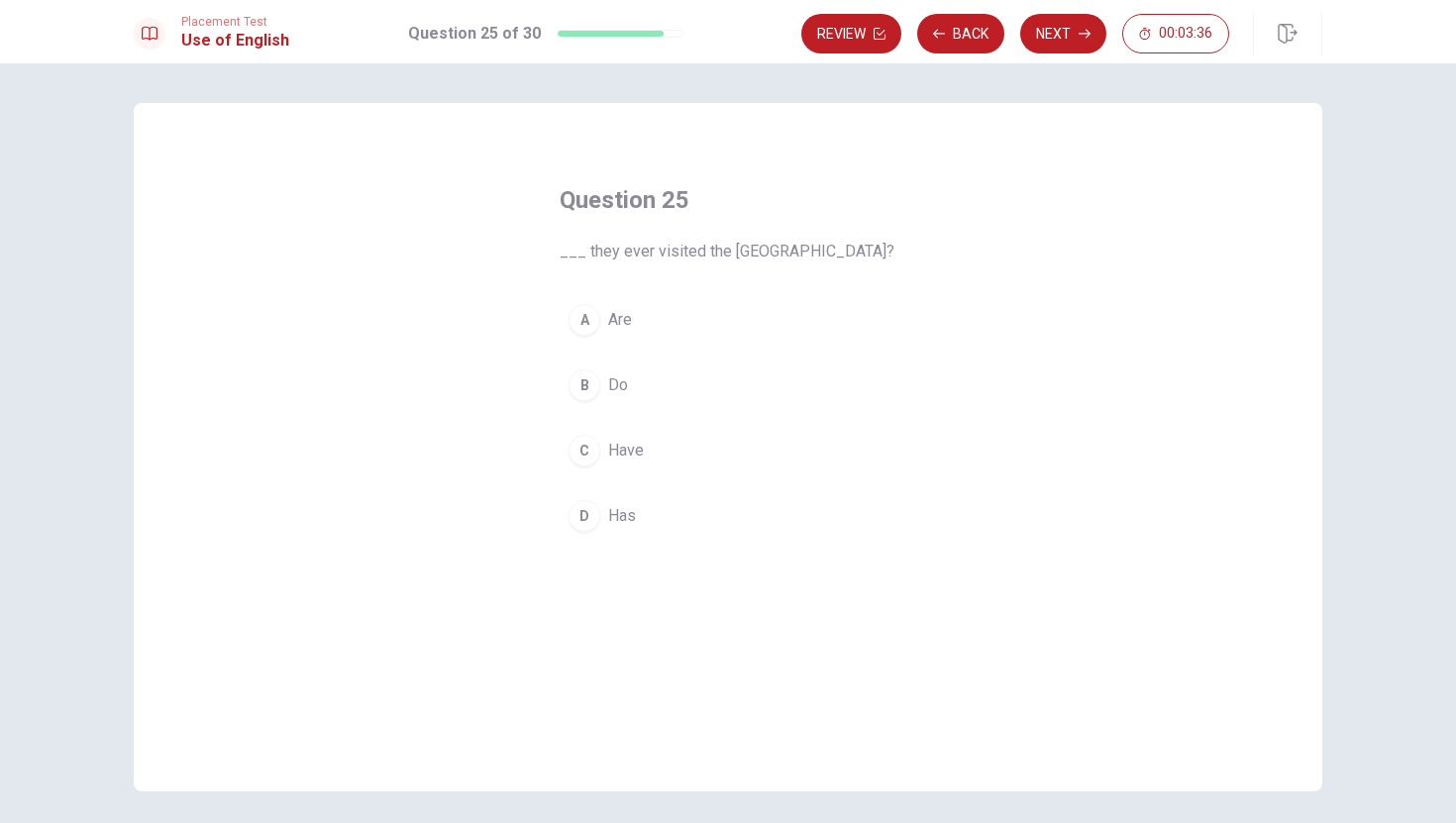 click on "Have" at bounding box center [626, 451] 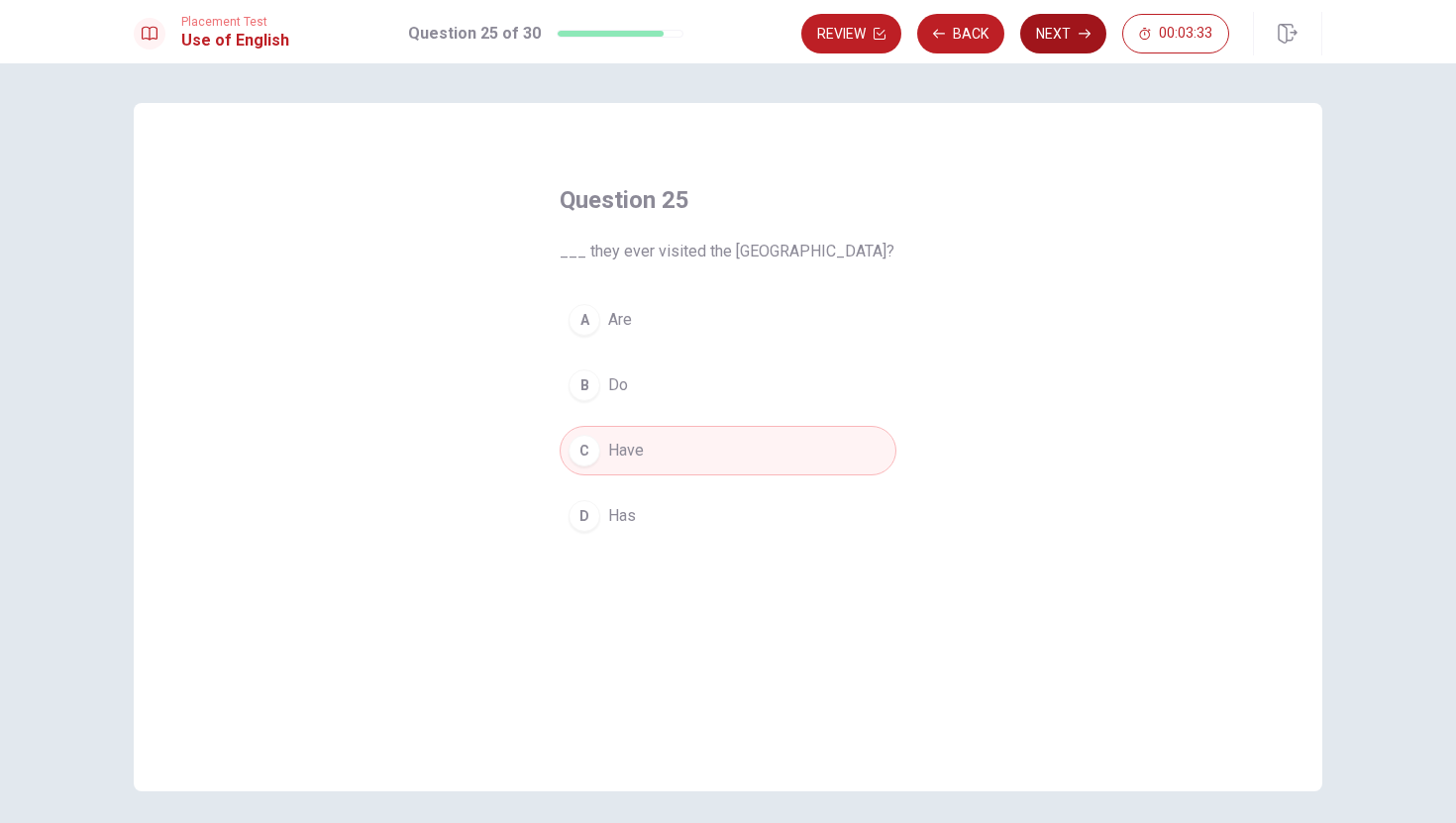 click on "Next" at bounding box center [1063, 34] 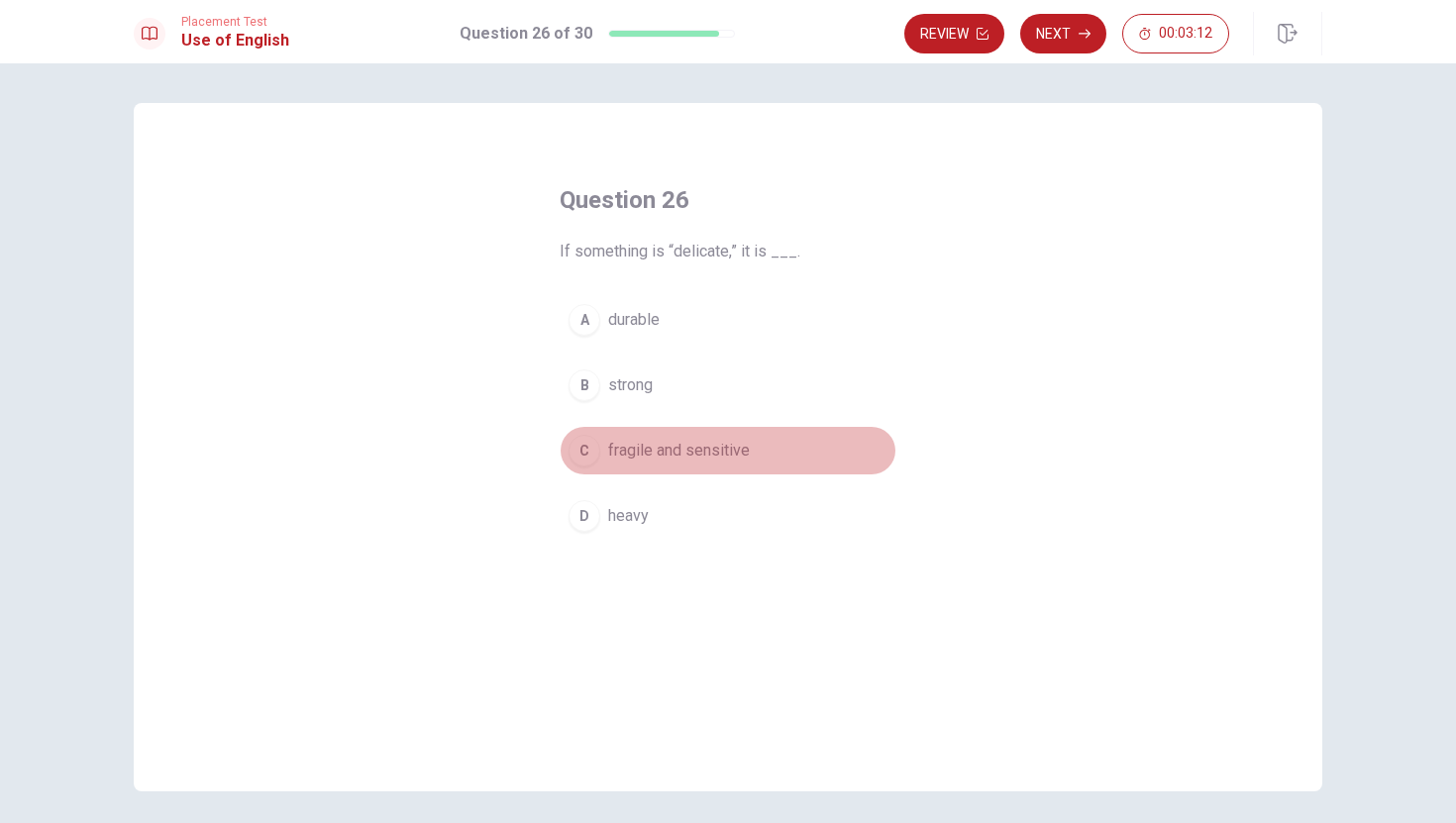 click on "fragile and sensitive" at bounding box center [678, 451] 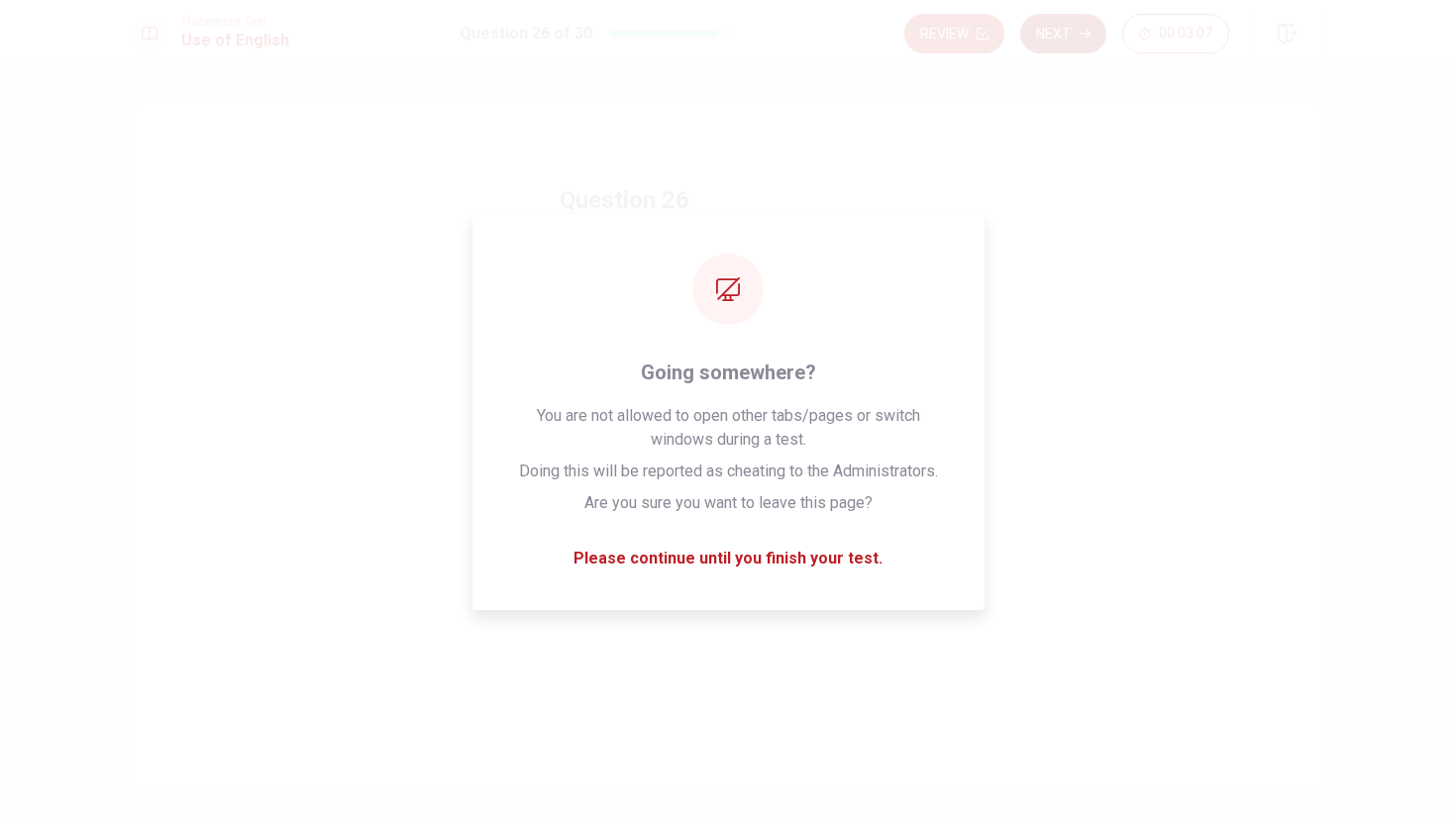 click on "Next" at bounding box center (1063, 34) 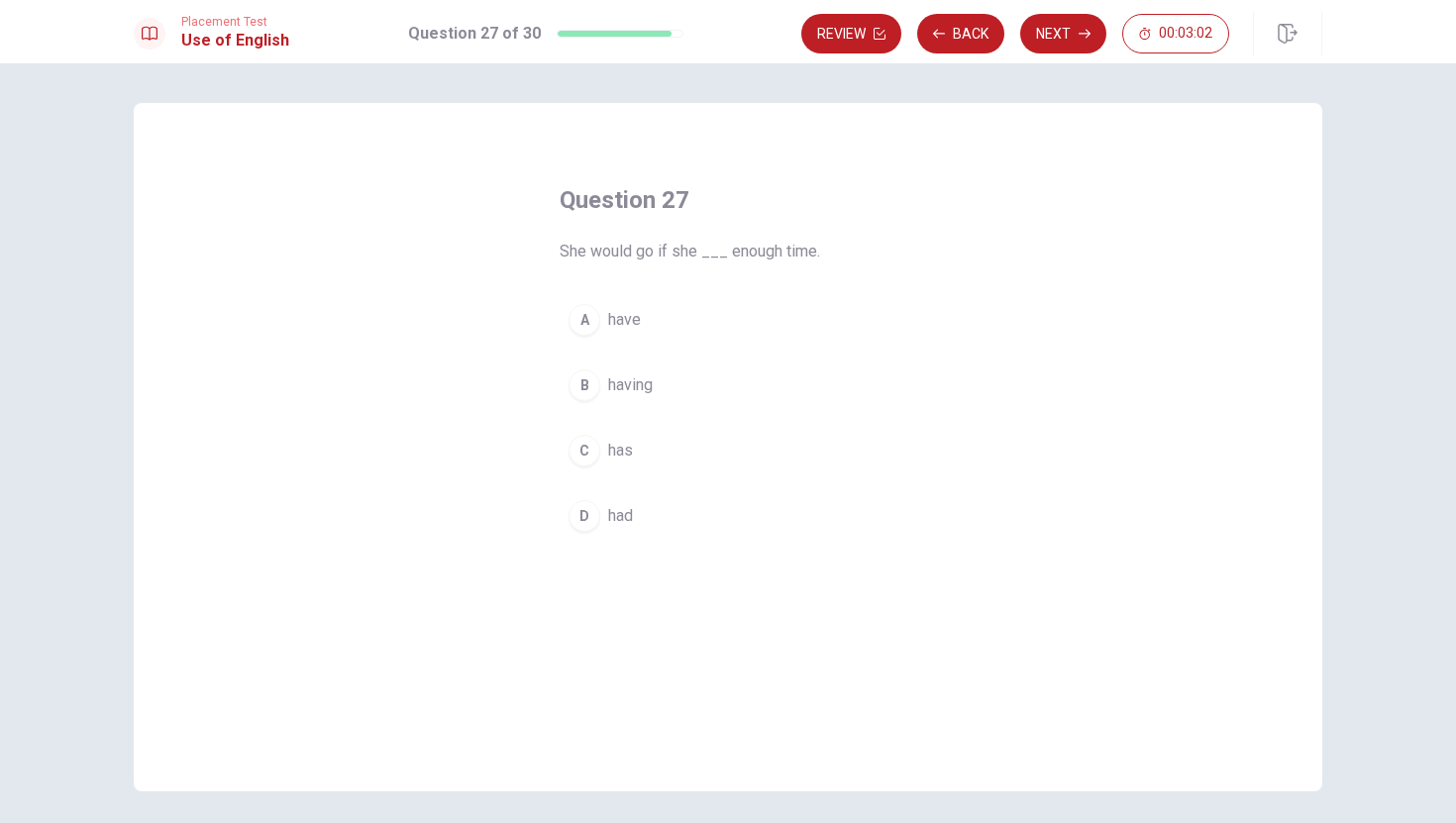 click on "had" at bounding box center [620, 516] 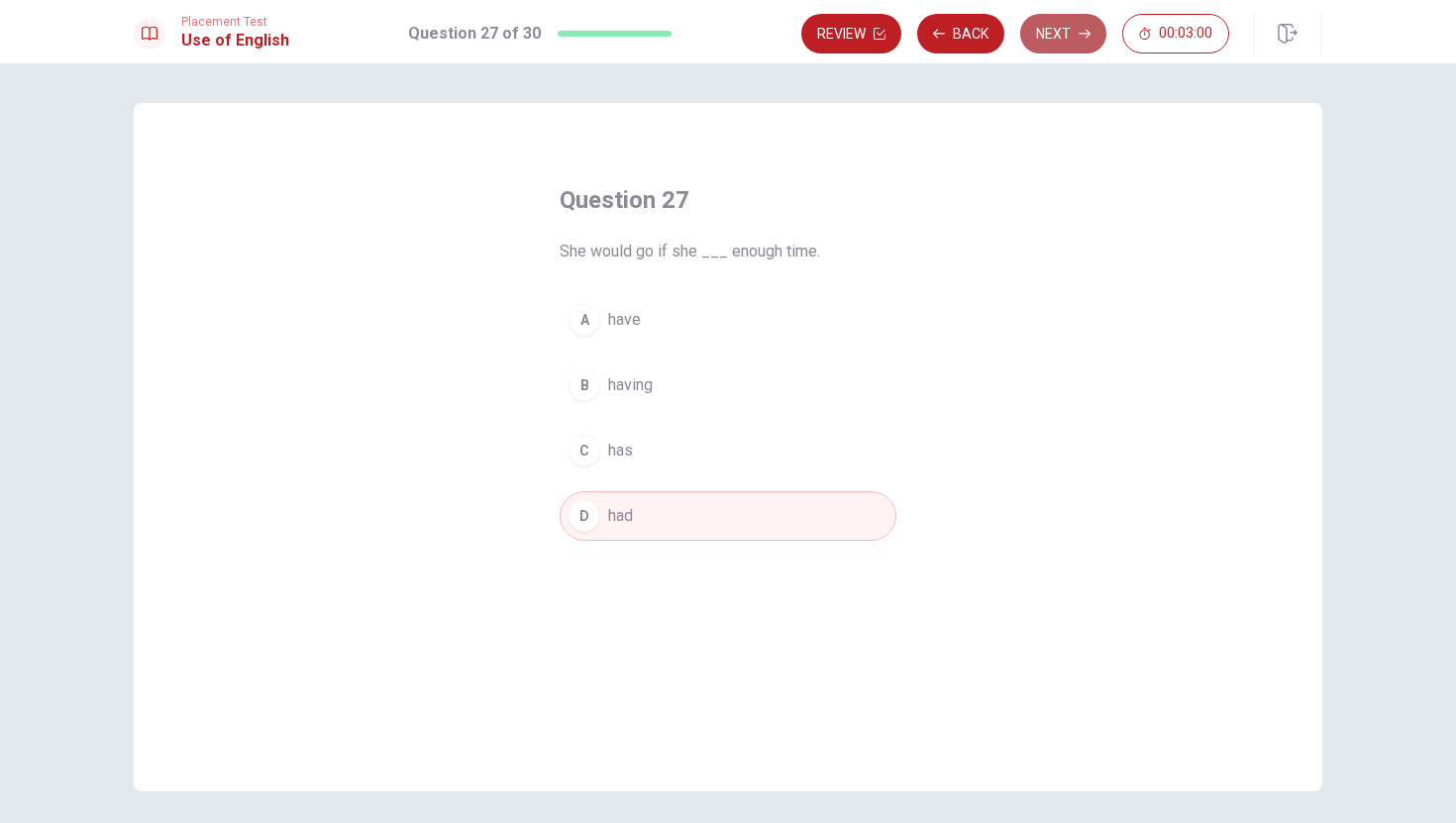 click on "Next" at bounding box center [1063, 34] 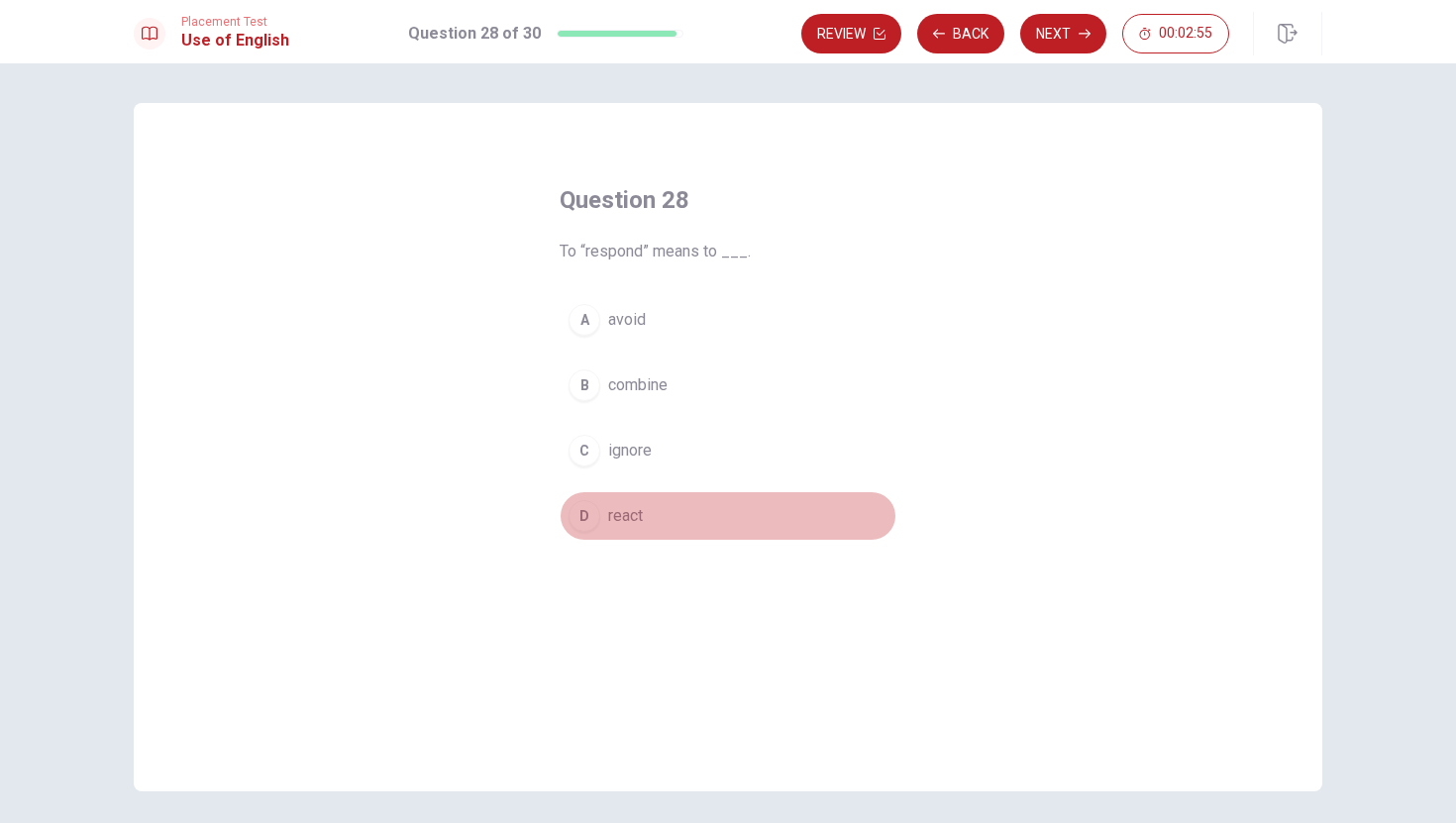 click on "D react" at bounding box center [728, 516] 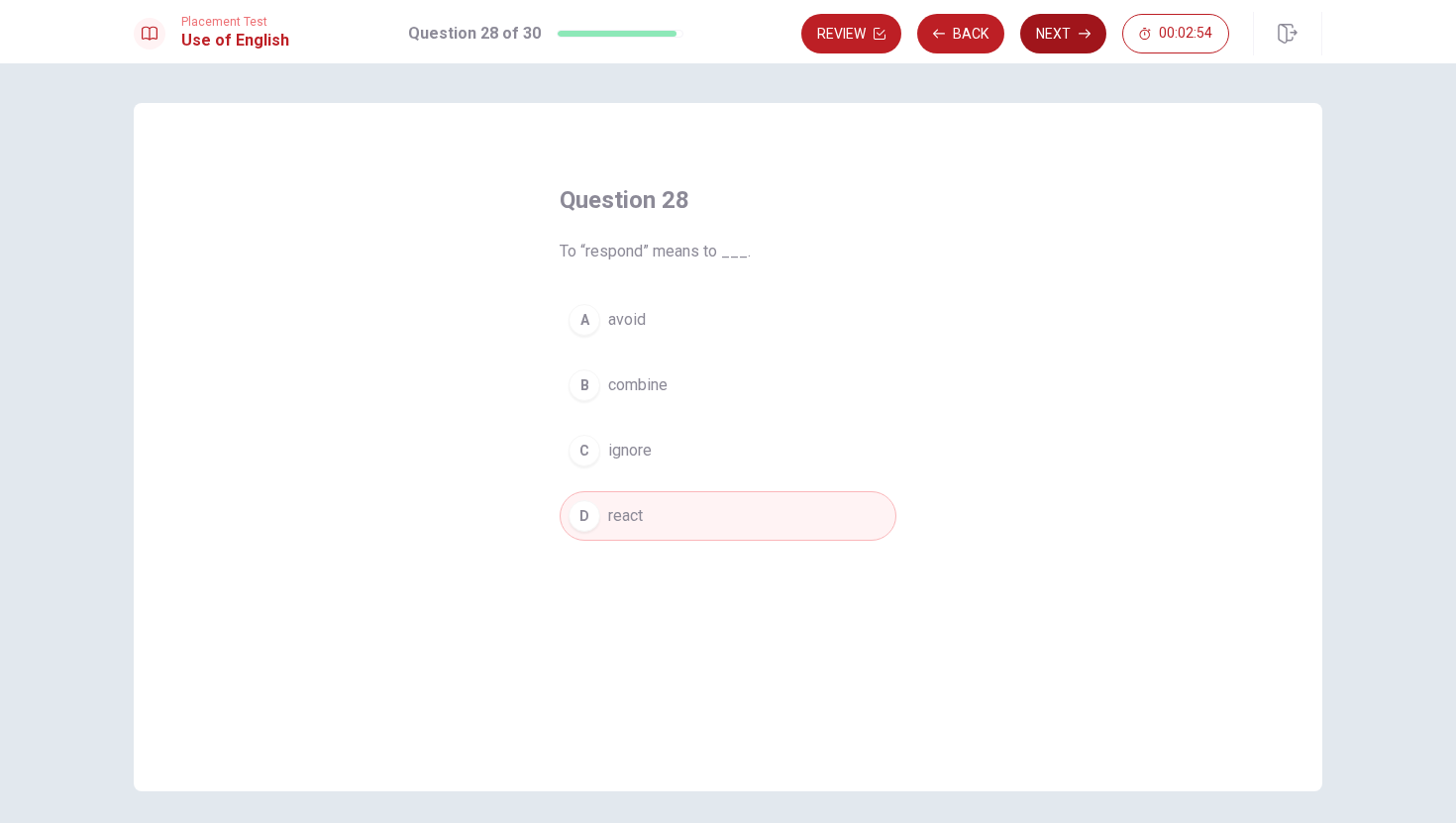 click on "Next" at bounding box center (1063, 34) 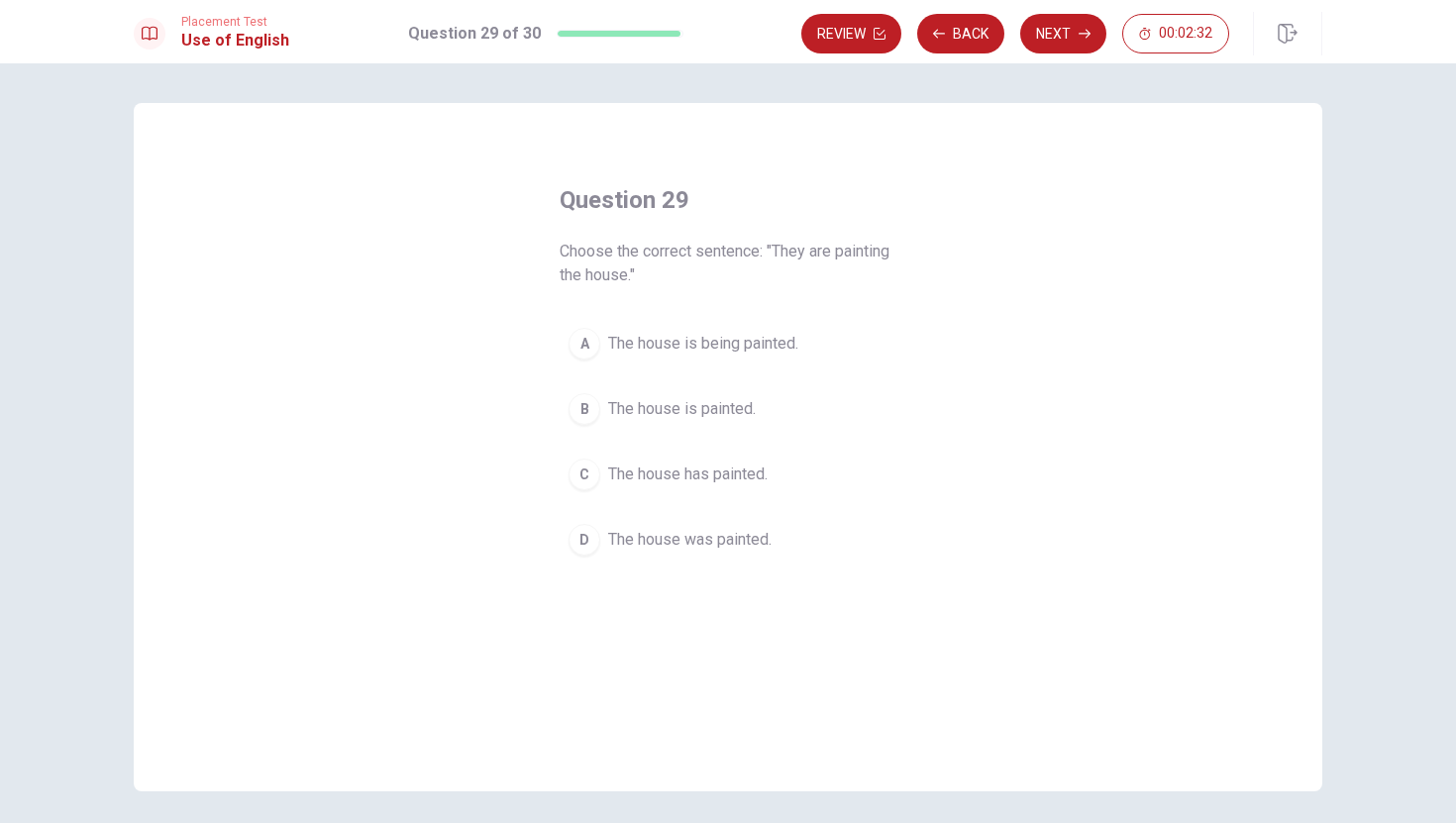 click on "A The house is being painted.
B The house is painted.
C The house has painted. D The house was painted." at bounding box center [728, 442] 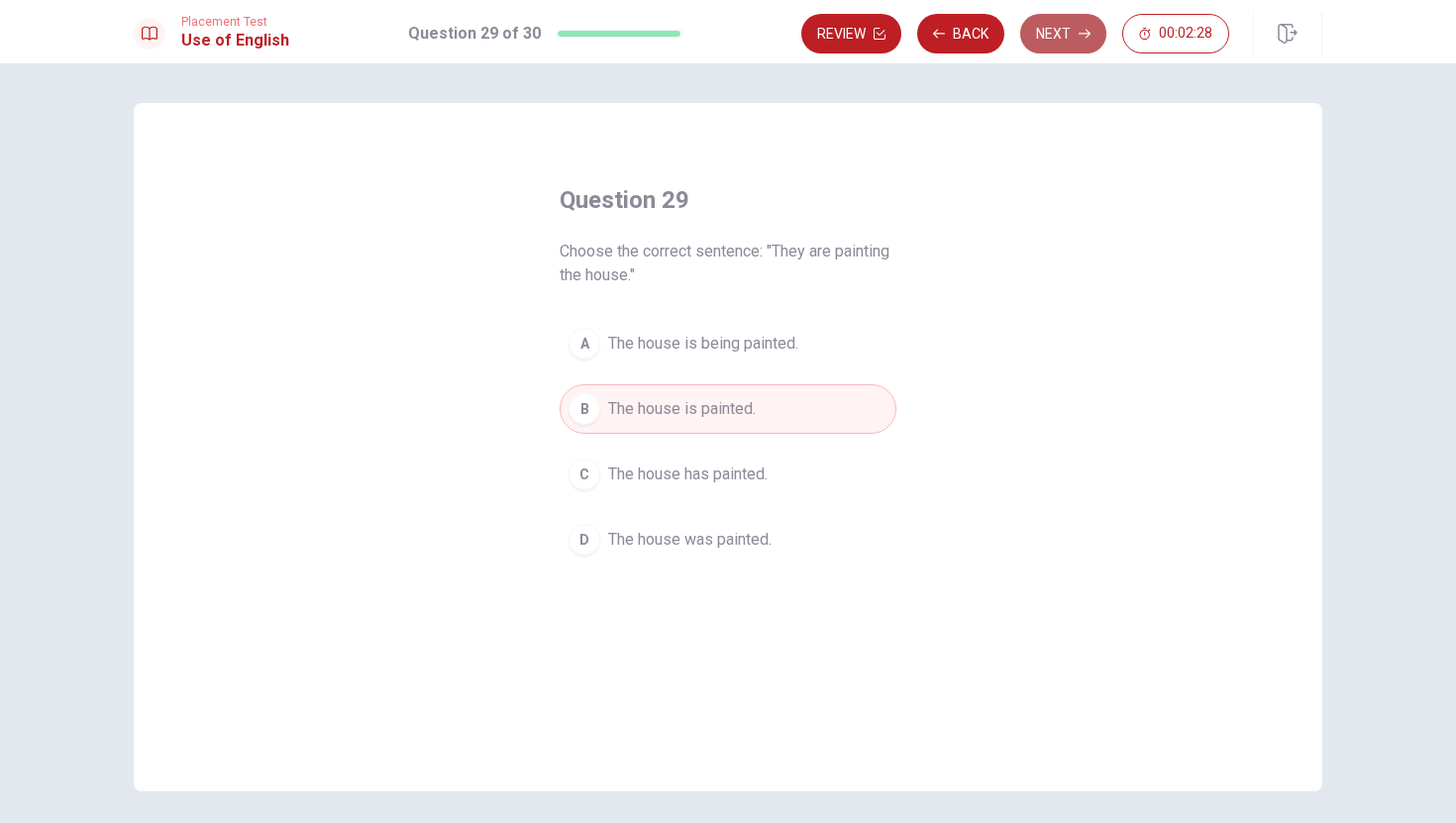 click on "Next" at bounding box center (1063, 34) 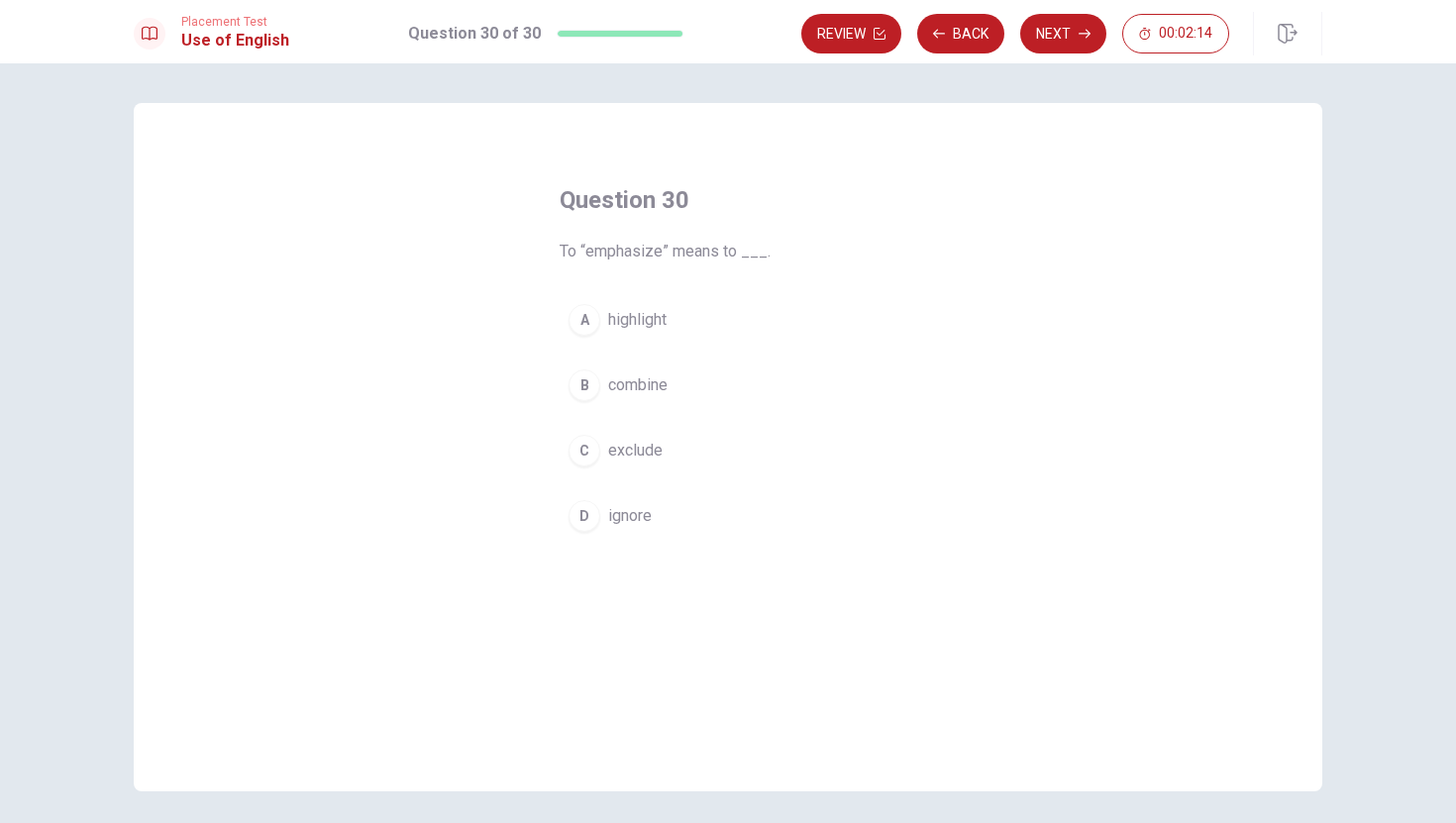 click on "exclude" at bounding box center [635, 451] 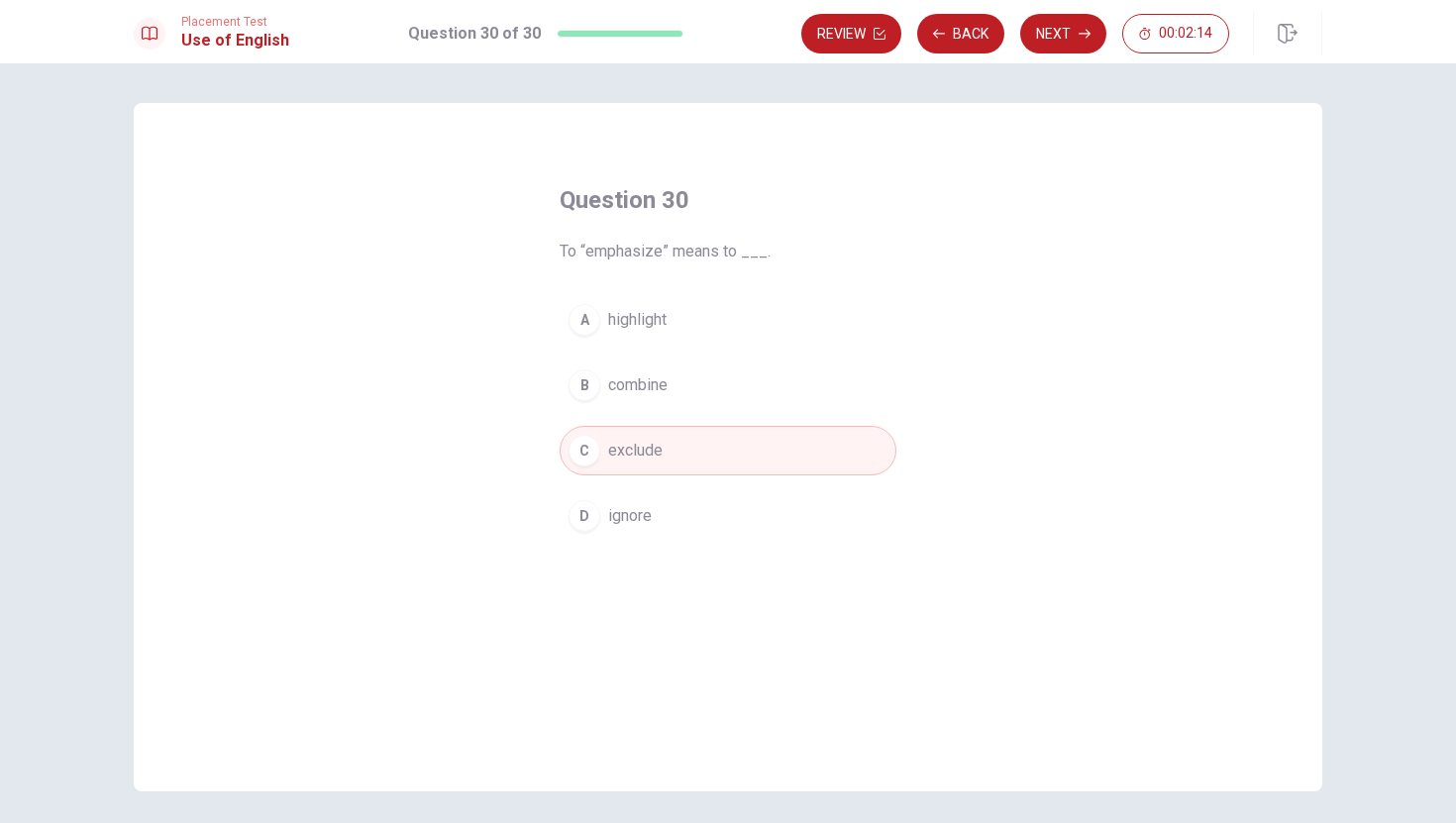 drag, startPoint x: 643, startPoint y: 452, endPoint x: 967, endPoint y: 168, distance: 430.8503 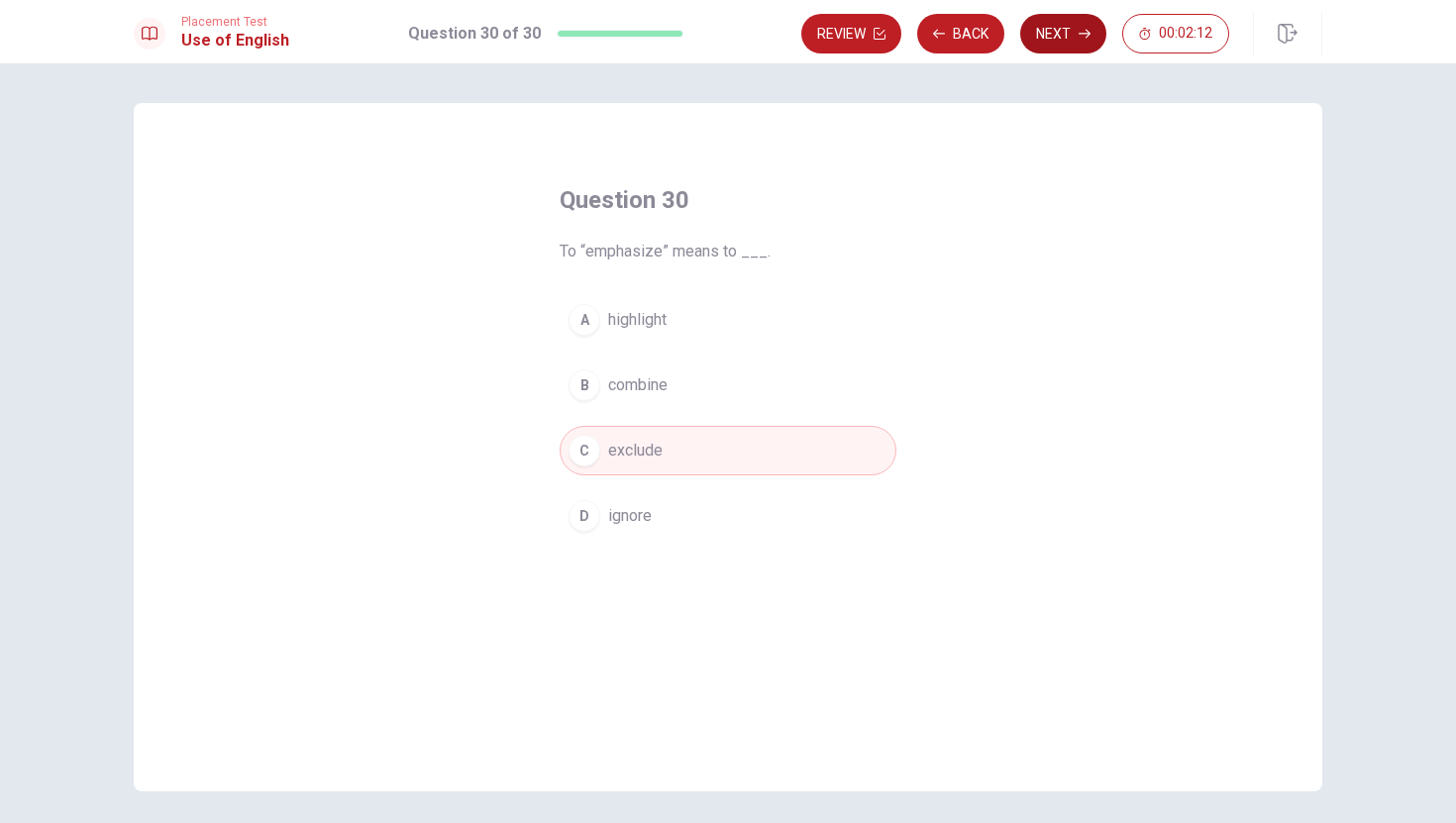click on "Next" at bounding box center [1063, 34] 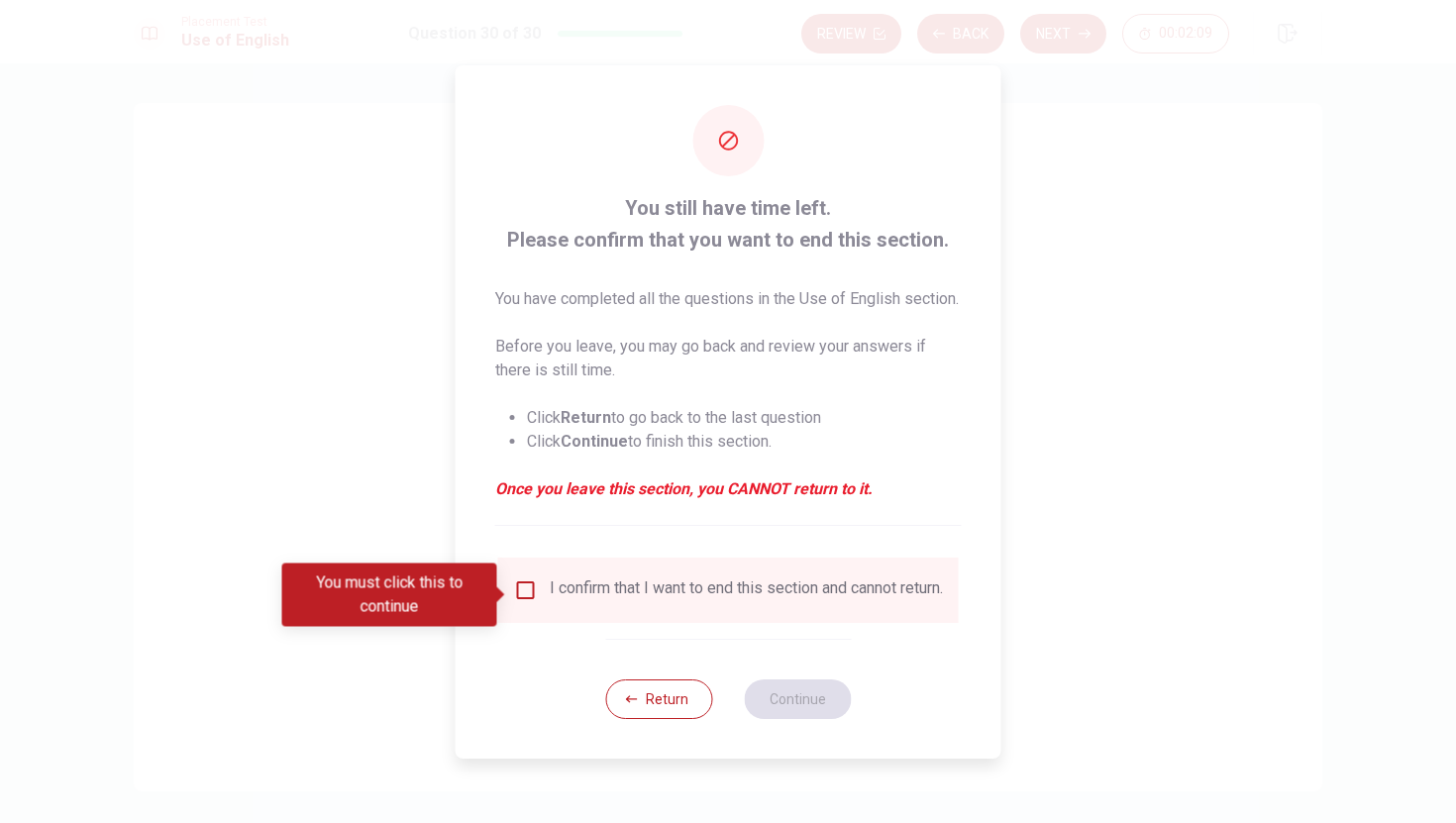 click on "I confirm that I want to end this section and cannot return." at bounding box center [728, 590] 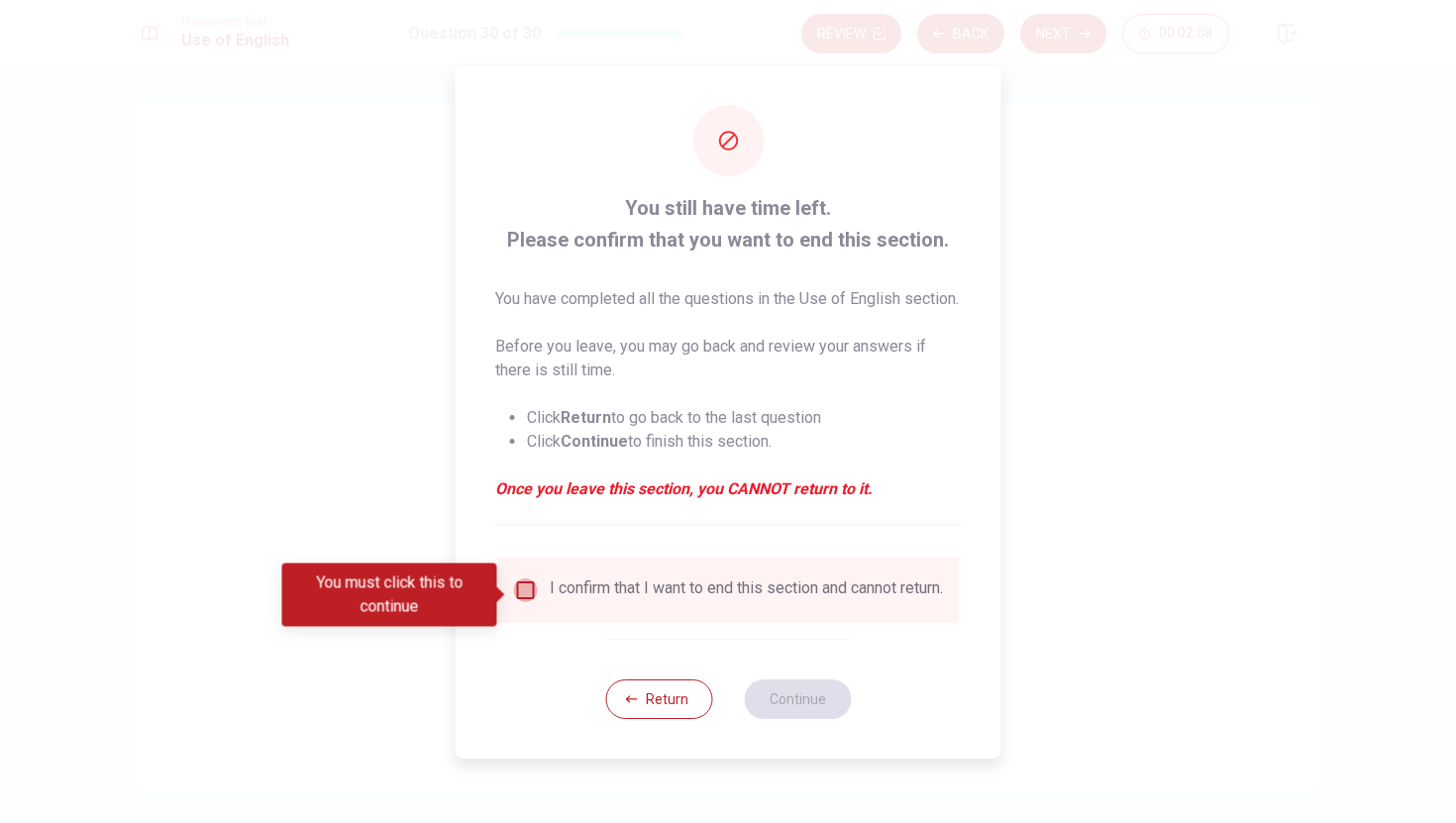 click at bounding box center (526, 590) 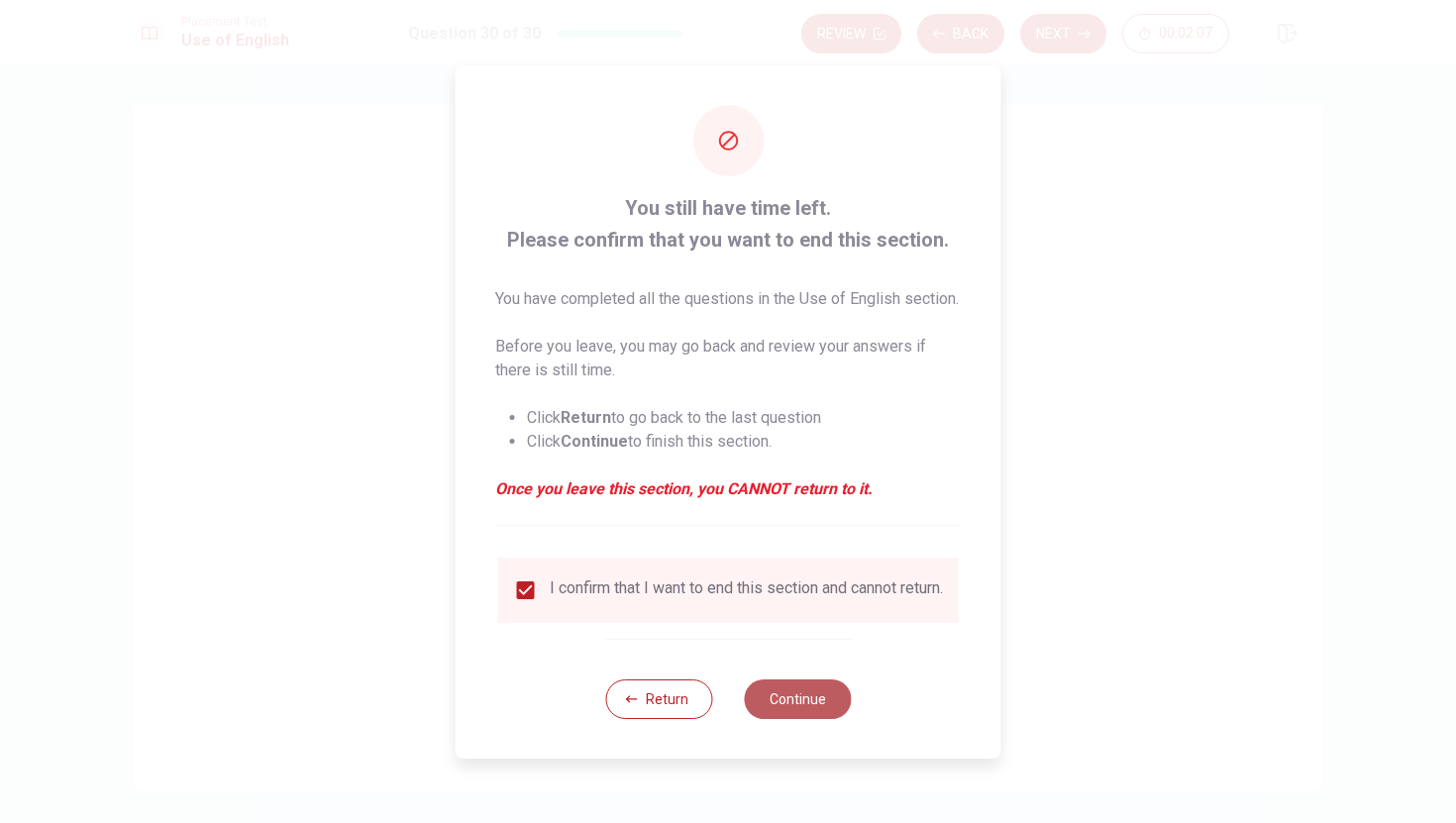 click on "Continue" at bounding box center [797, 699] 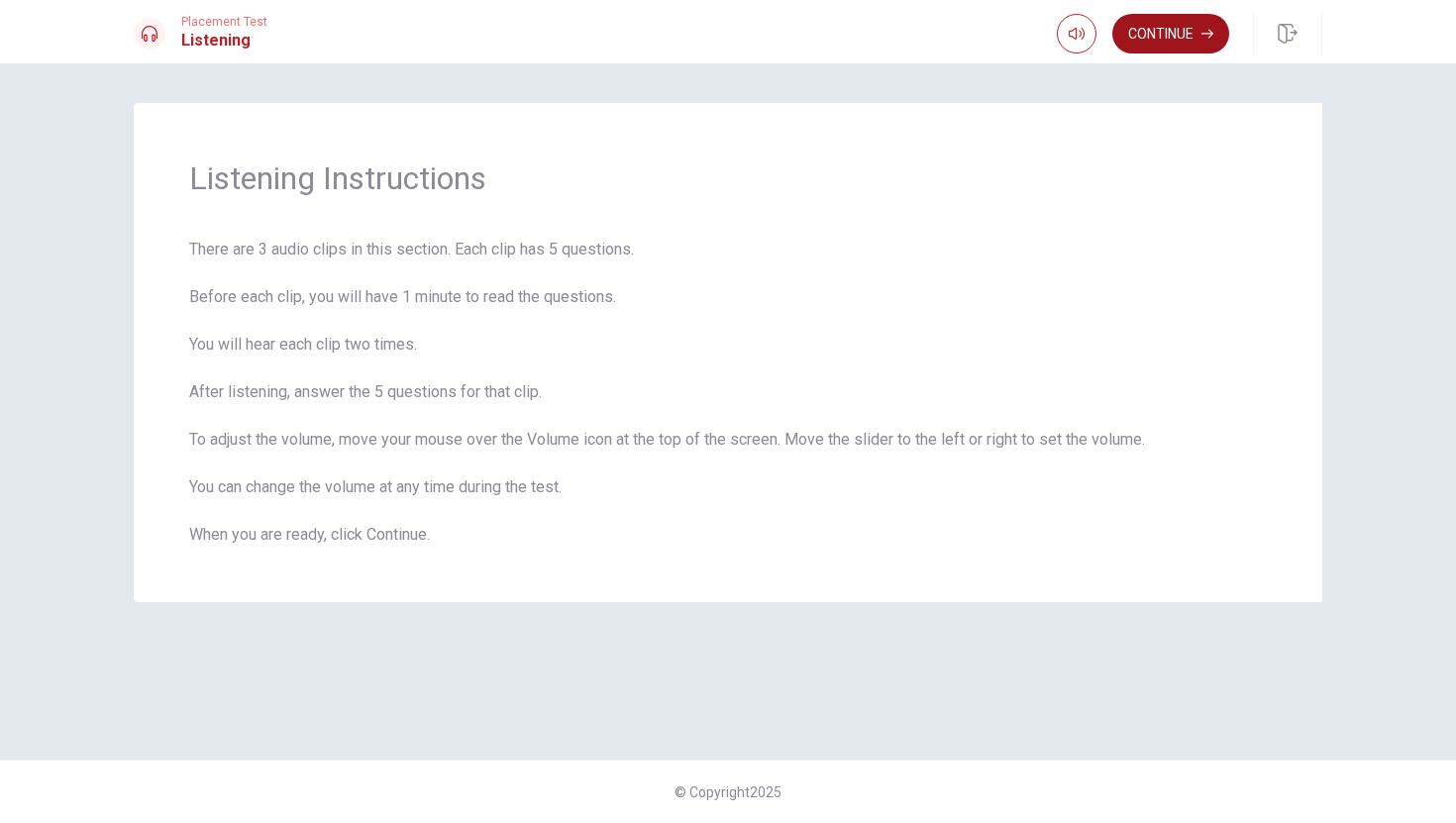 click on "Continue" at bounding box center (1171, 34) 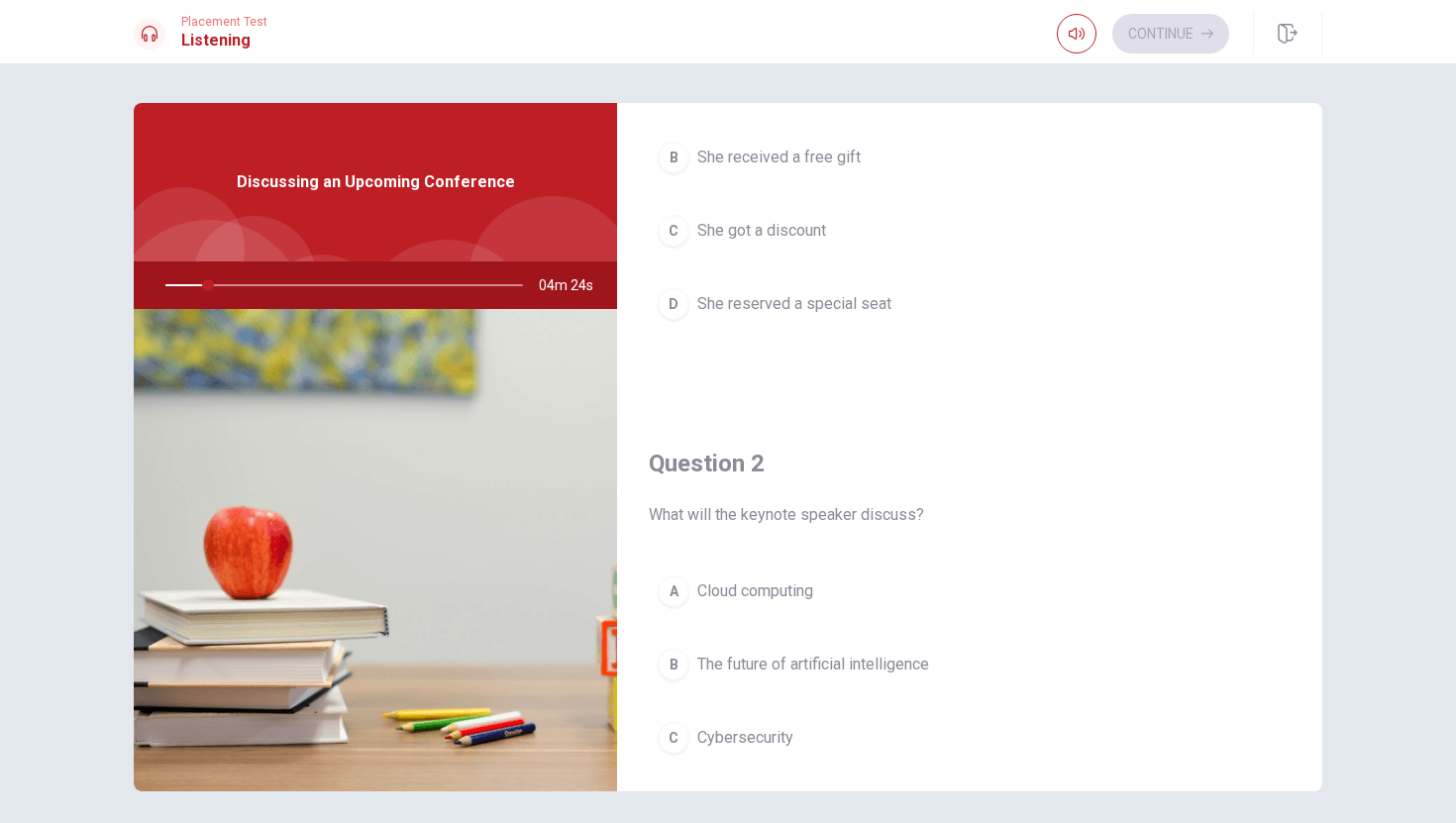 scroll, scrollTop: 0, scrollLeft: 0, axis: both 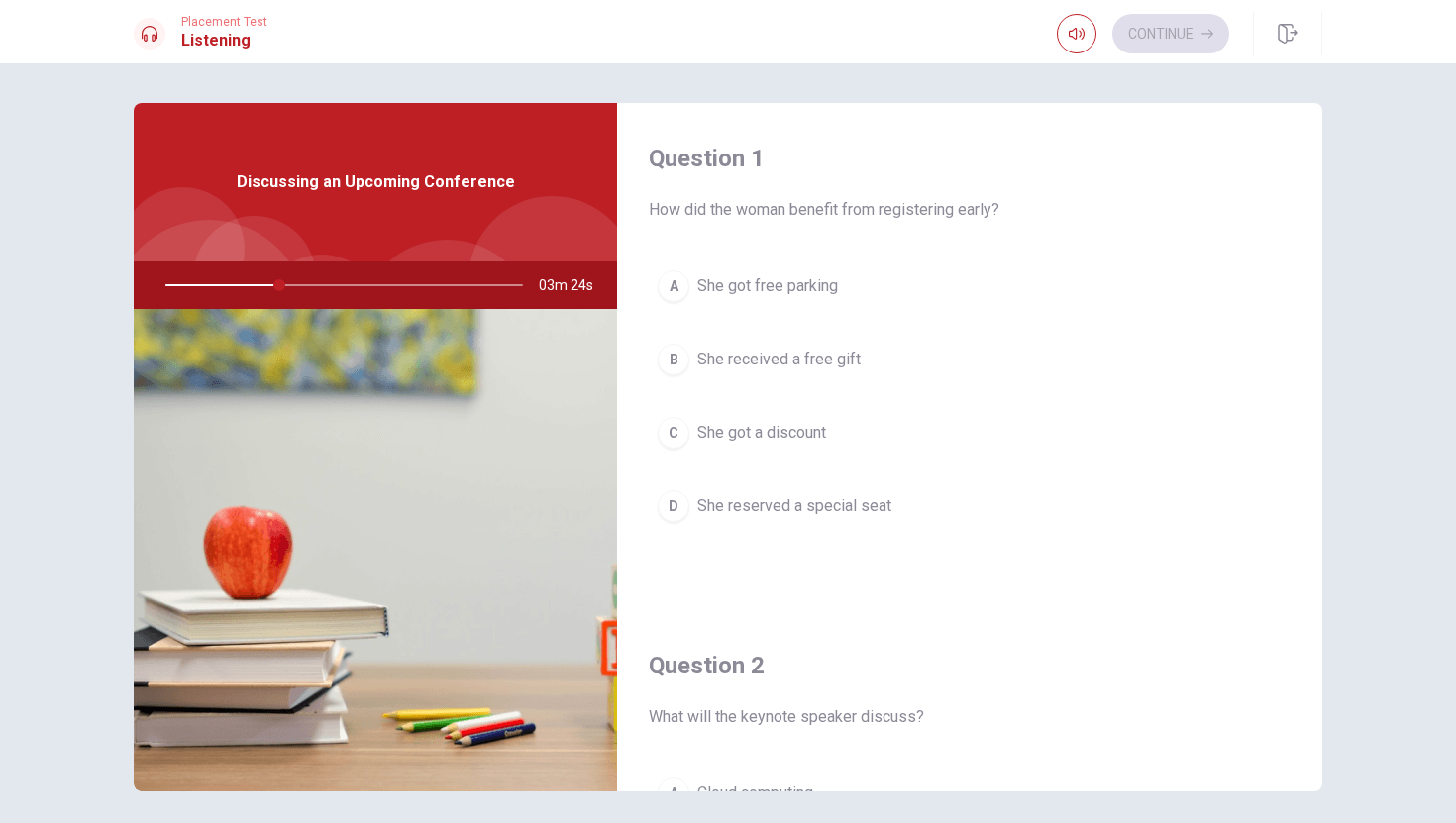 click on "She got a discount" at bounding box center (762, 433) 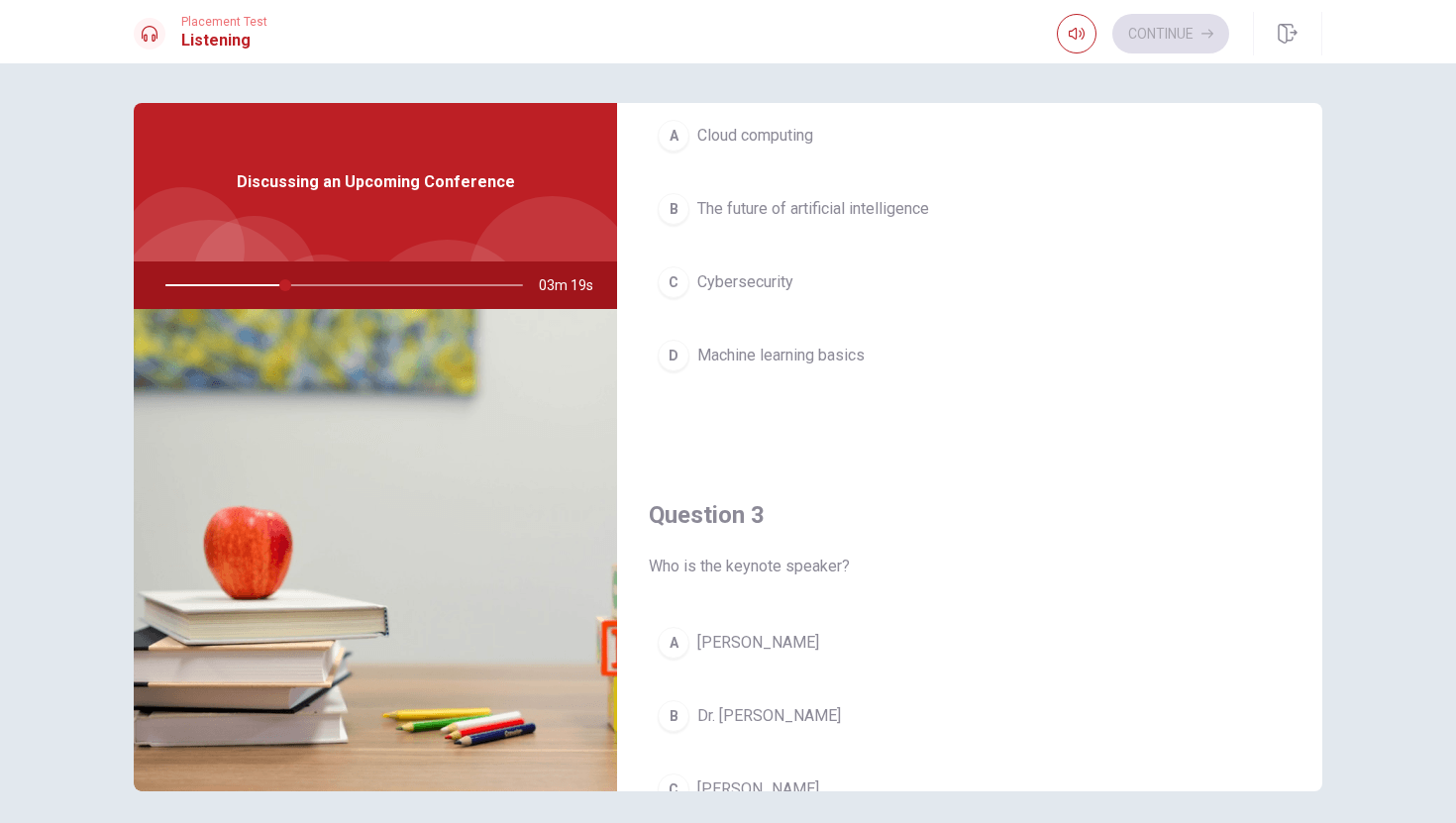 scroll, scrollTop: 660, scrollLeft: 0, axis: vertical 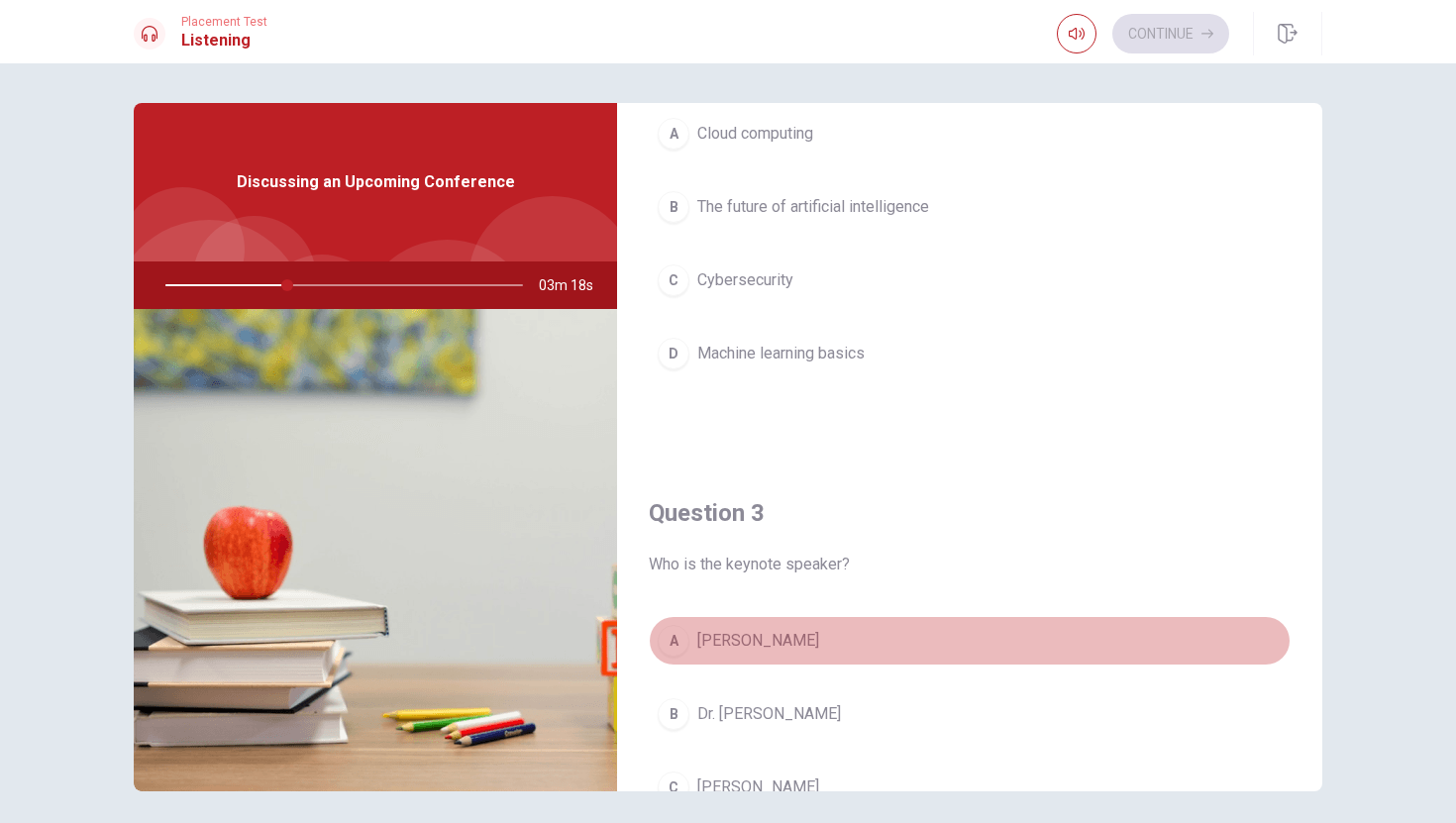 click on "[PERSON_NAME]" at bounding box center (758, 641) 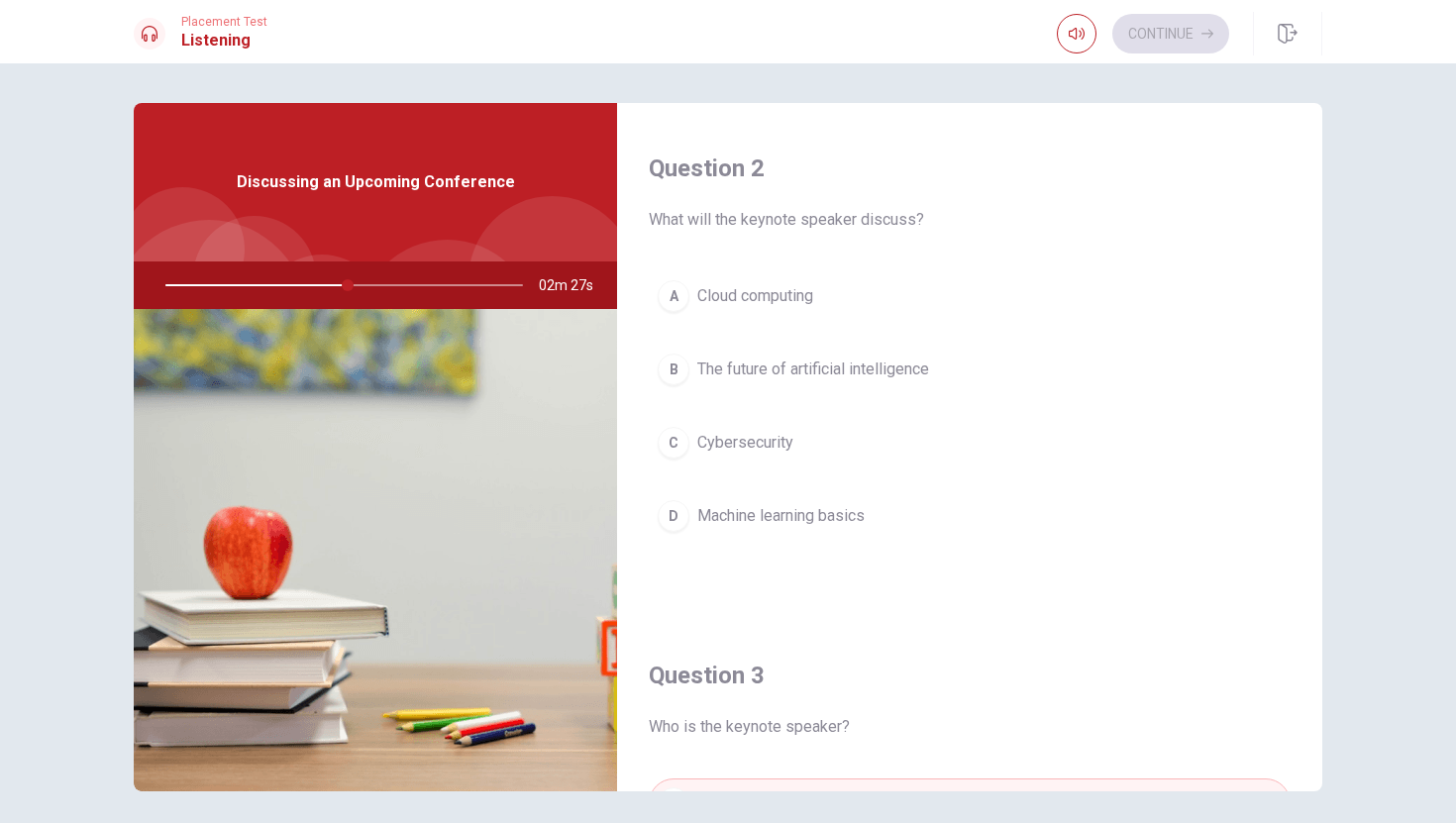scroll, scrollTop: 481, scrollLeft: 0, axis: vertical 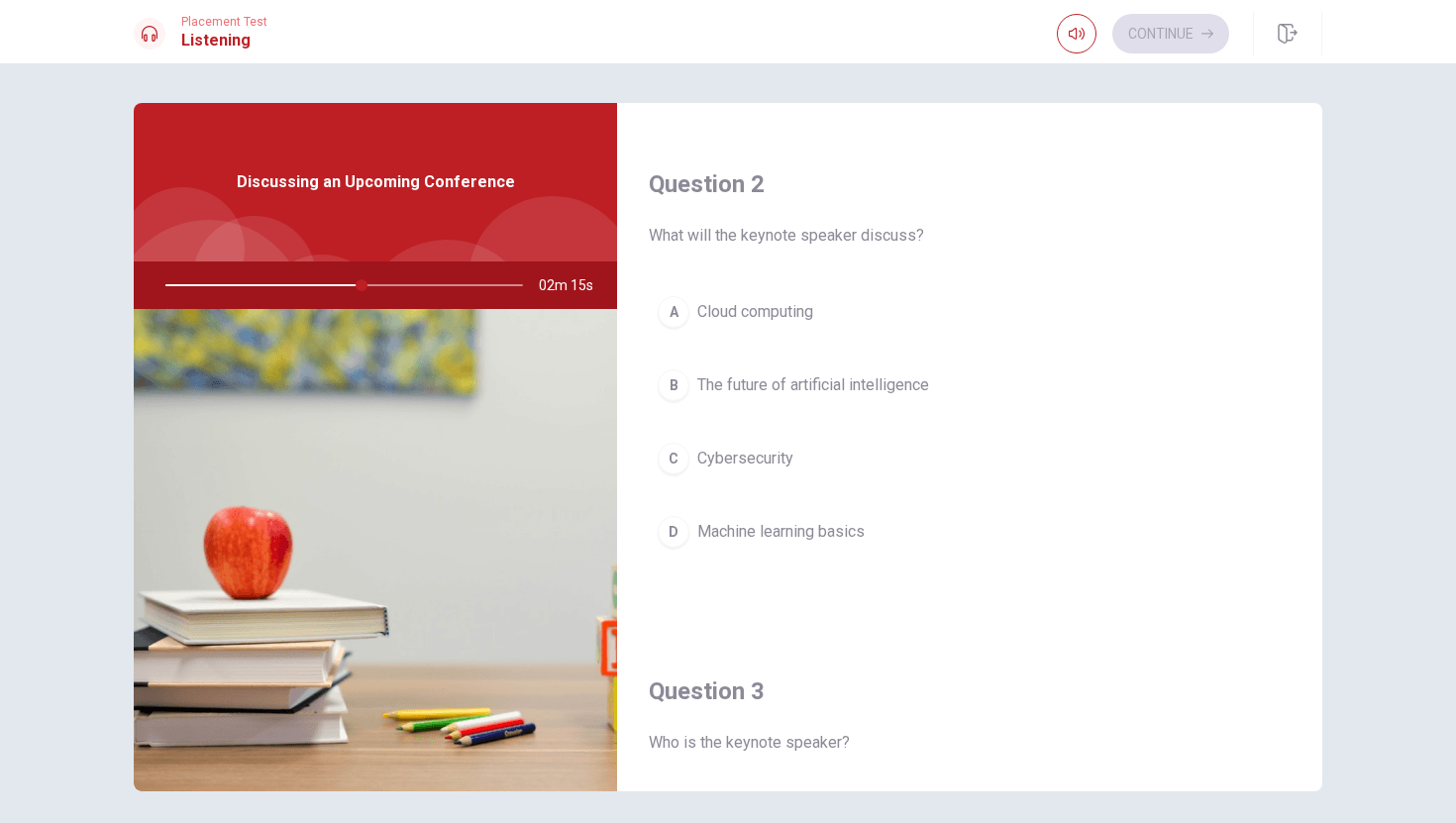 click on "The future of artificial intelligence" at bounding box center (813, 385) 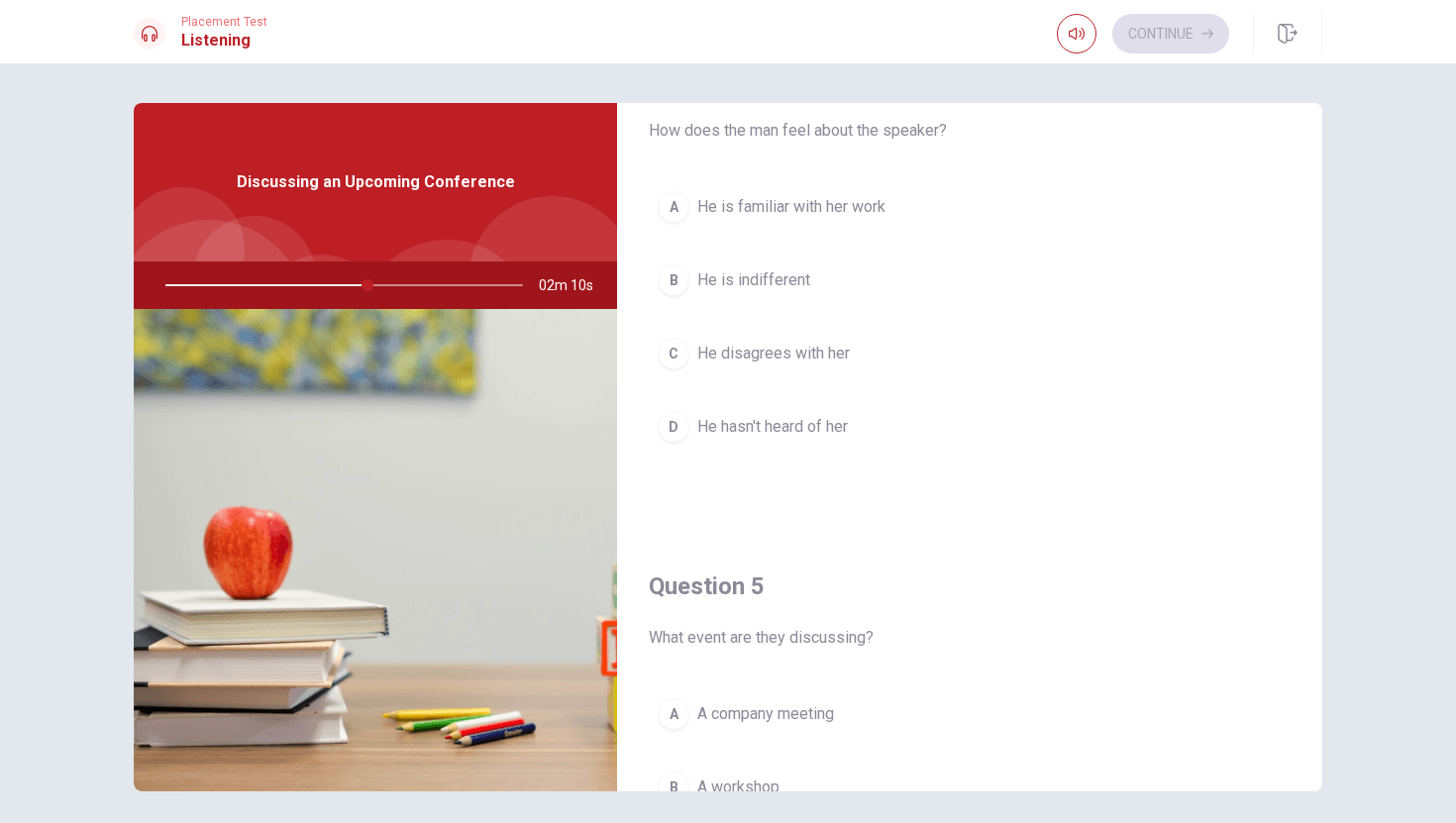 scroll, scrollTop: 1588, scrollLeft: 0, axis: vertical 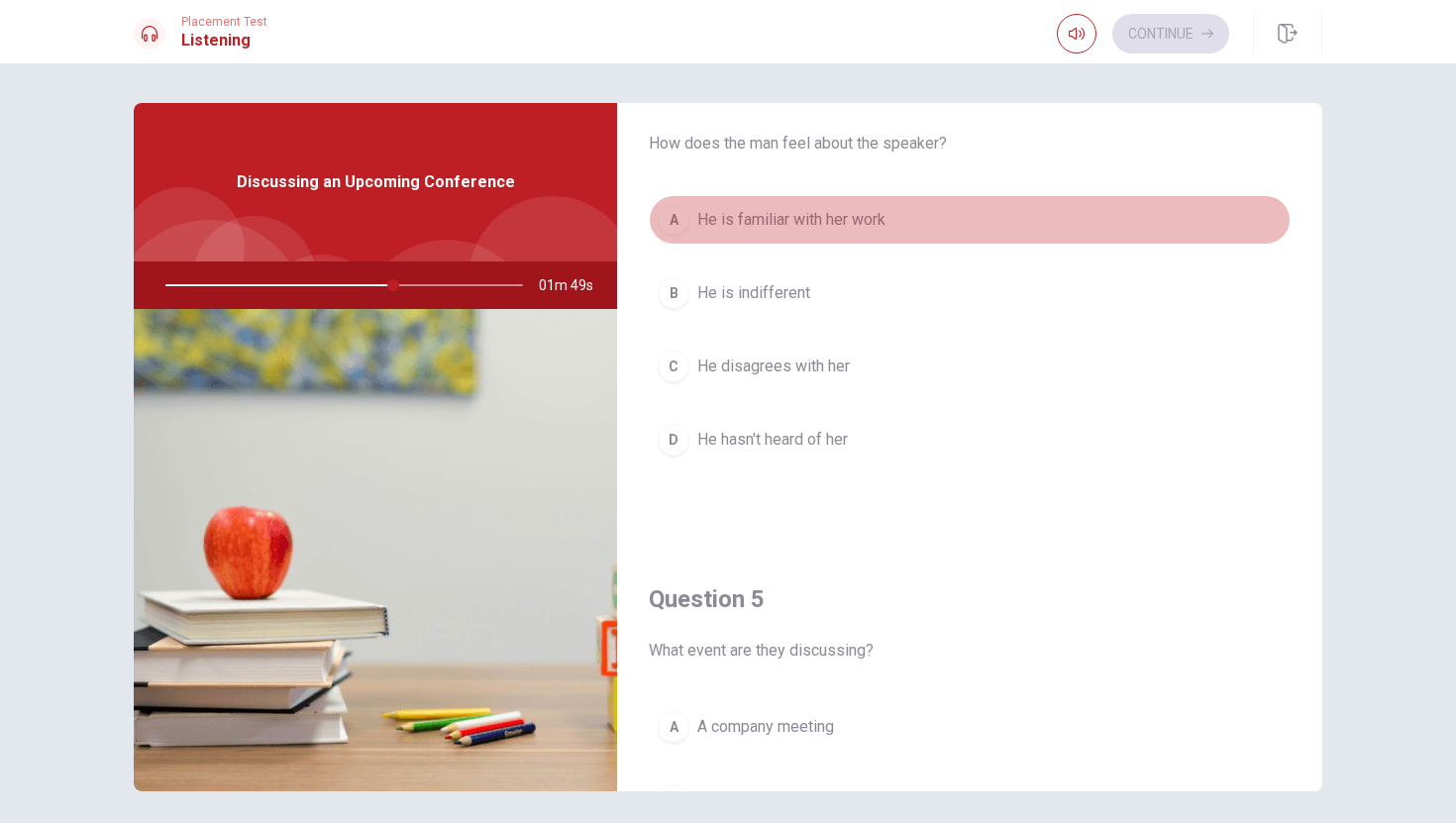 click on "He is familiar with her work" at bounding box center [791, 220] 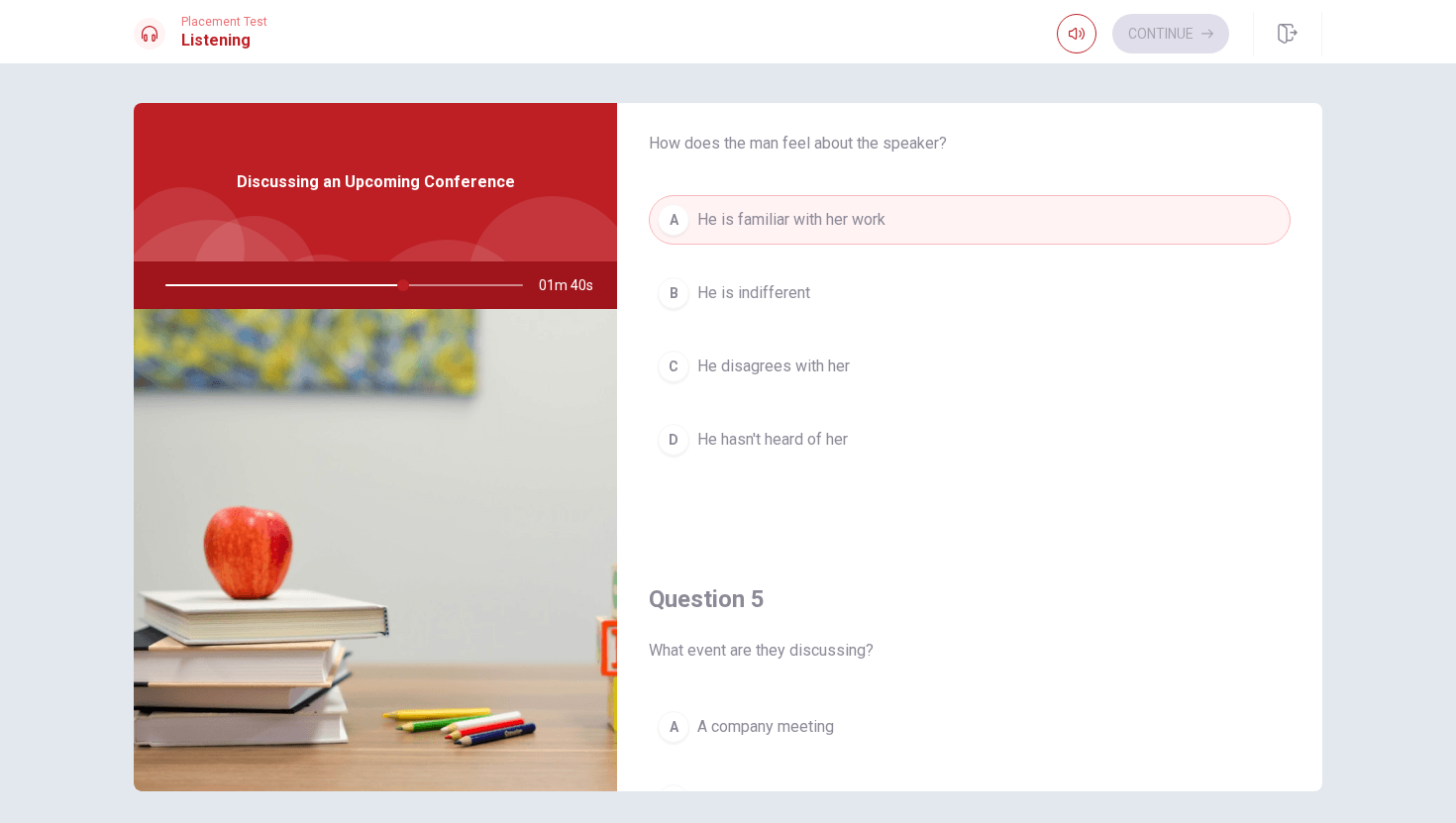 scroll, scrollTop: 1847, scrollLeft: 0, axis: vertical 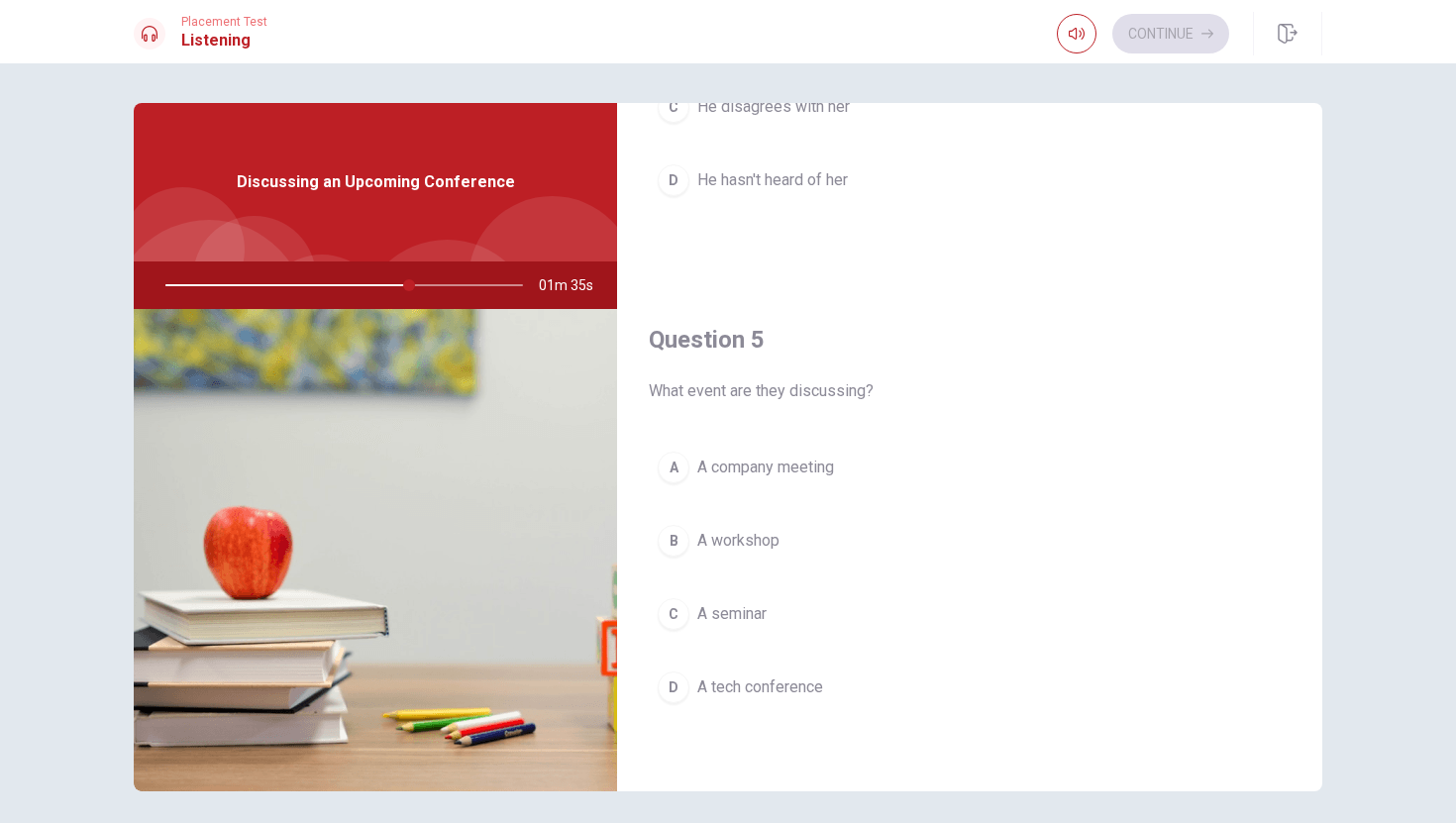 click at bounding box center (340, 285) 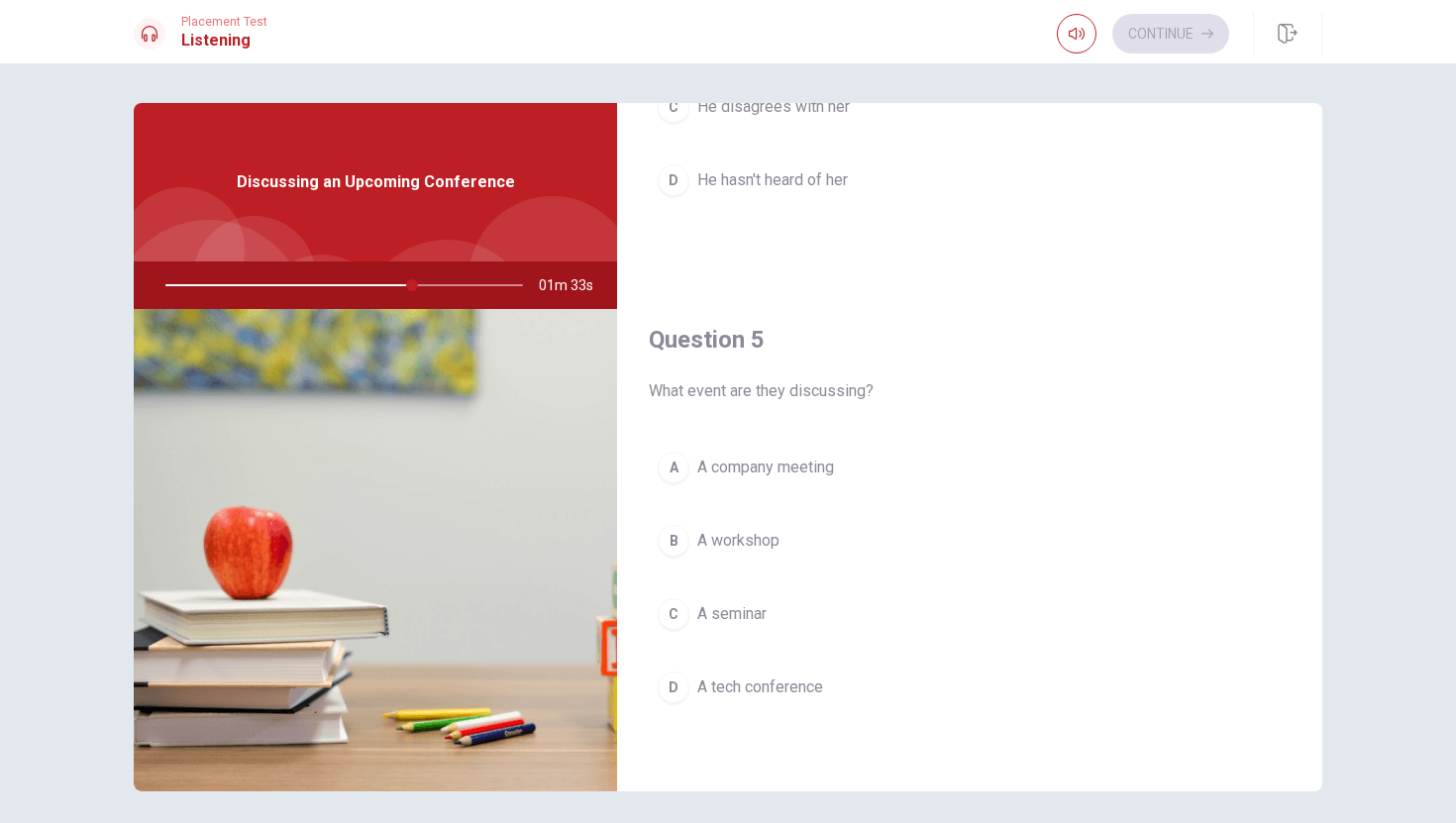 click at bounding box center [340, 285] 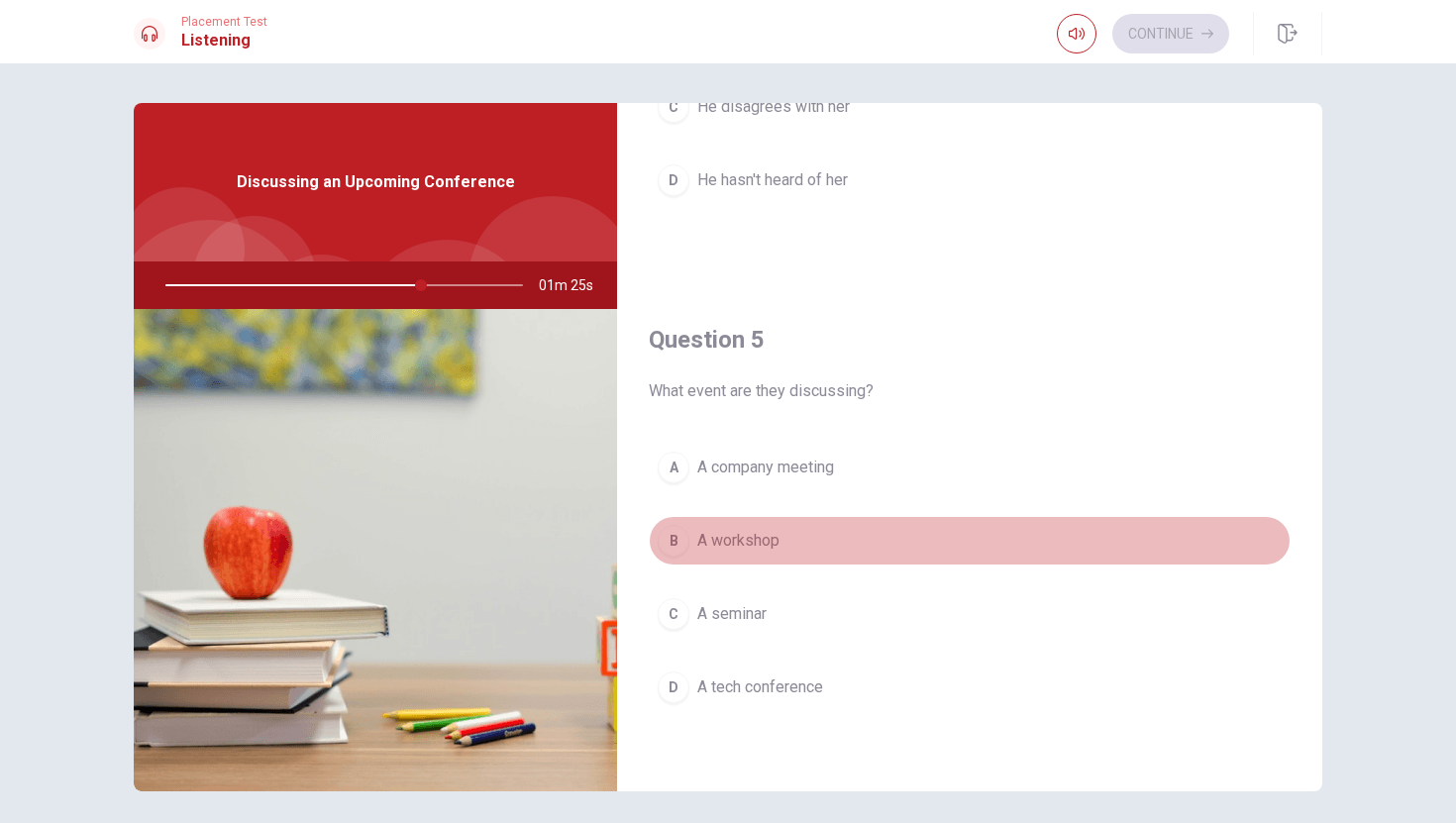 click on "A workshop" at bounding box center (738, 541) 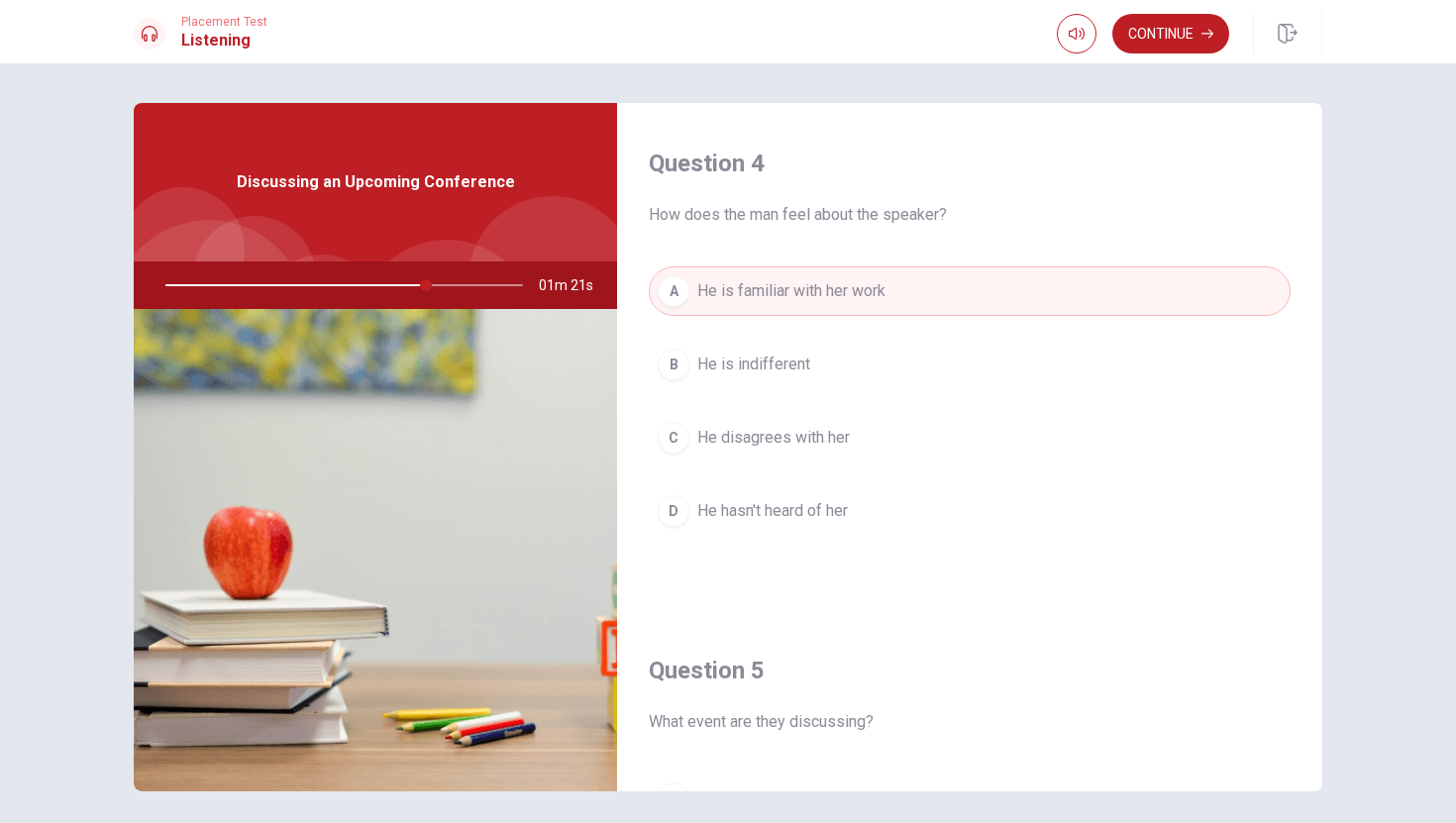 scroll, scrollTop: 1847, scrollLeft: 0, axis: vertical 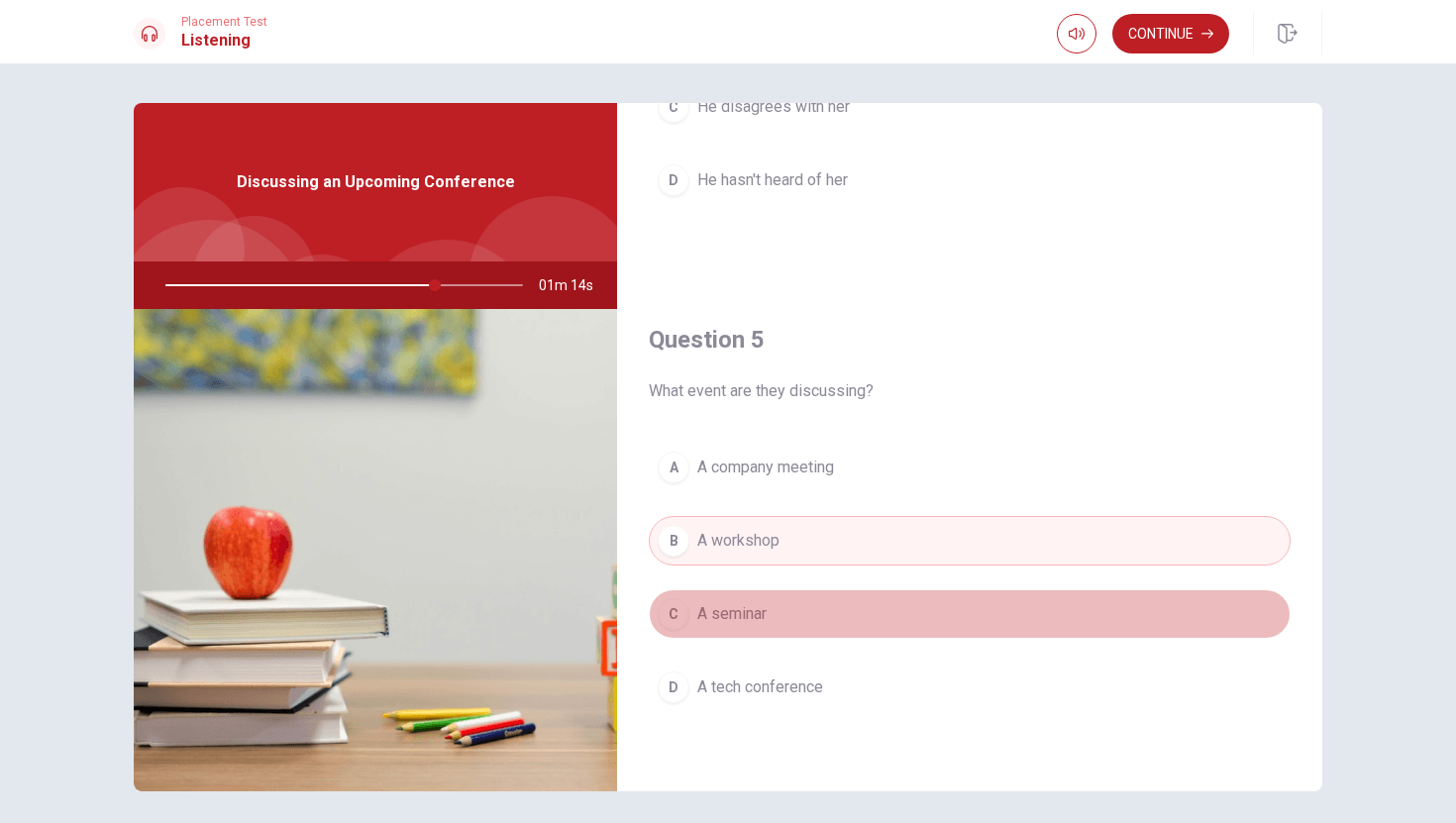 click on "C A seminar" at bounding box center [970, 614] 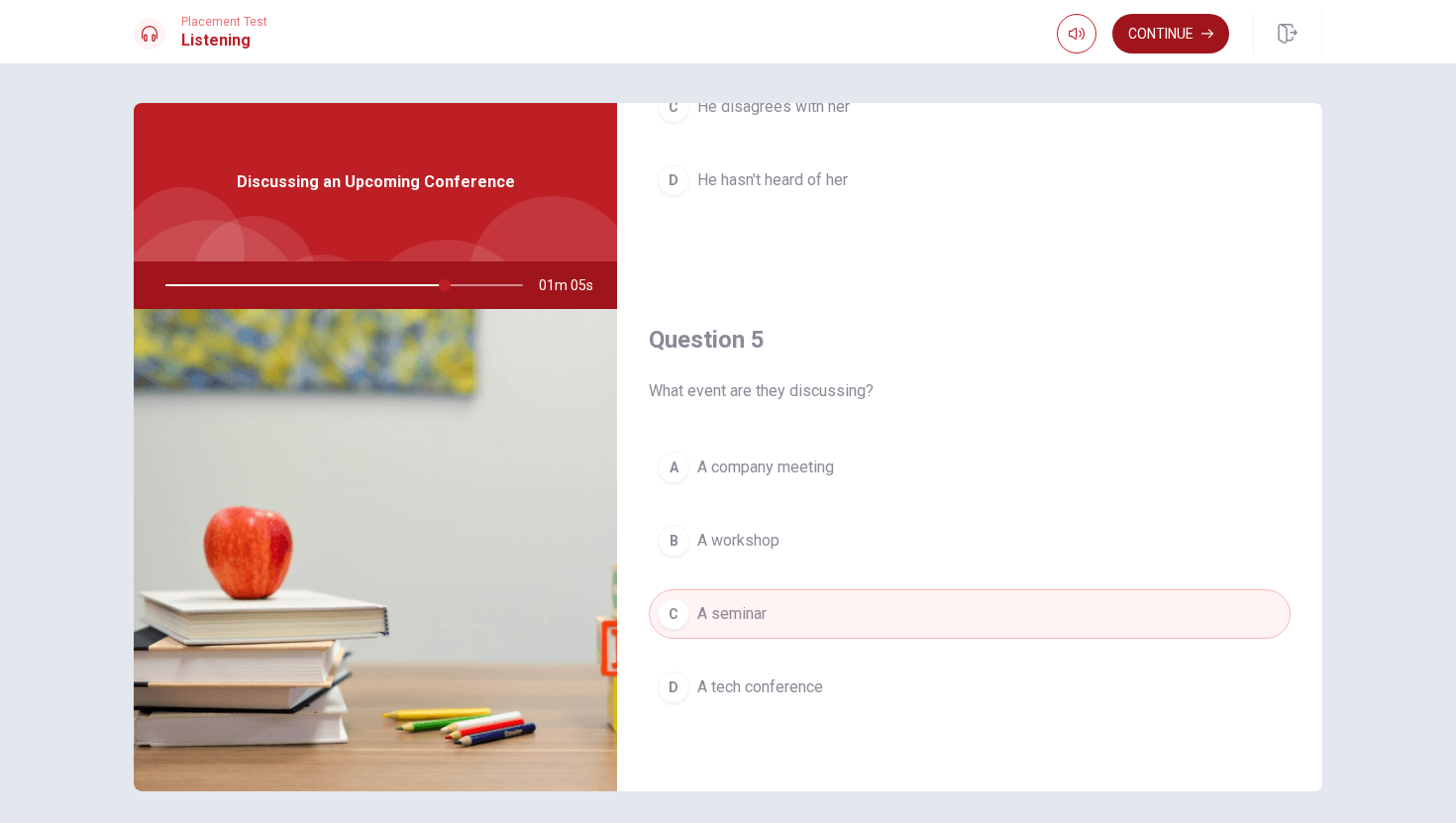 click on "Continue" at bounding box center [1171, 34] 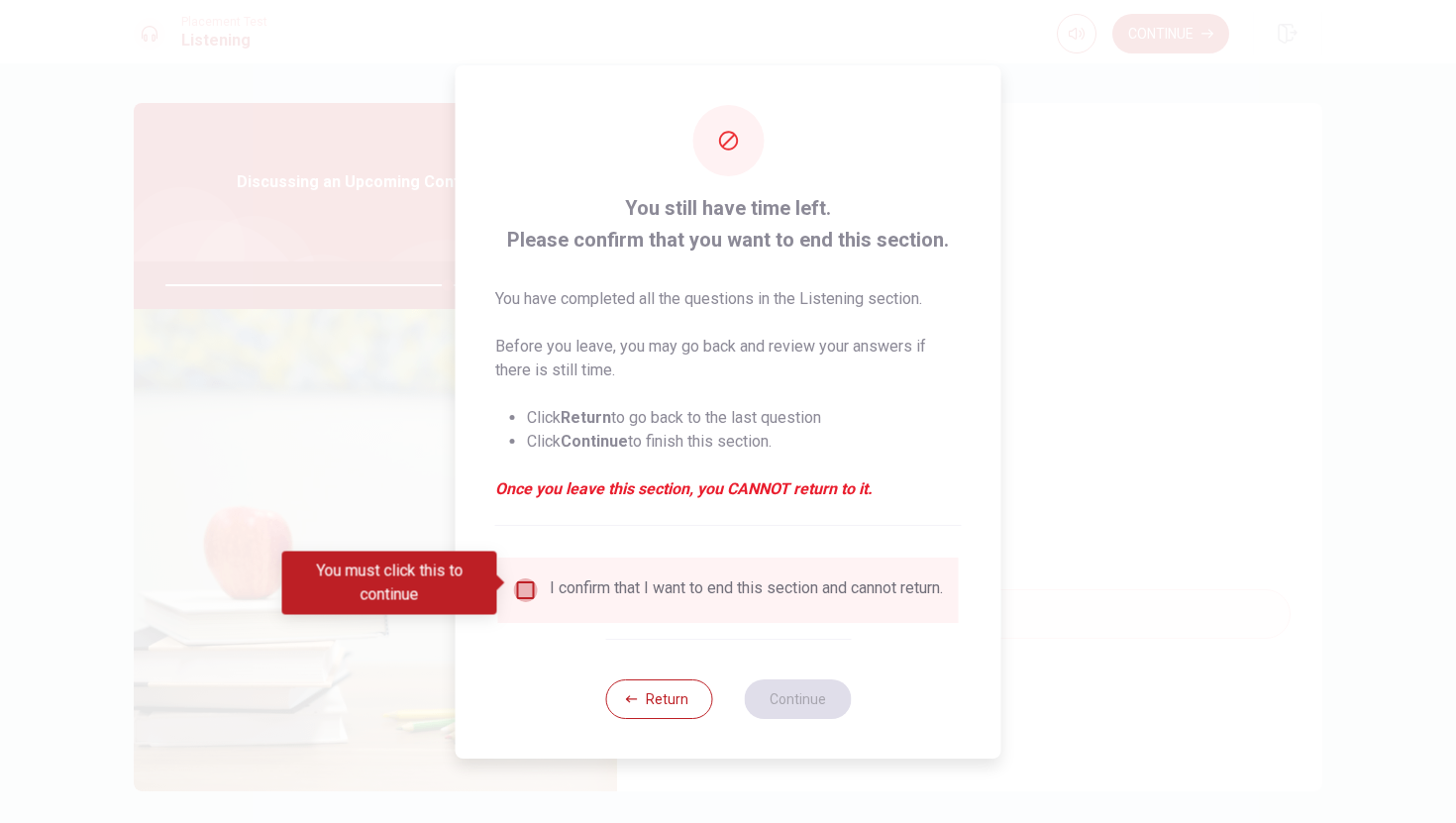 click at bounding box center [526, 590] 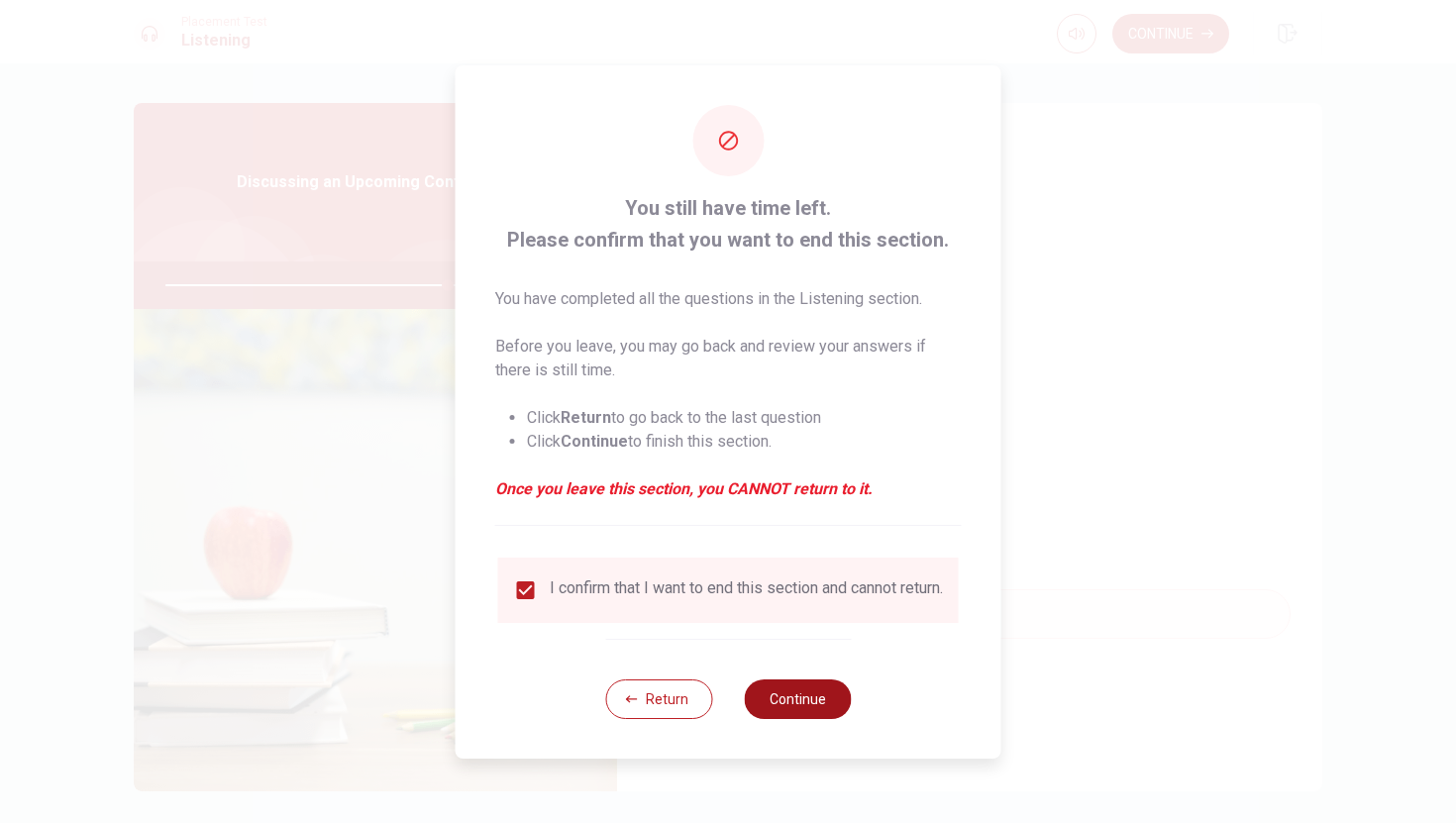 click on "Continue" at bounding box center [797, 699] 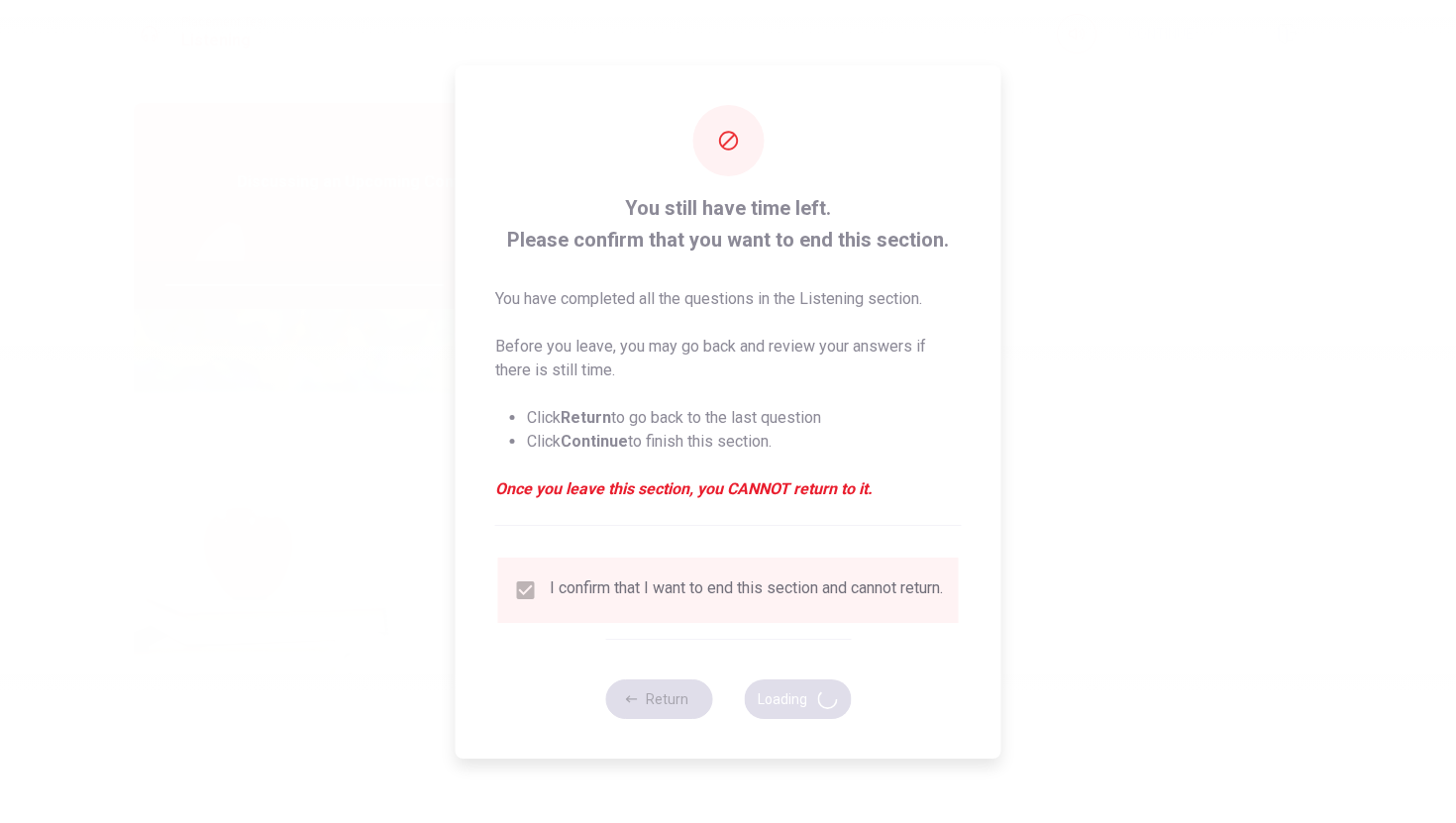 type on "80" 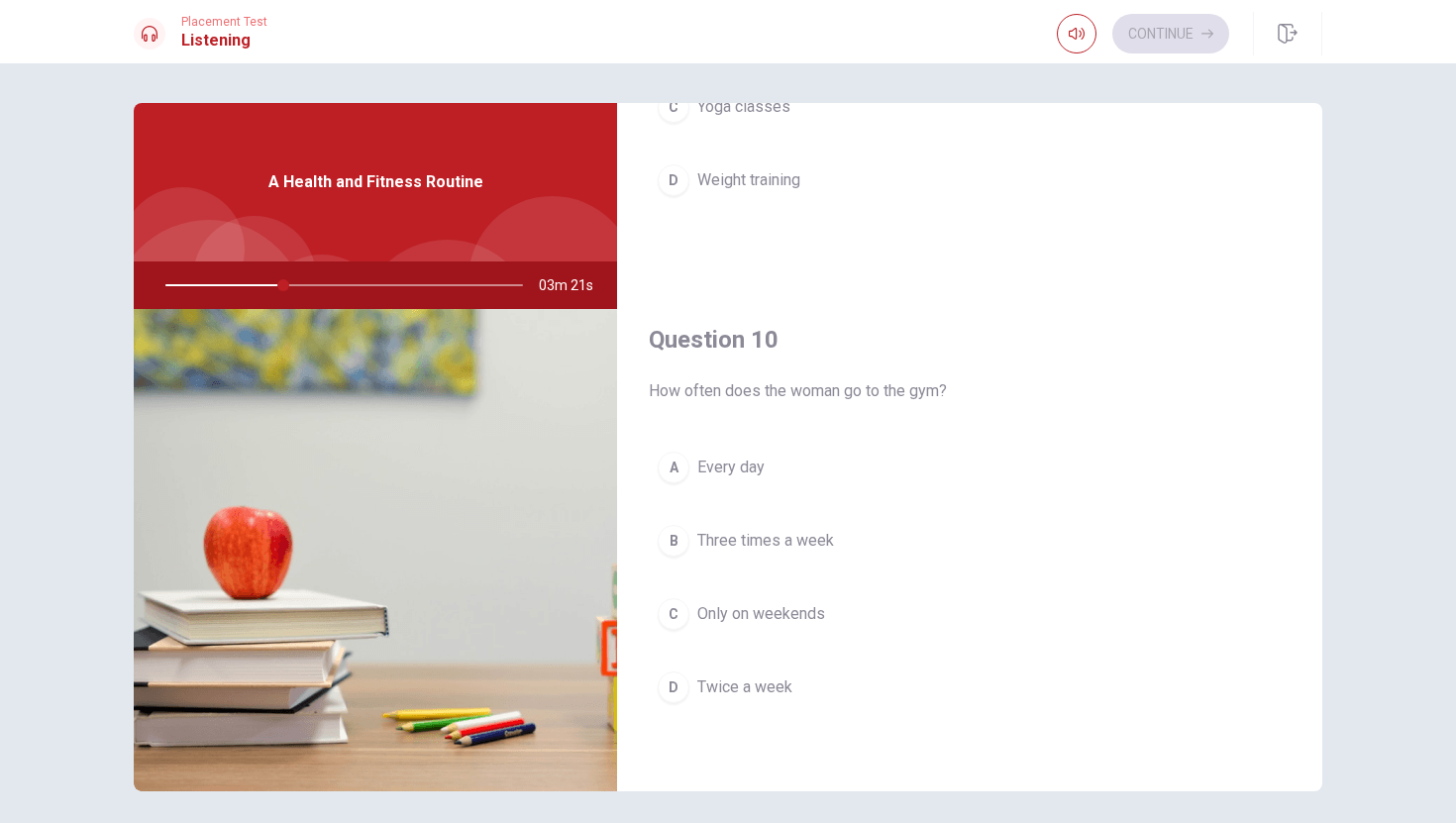 scroll, scrollTop: 1839, scrollLeft: 0, axis: vertical 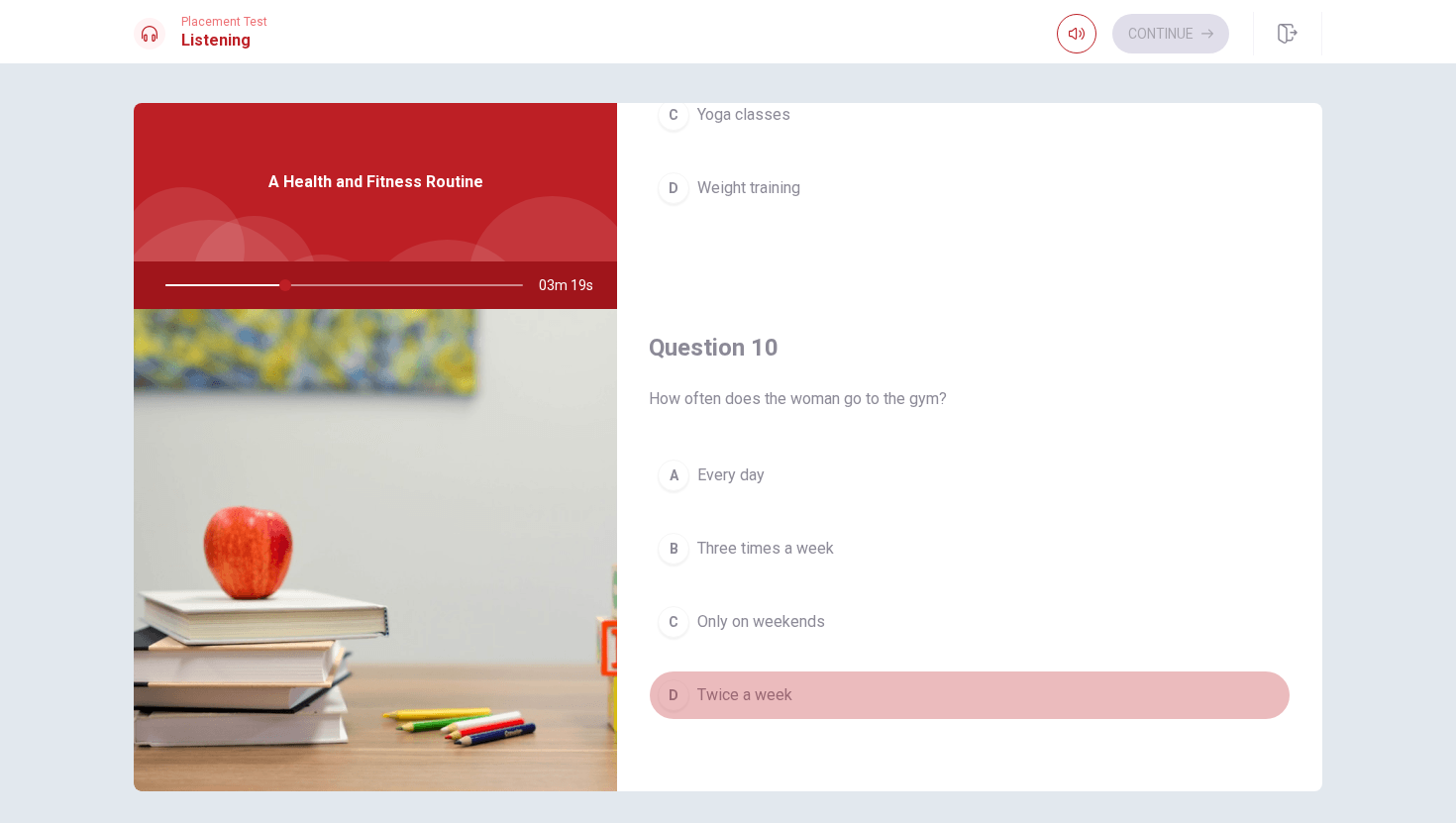 click on "Twice a week" at bounding box center [745, 695] 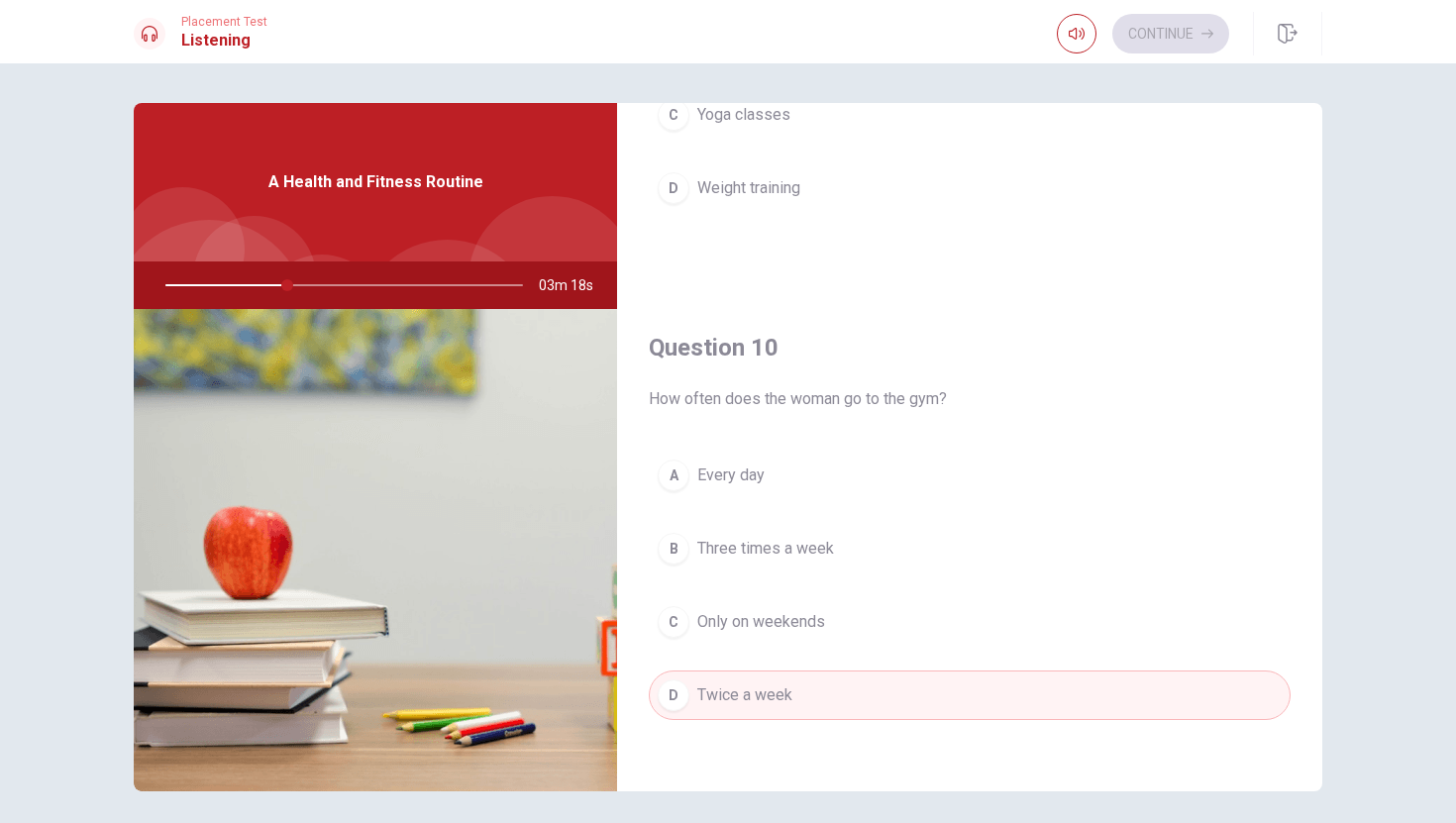 click on "Three times a week" at bounding box center (766, 549) 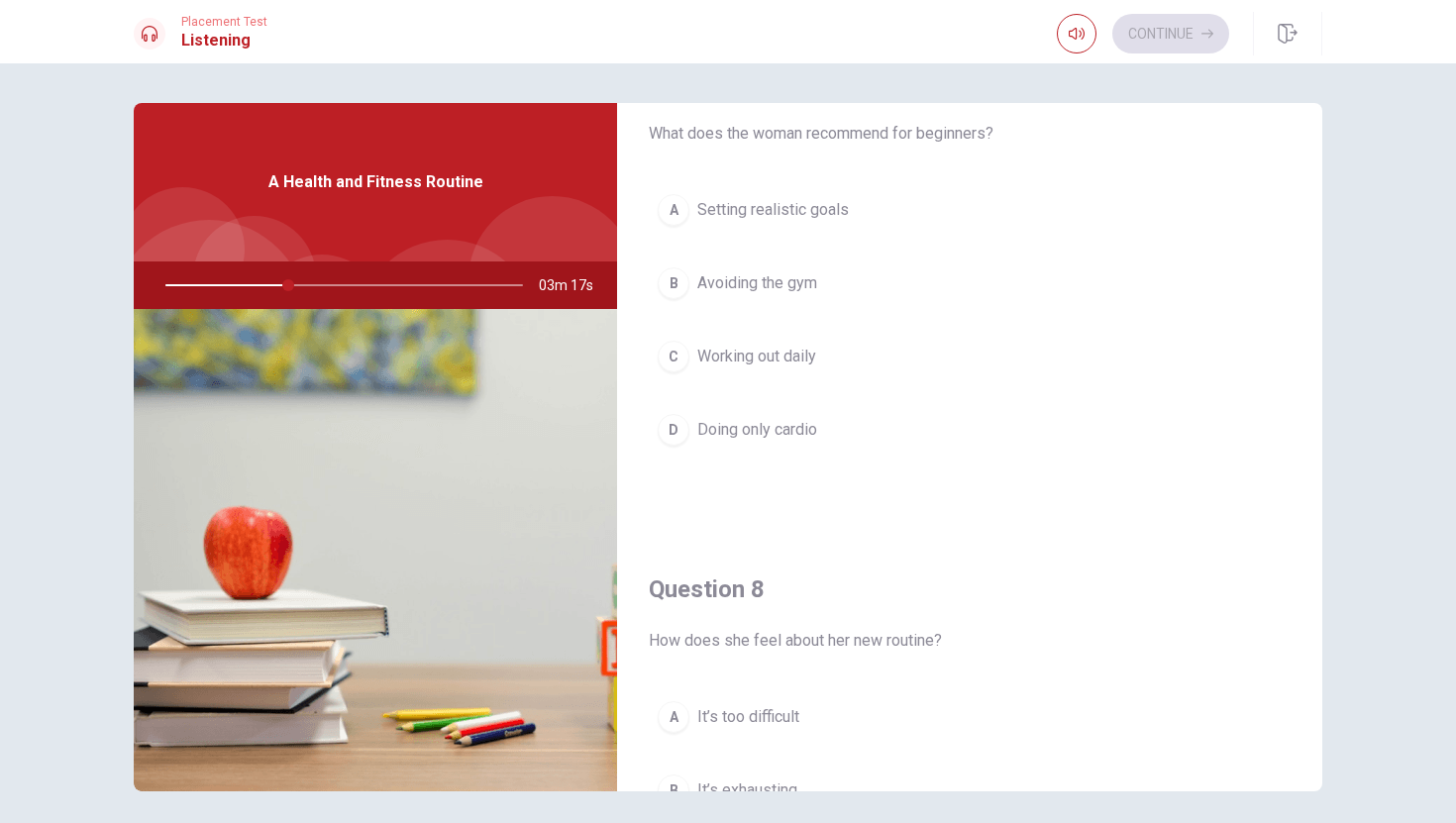 scroll, scrollTop: 0, scrollLeft: 0, axis: both 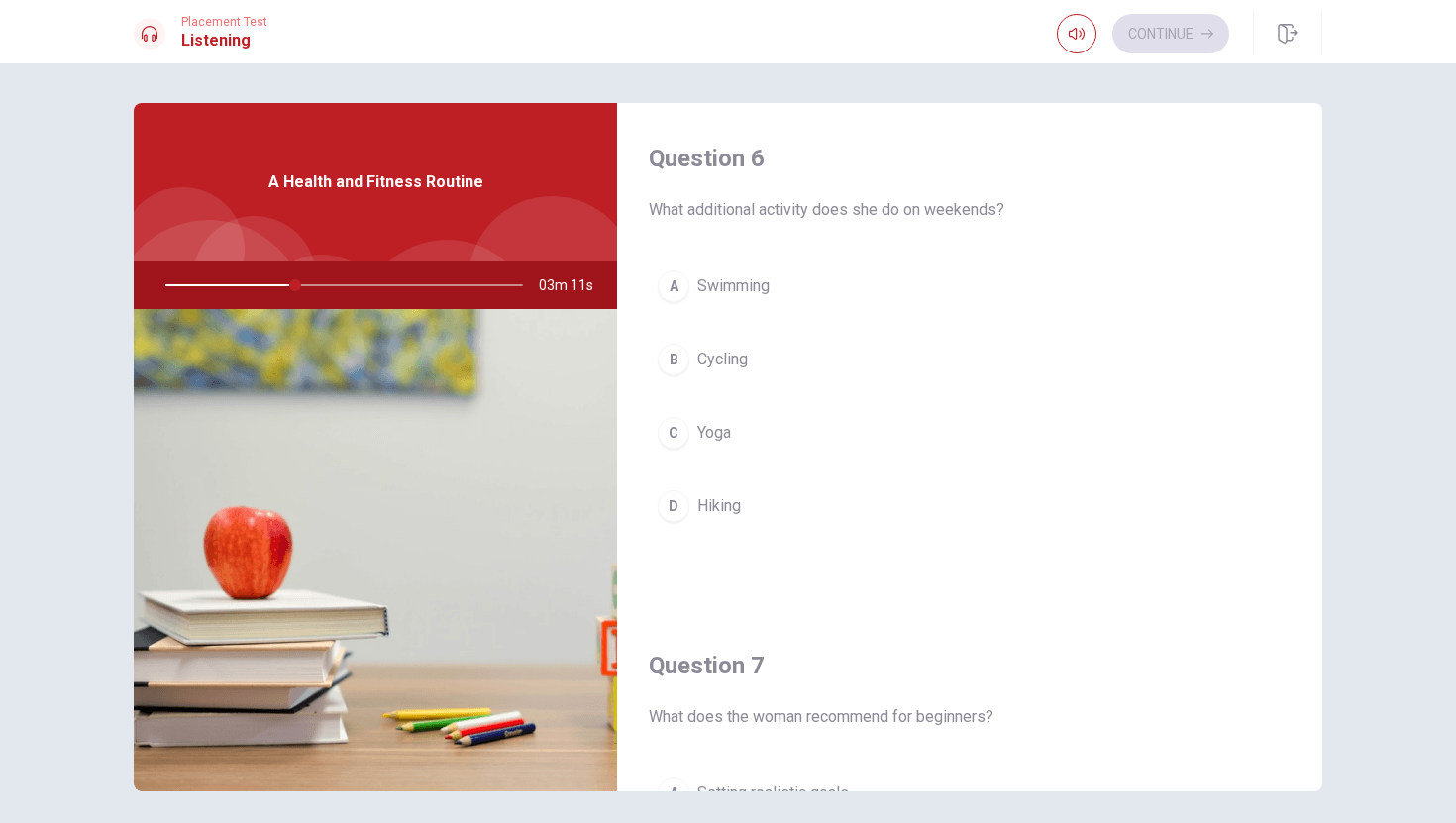 click on "Yoga" at bounding box center (714, 433) 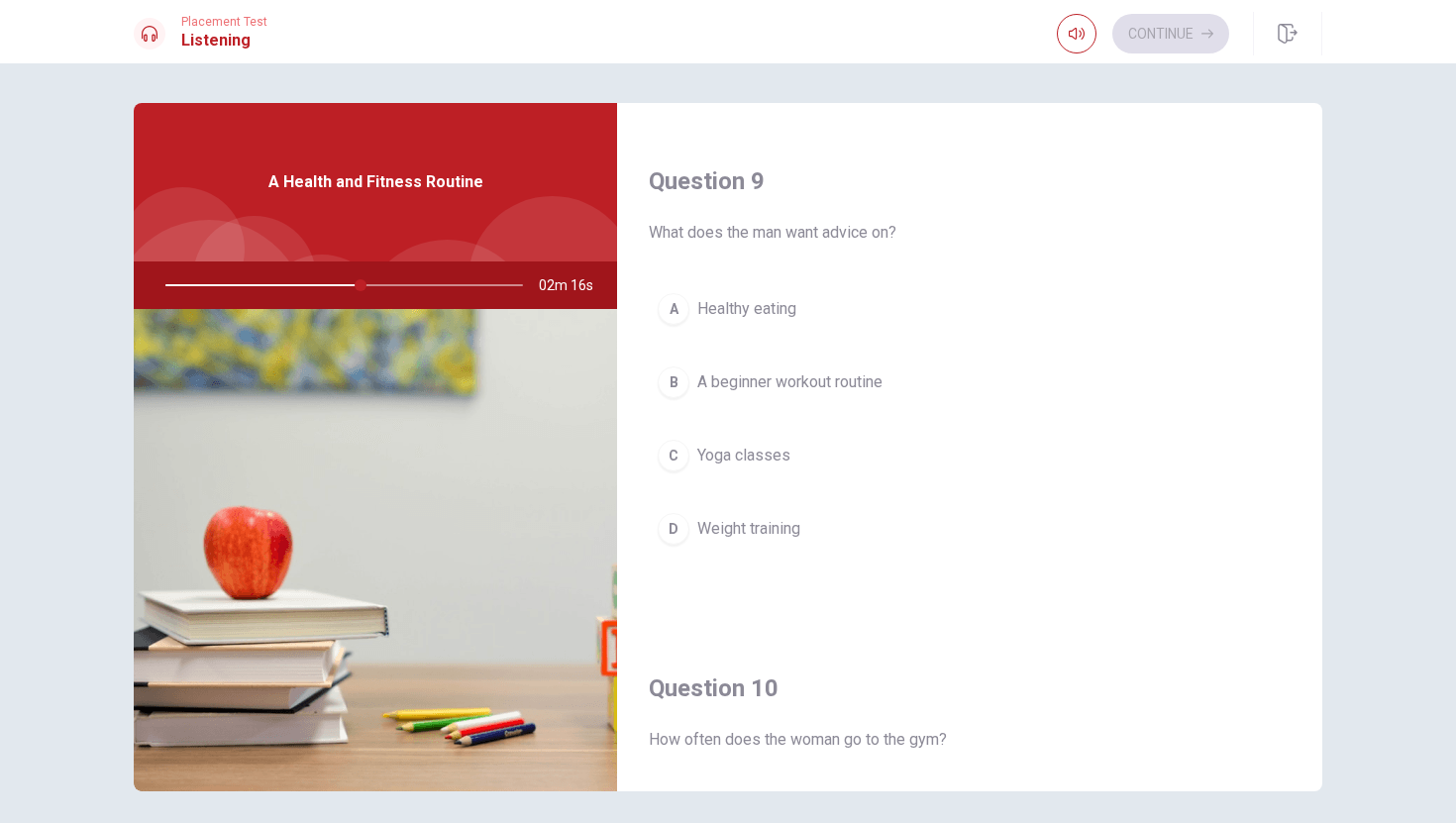 scroll, scrollTop: 1464, scrollLeft: 0, axis: vertical 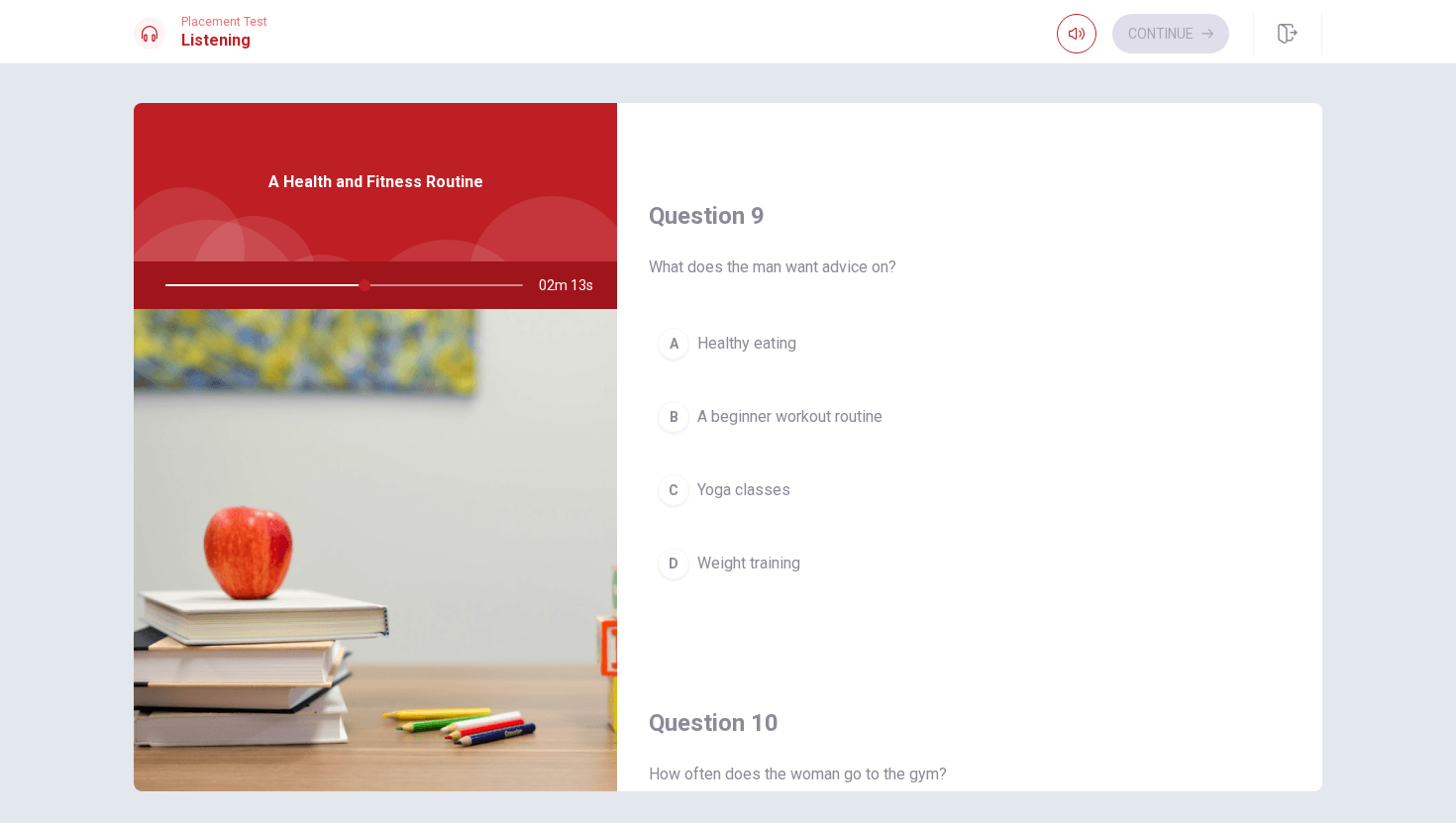 click on "Weight training" at bounding box center (749, 564) 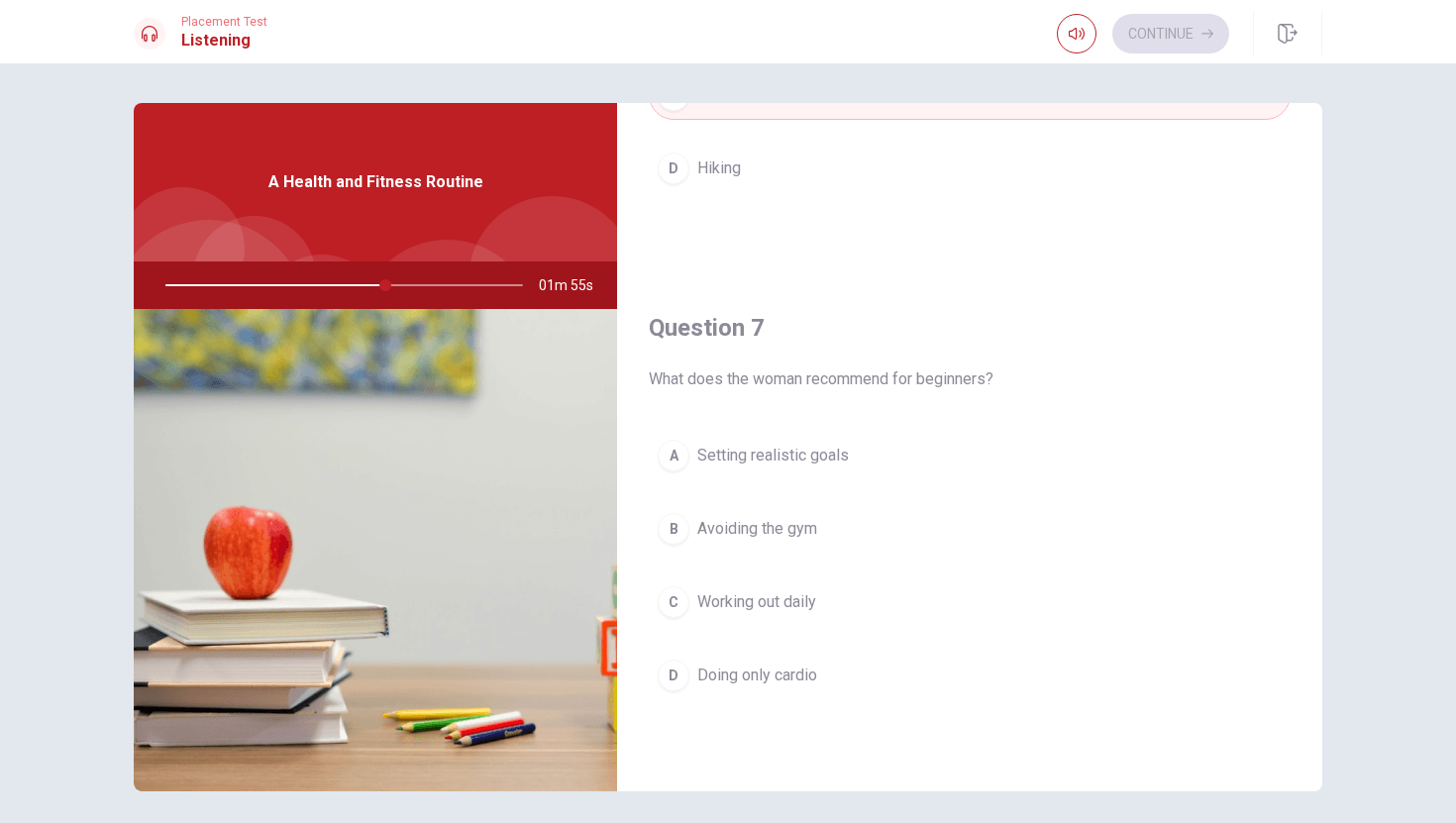 scroll, scrollTop: 340, scrollLeft: 0, axis: vertical 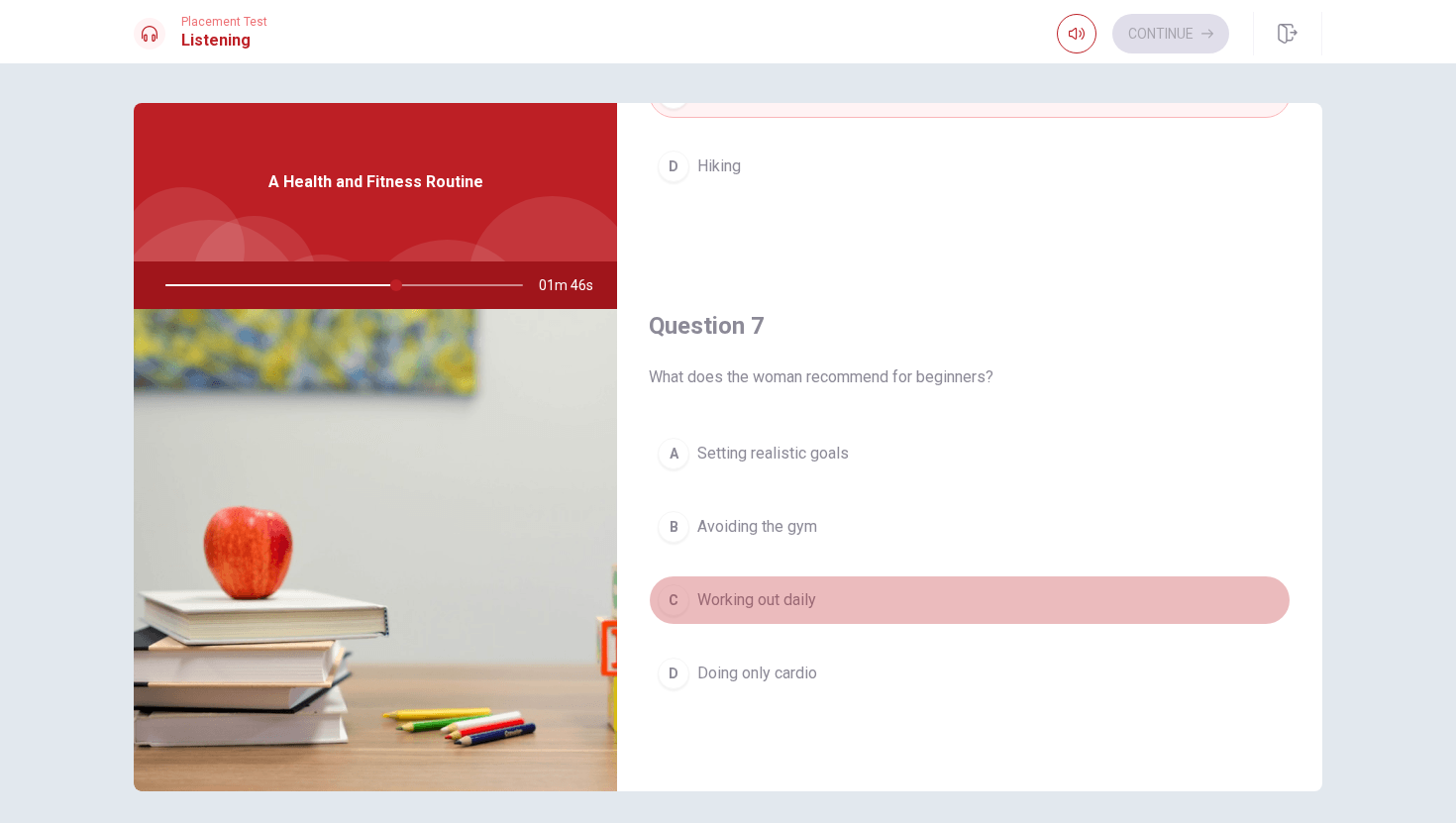 click on "Working out daily" at bounding box center [757, 600] 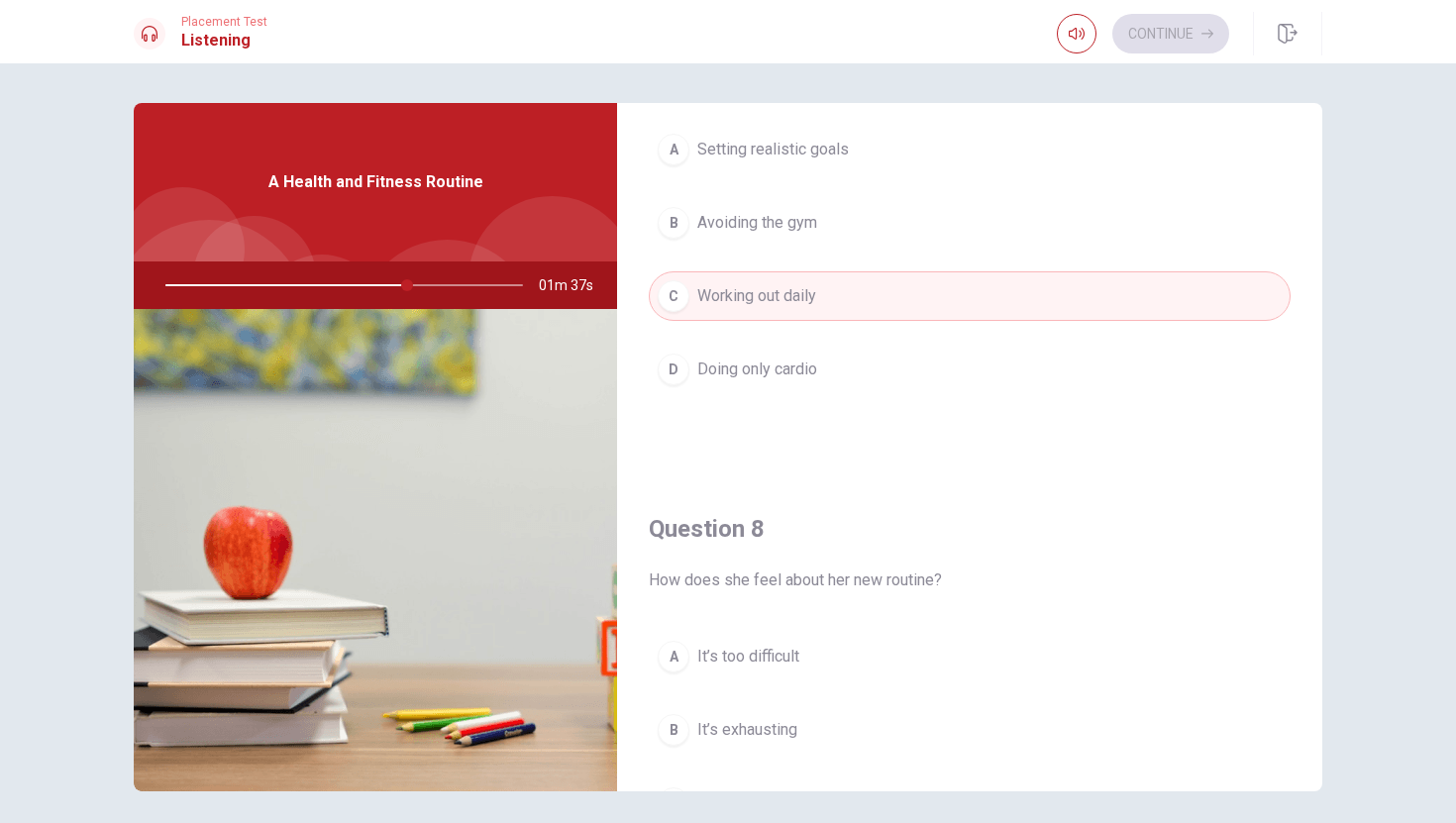 scroll, scrollTop: 645, scrollLeft: 0, axis: vertical 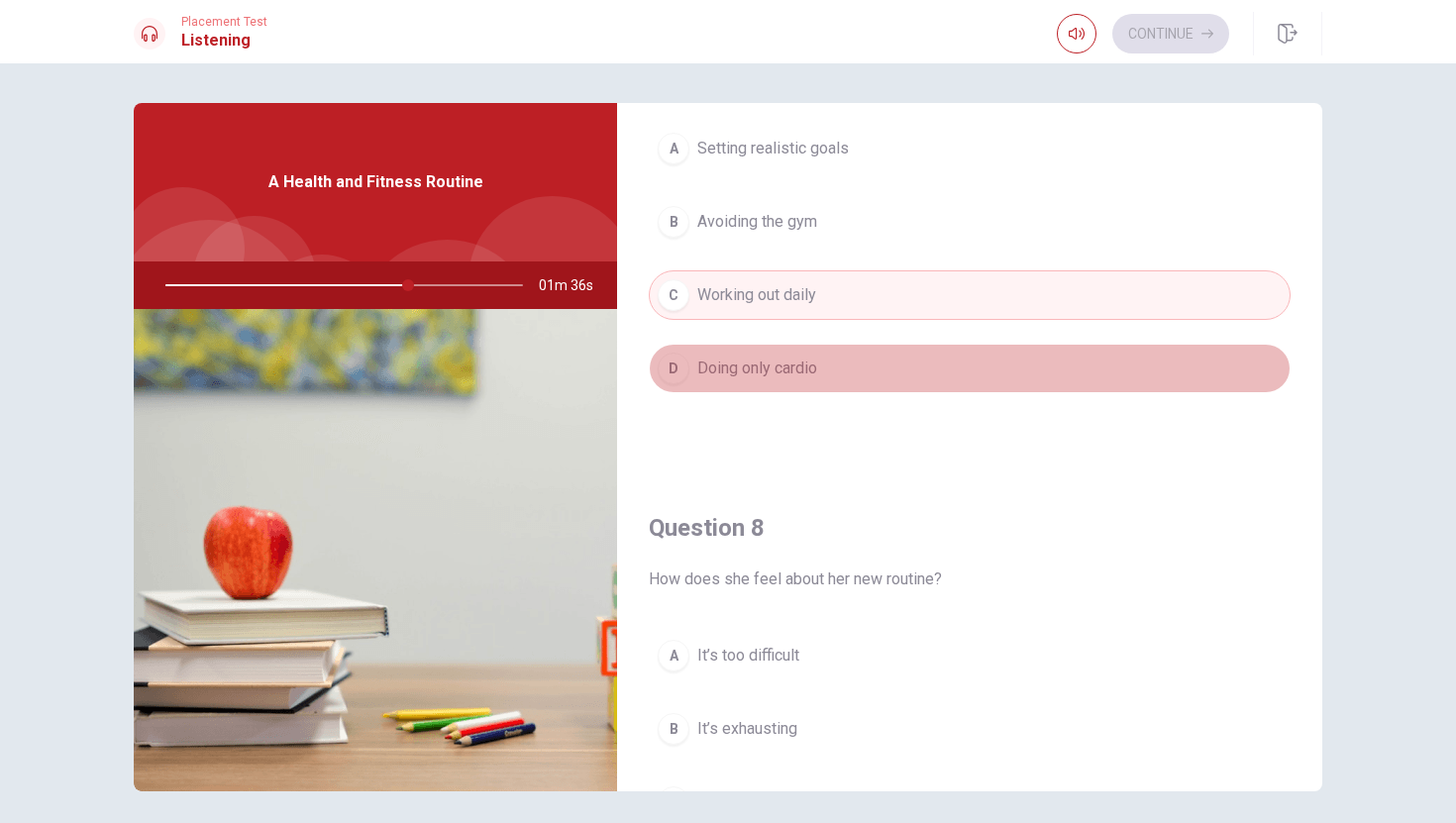 click on "Doing only cardio" at bounding box center [757, 368] 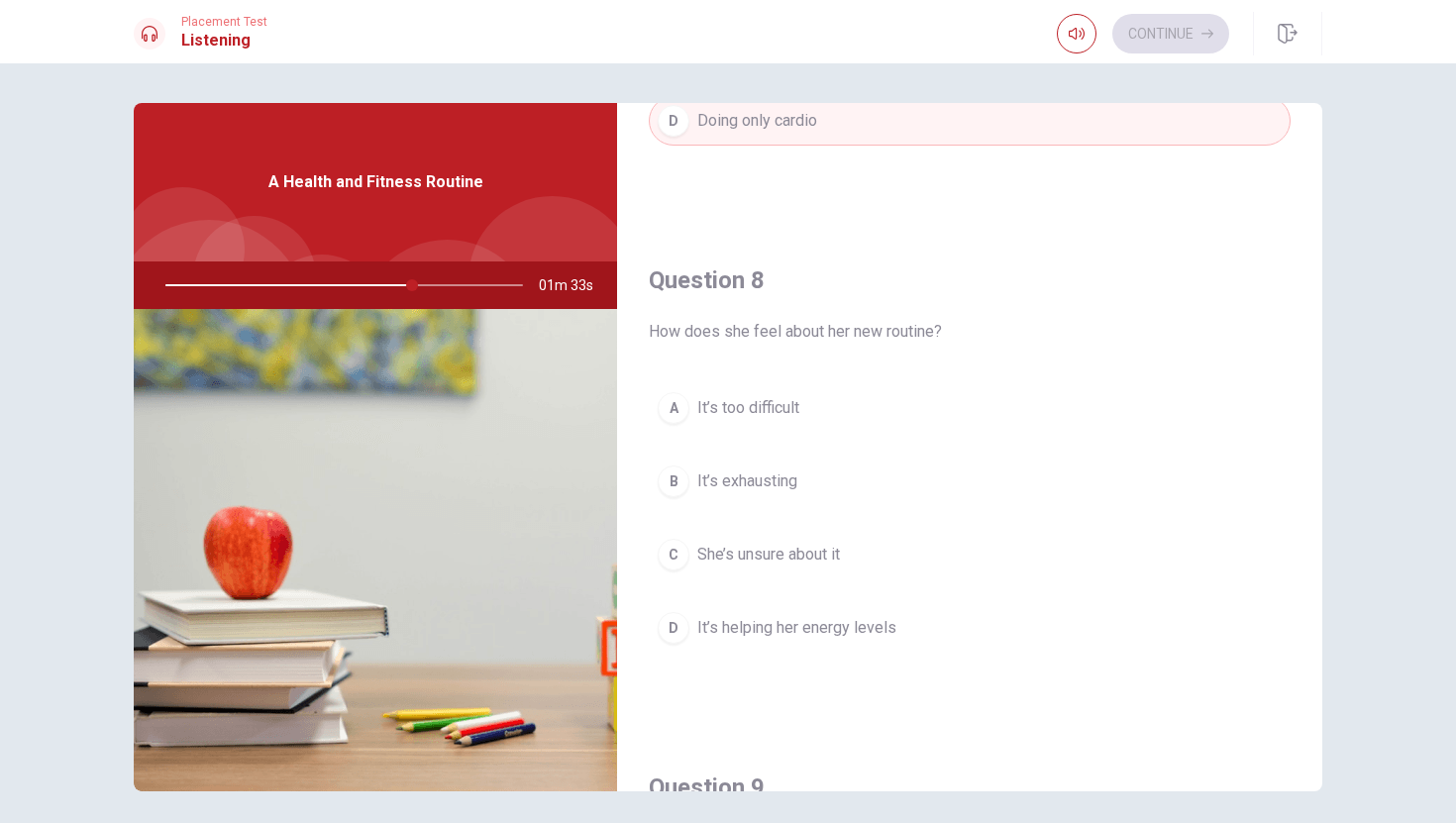 scroll, scrollTop: 897, scrollLeft: 0, axis: vertical 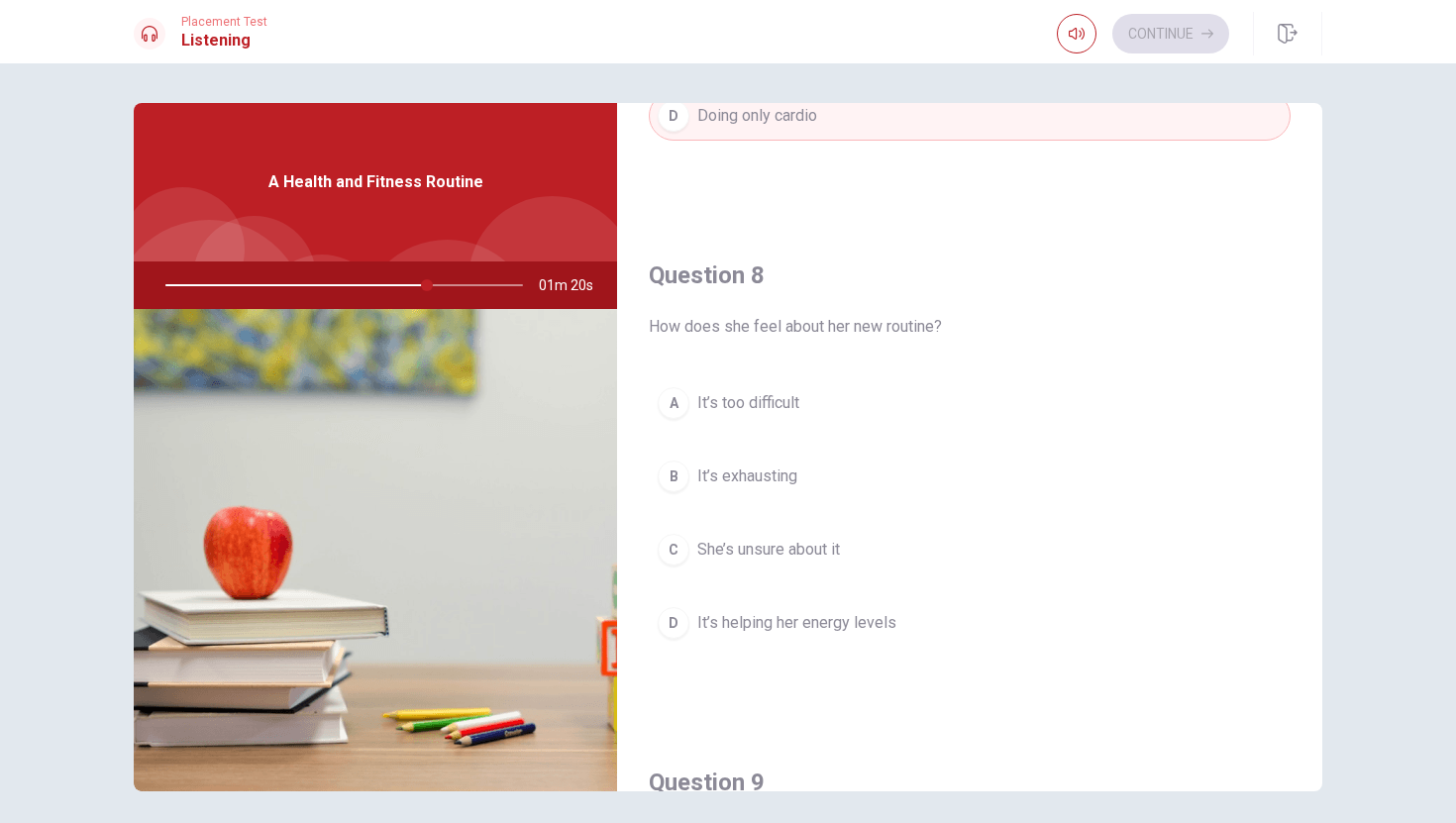 click on "It’s helping her energy levels" at bounding box center [796, 623] 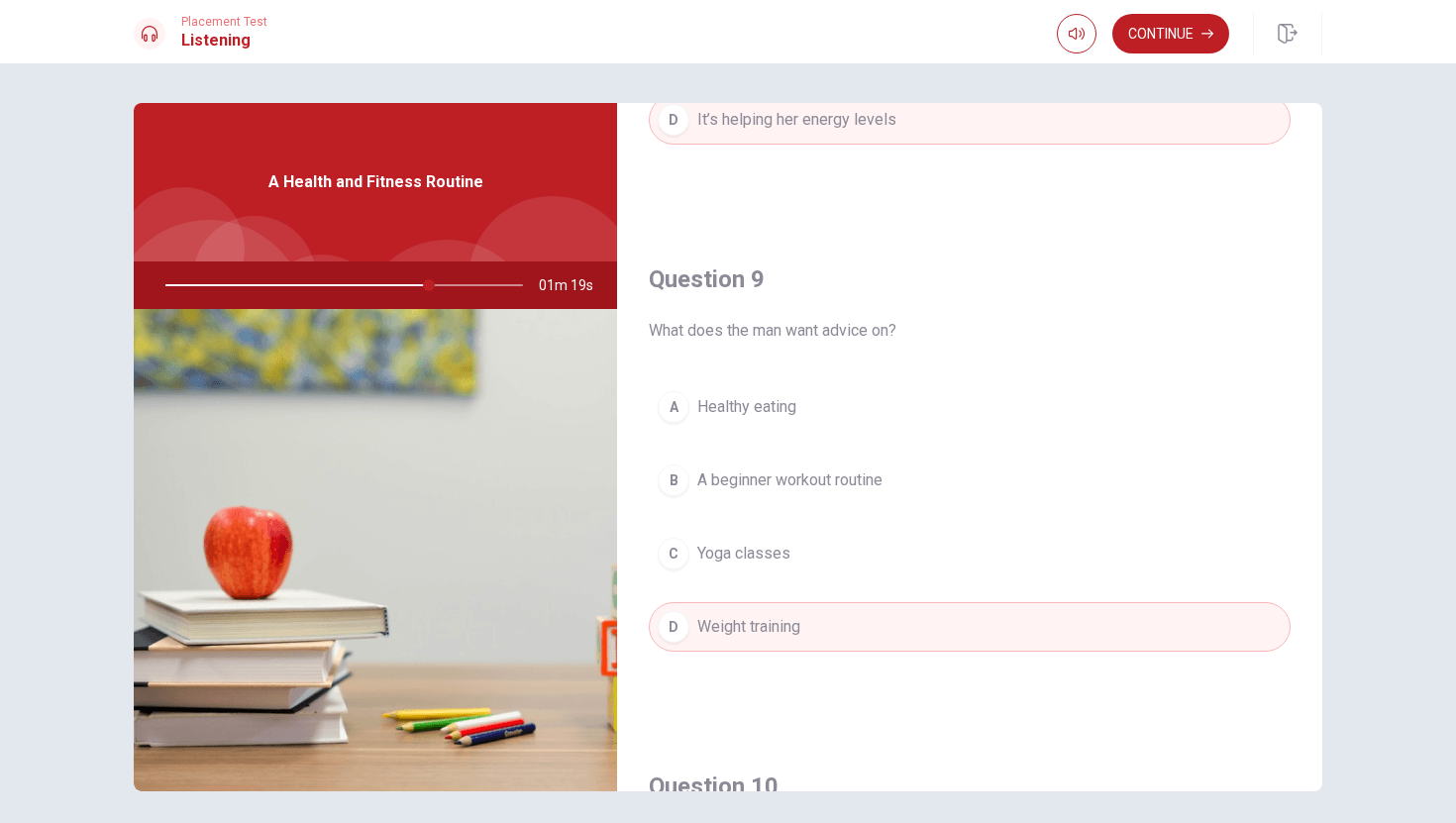 scroll, scrollTop: 1436, scrollLeft: 0, axis: vertical 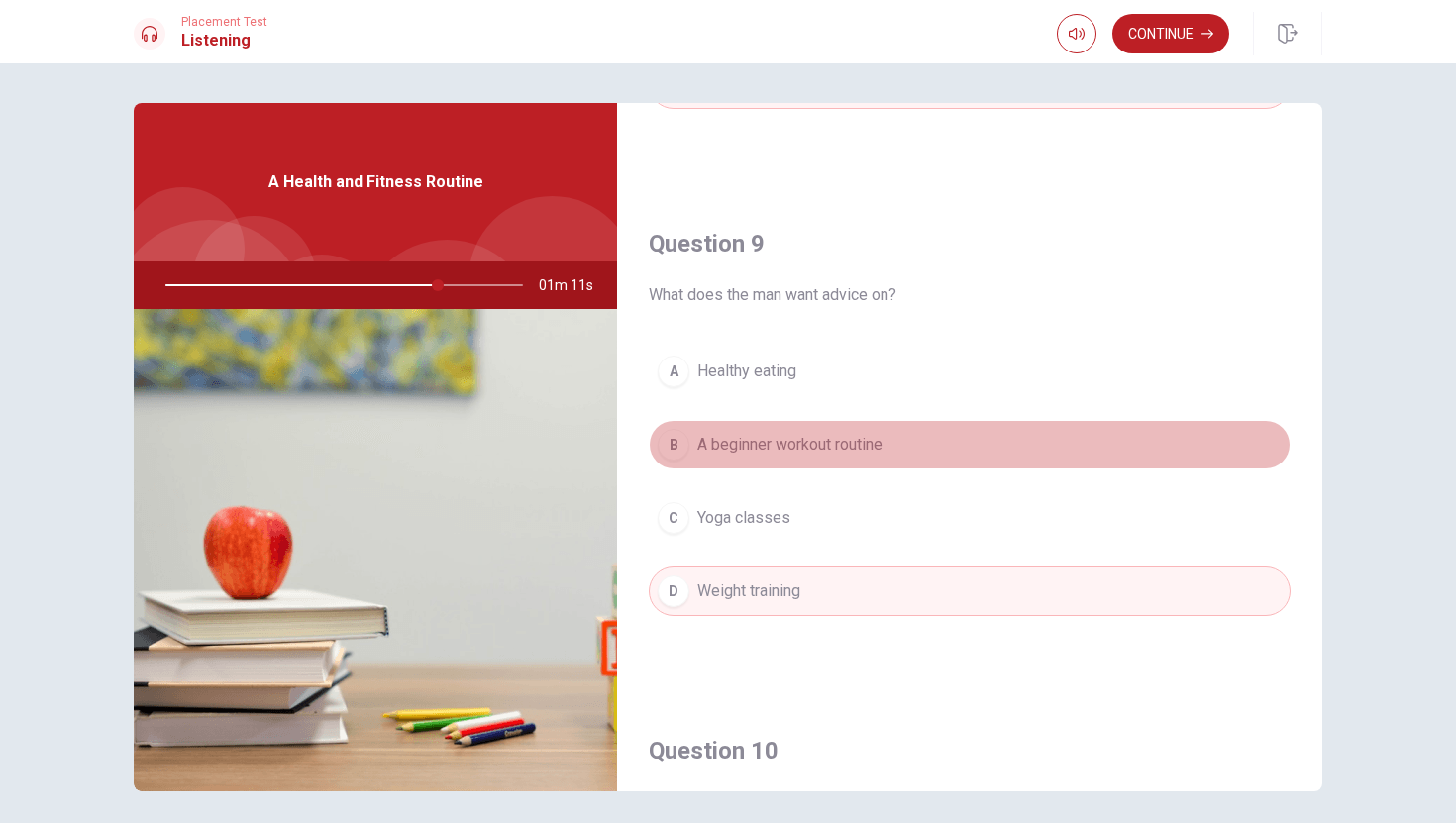 click on "A beginner workout routine" at bounding box center [789, 445] 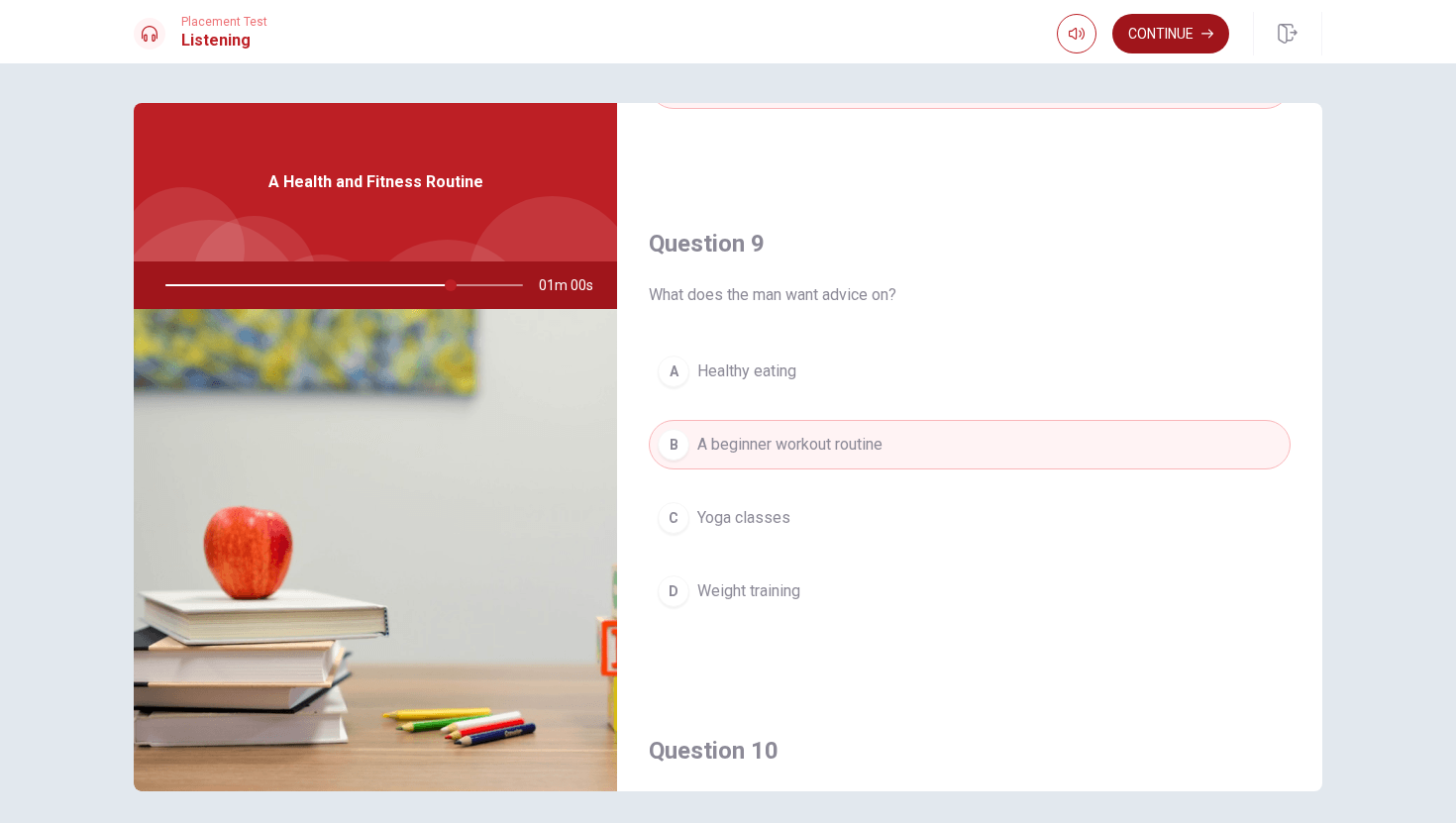 click on "Continue" at bounding box center (1171, 34) 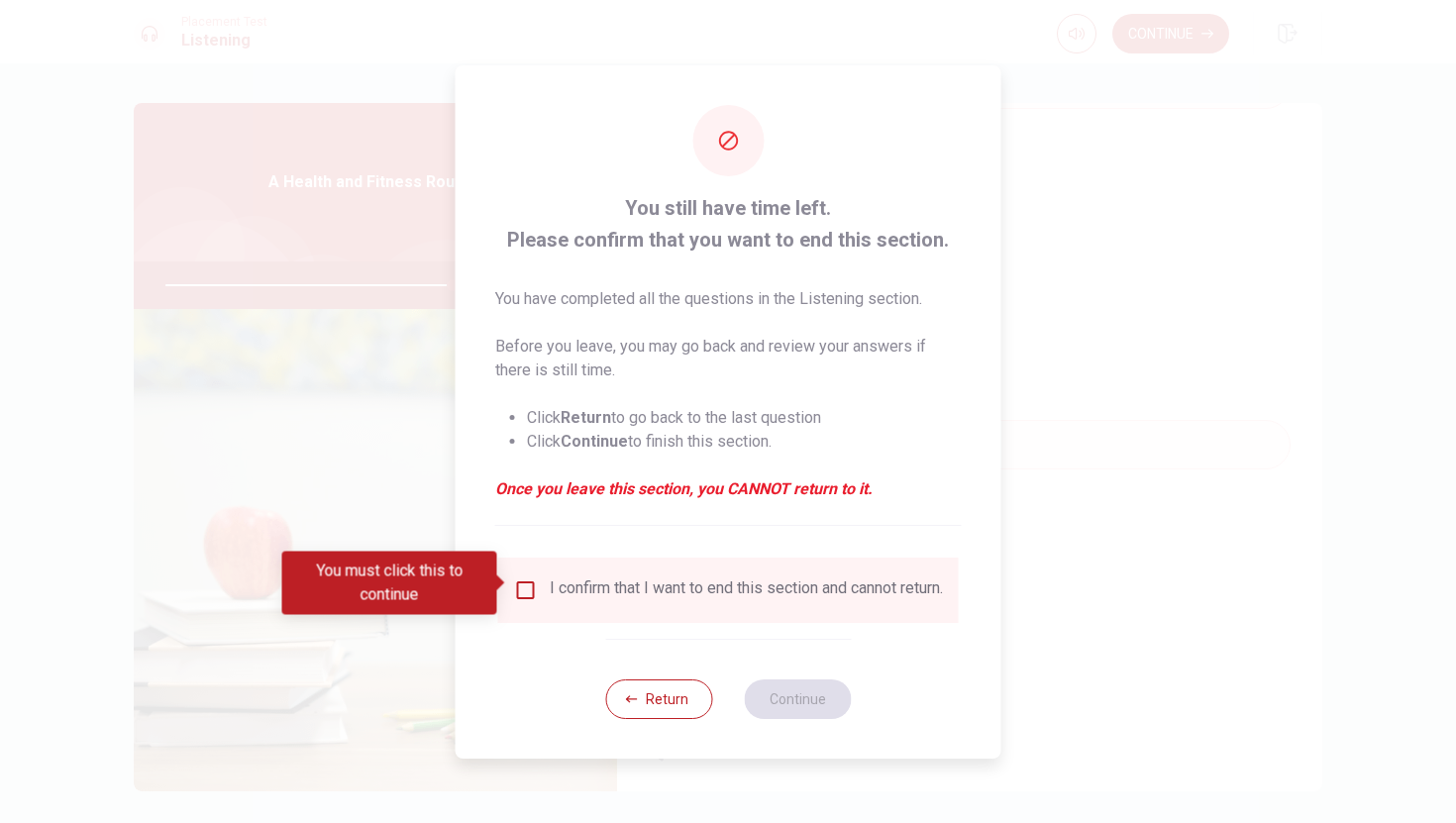 click on "I confirm that I want to end this section and cannot return." at bounding box center [728, 590] 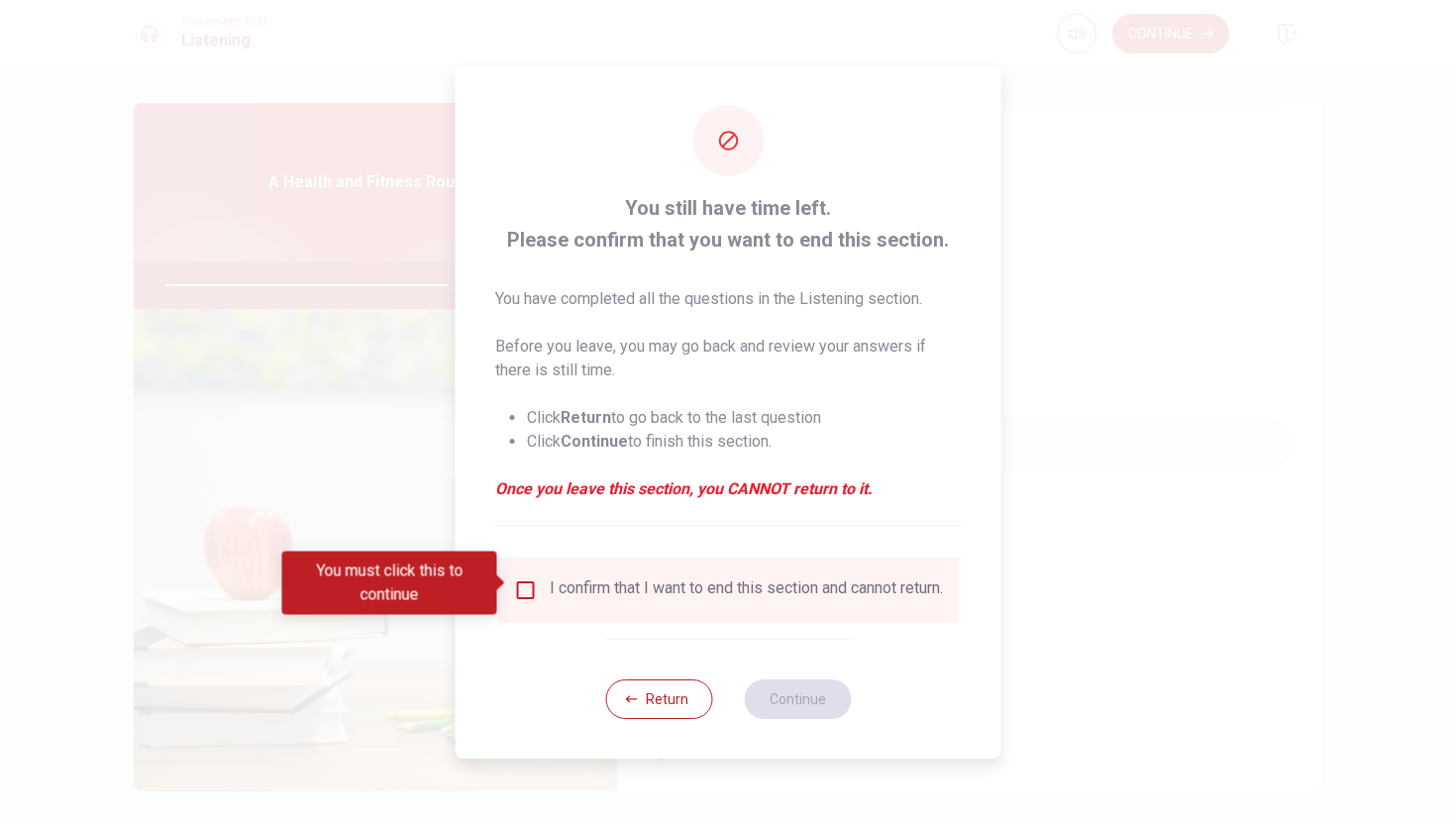 click on "Return Continue" at bounding box center (728, 698) 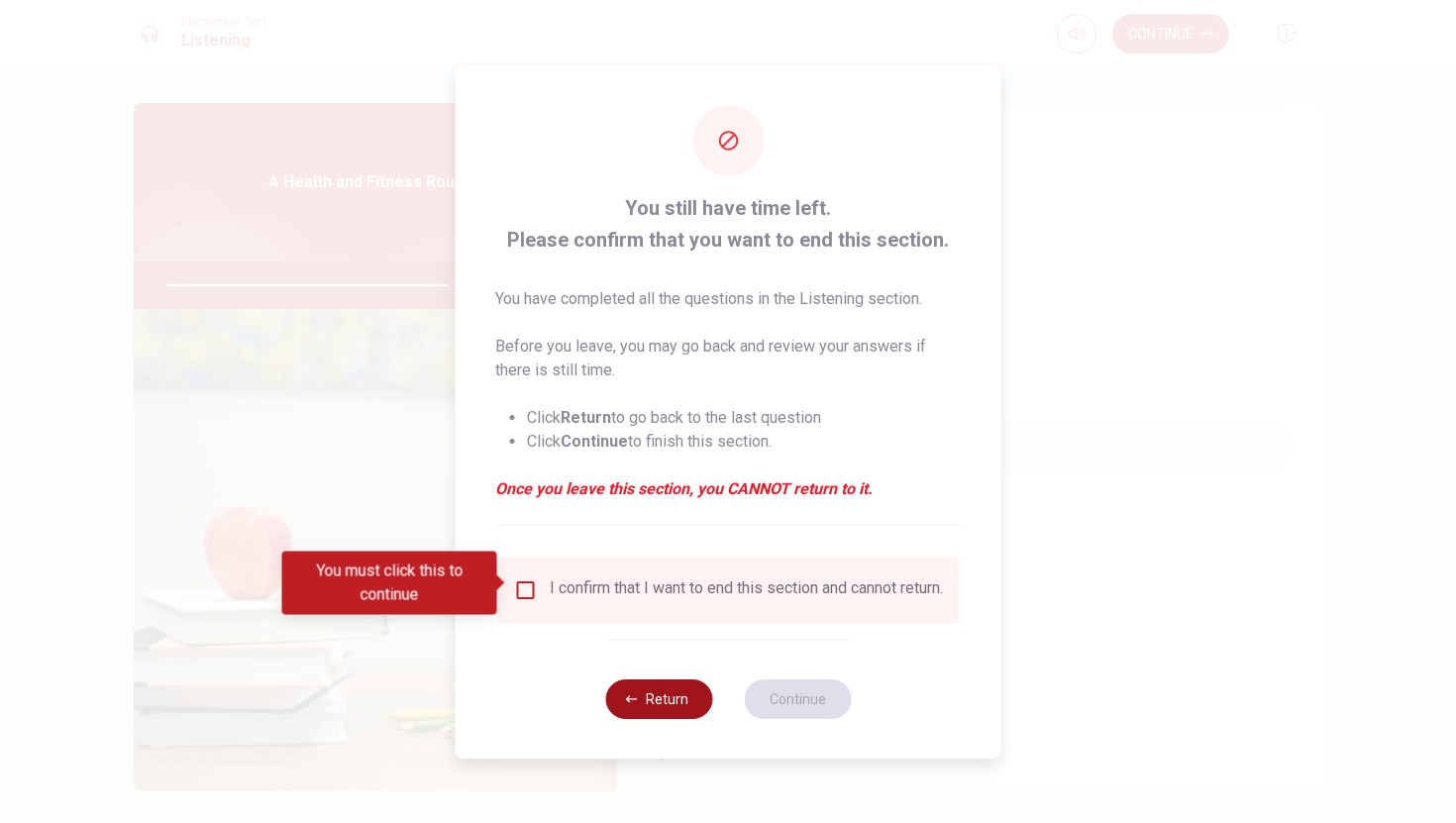 click on "Return" at bounding box center [659, 699] 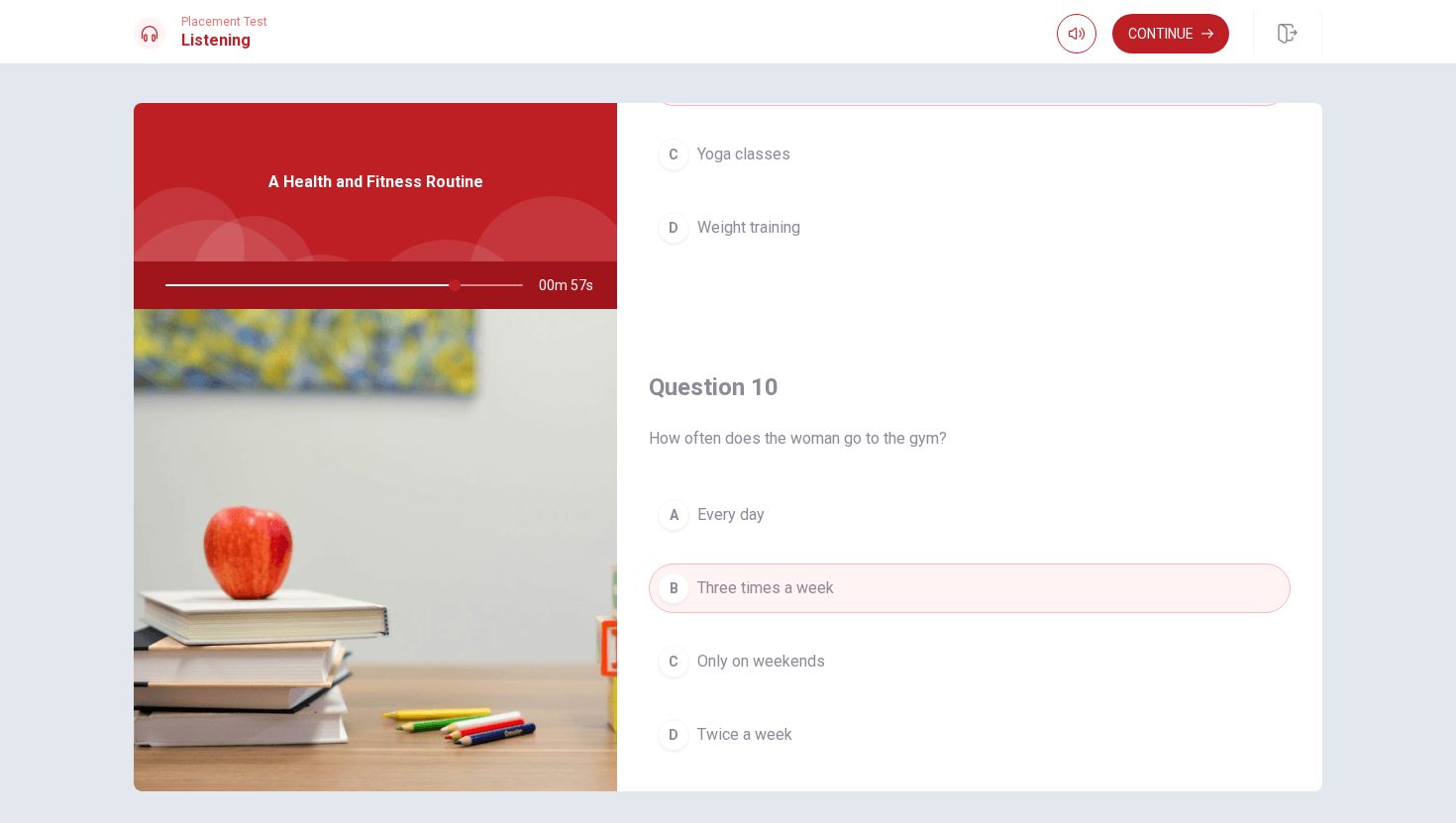 scroll, scrollTop: 1847, scrollLeft: 0, axis: vertical 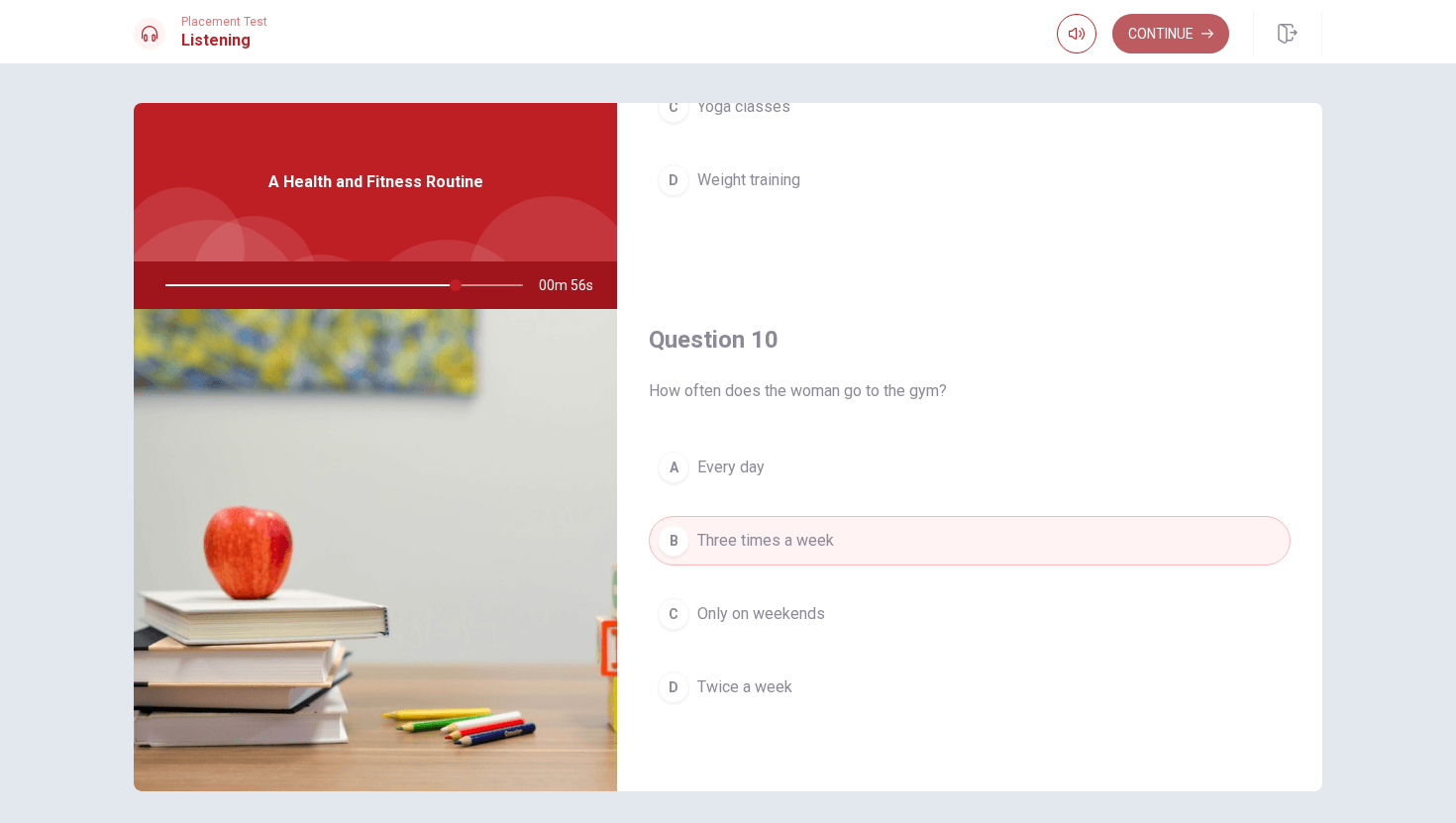 click on "Continue" at bounding box center [1171, 34] 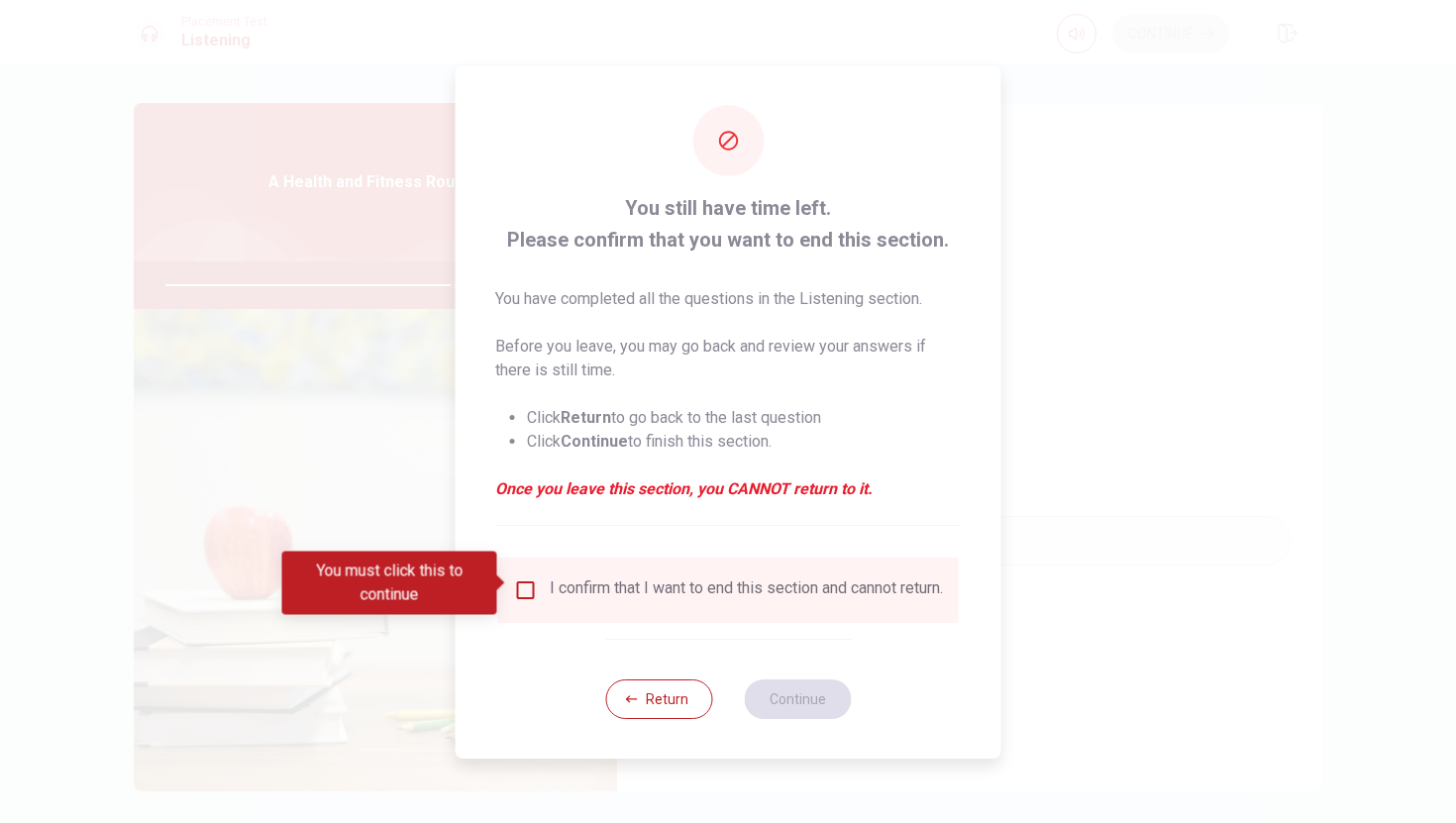 click on "I confirm that I want to end this section and cannot return." at bounding box center (746, 590) 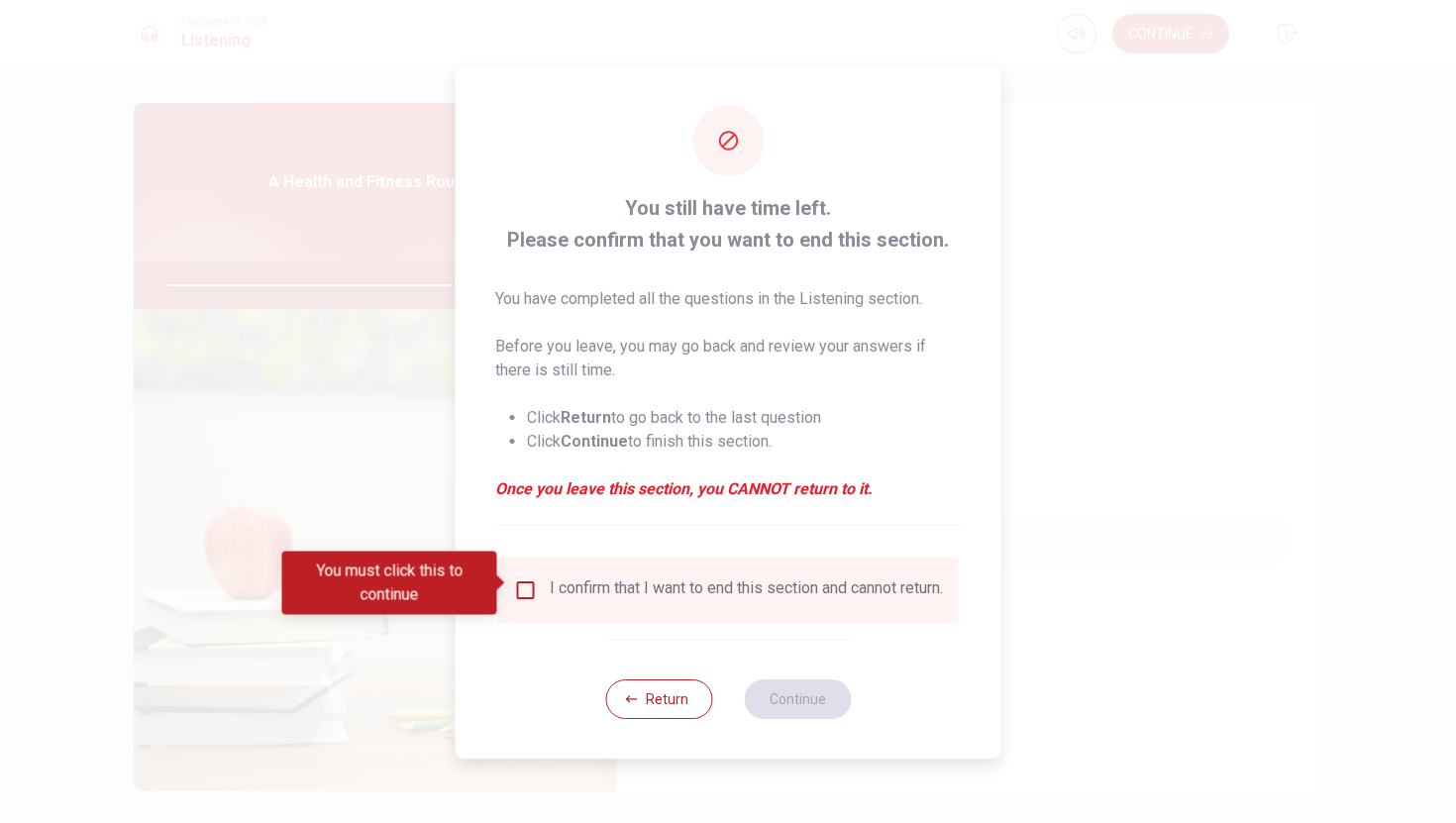 click at bounding box center (526, 590) 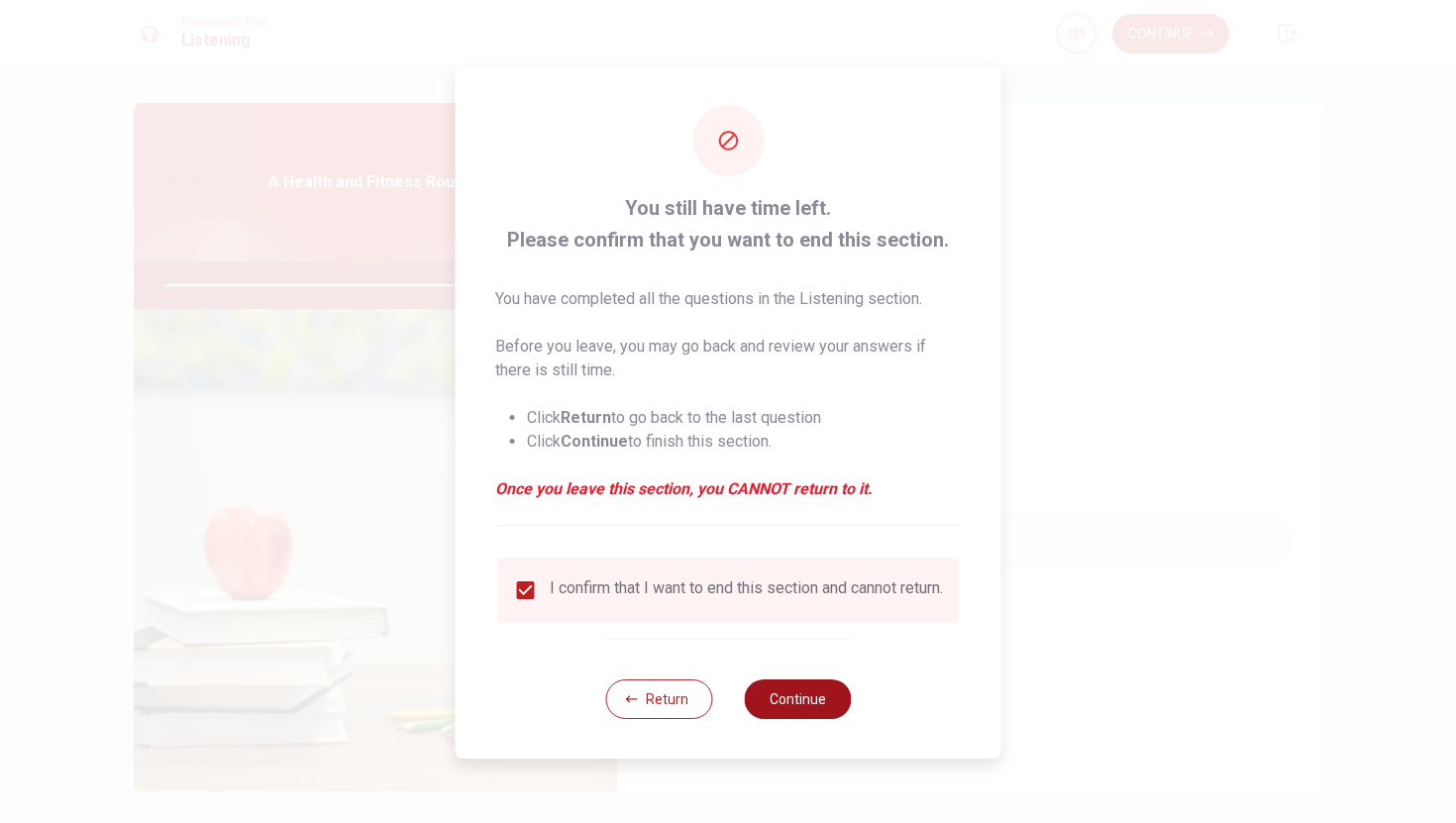 click on "Continue" at bounding box center [797, 699] 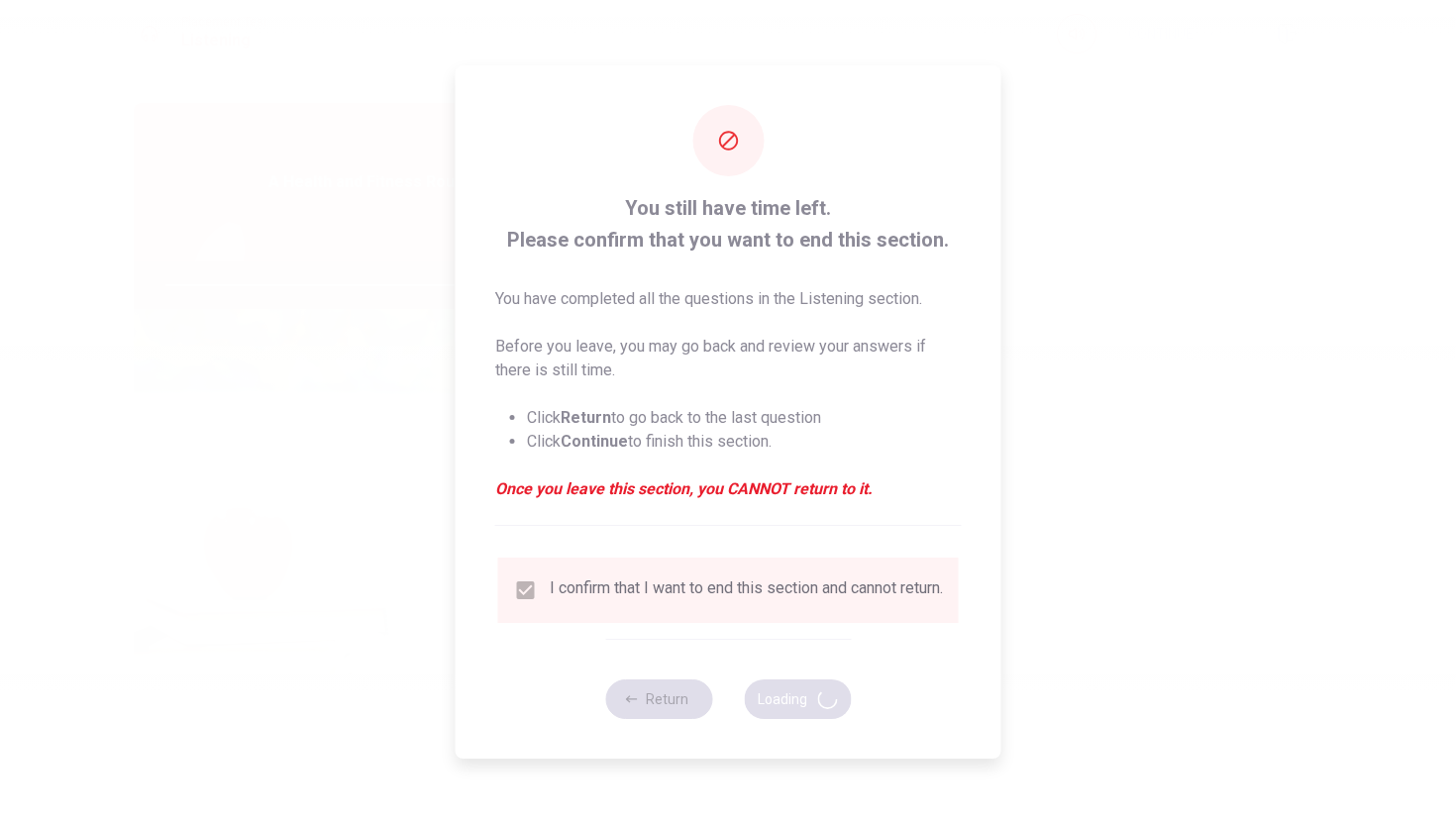 type on "83" 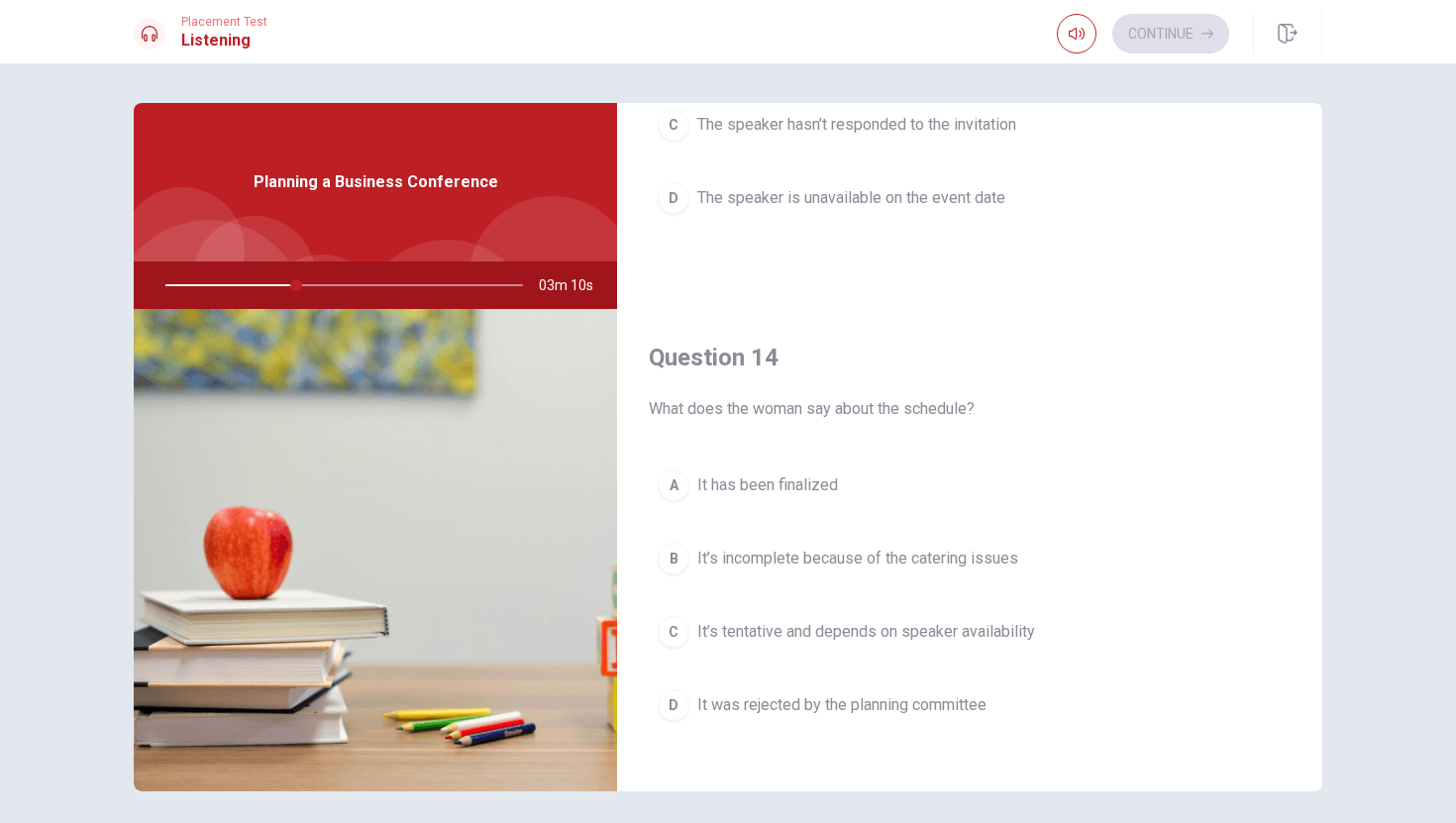 scroll, scrollTop: 1321, scrollLeft: 0, axis: vertical 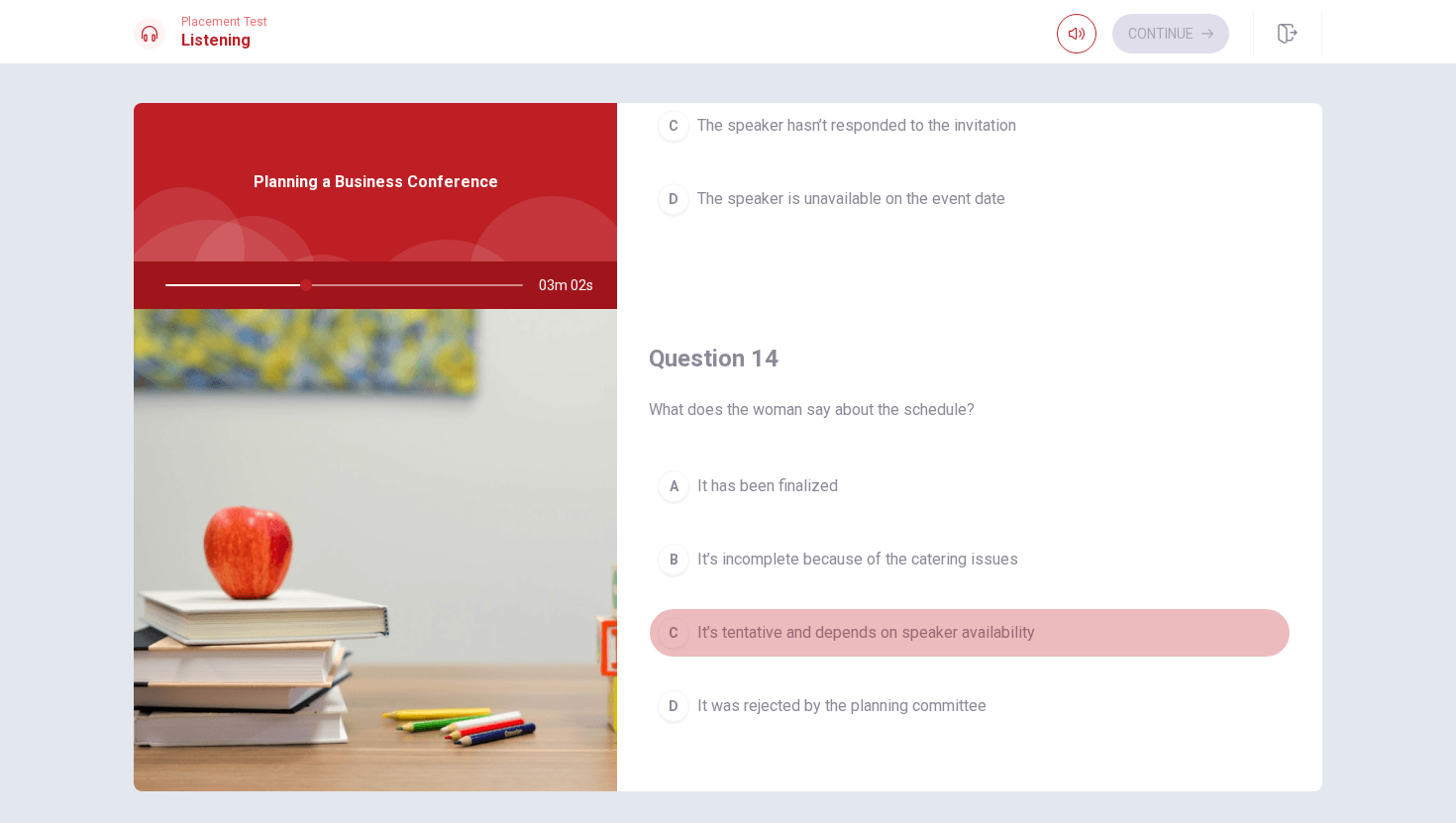 click on "It’s tentative and depends on speaker availability" at bounding box center [866, 633] 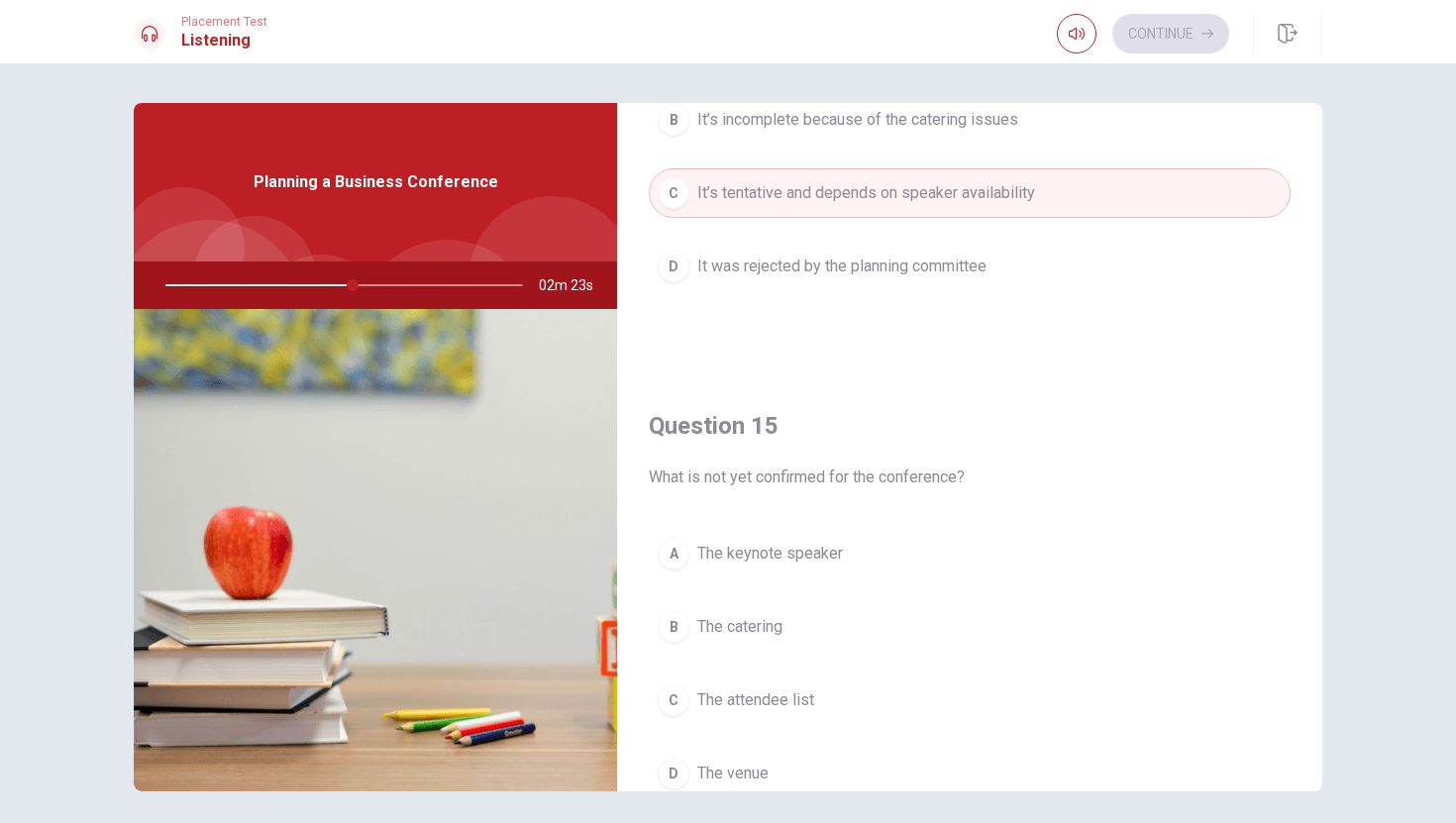 scroll, scrollTop: 1847, scrollLeft: 0, axis: vertical 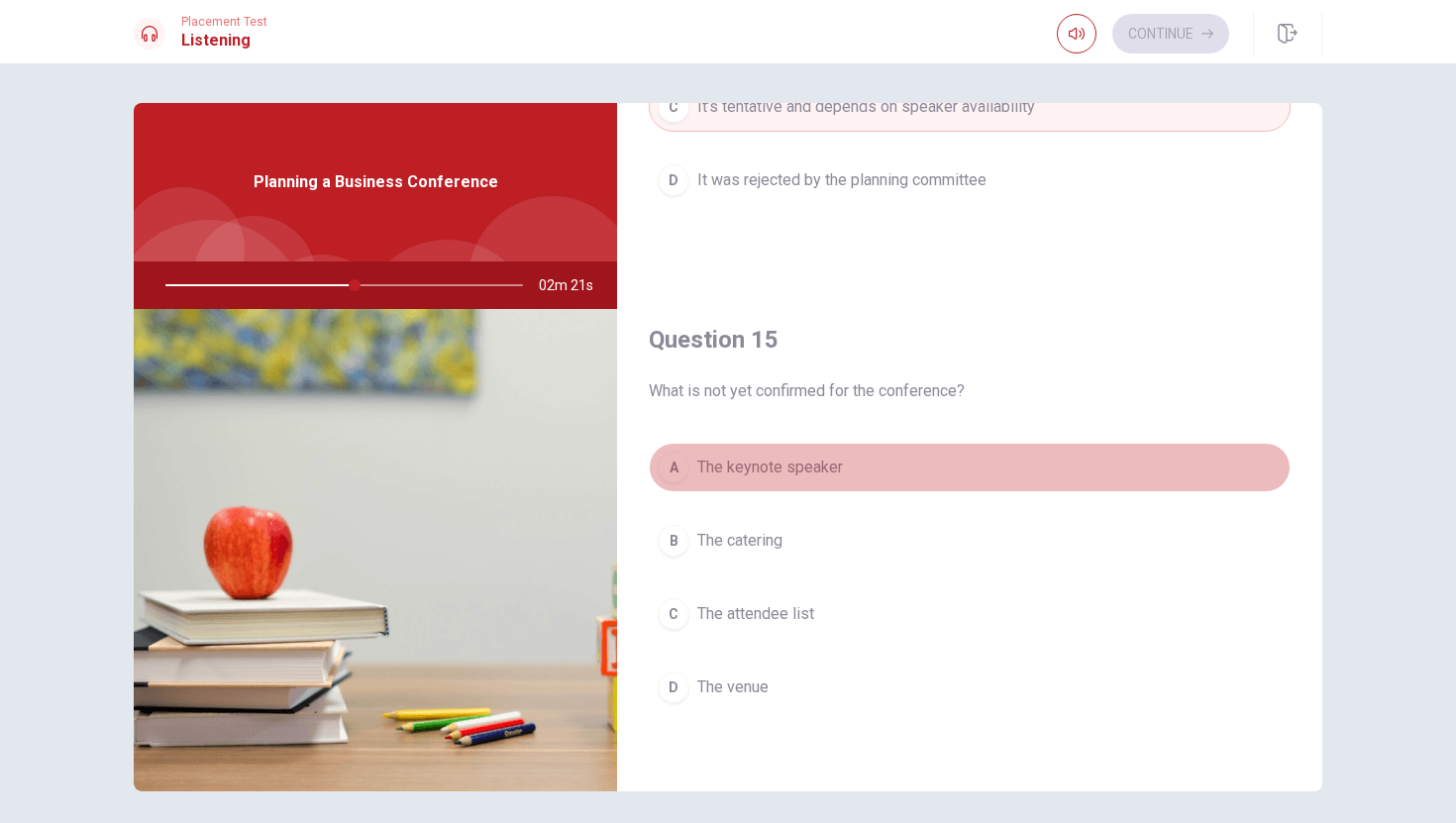 click on "The keynote speaker" at bounding box center (770, 467) 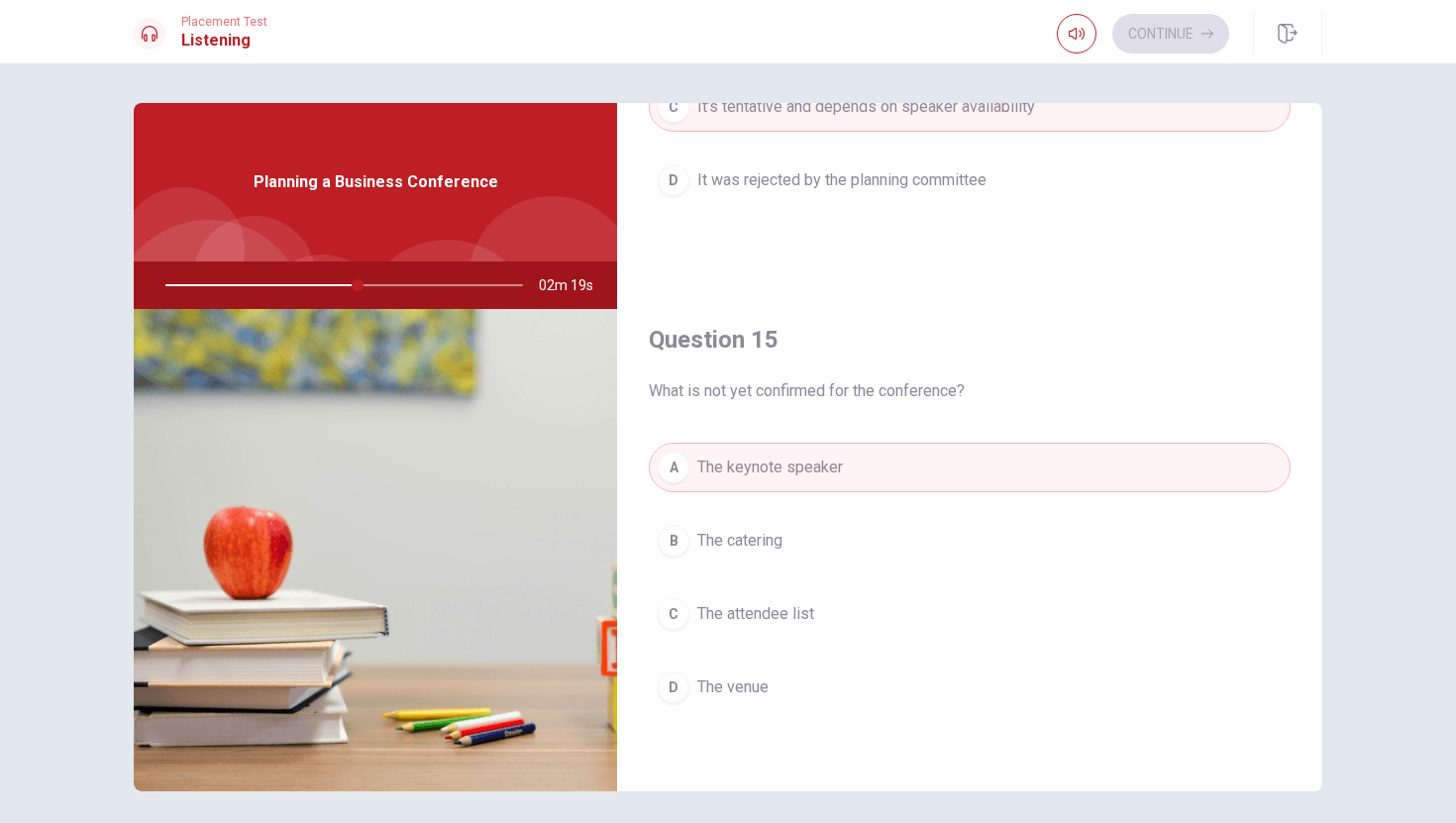 click on "Question 15 What is not yet confirmed for the conference?" at bounding box center (970, 363) 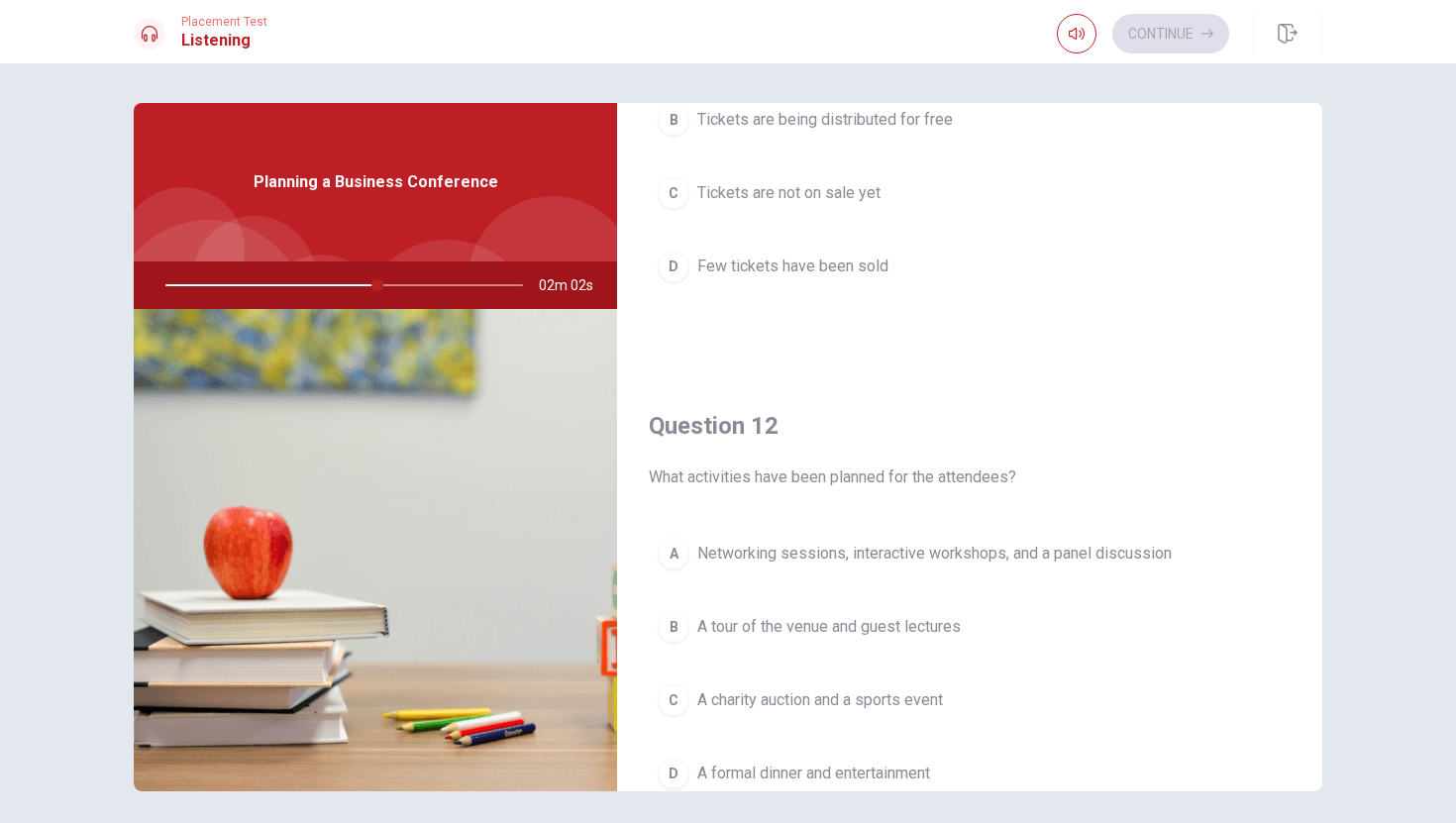scroll, scrollTop: 0, scrollLeft: 0, axis: both 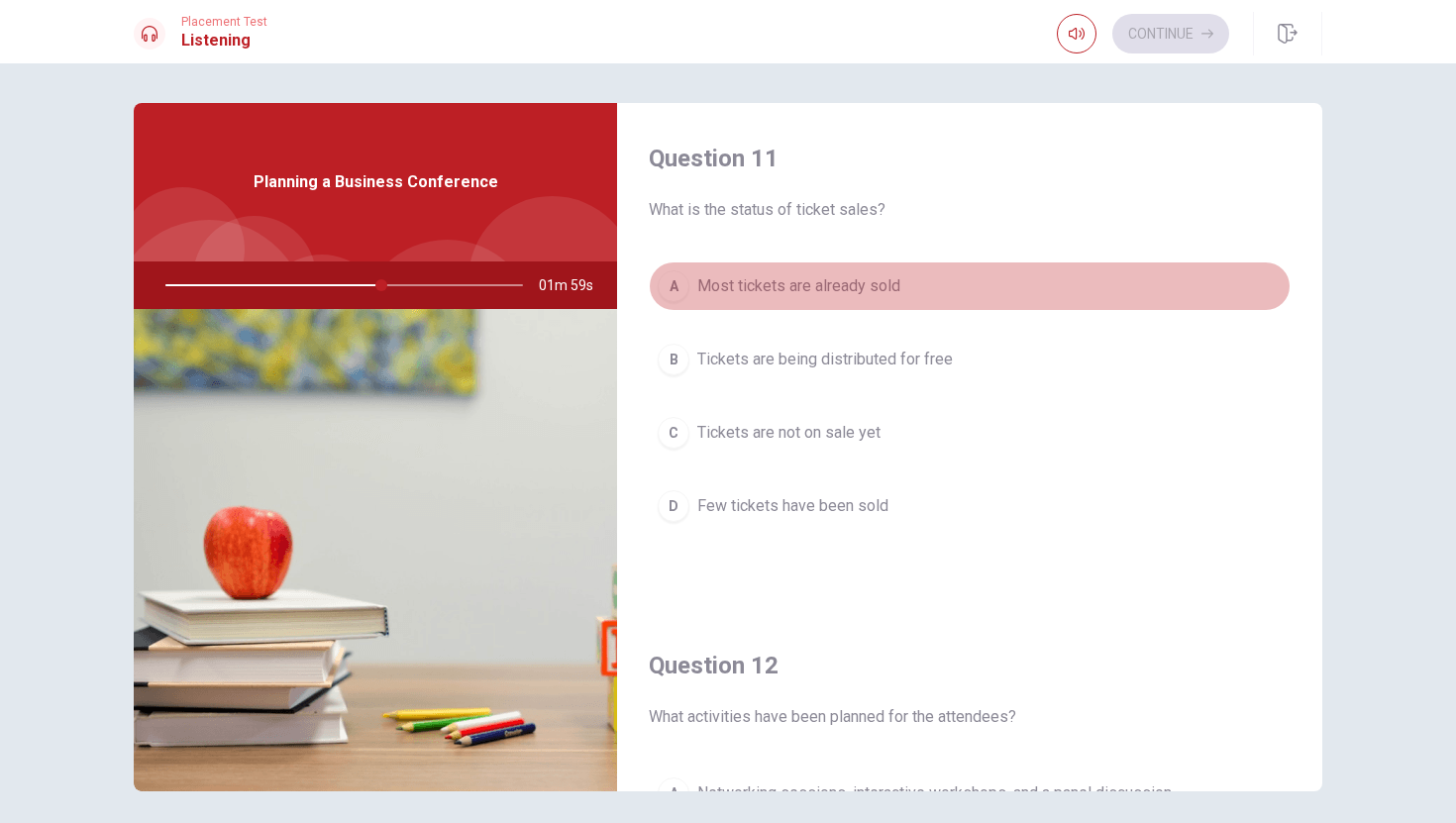 click on "Most tickets are already sold" at bounding box center [798, 286] 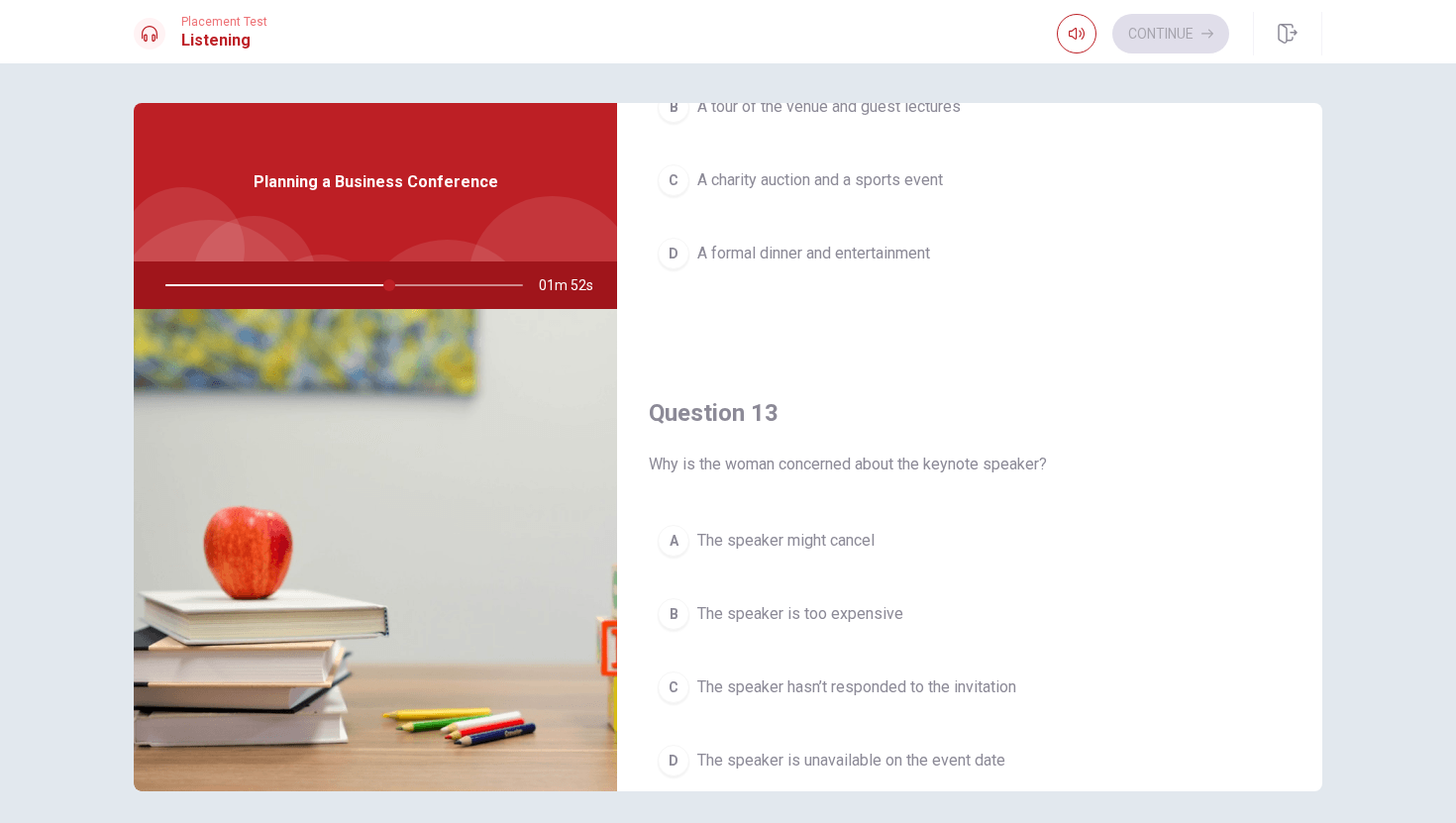 scroll, scrollTop: 812, scrollLeft: 0, axis: vertical 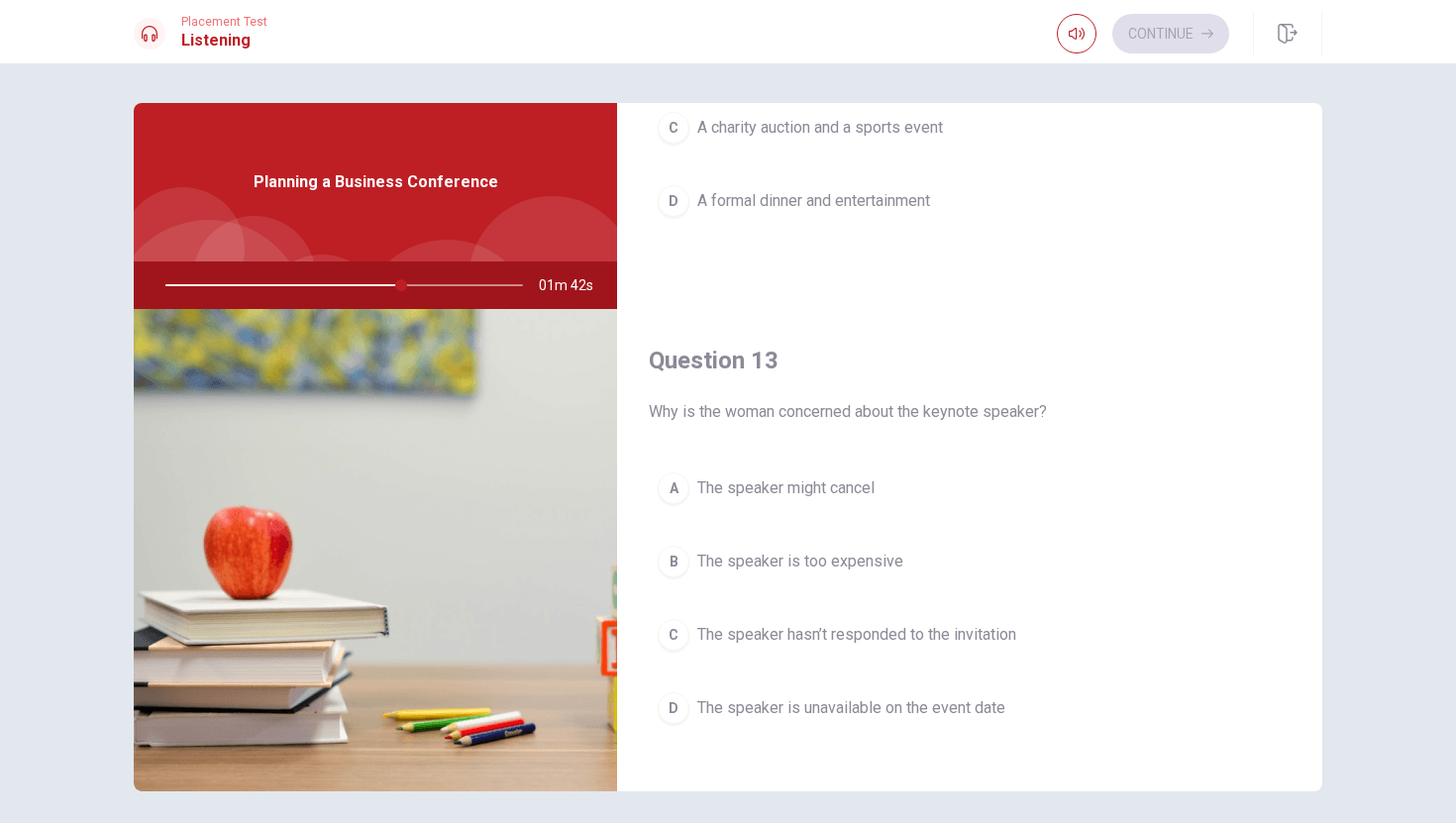 click on "The speaker hasn’t responded to the invitation" at bounding box center [857, 635] 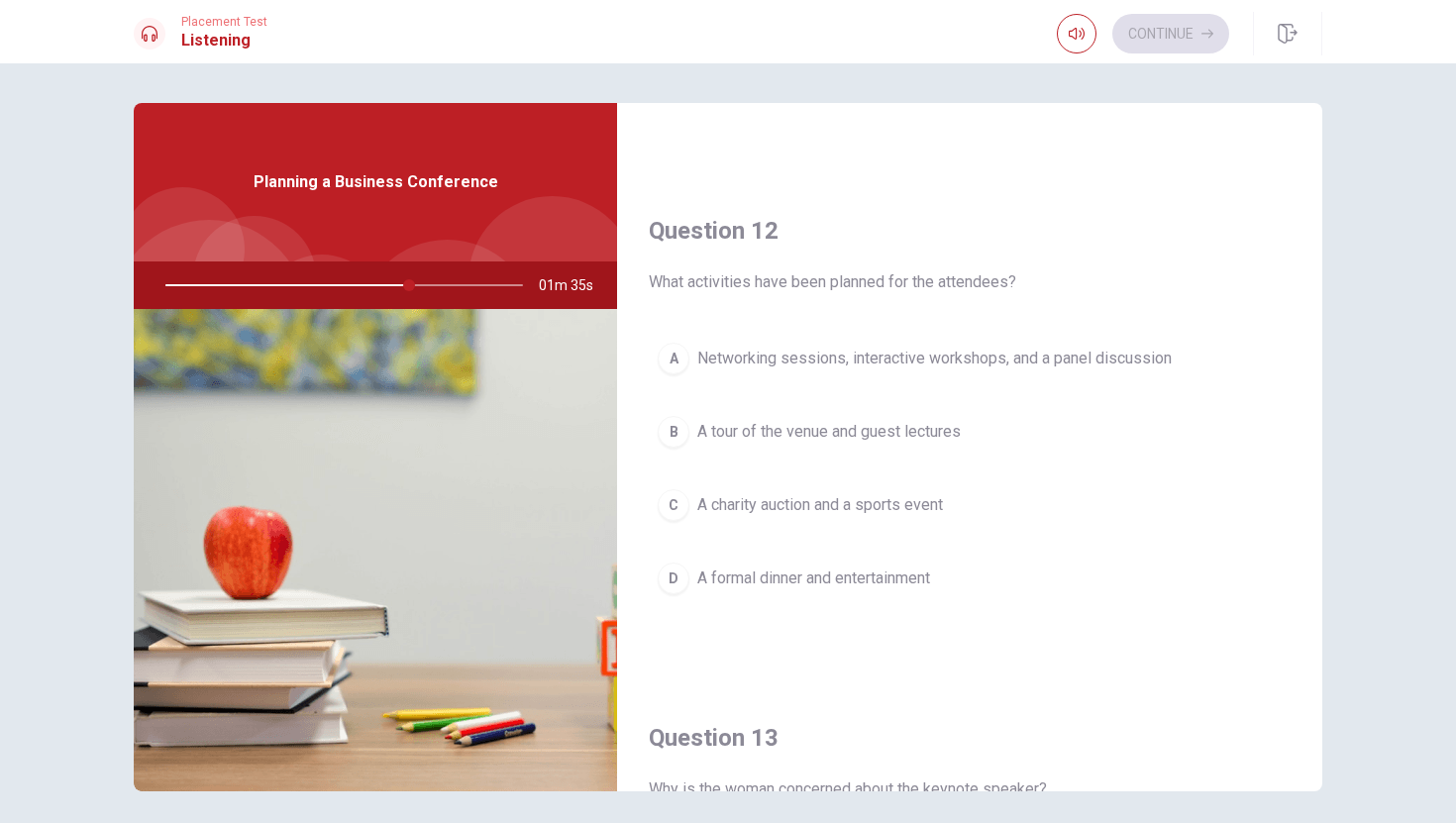 scroll, scrollTop: 432, scrollLeft: 0, axis: vertical 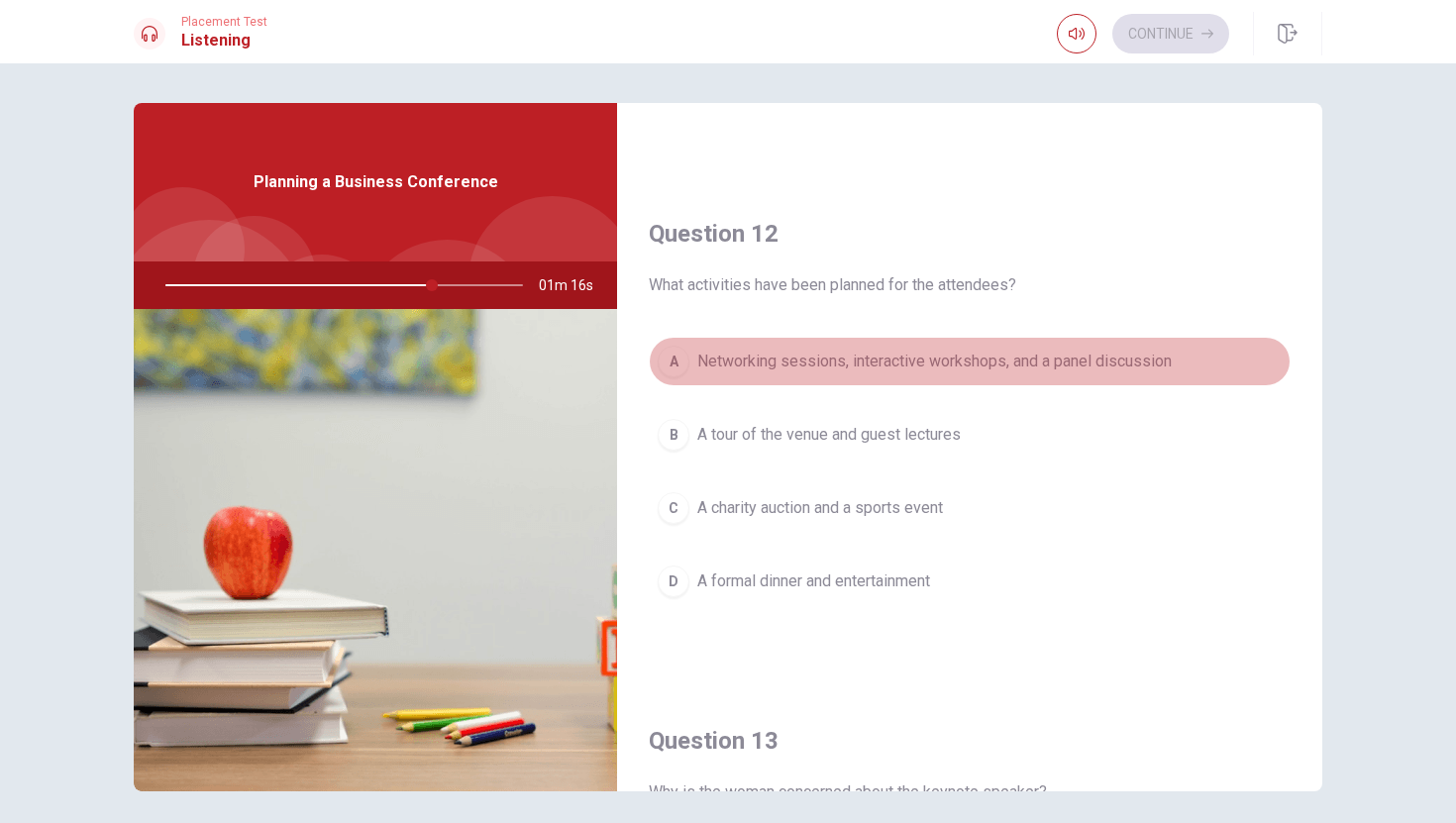 click on "Networking sessions, interactive workshops, and a panel discussion" at bounding box center (934, 361) 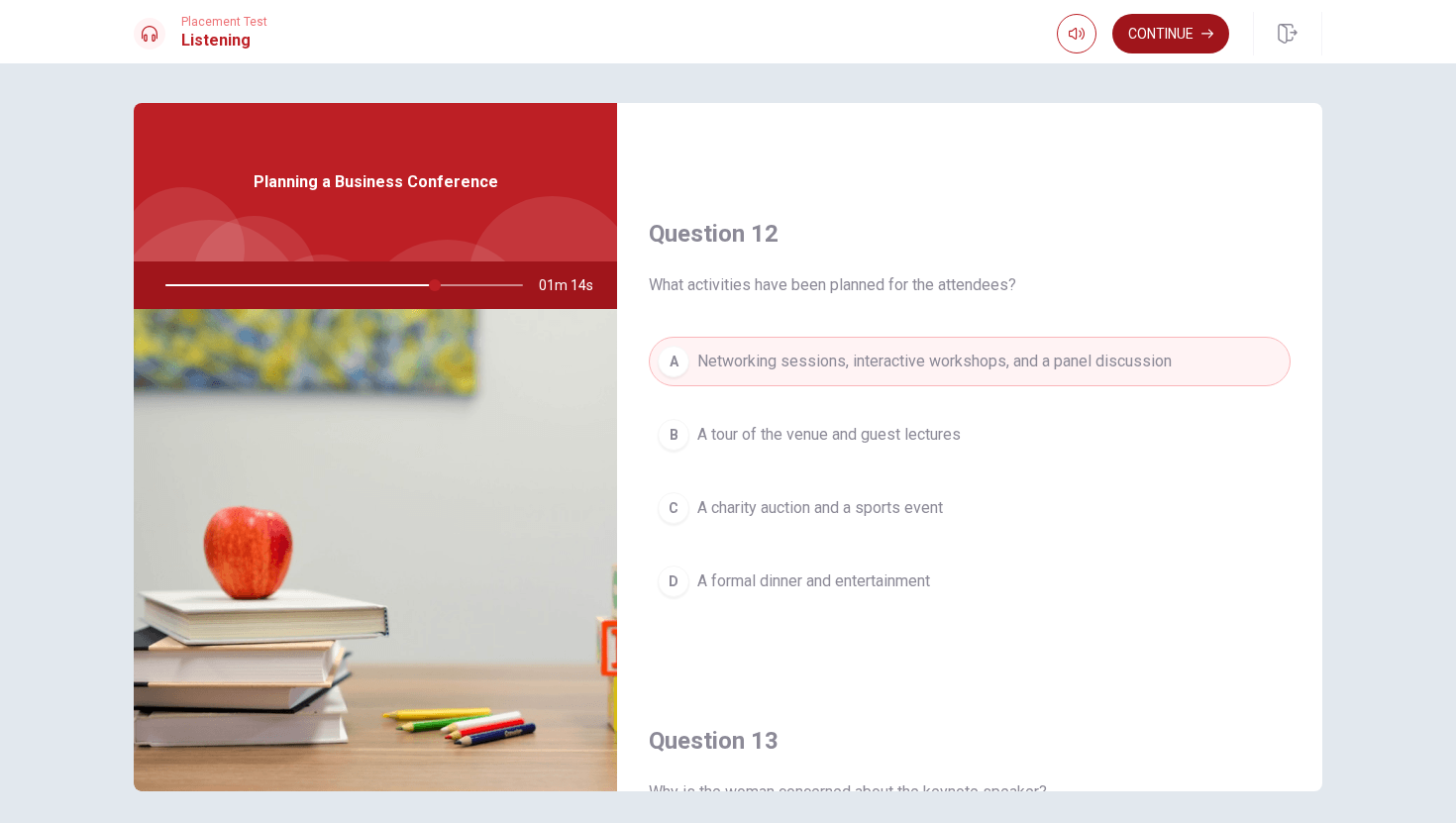 click on "Continue" at bounding box center (1171, 34) 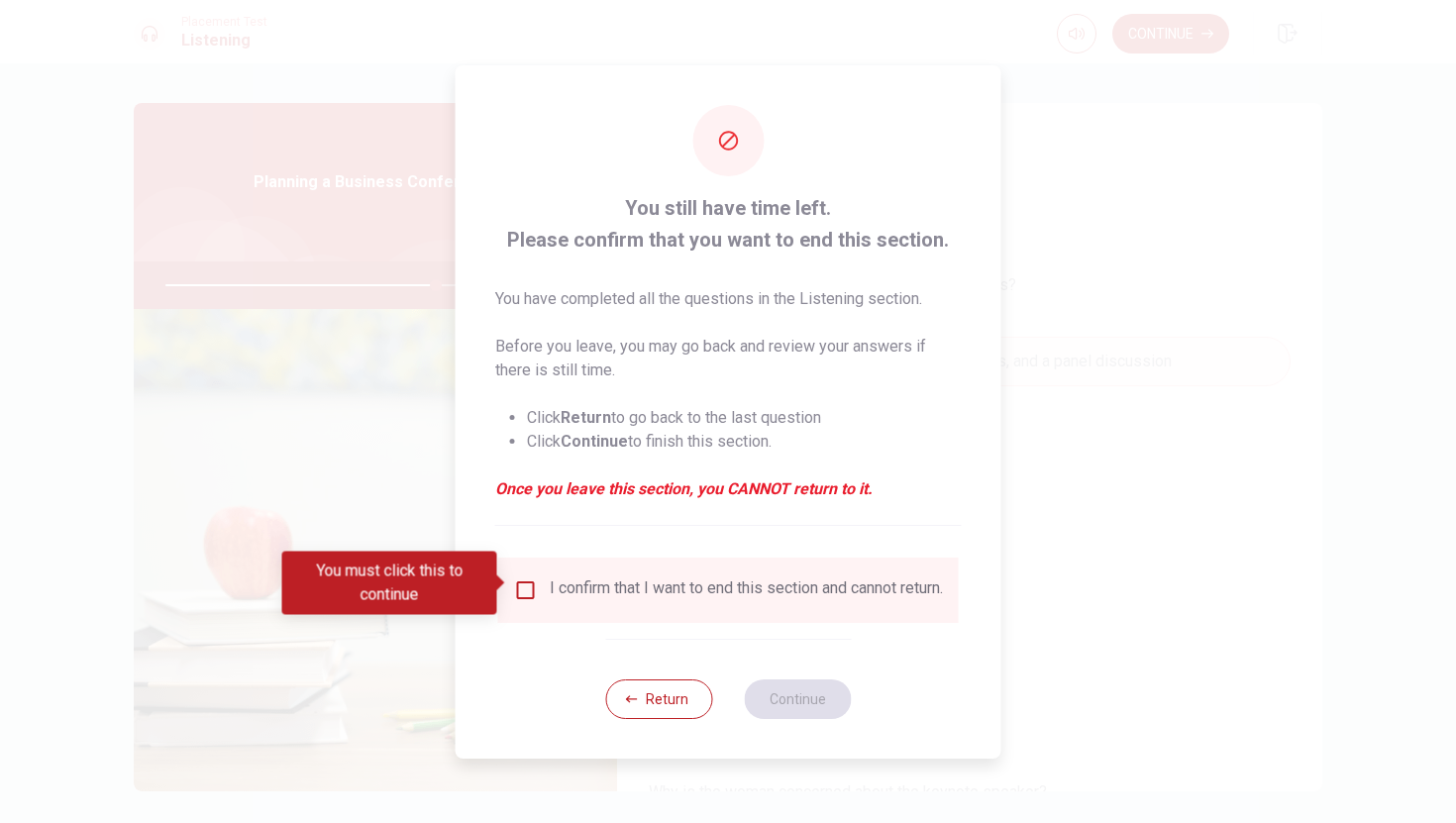 click at bounding box center [526, 590] 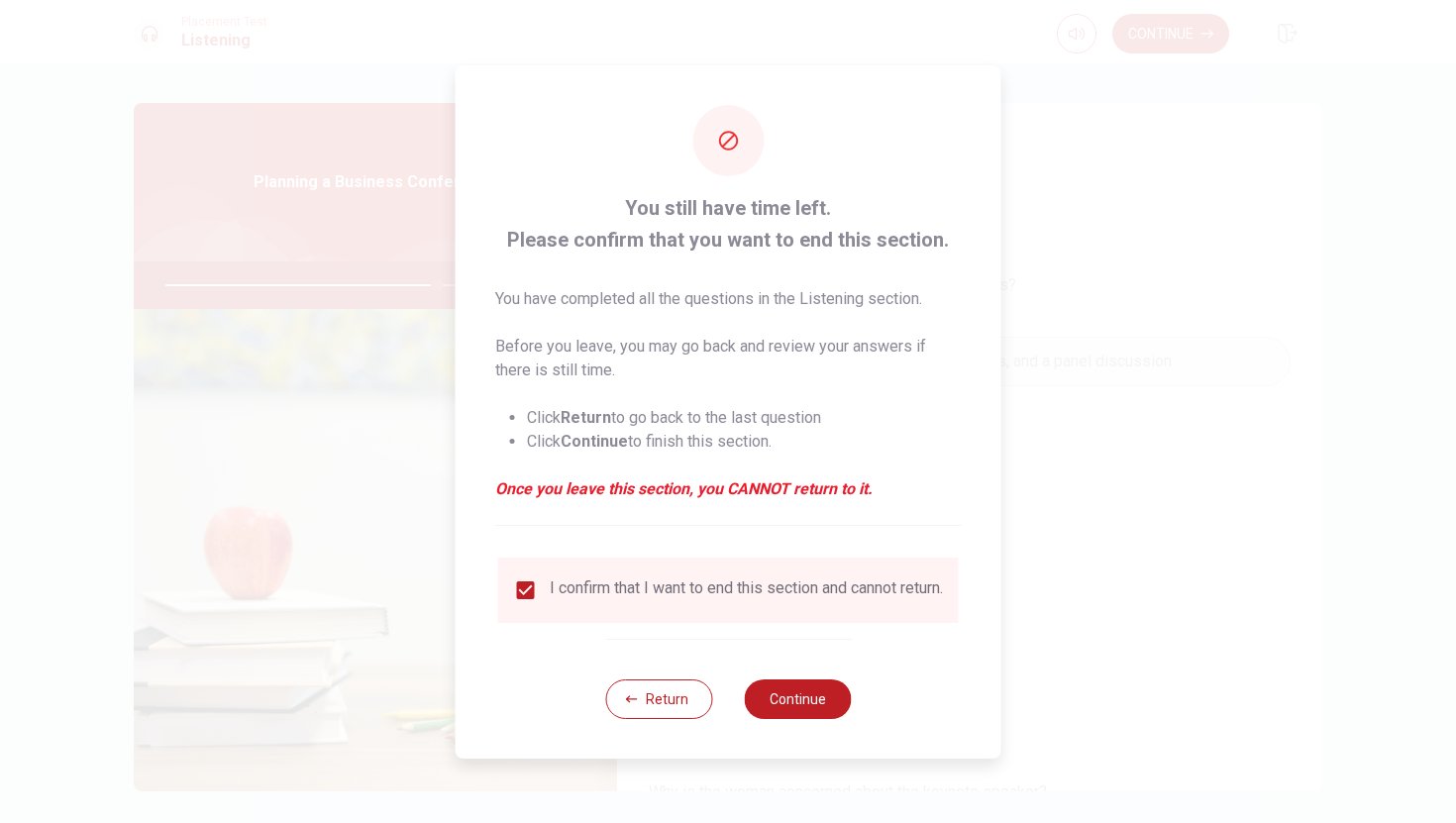 click on "Return Continue" at bounding box center (728, 698) 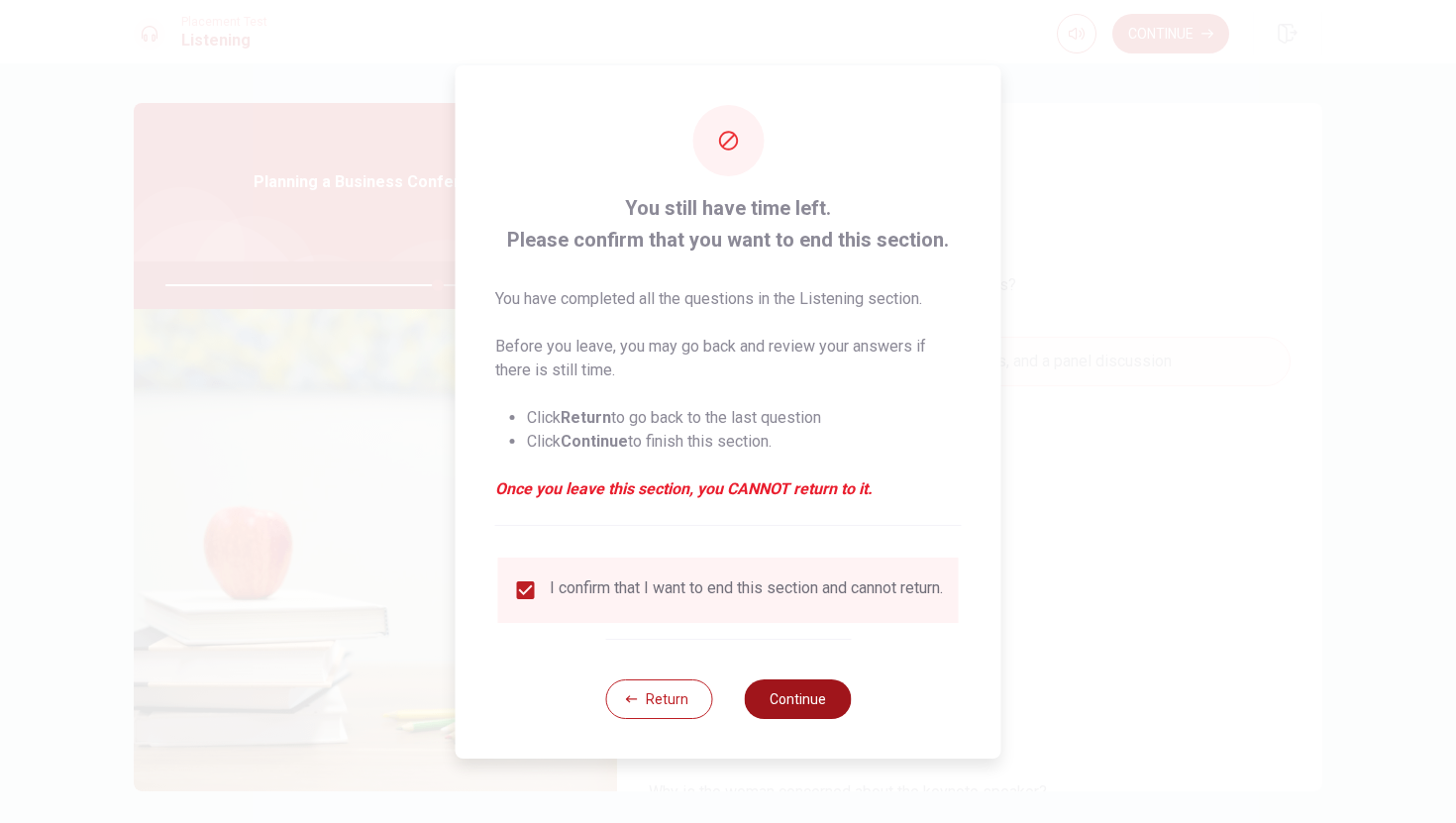 click on "Continue" at bounding box center (797, 699) 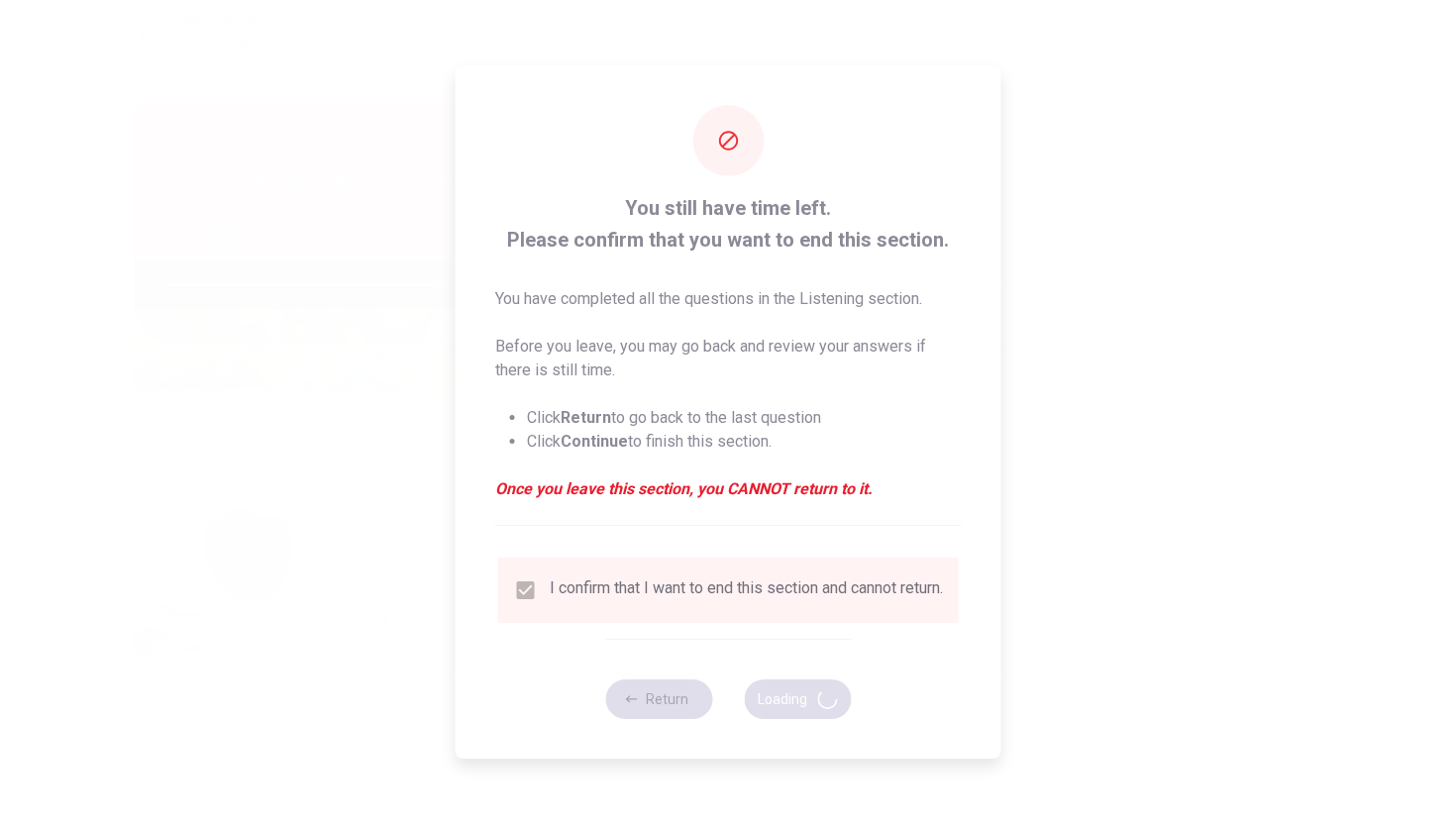 type on "77" 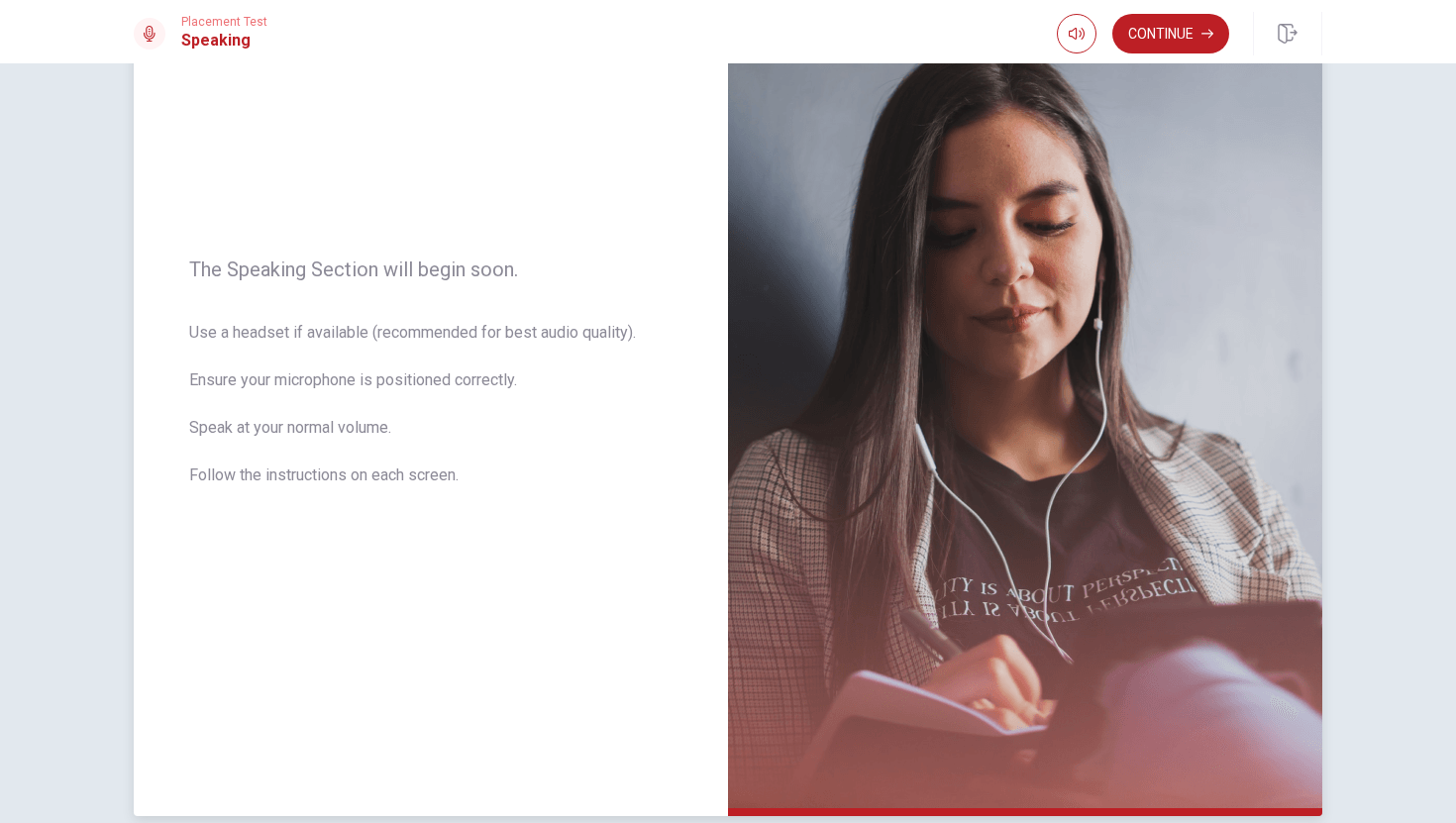 scroll, scrollTop: 217, scrollLeft: 0, axis: vertical 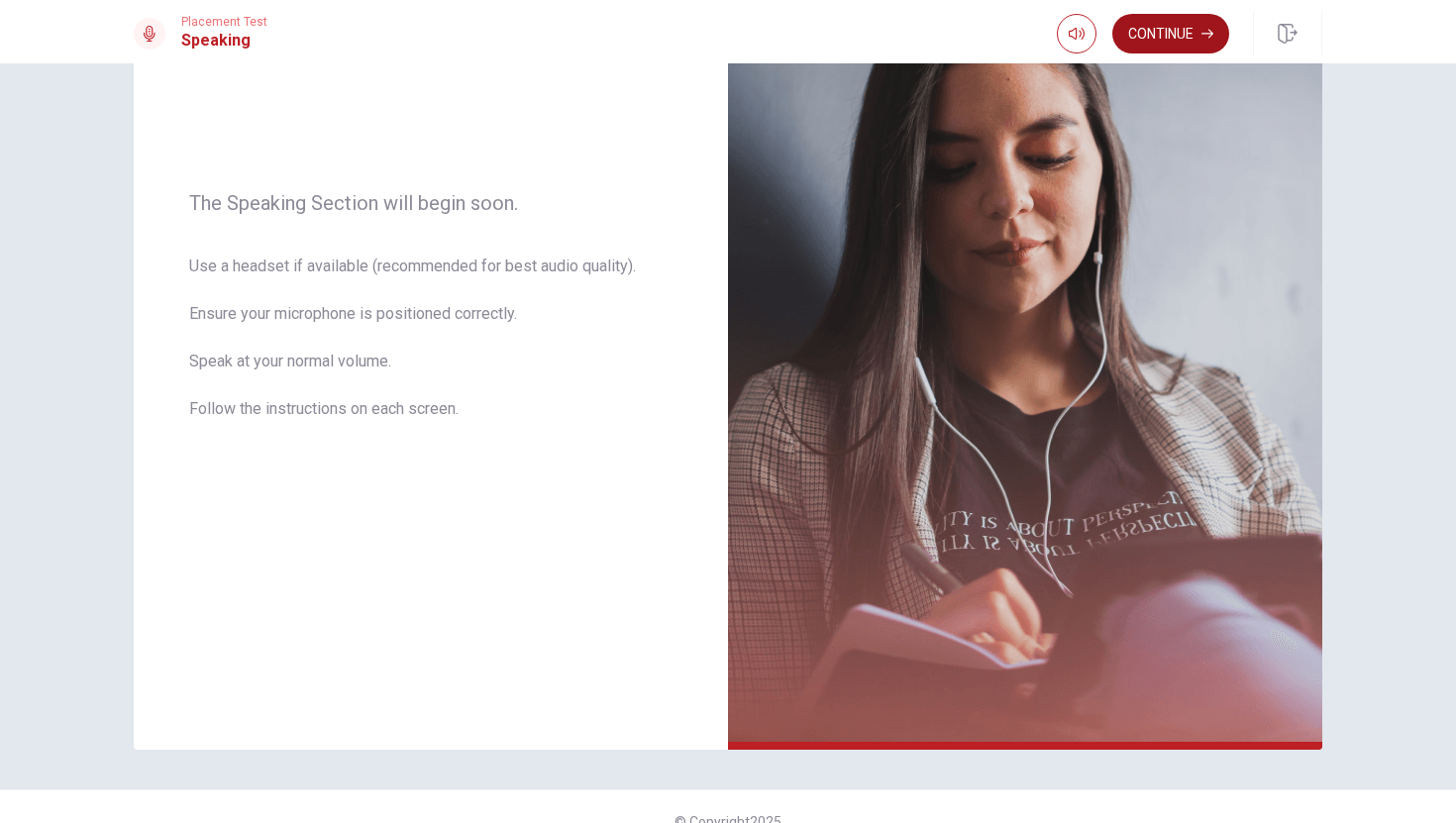 click on "Continue" at bounding box center [1171, 34] 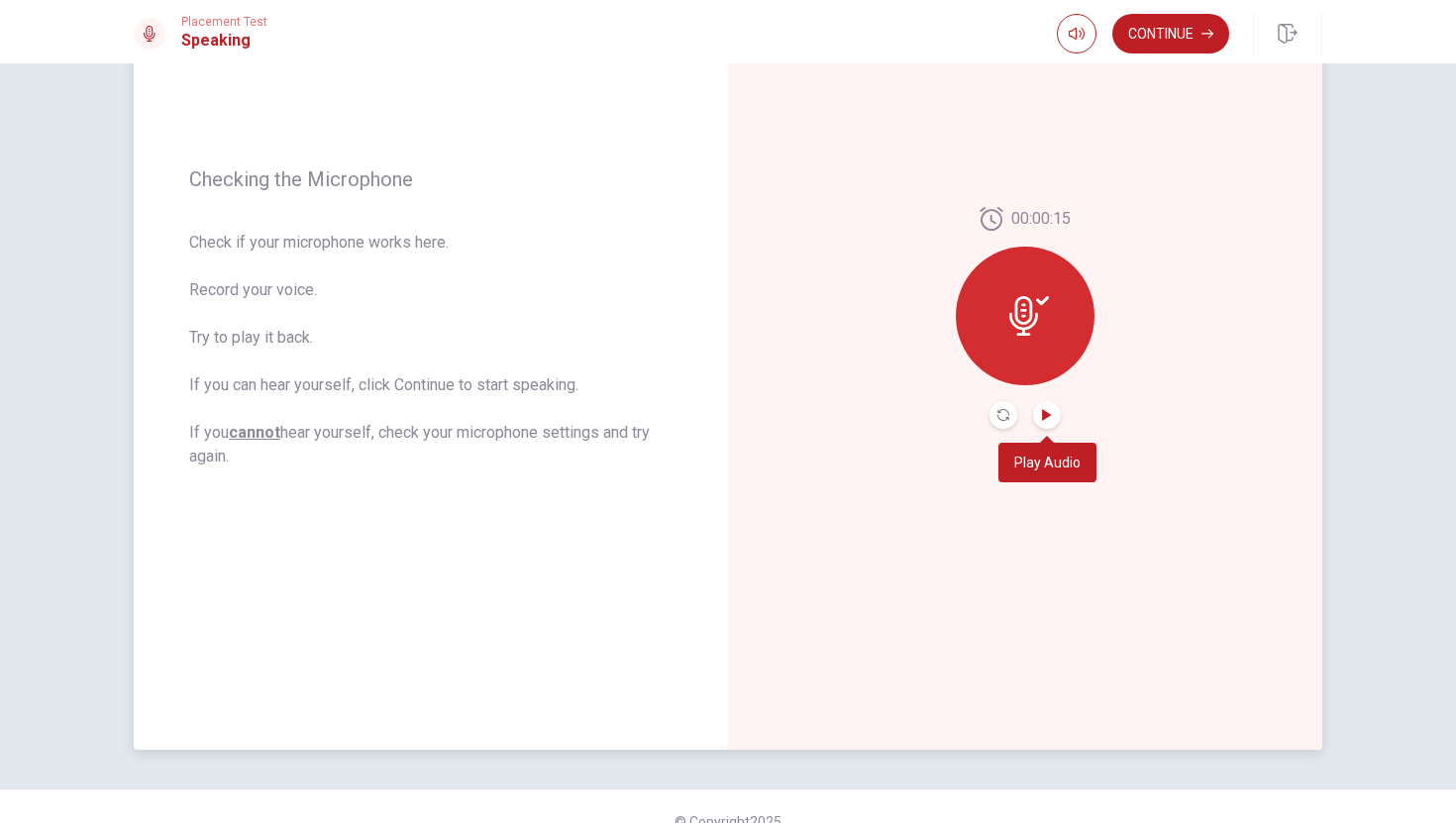 click 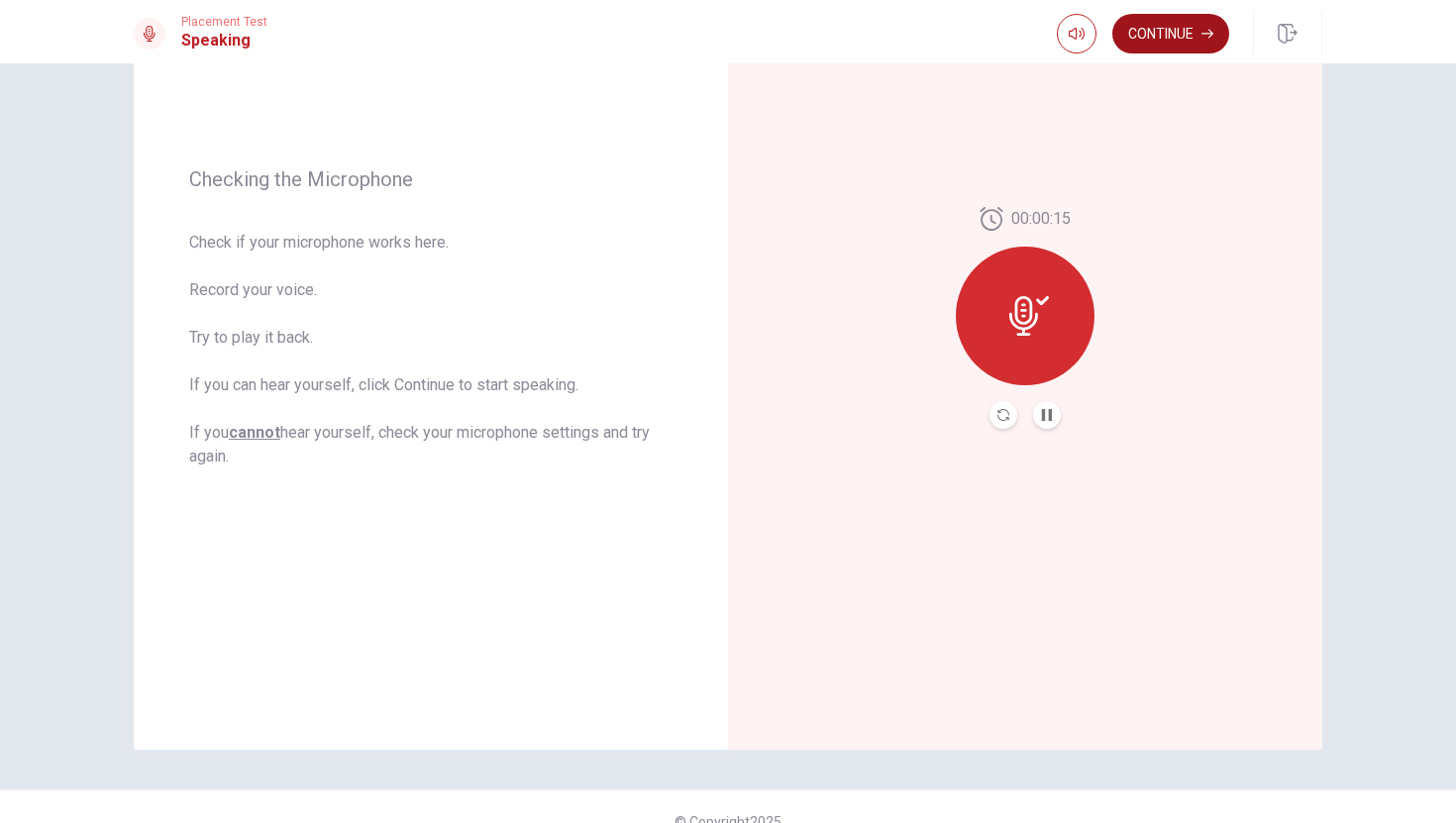 click on "Continue" at bounding box center [1171, 34] 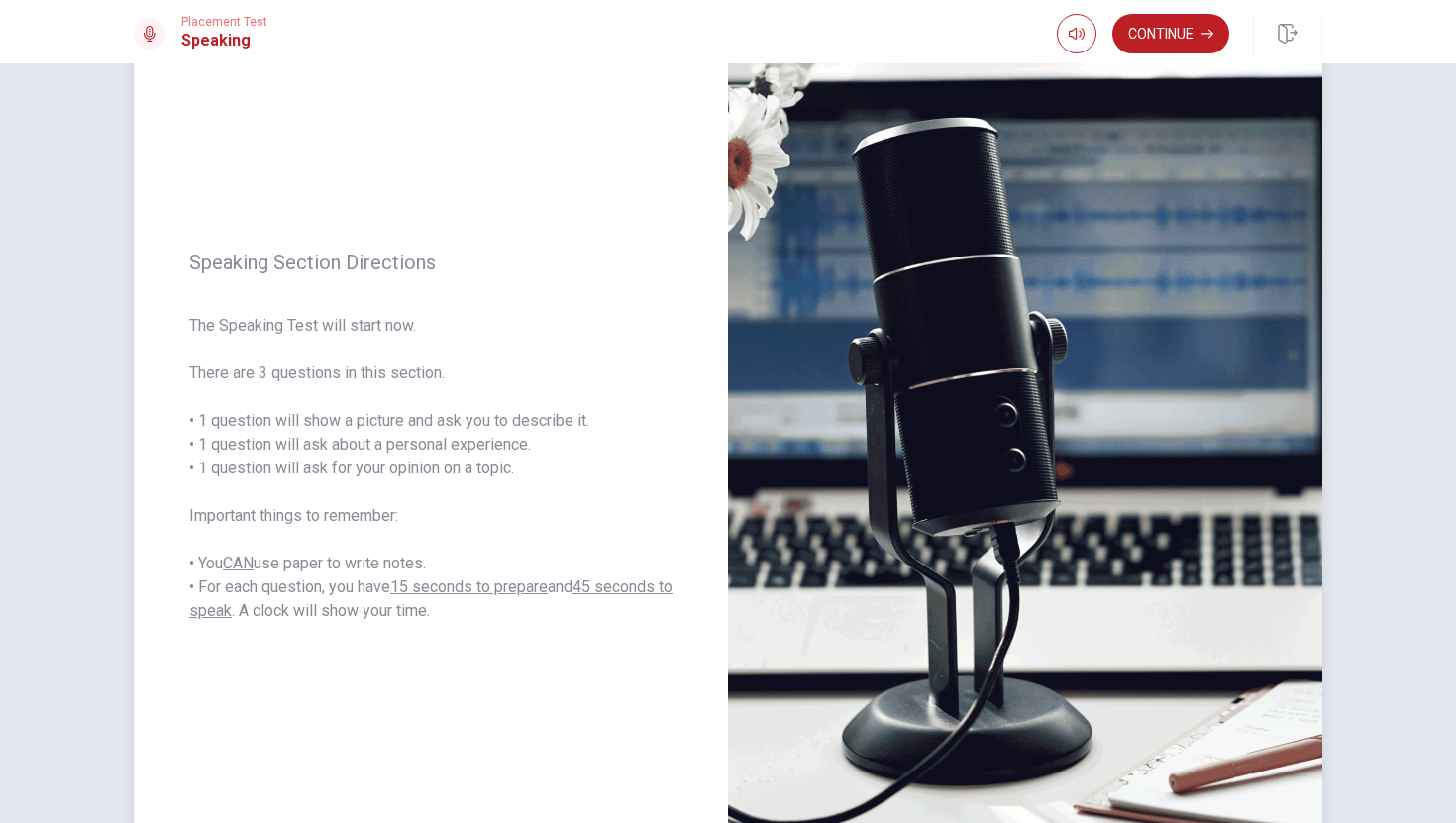 scroll, scrollTop: 101, scrollLeft: 0, axis: vertical 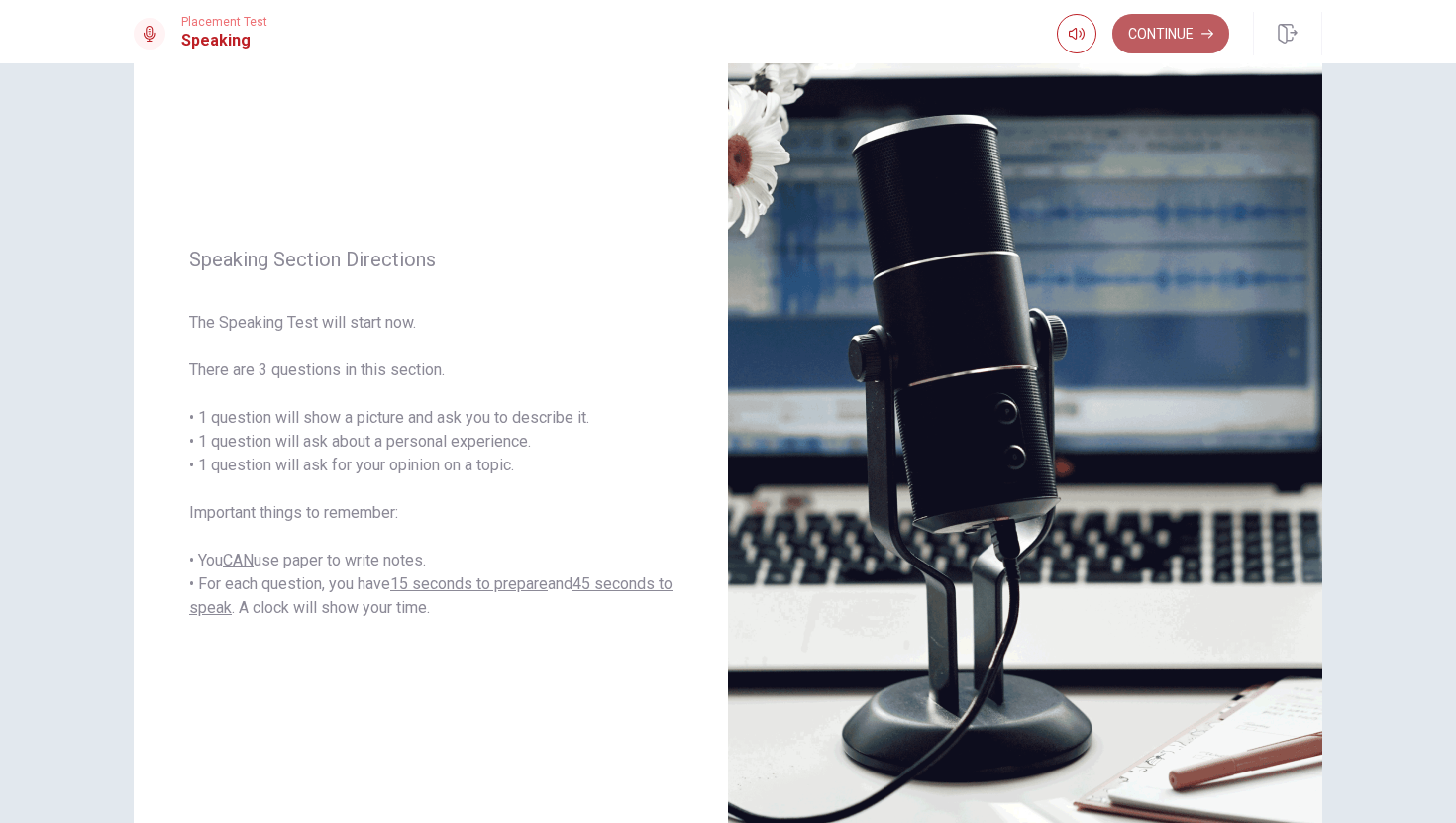 click on "Continue" at bounding box center [1171, 34] 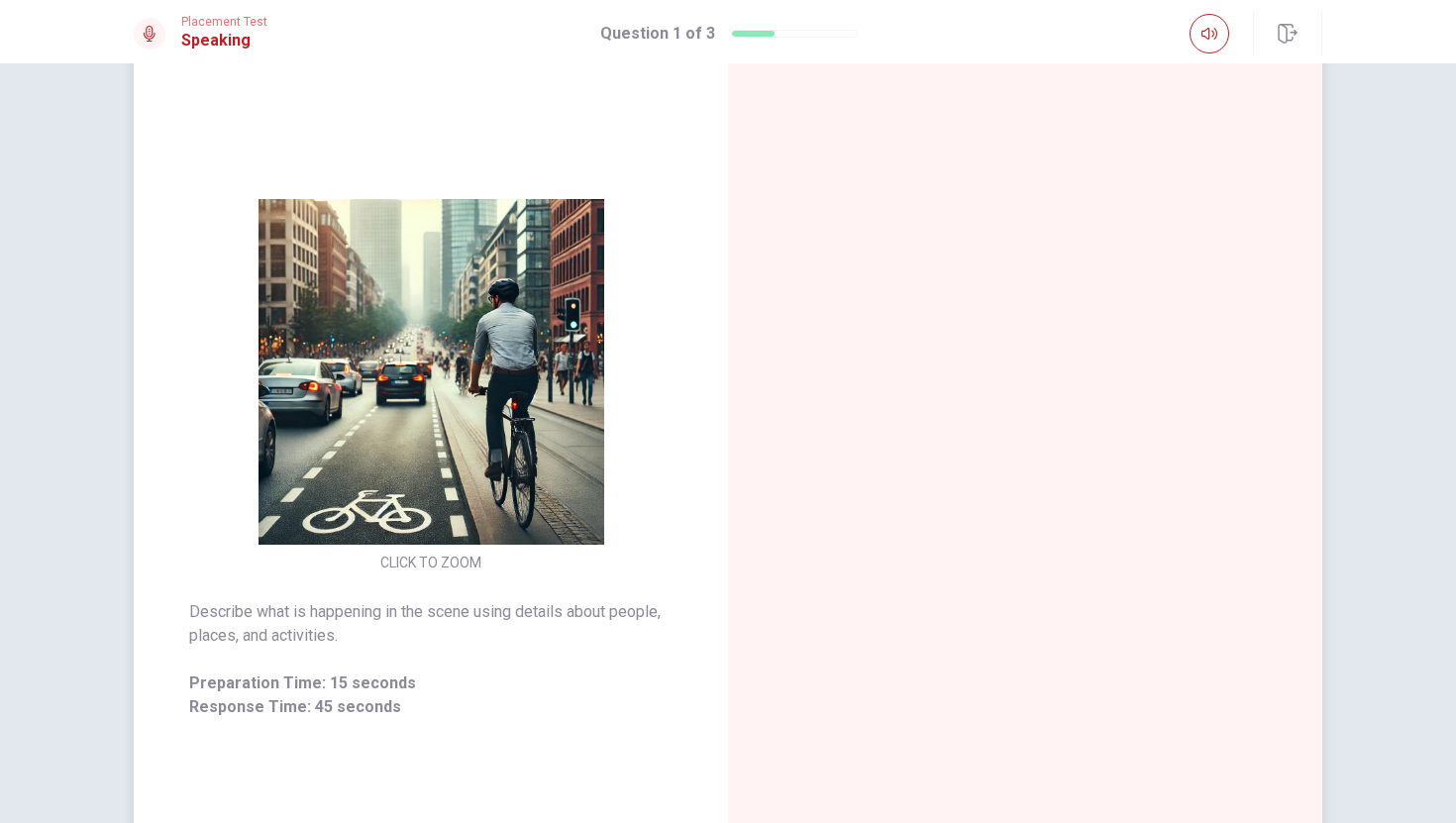 scroll, scrollTop: 93, scrollLeft: 0, axis: vertical 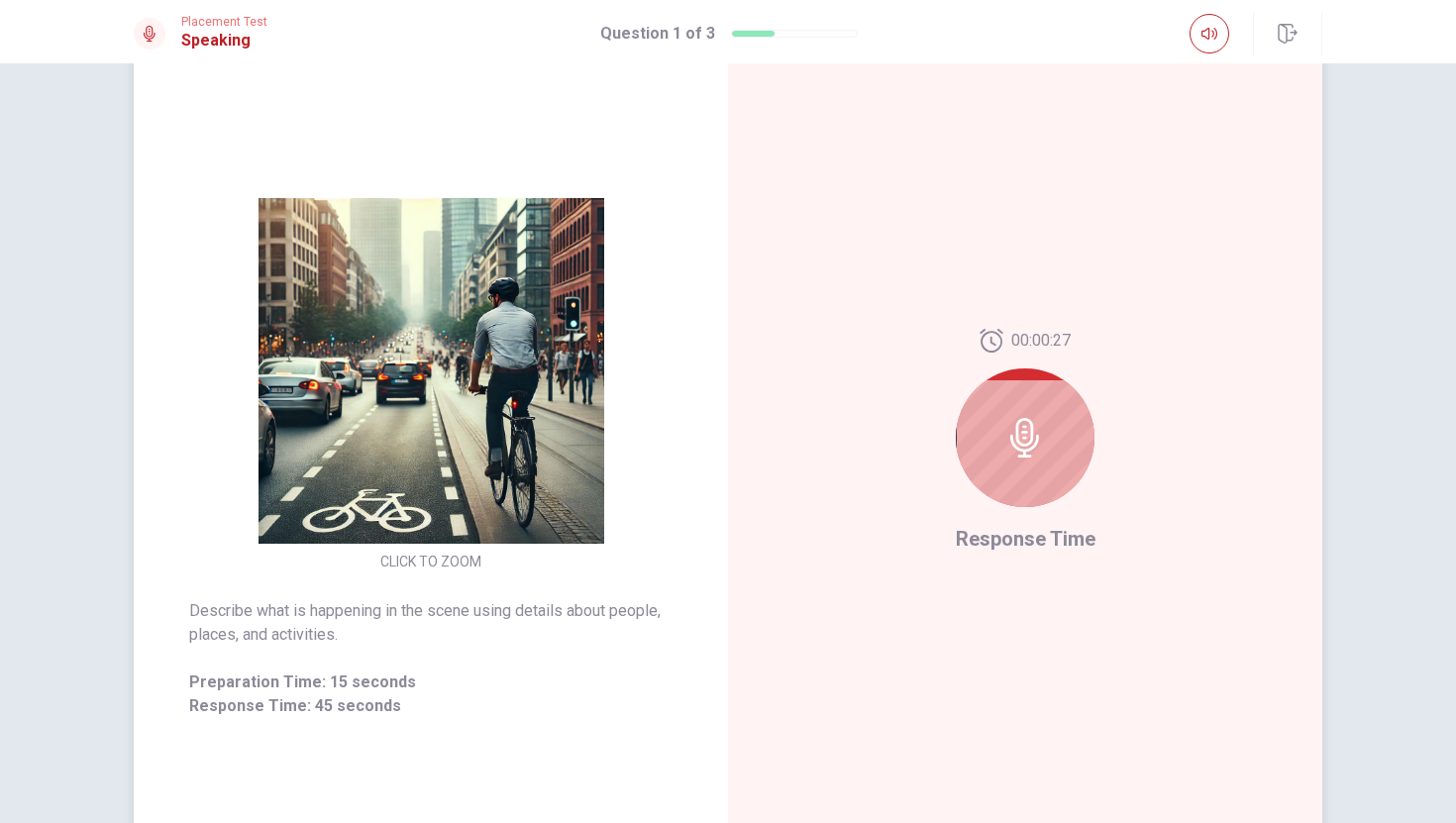 click at bounding box center (1025, 438) 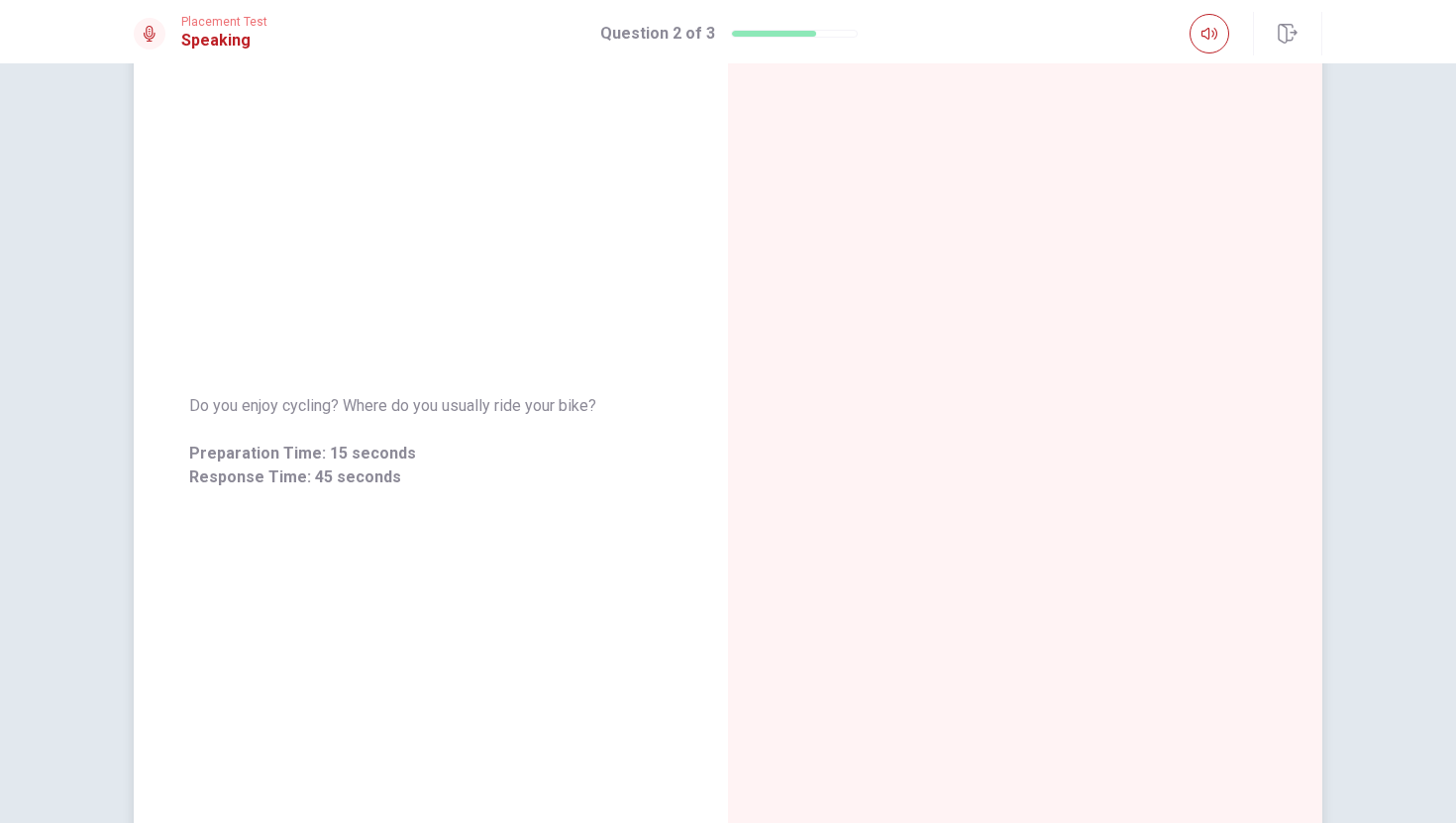 scroll, scrollTop: 0, scrollLeft: 0, axis: both 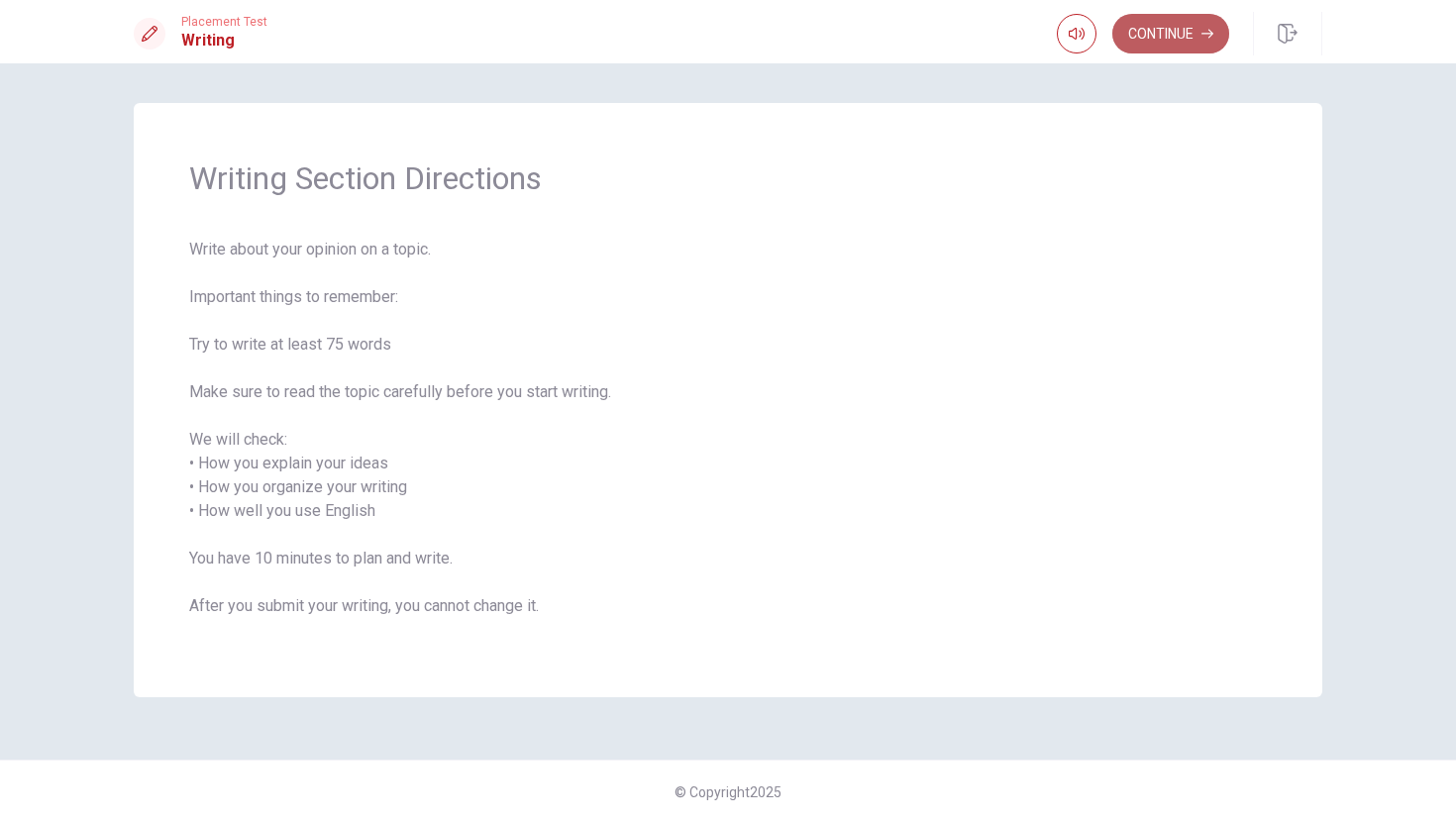 click on "Continue" at bounding box center [1171, 34] 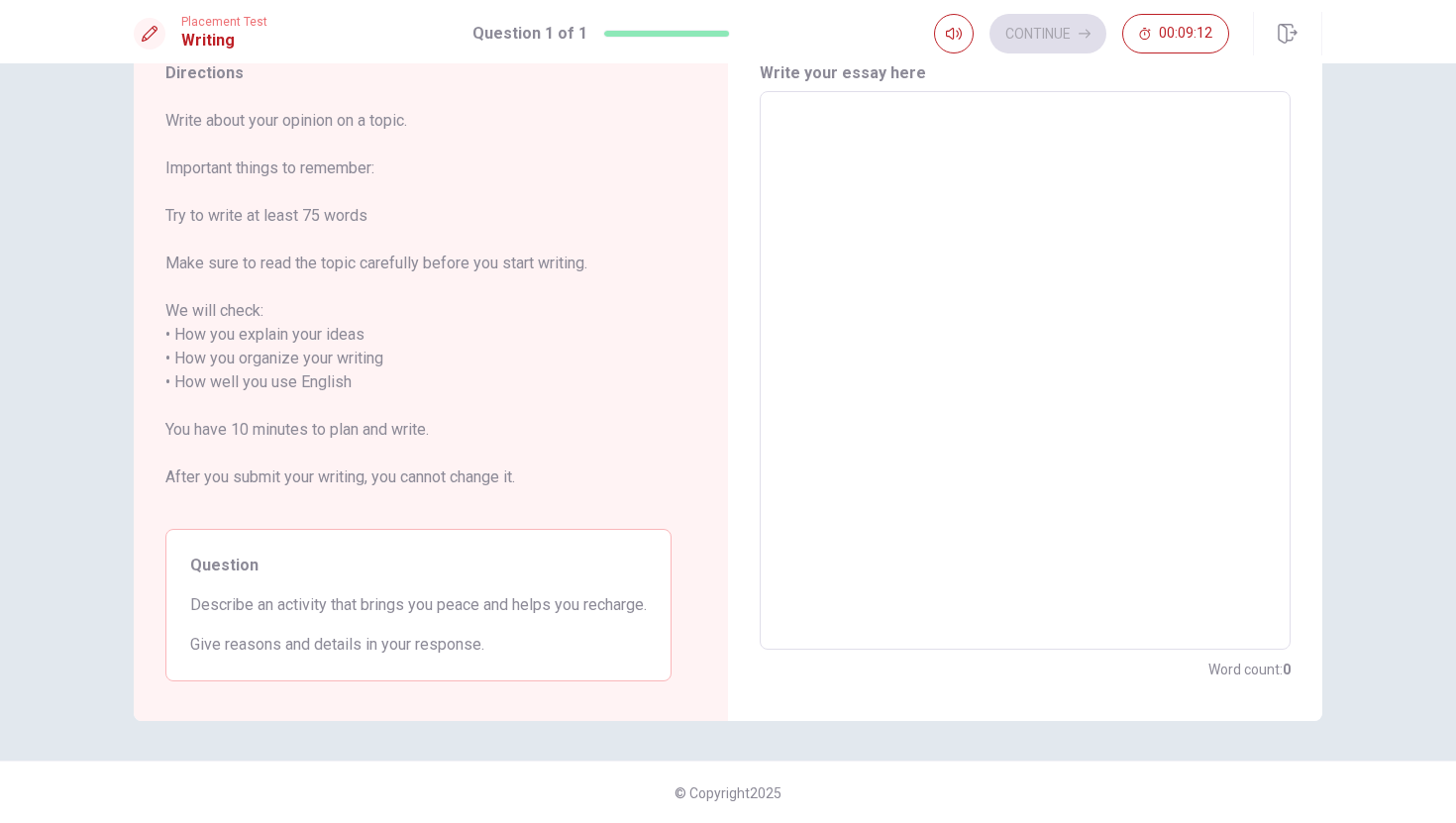 scroll, scrollTop: 82, scrollLeft: 0, axis: vertical 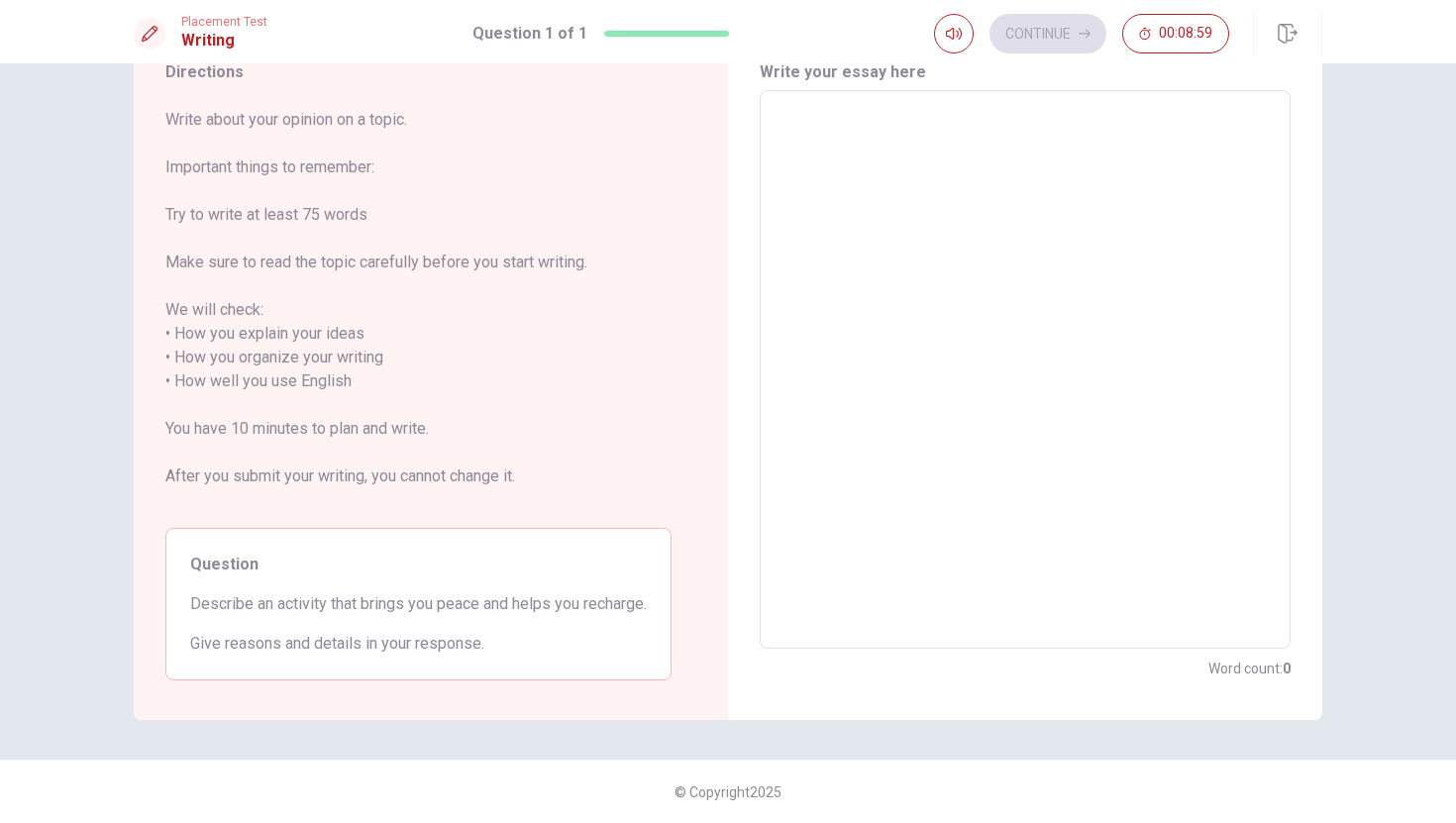 click at bounding box center [1025, 369] 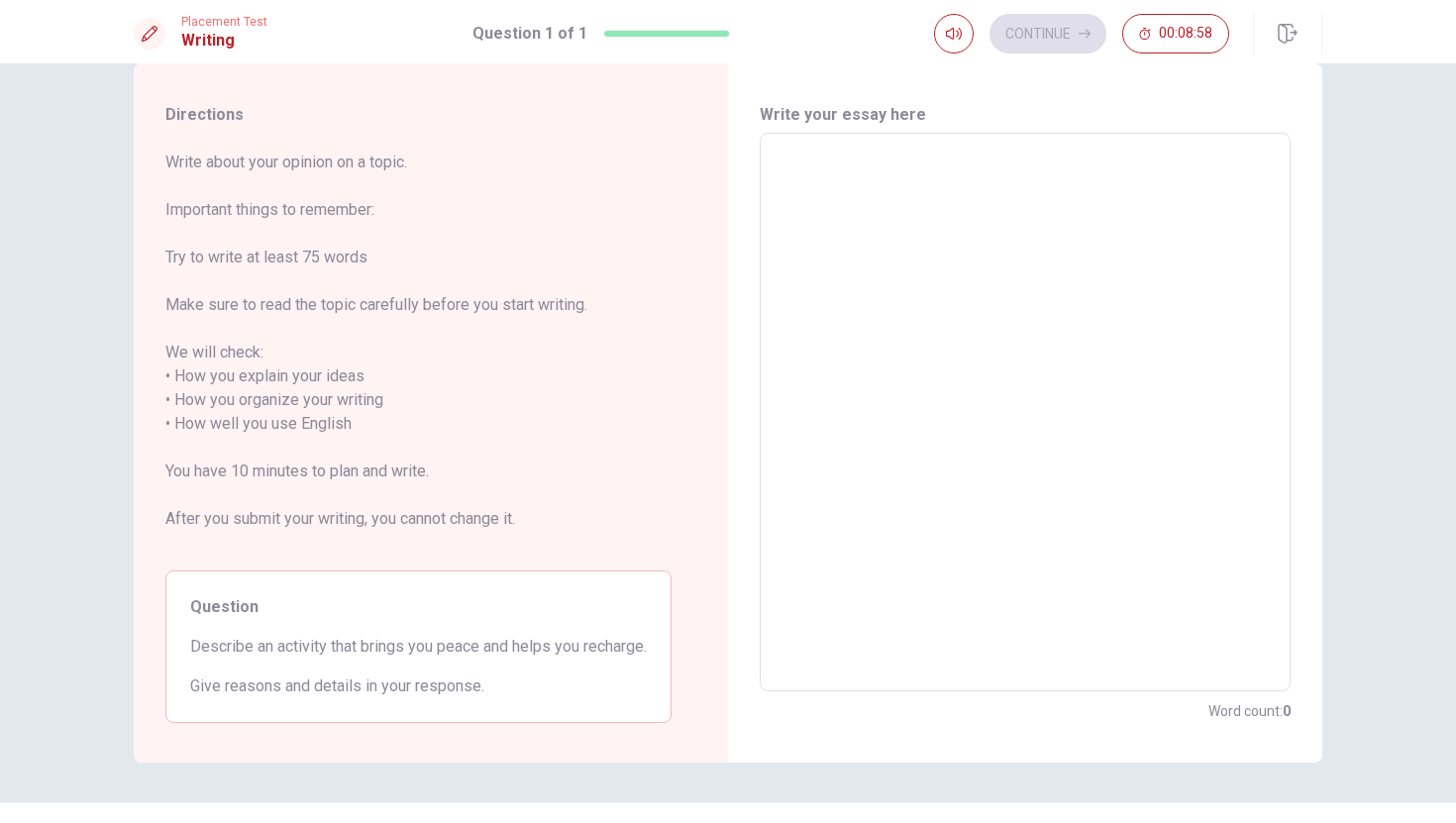 scroll, scrollTop: 0, scrollLeft: 0, axis: both 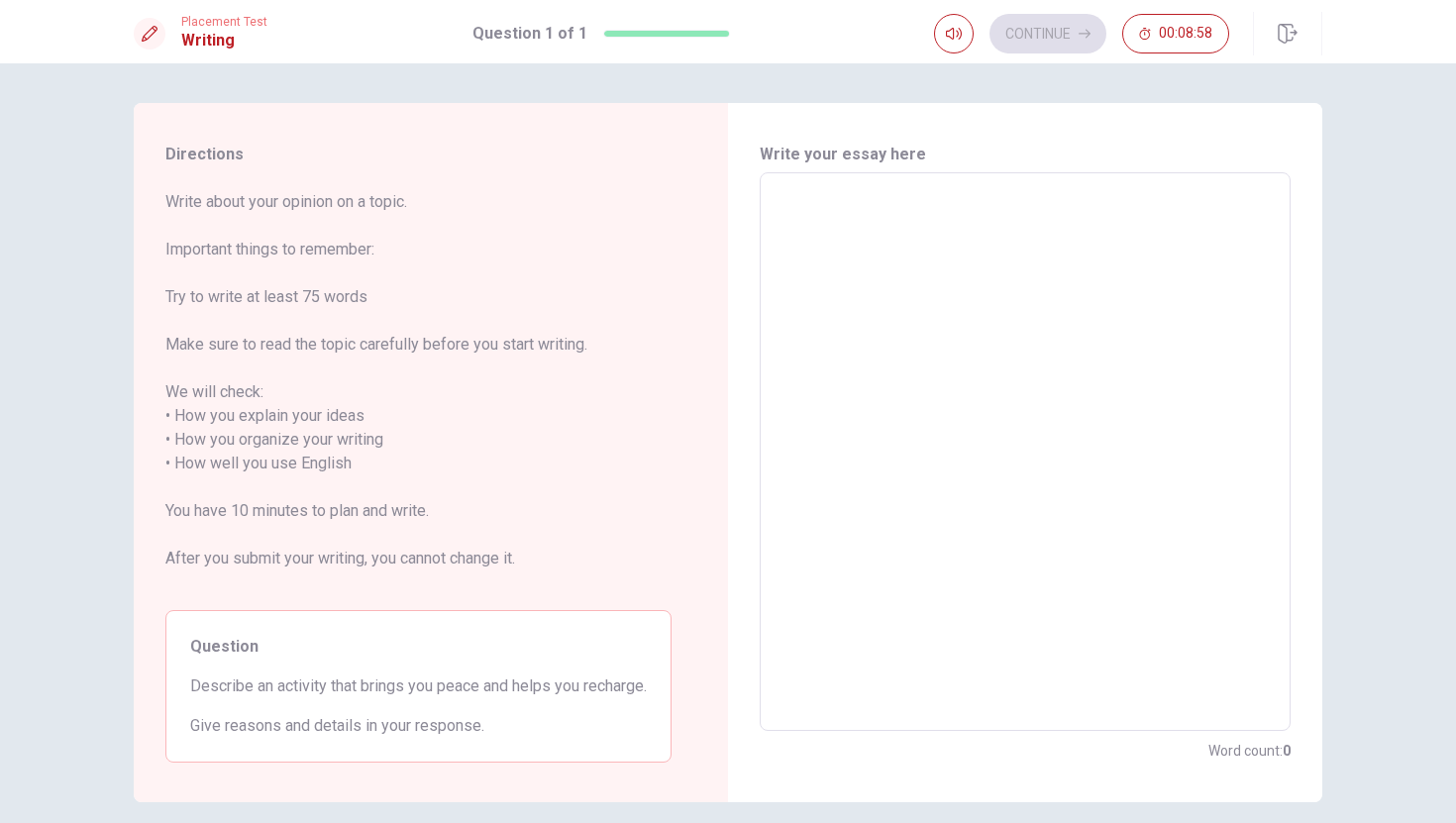 click at bounding box center [1025, 452] 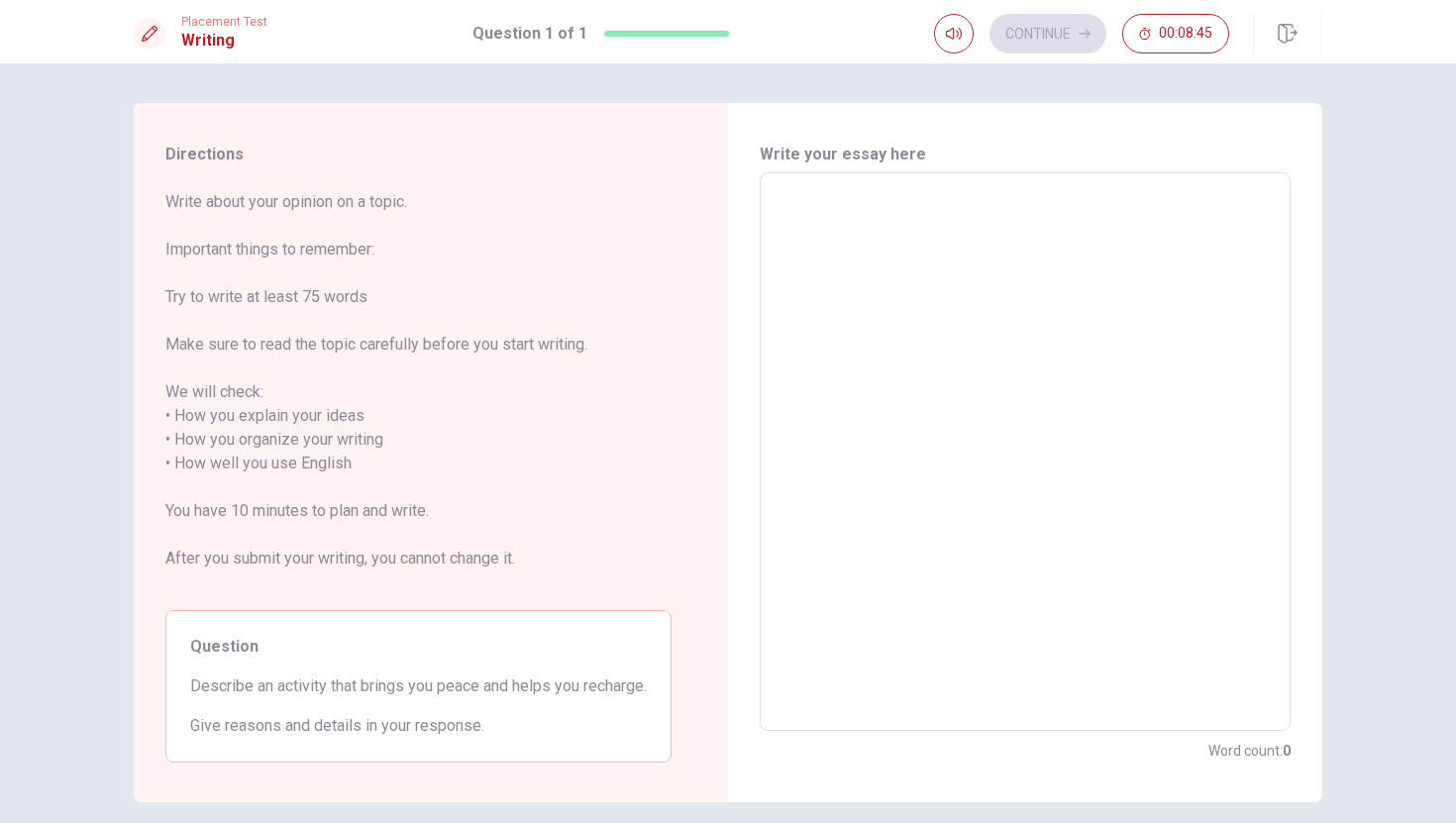 type on "t" 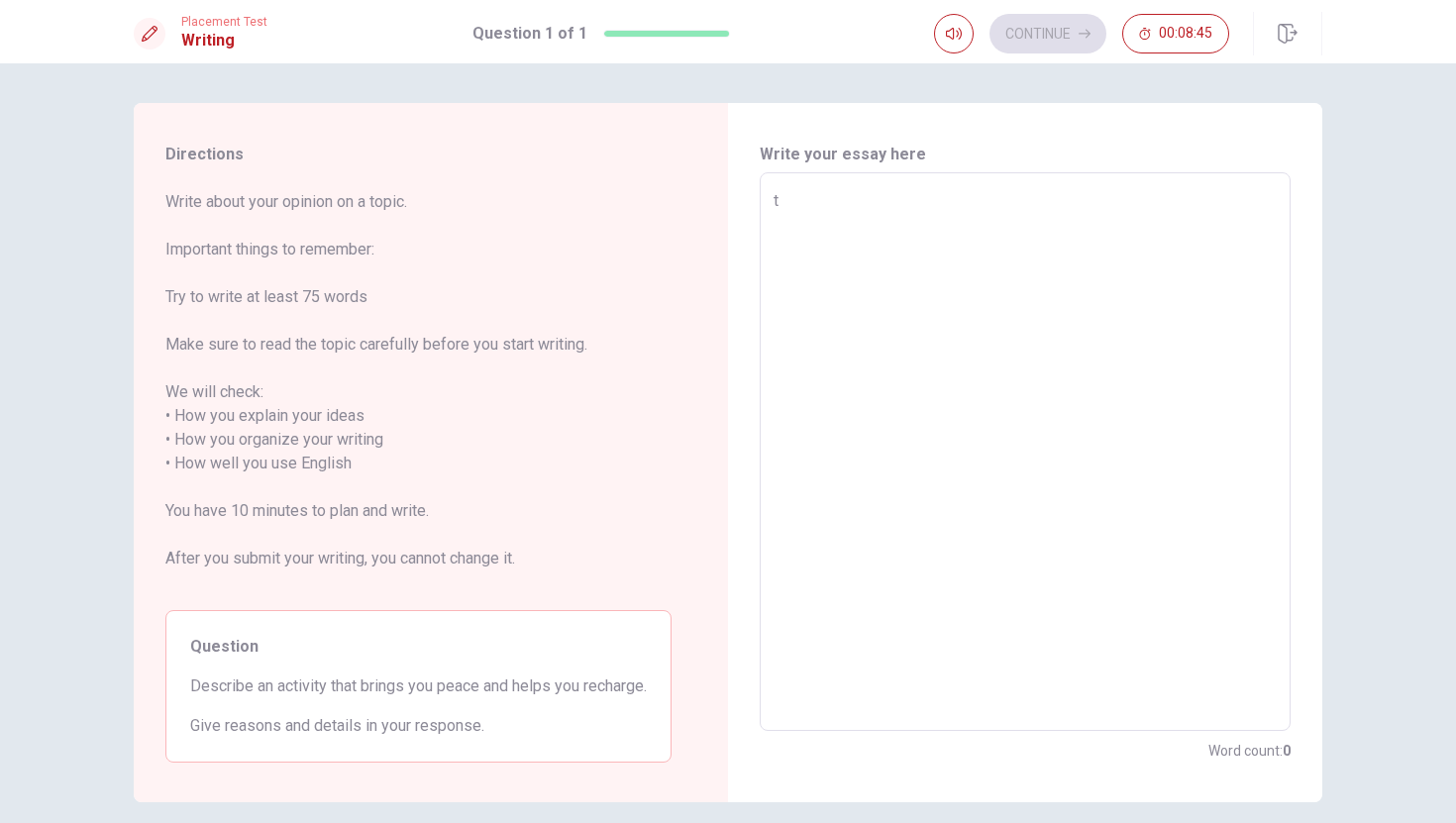 type on "te" 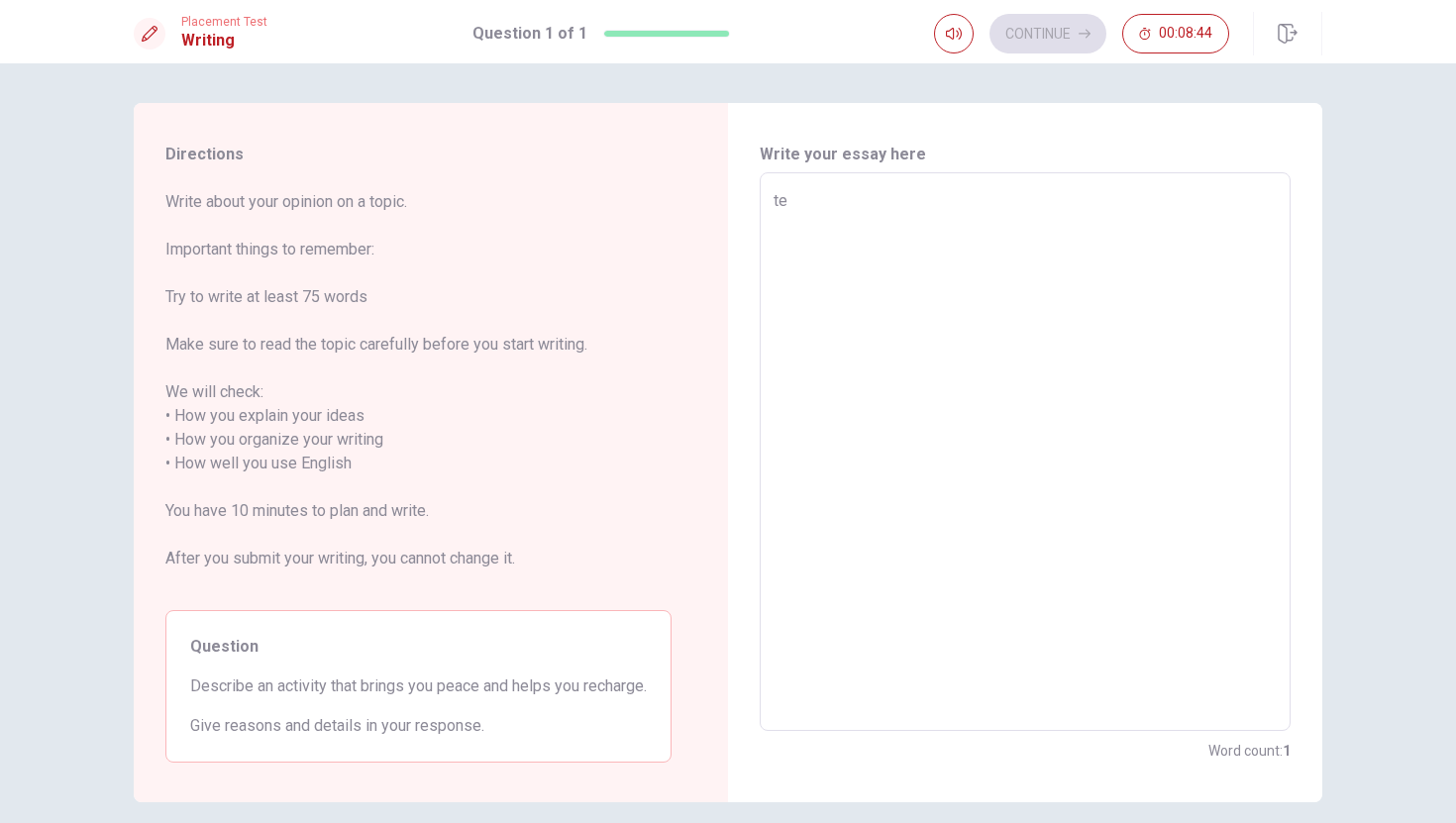 type on "x" 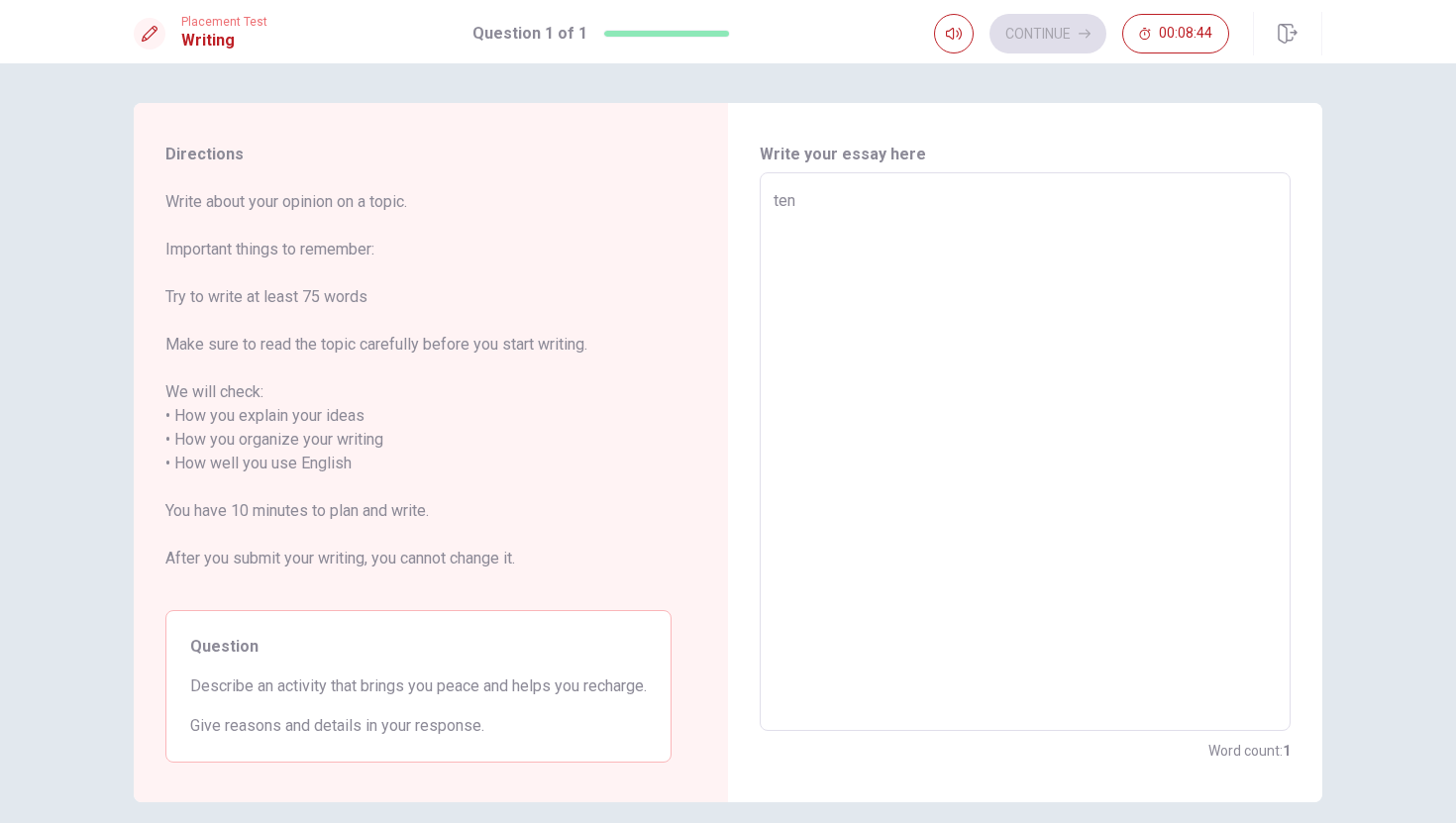 type on "x" 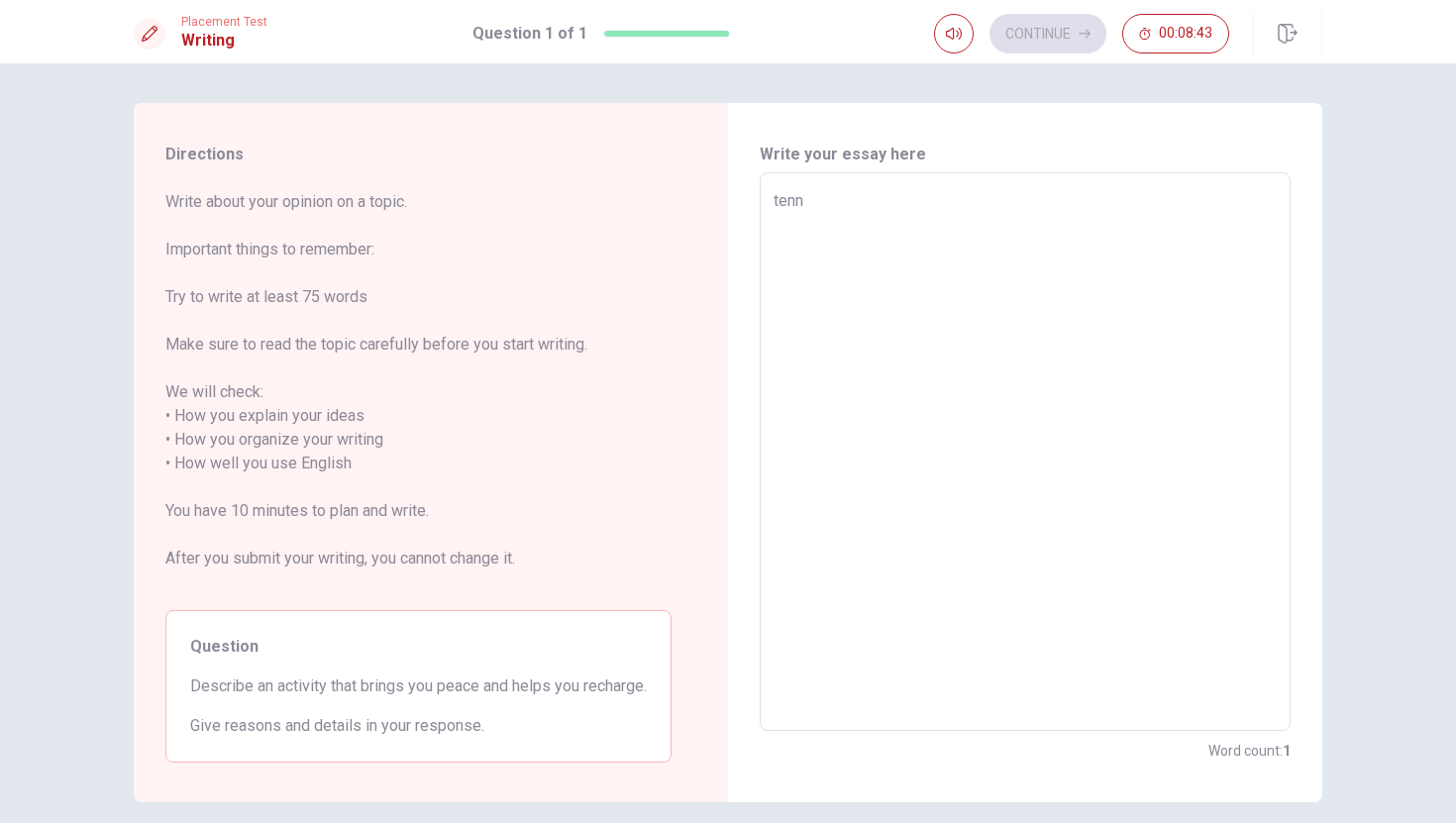 type on "x" 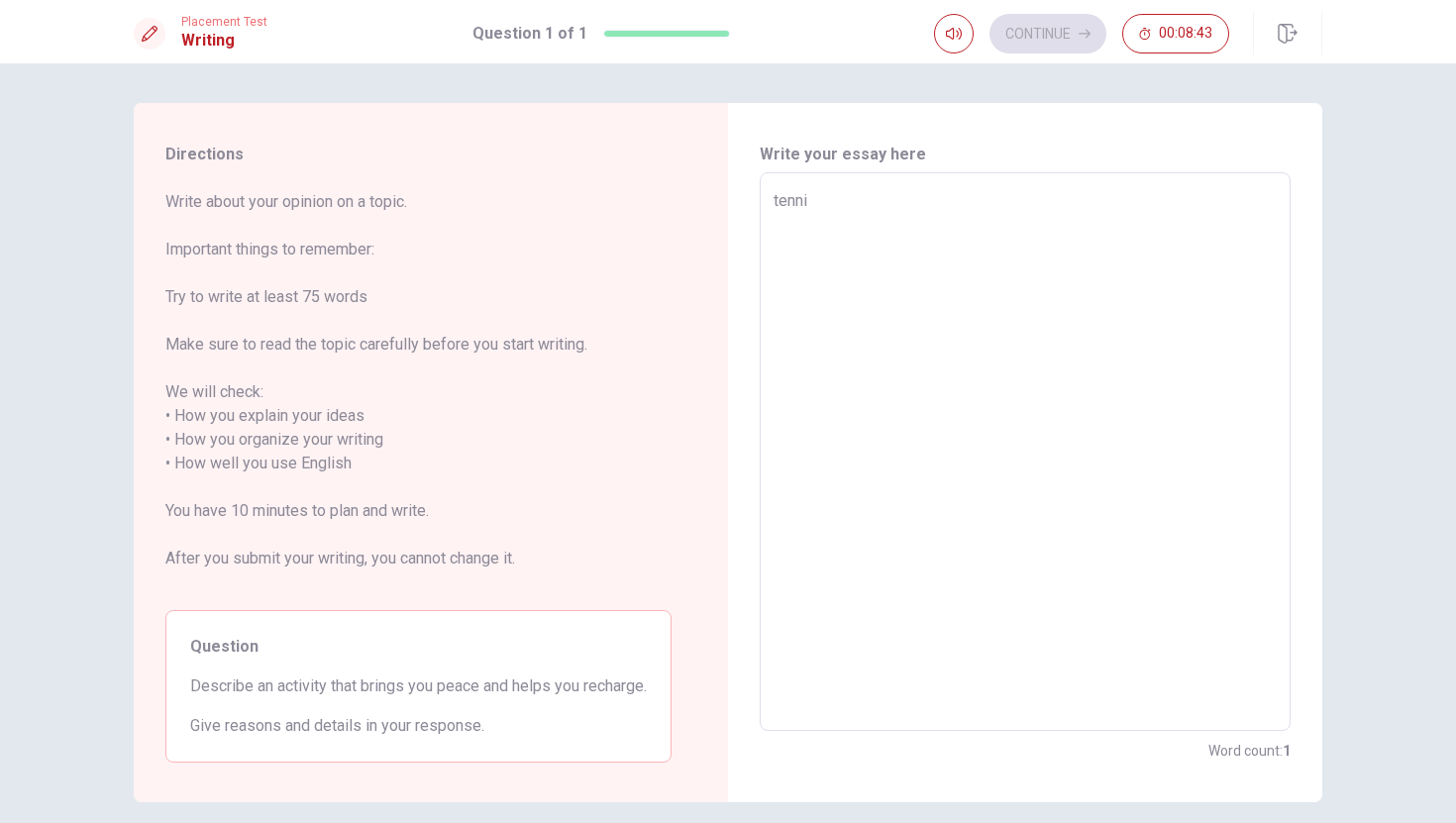 type on "x" 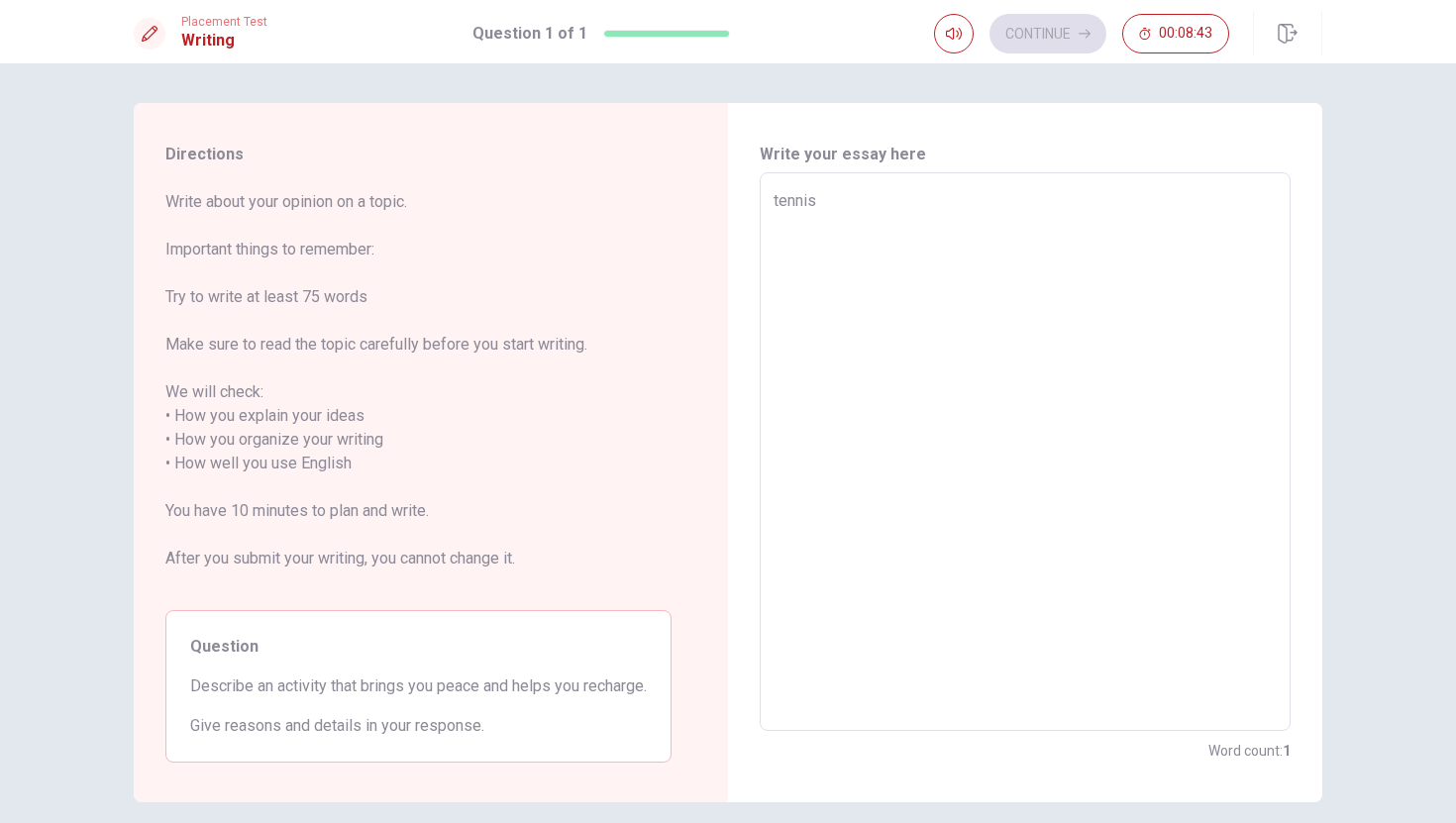 type on "x" 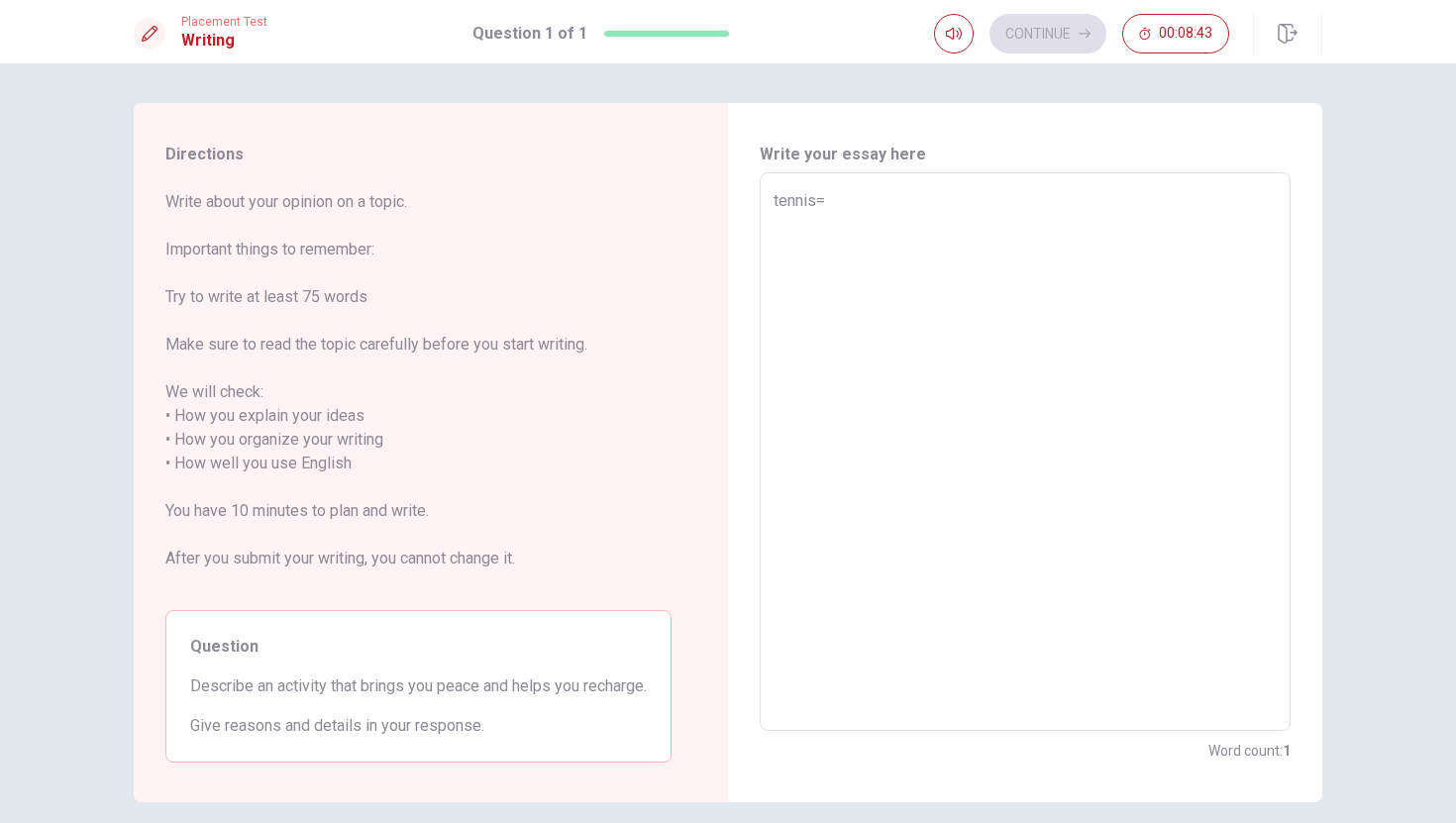 type on "x" 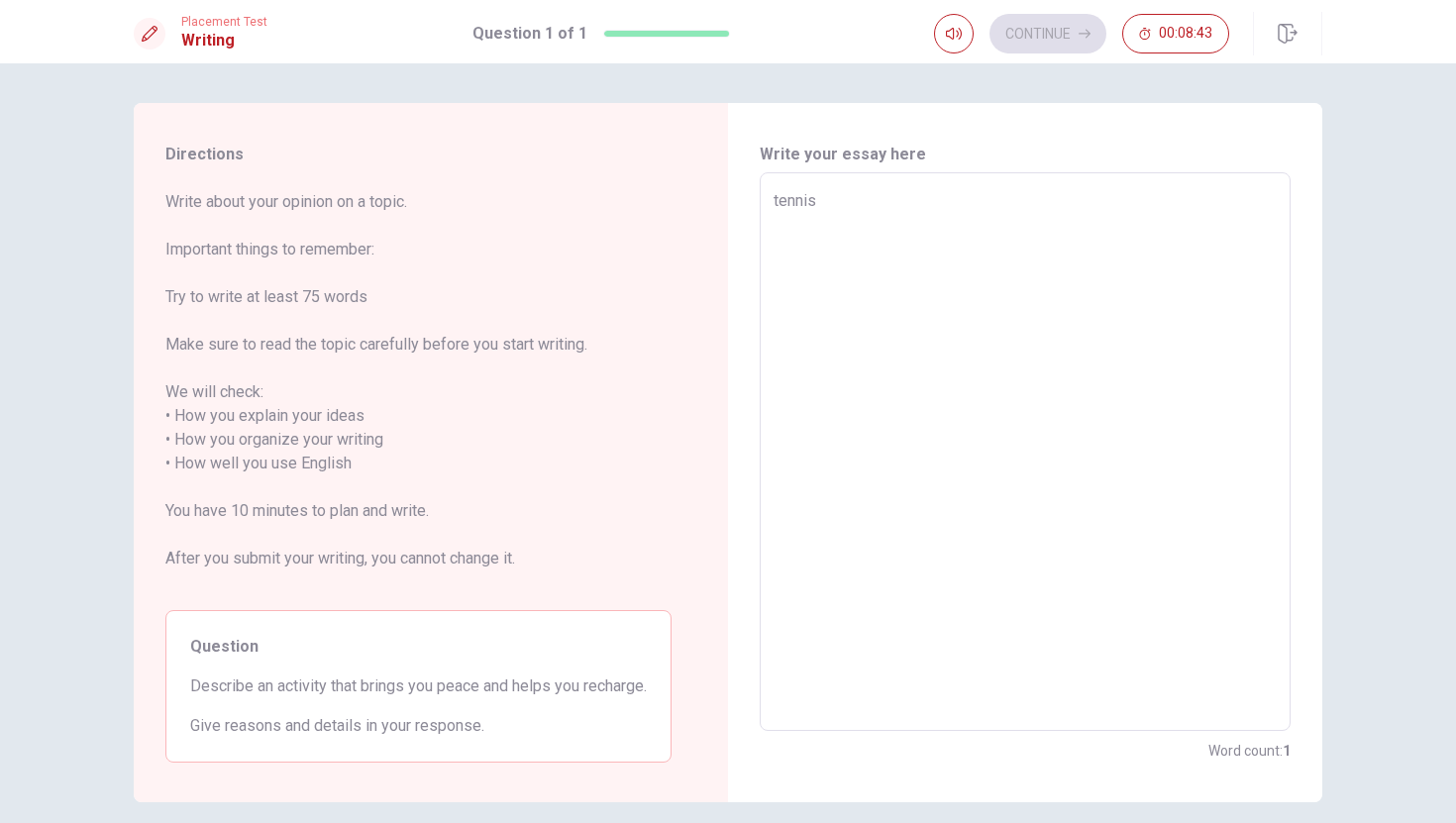 type on "x" 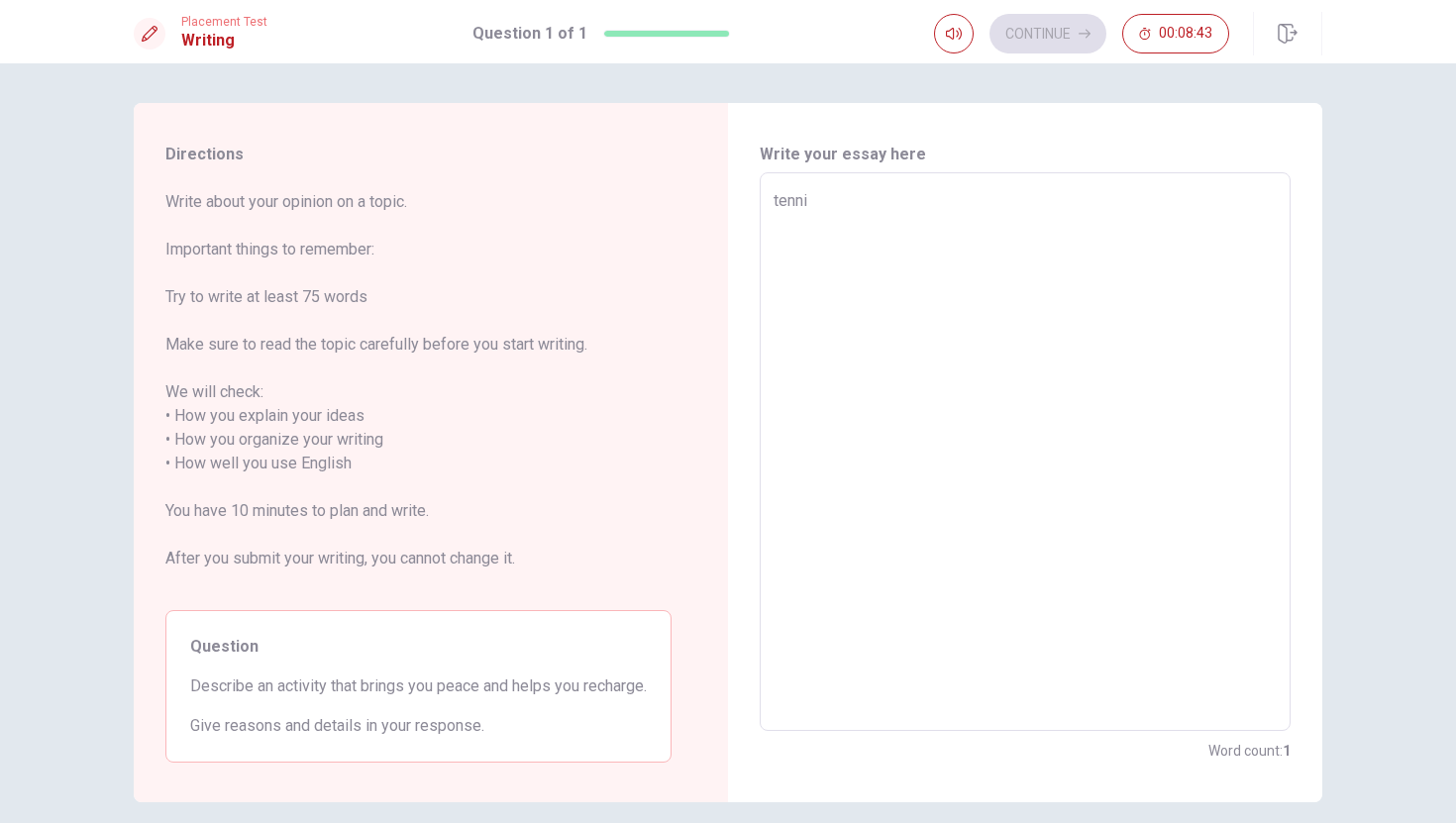 type on "x" 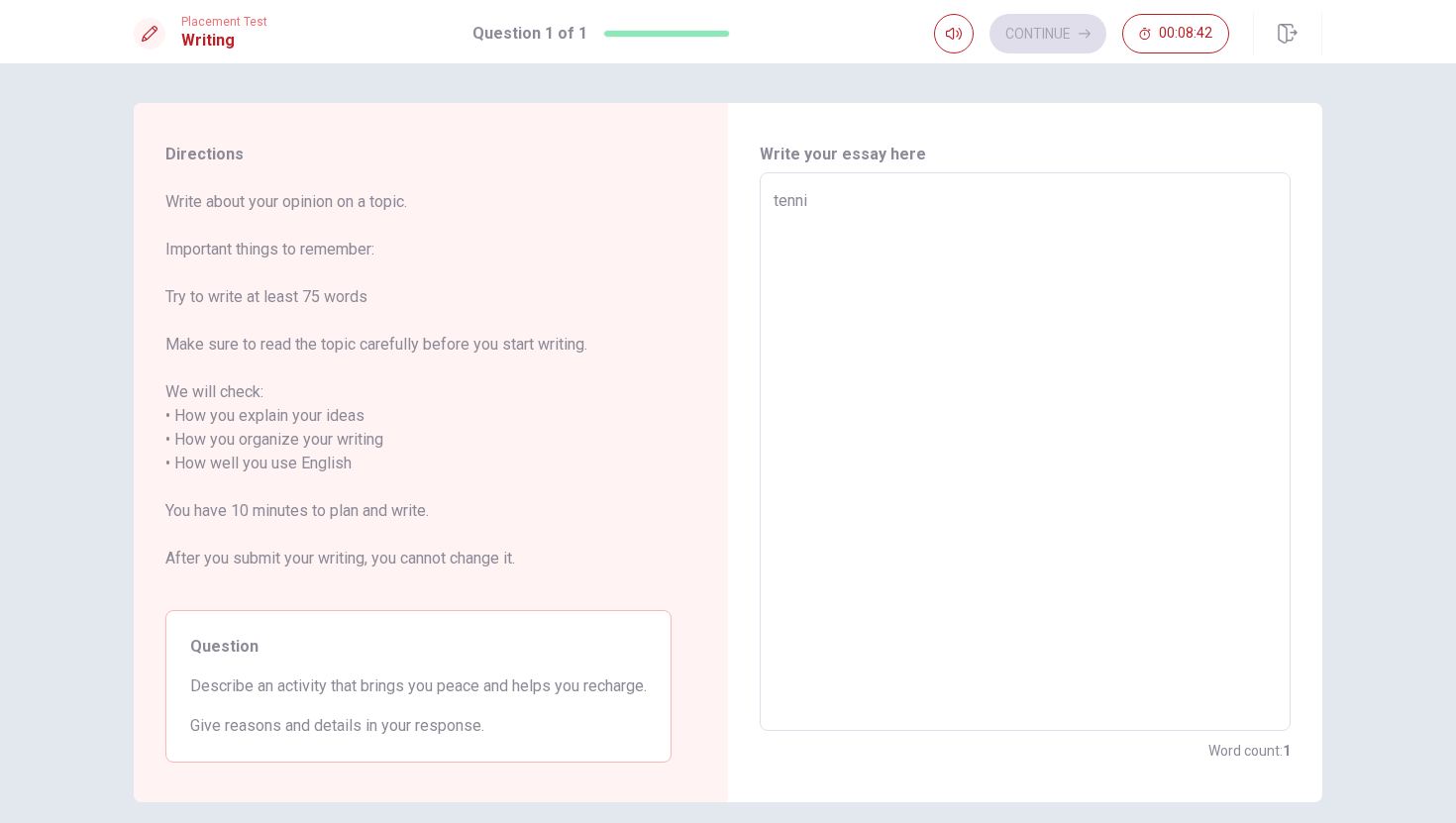 type on "tenn" 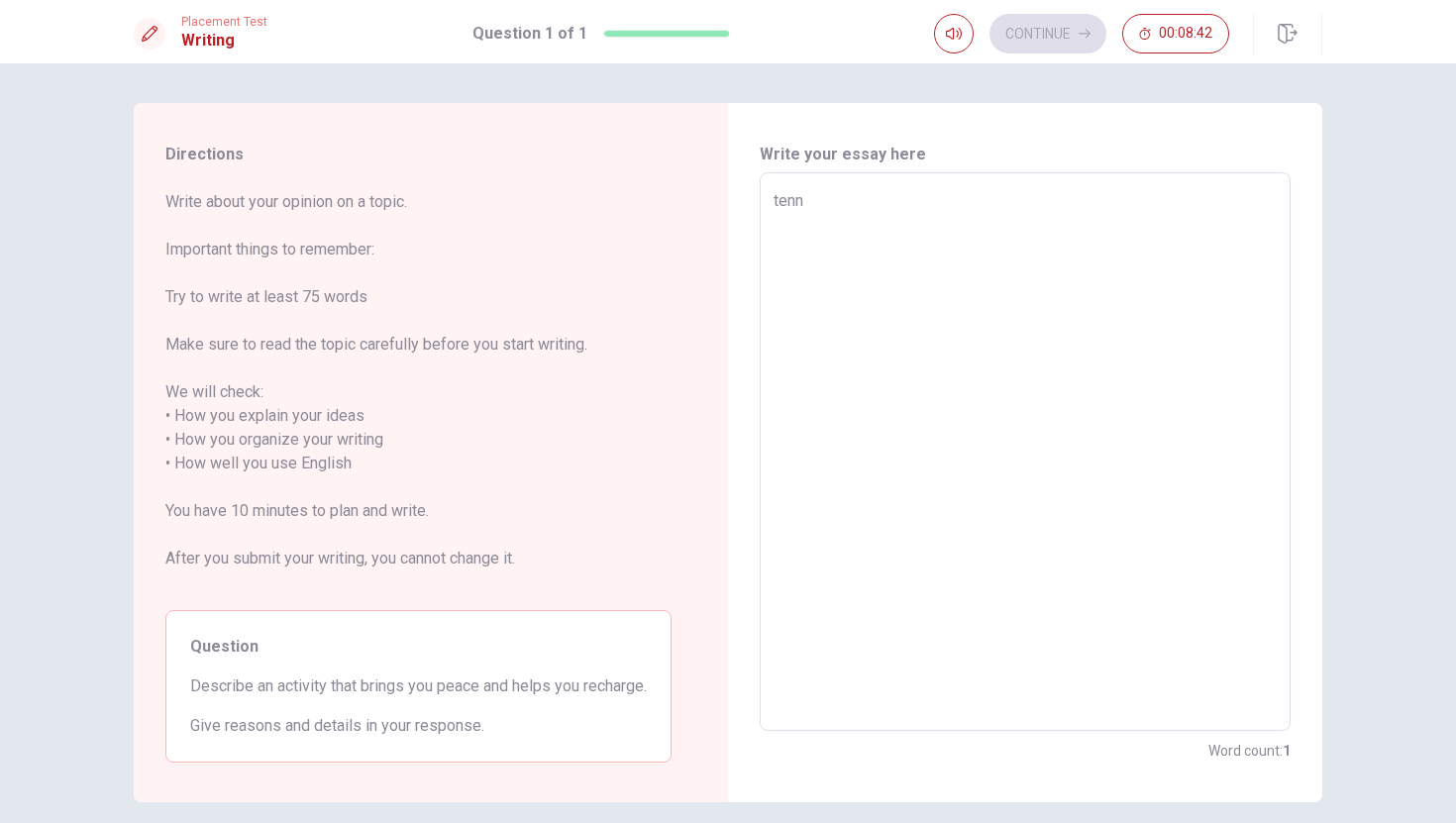 type on "x" 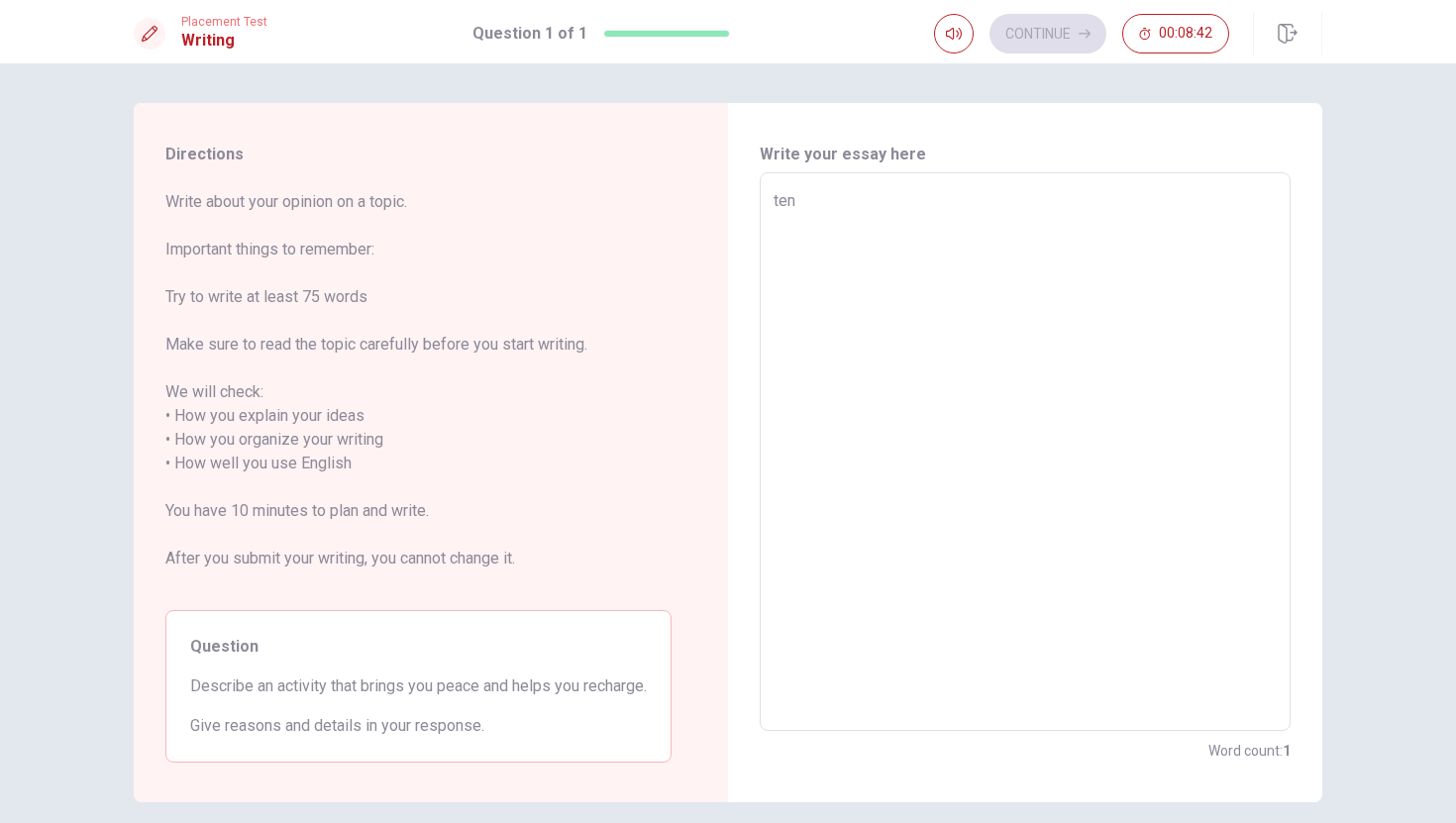 type on "x" 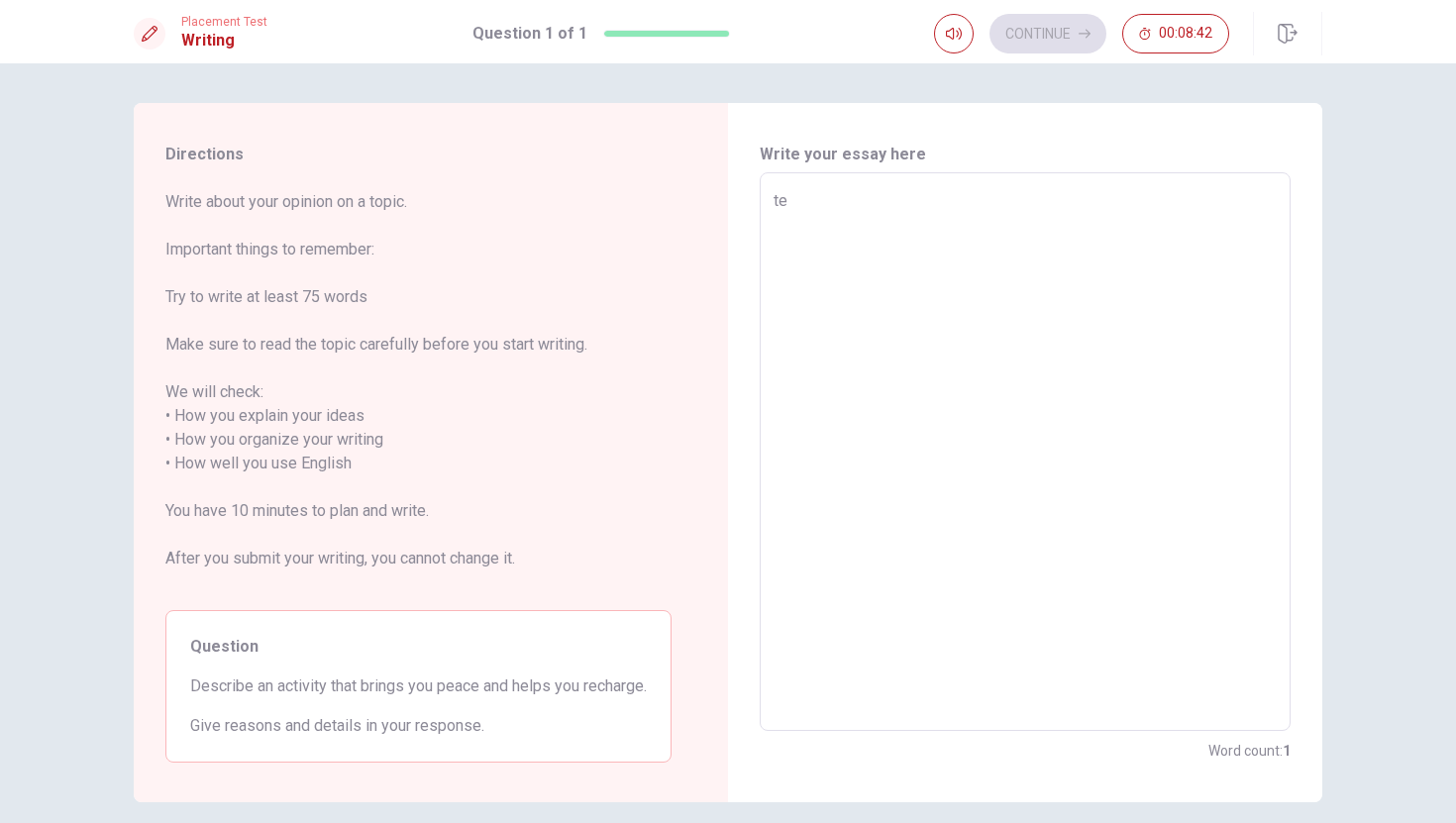 type on "x" 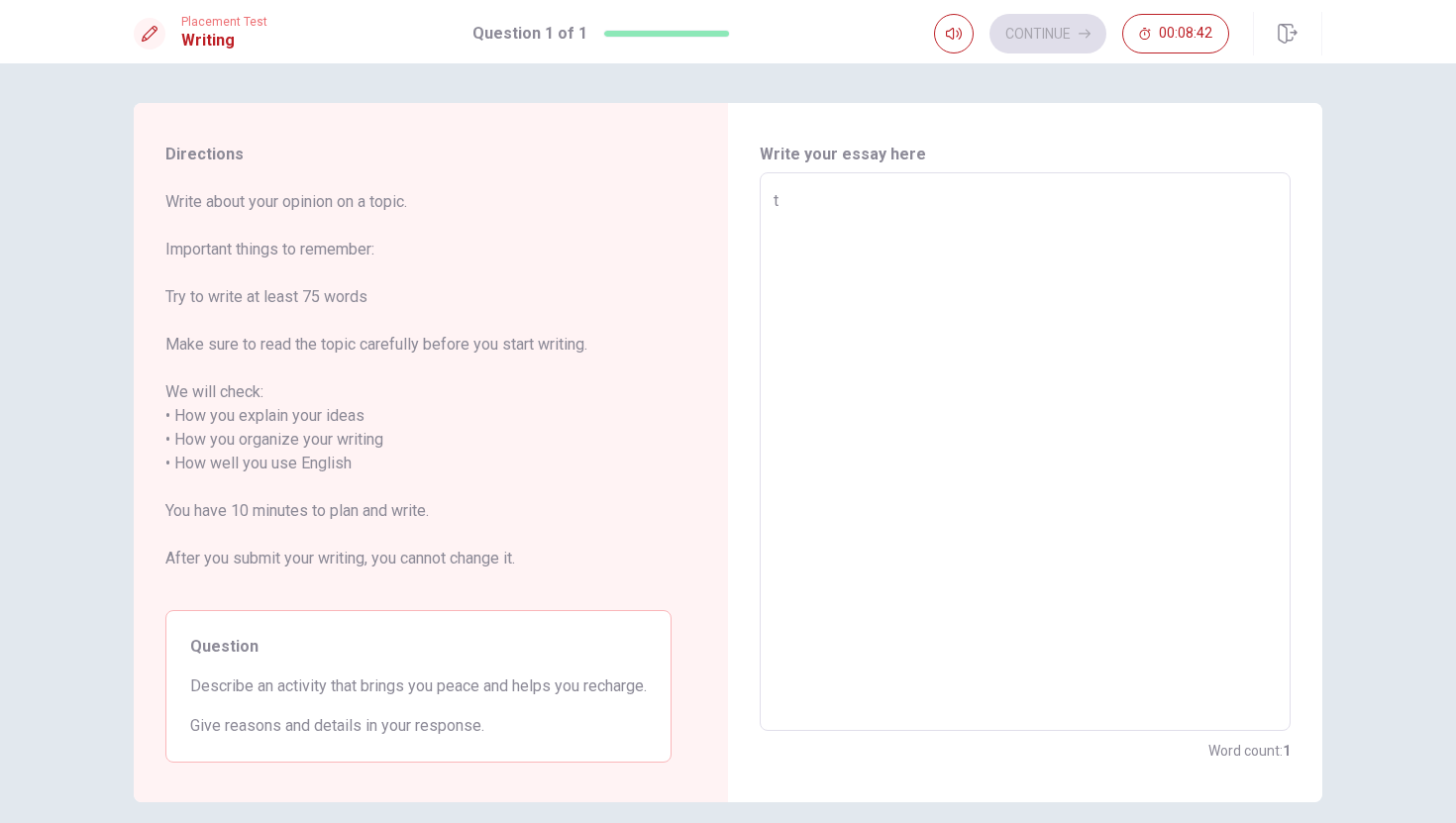 type on "x" 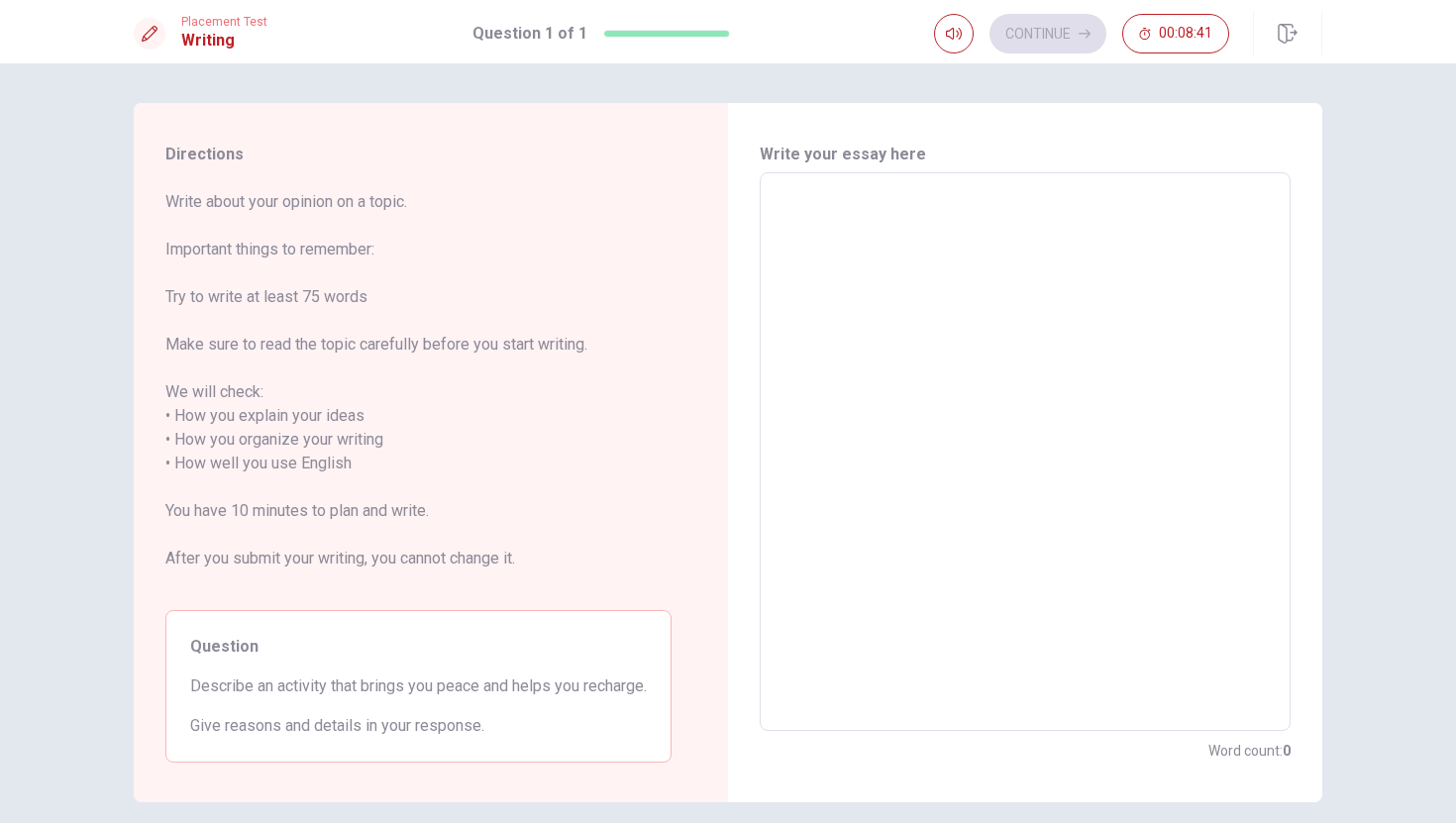 type on "T" 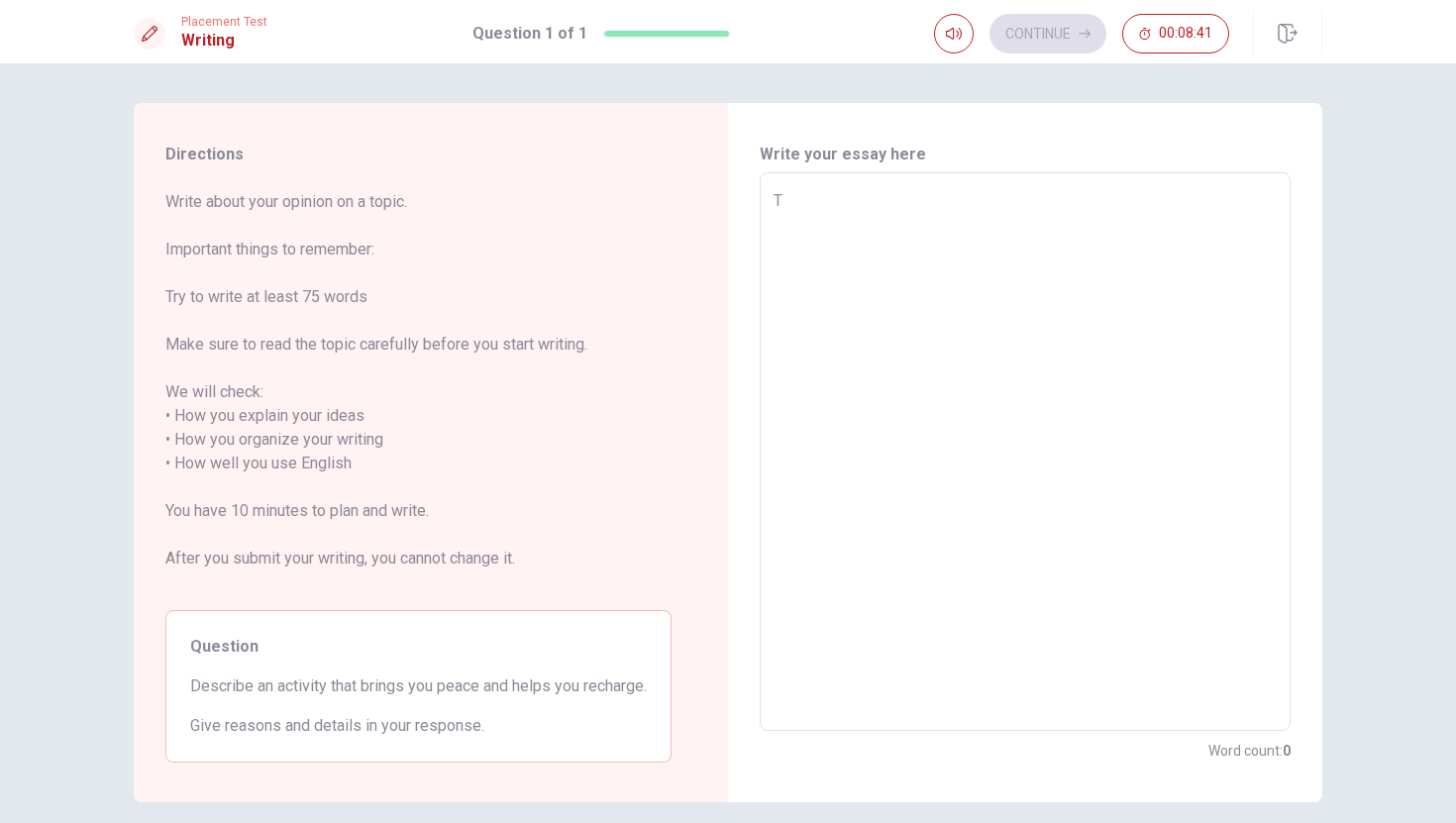 type on "x" 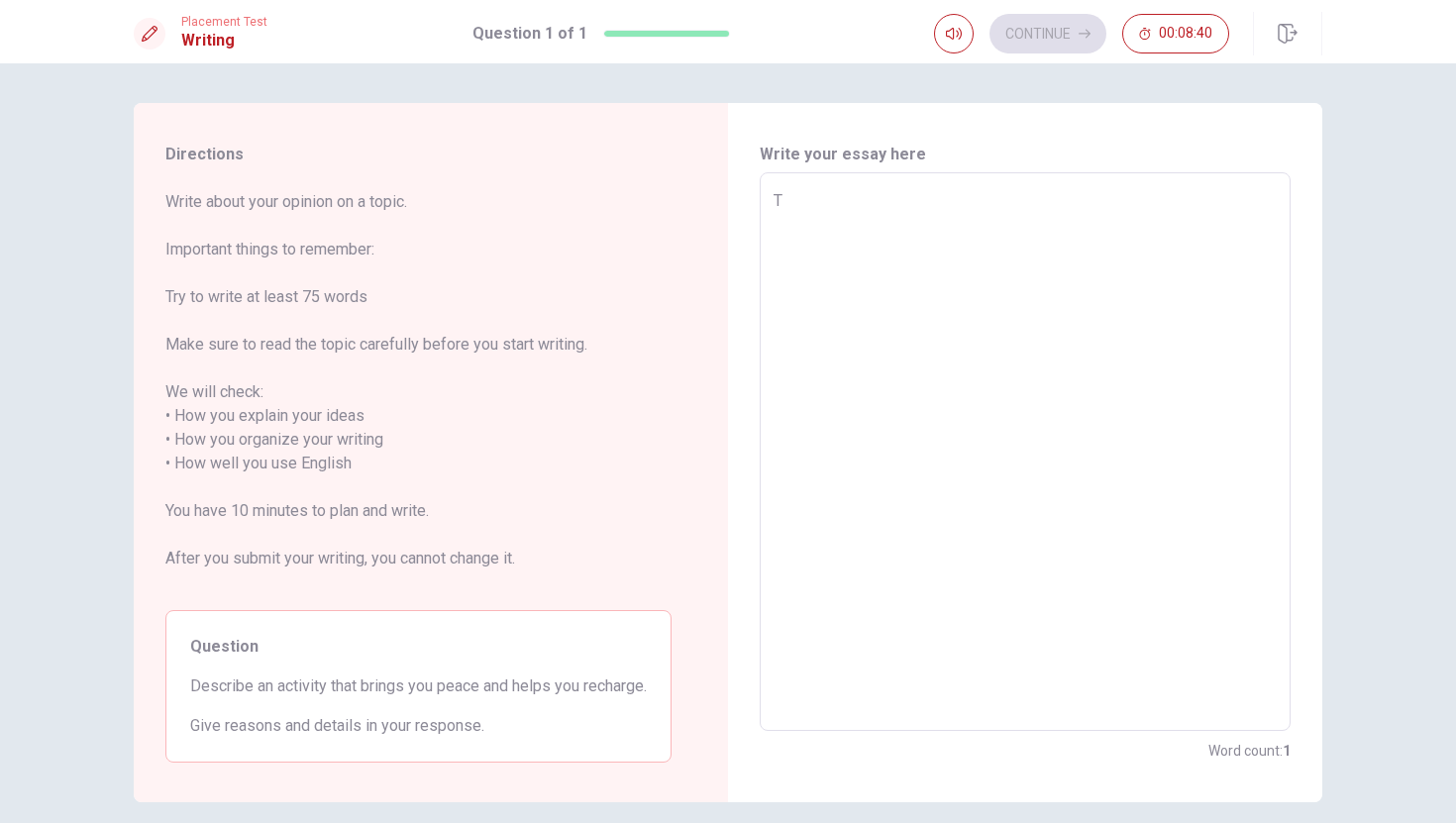 type on "To" 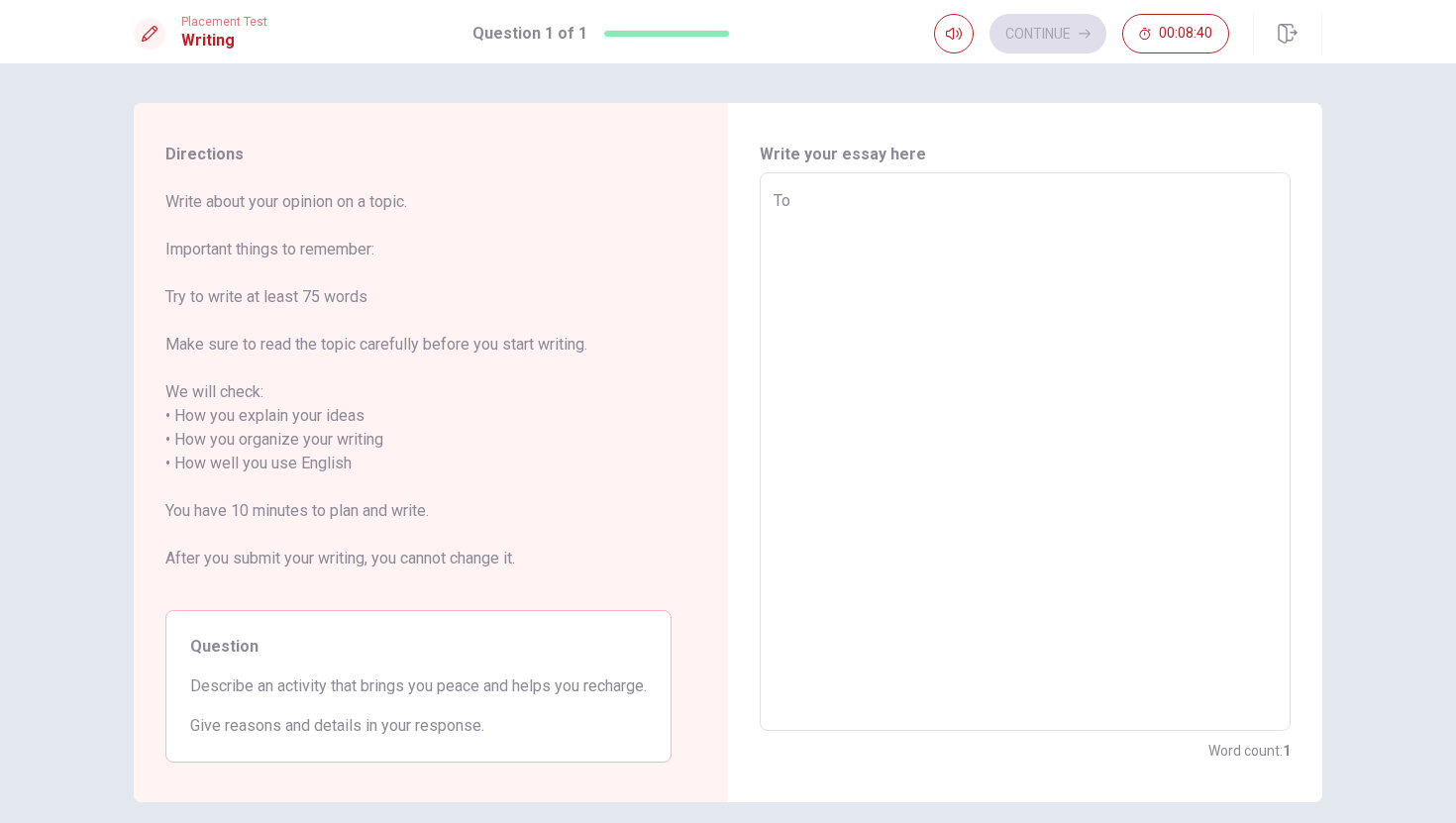 type on "x" 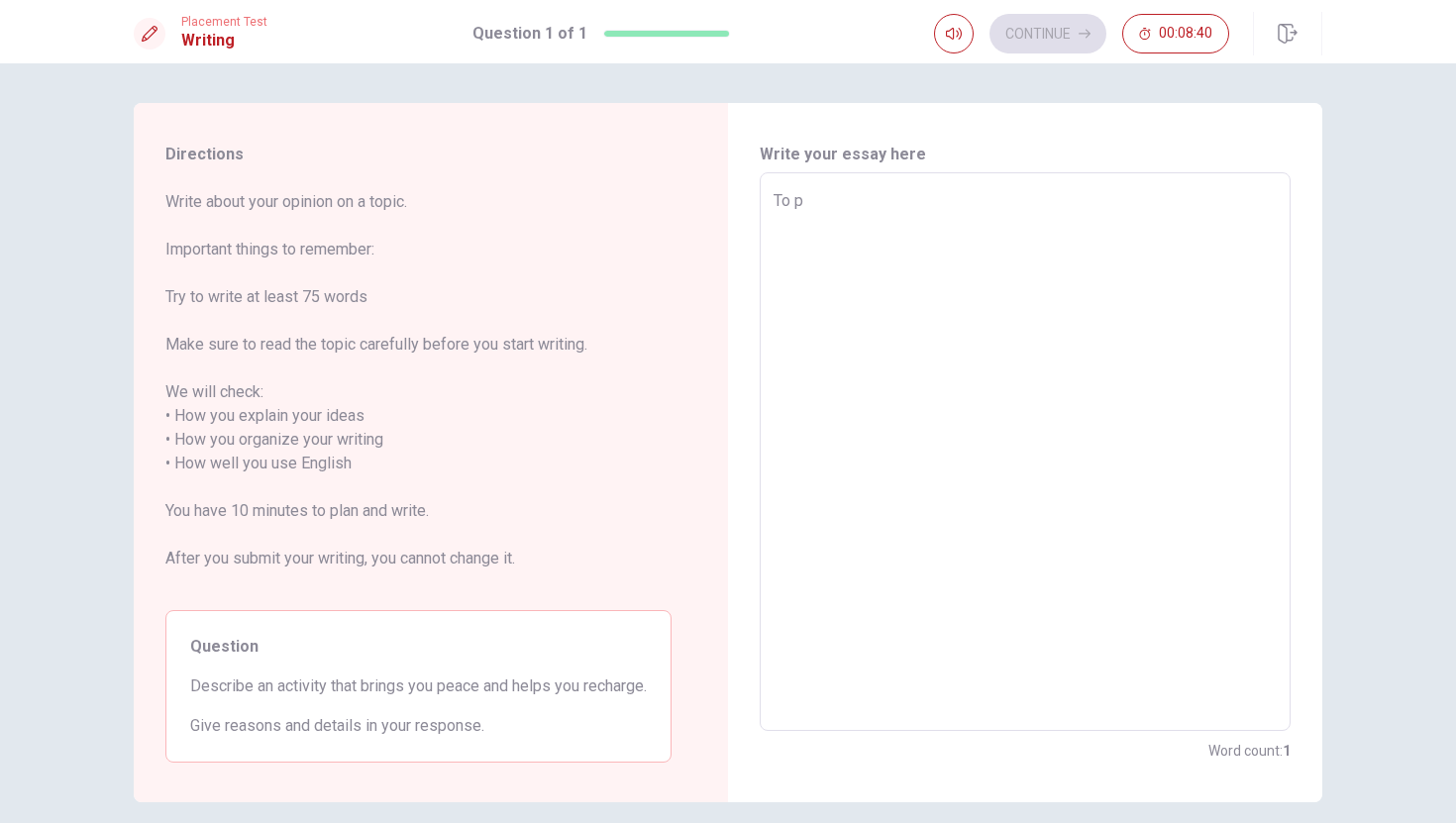 type on "x" 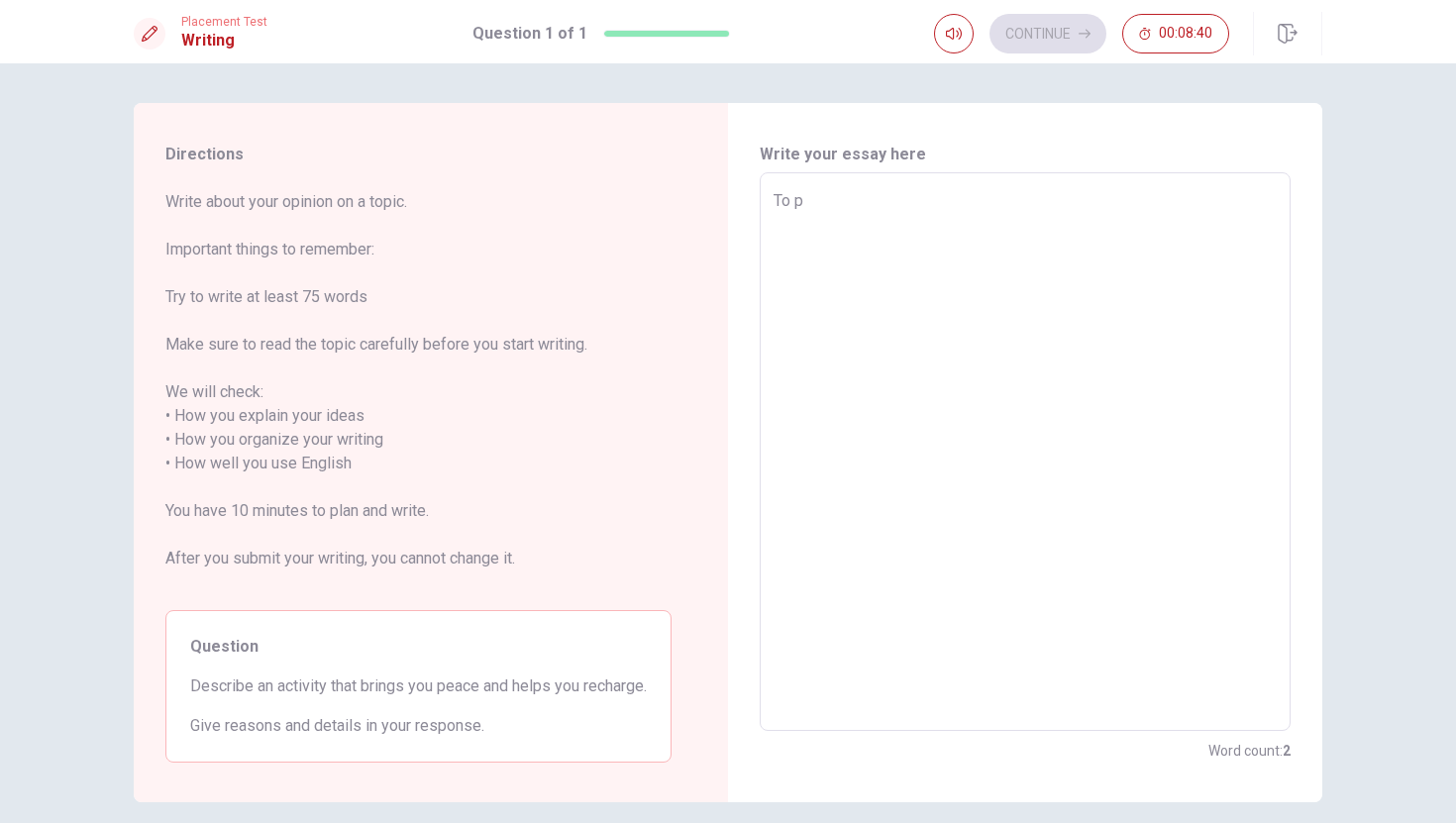 type on "To pl" 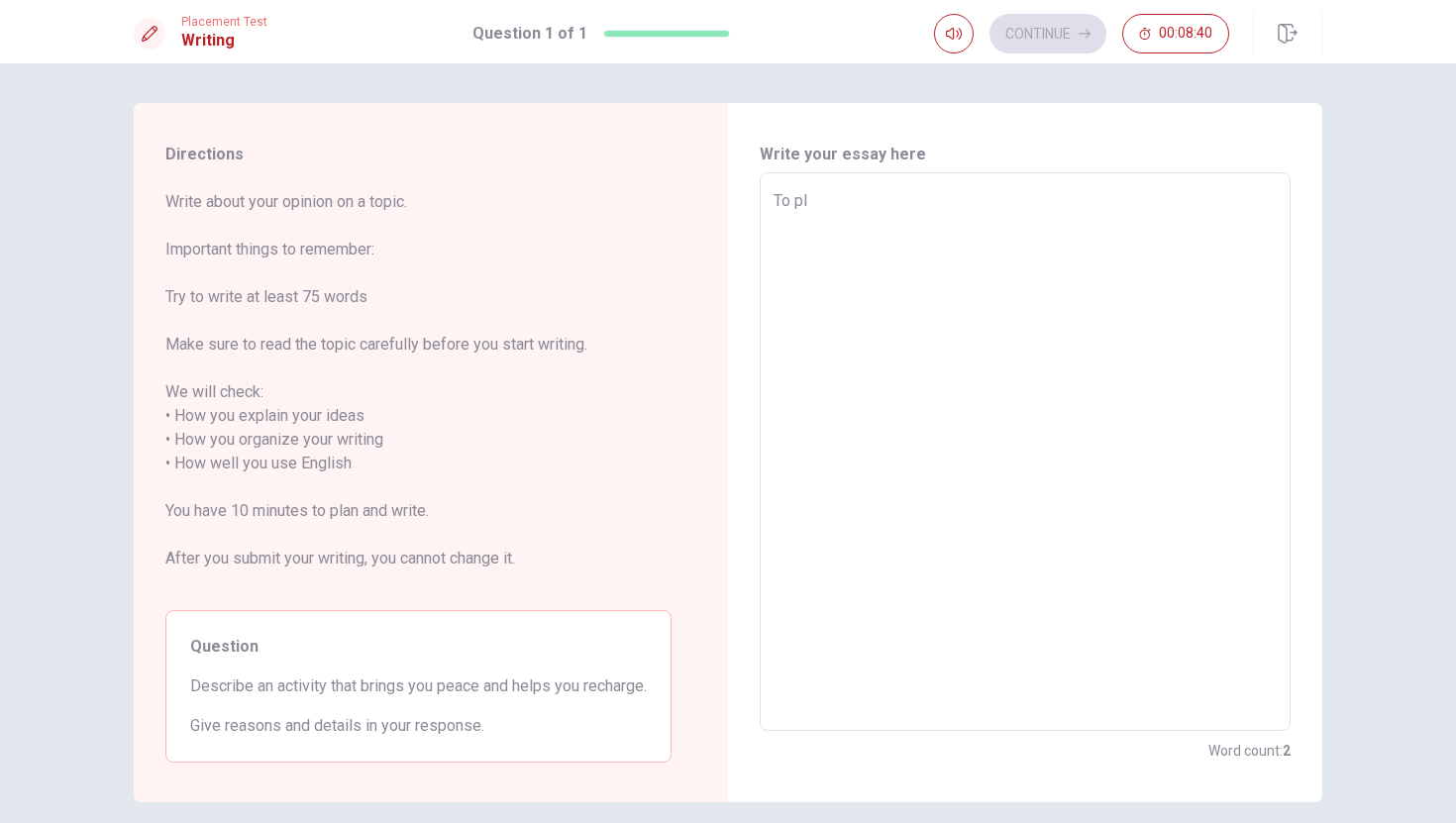 type on "x" 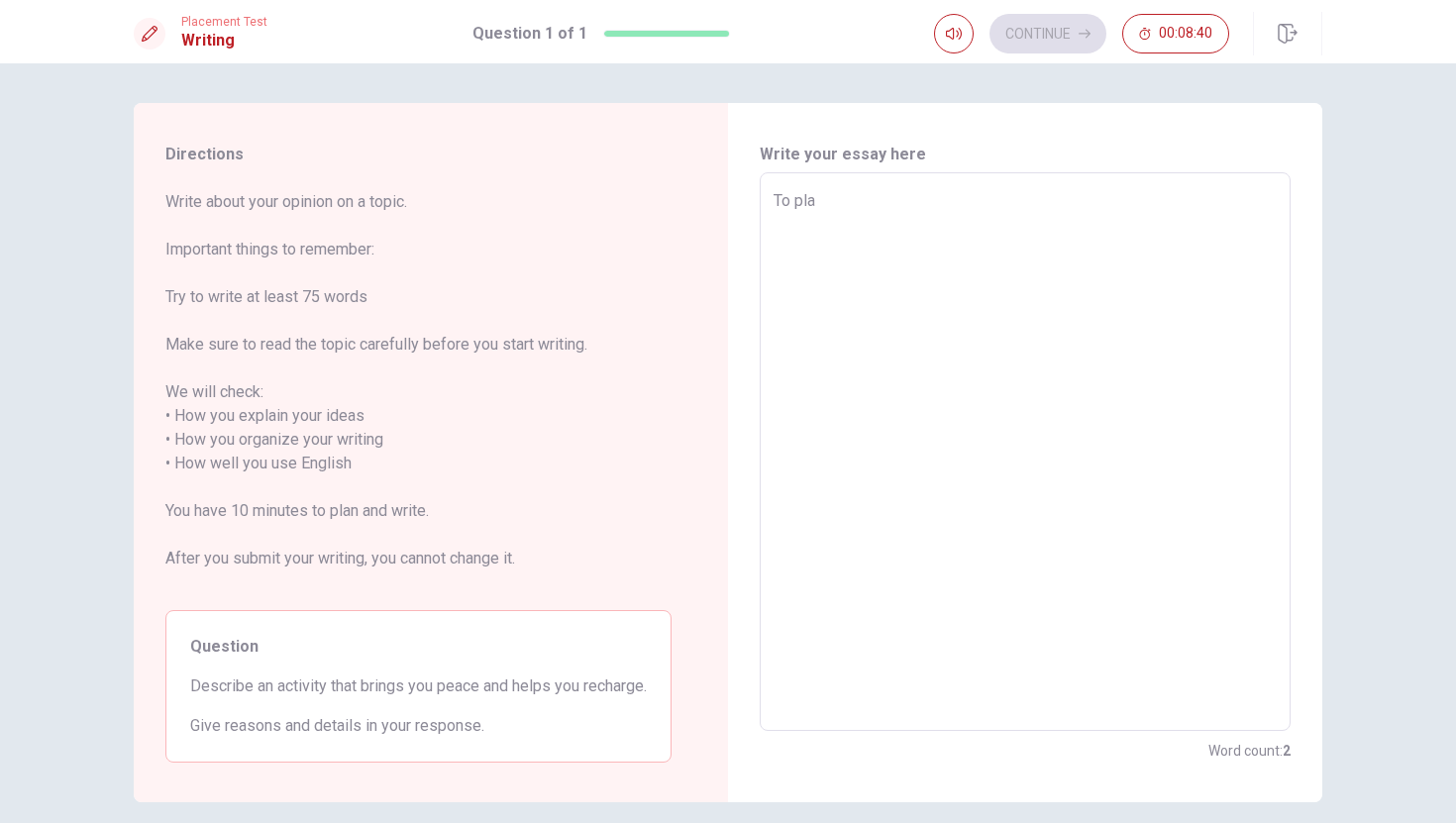 type on "x" 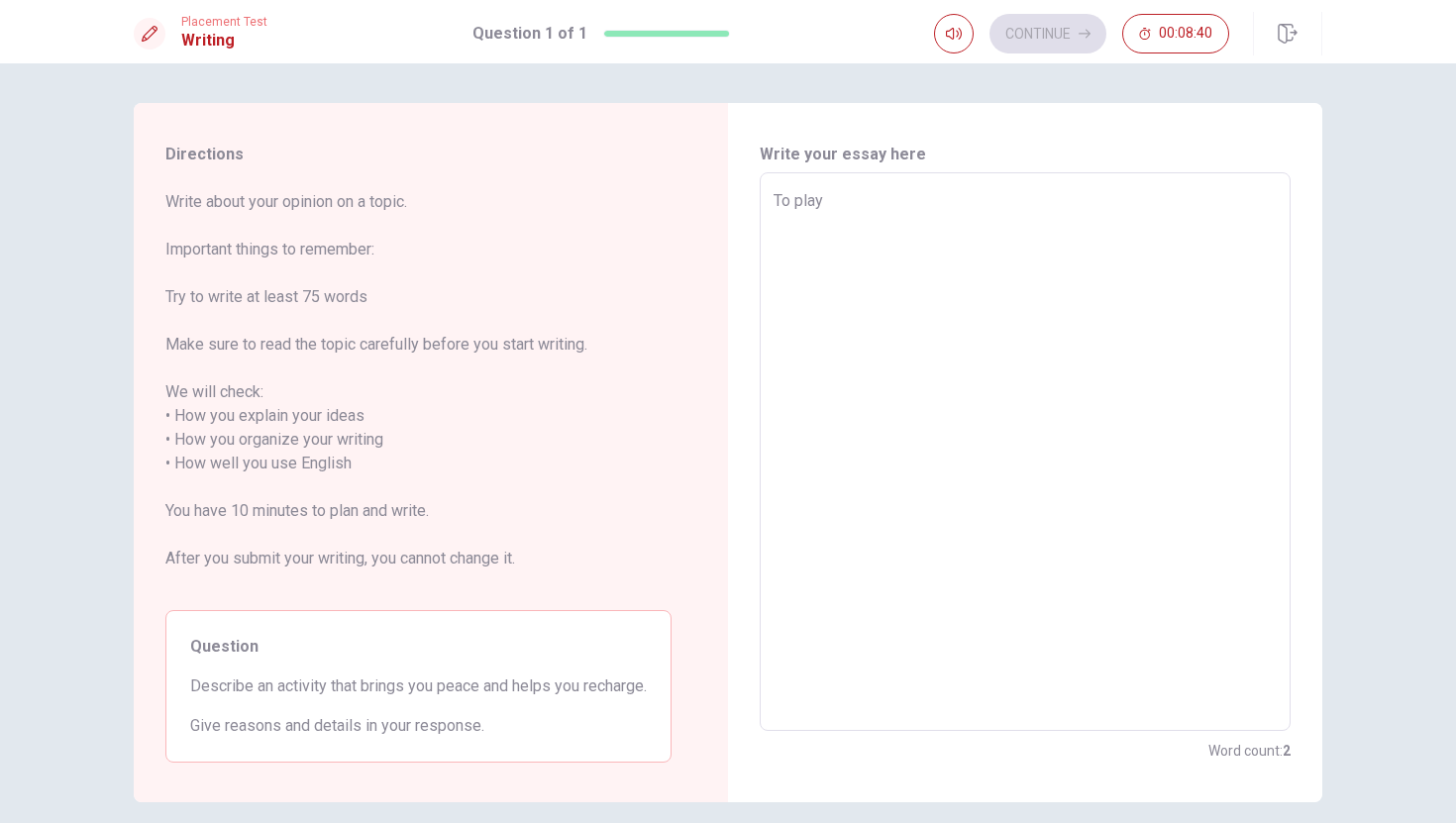 type on "x" 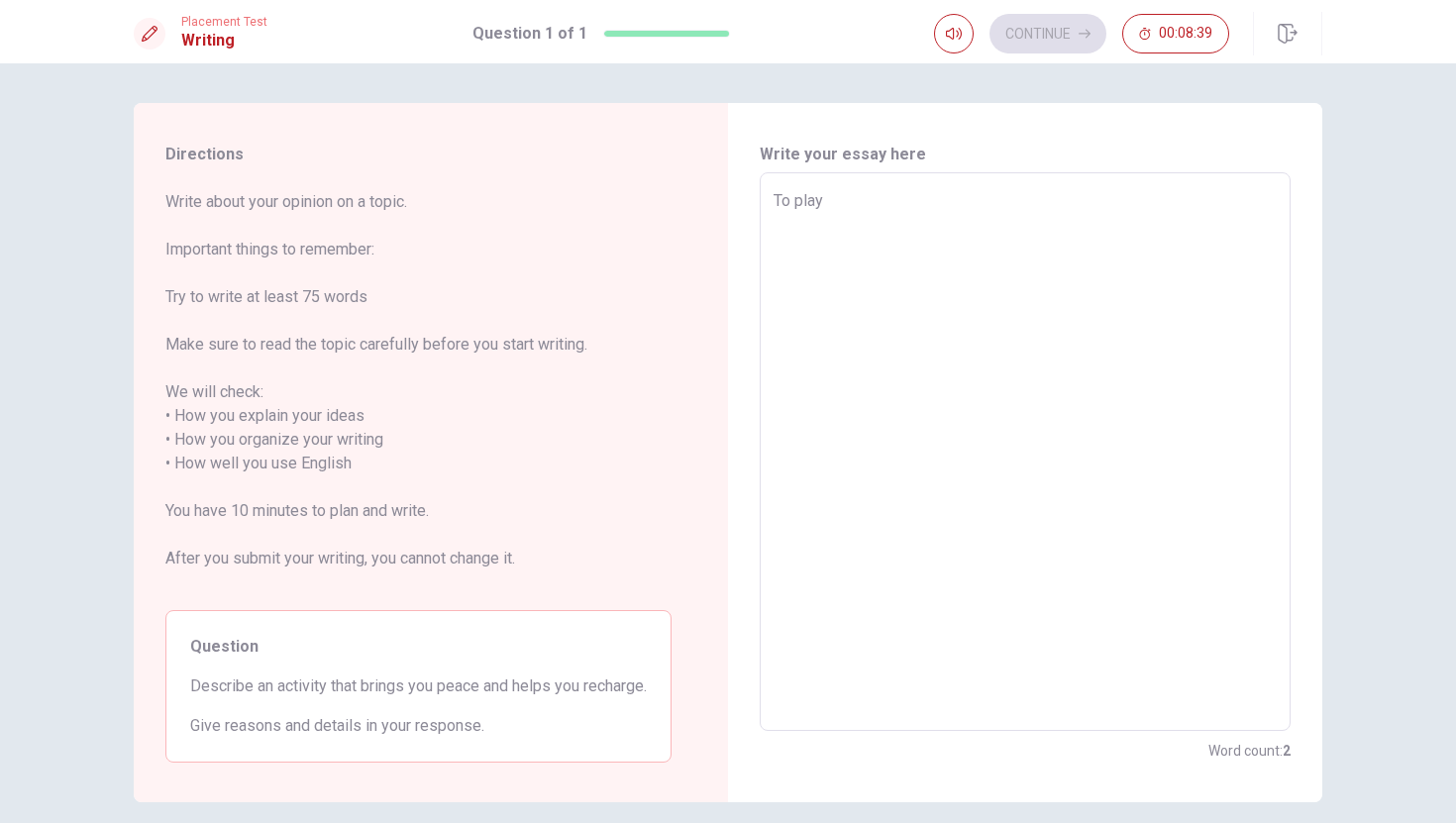 type on "To play" 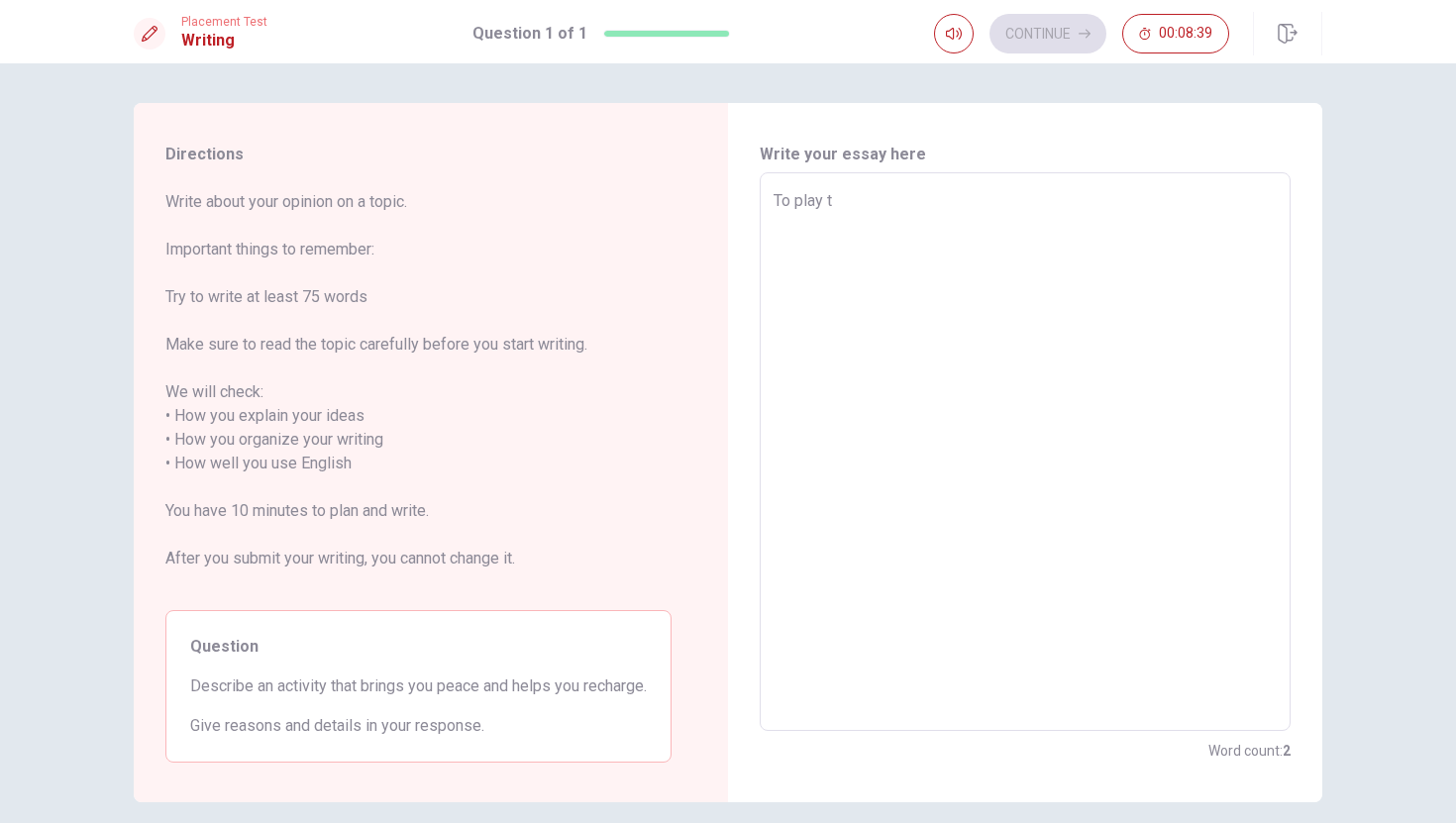type on "x" 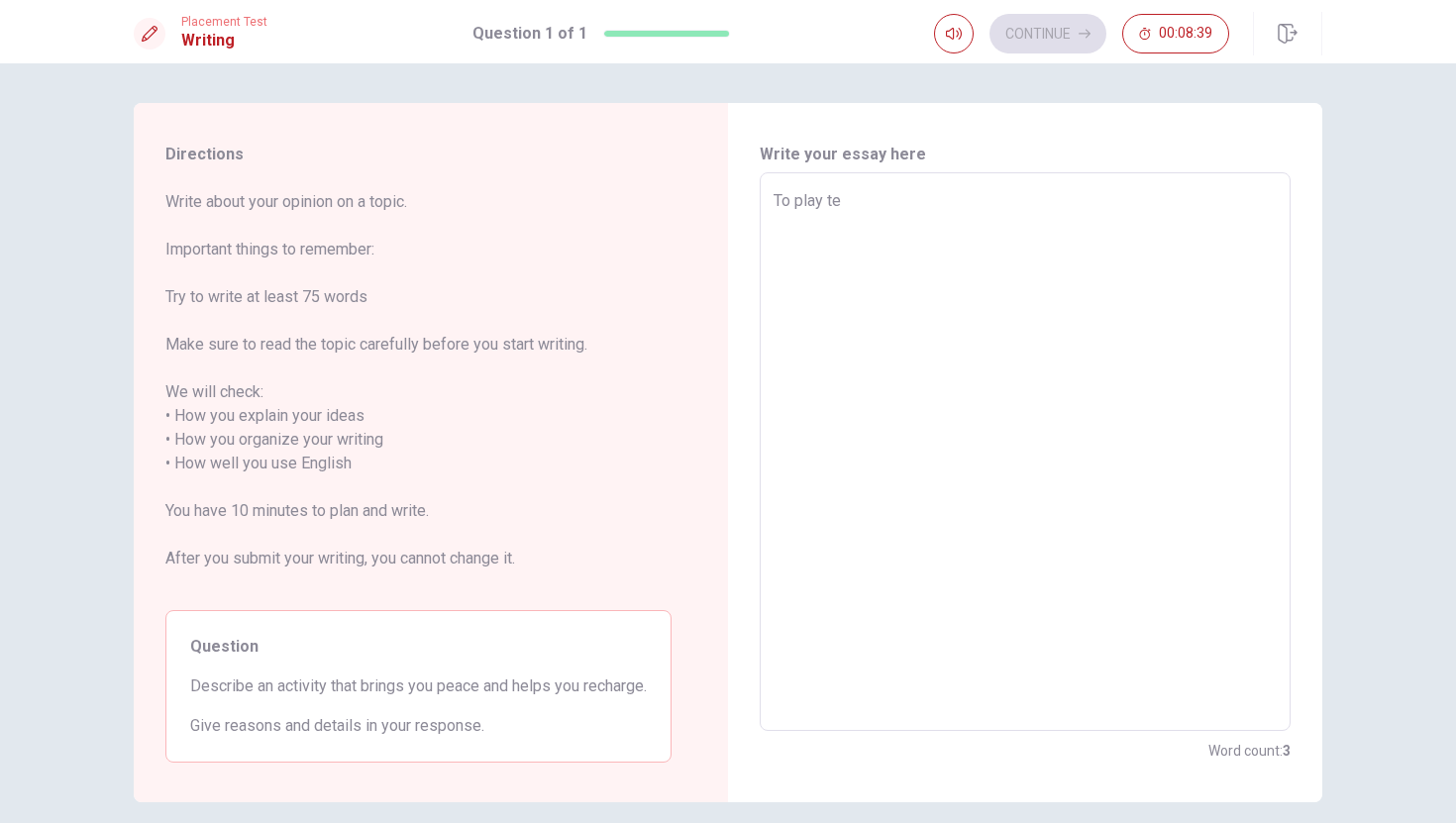 type on "To play ten" 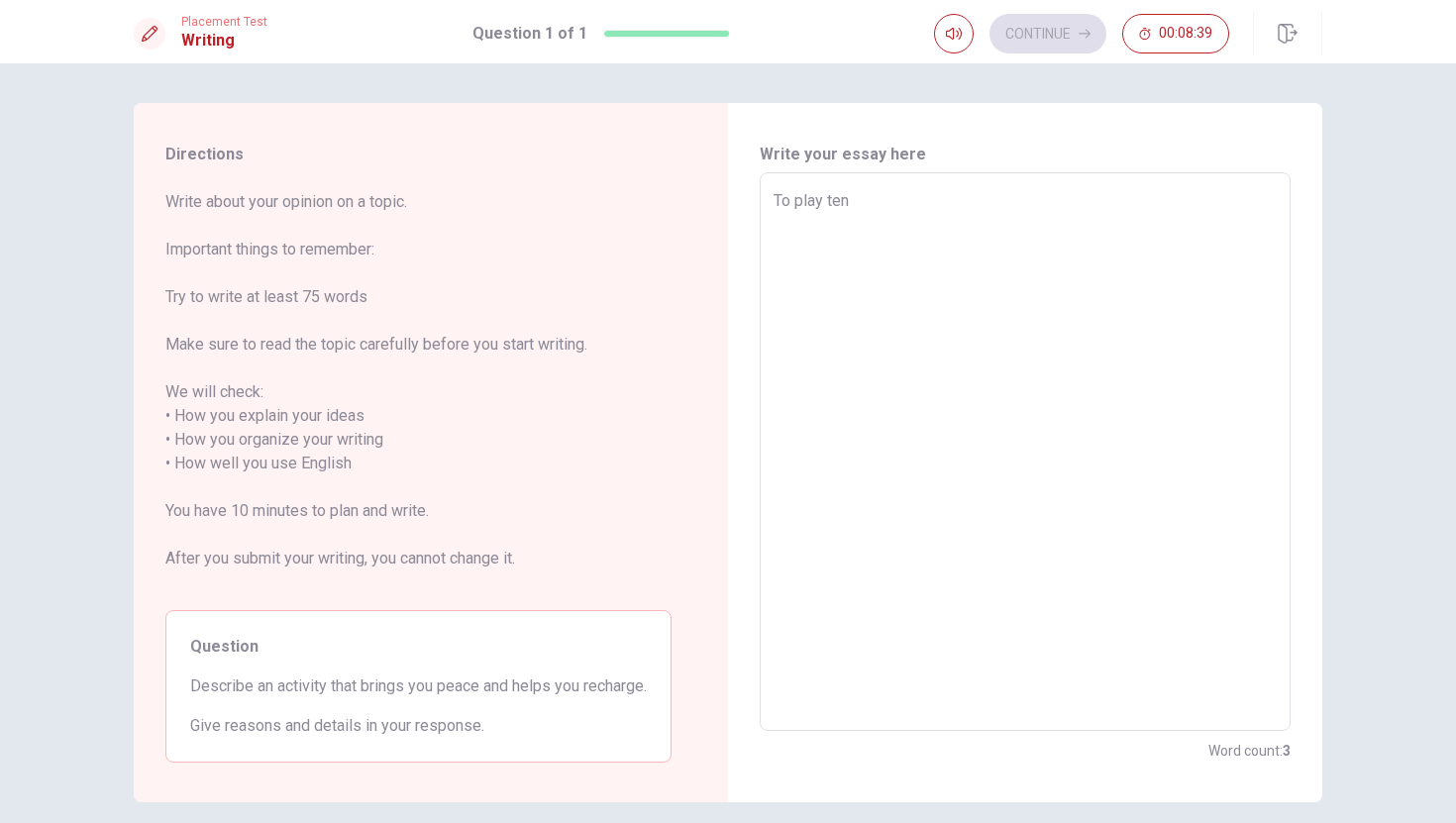 type on "x" 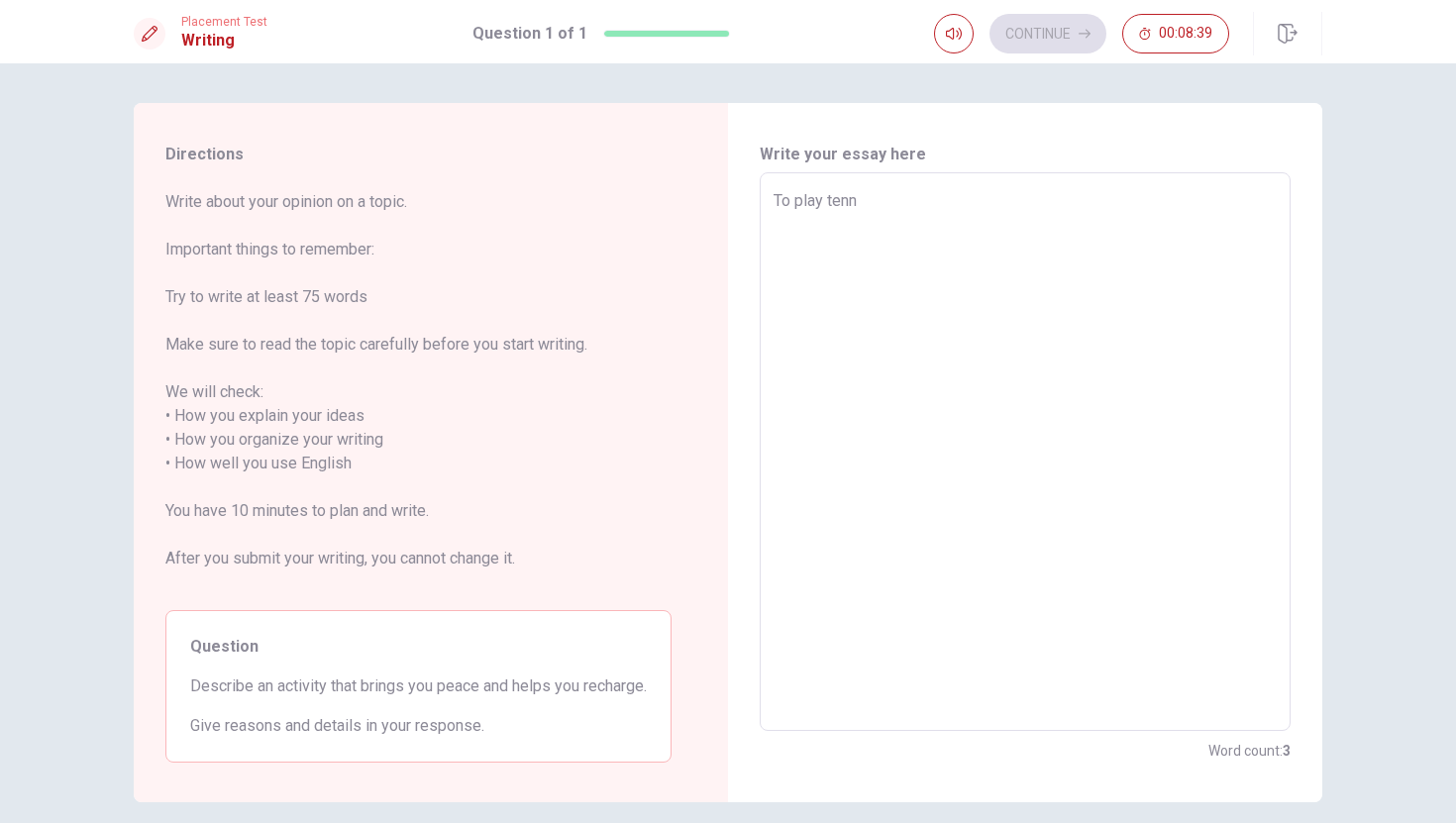type on "x" 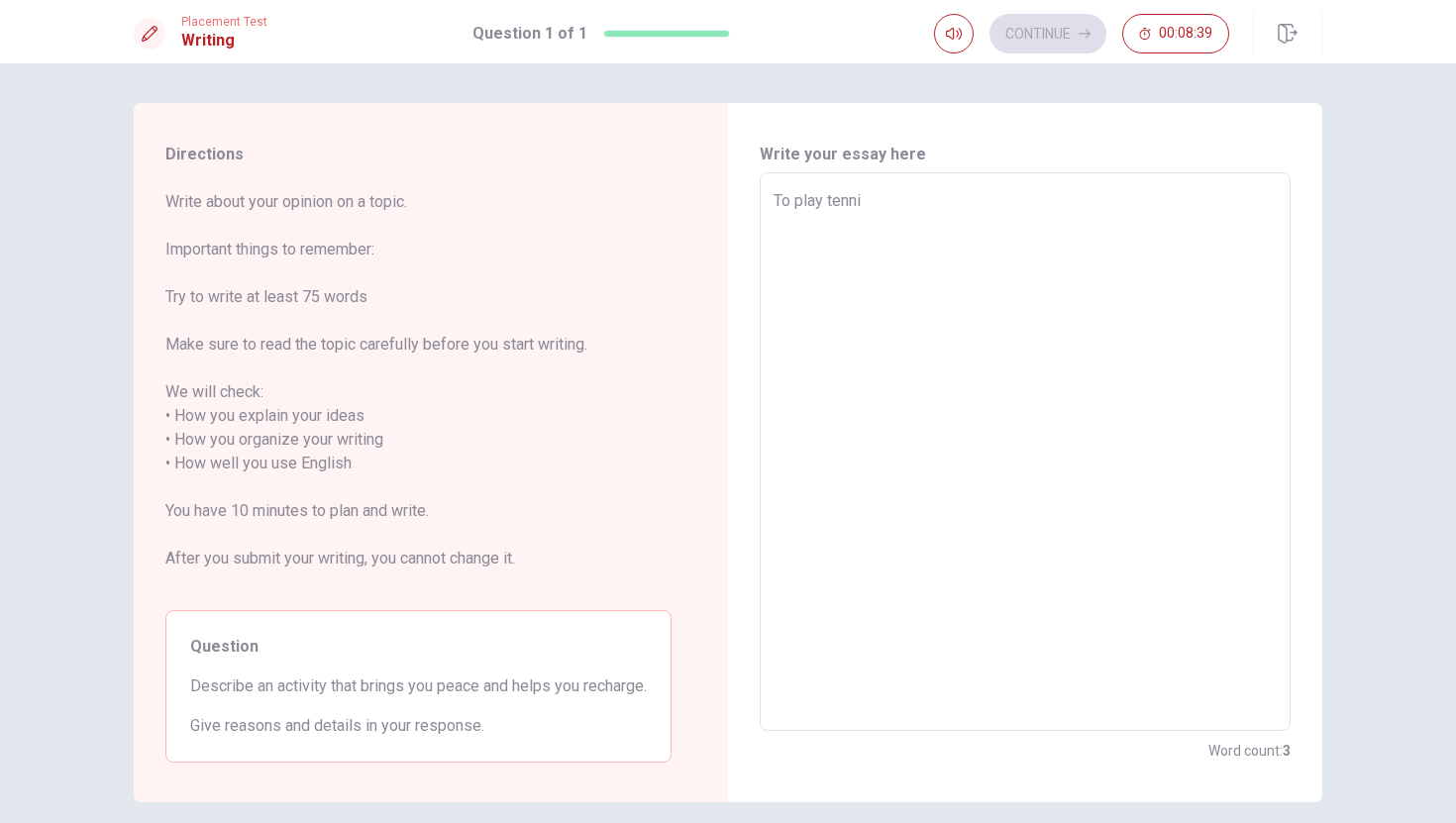 type on "x" 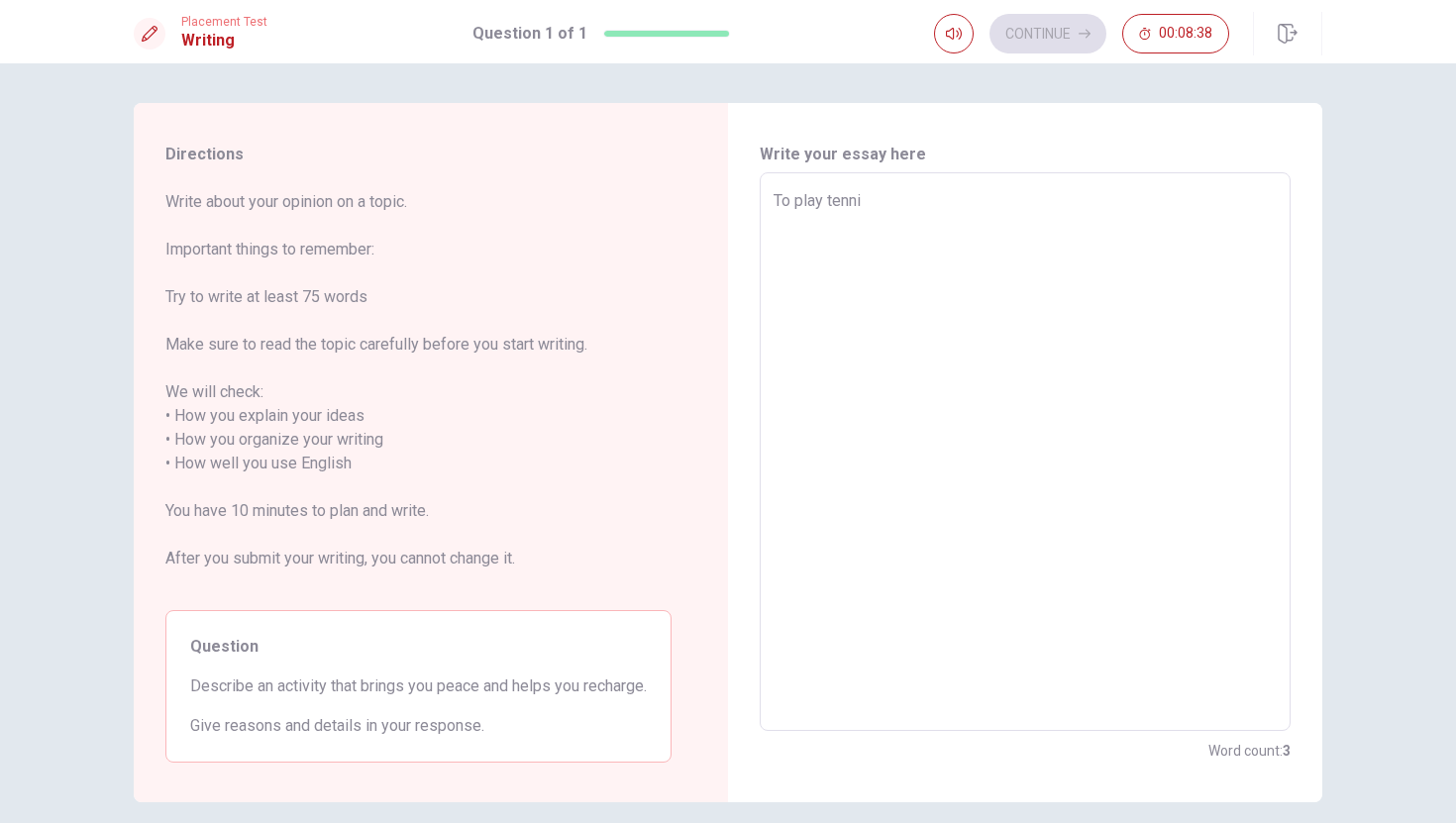 type on "To play tennis" 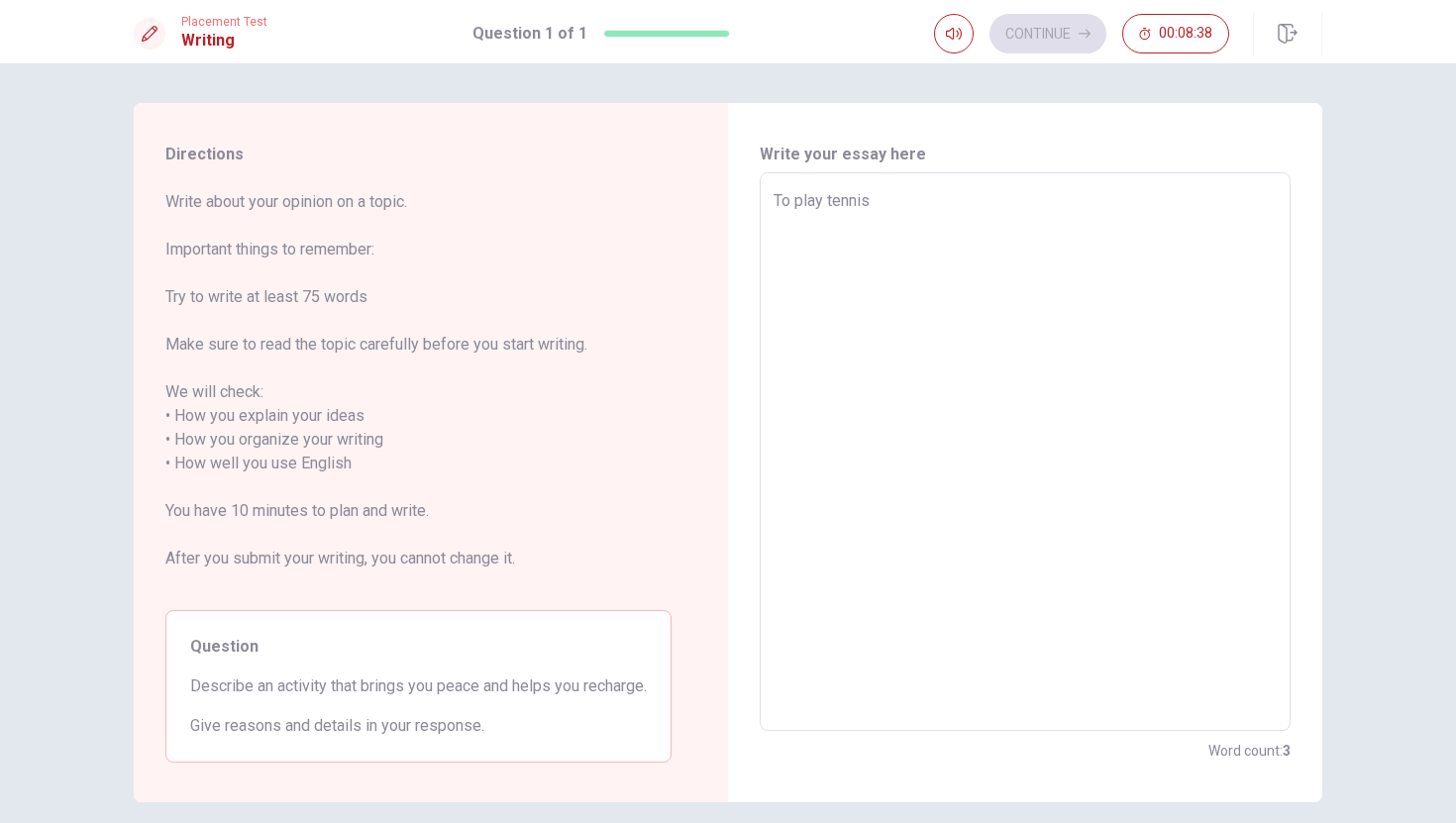 type on "To play tennis" 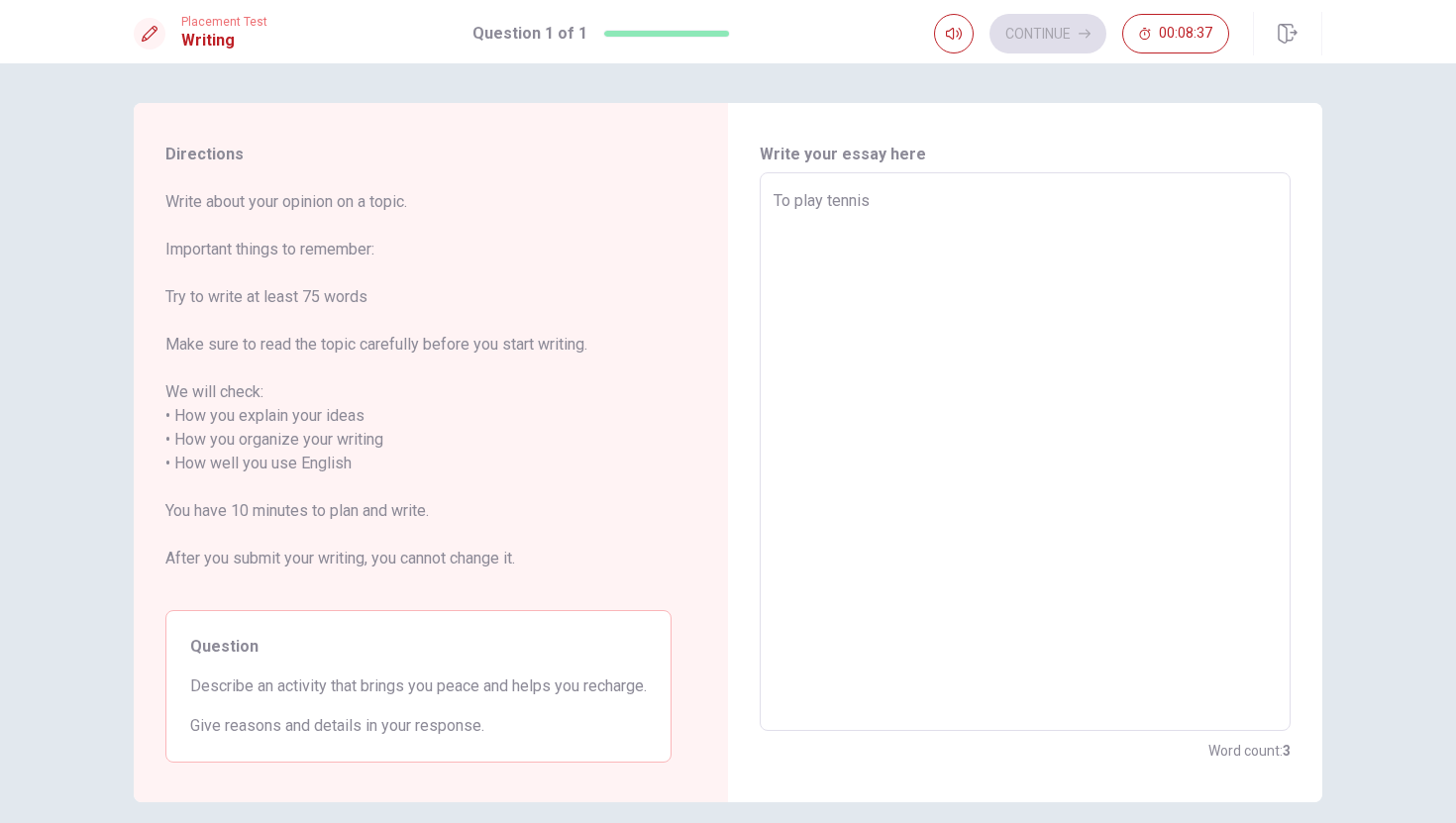 type on "To play tennis g" 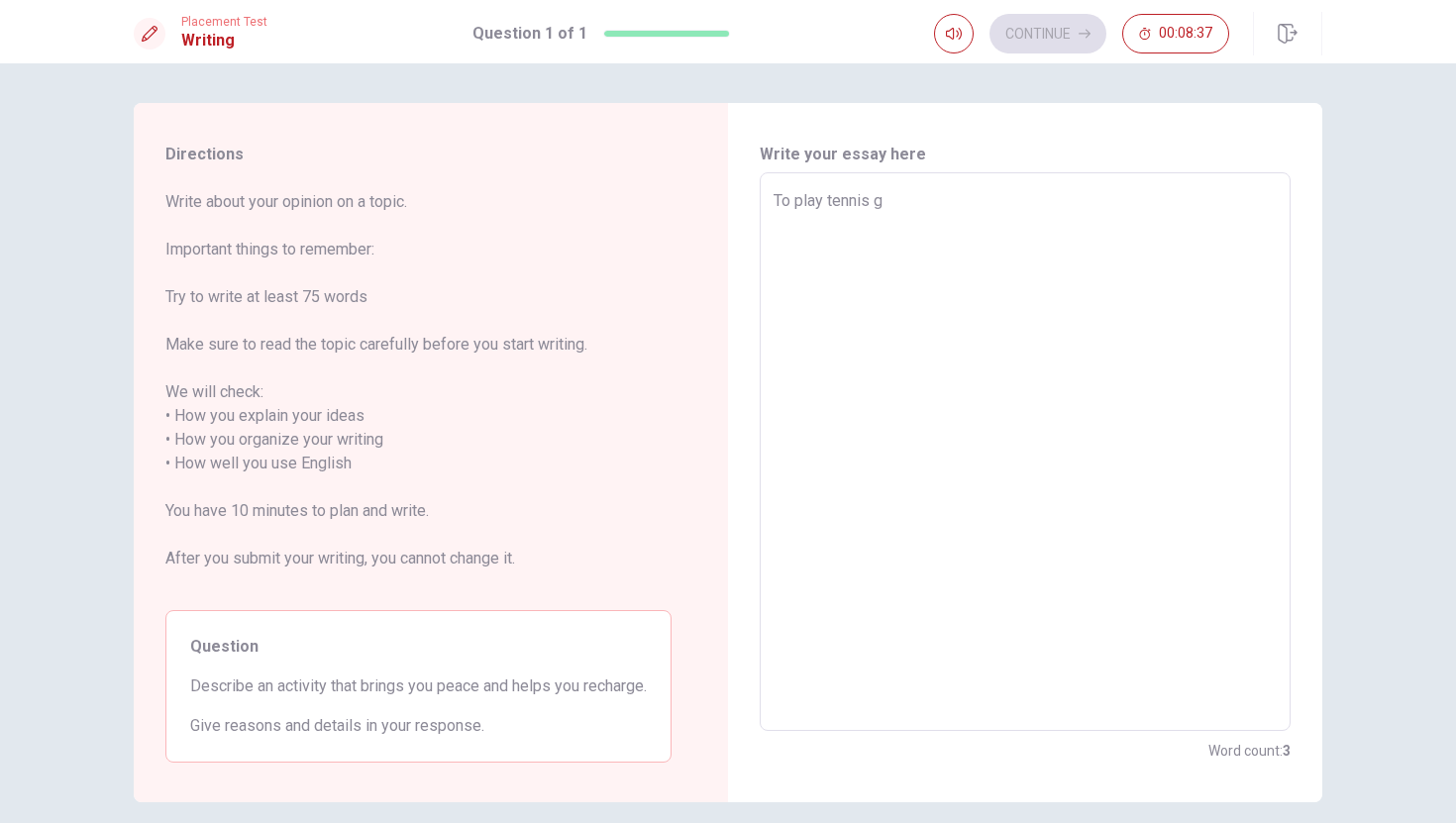 type on "x" 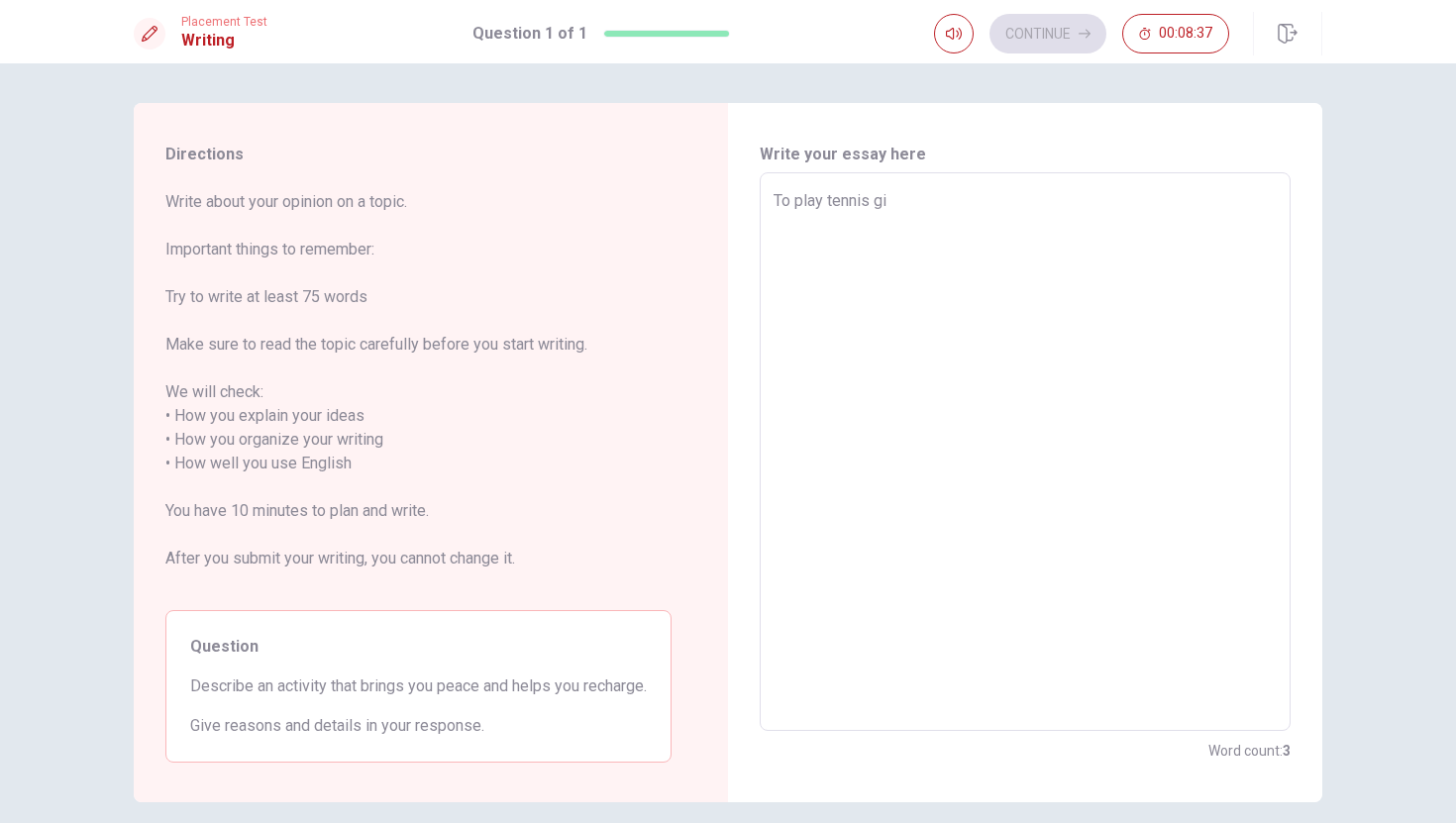 type on "x" 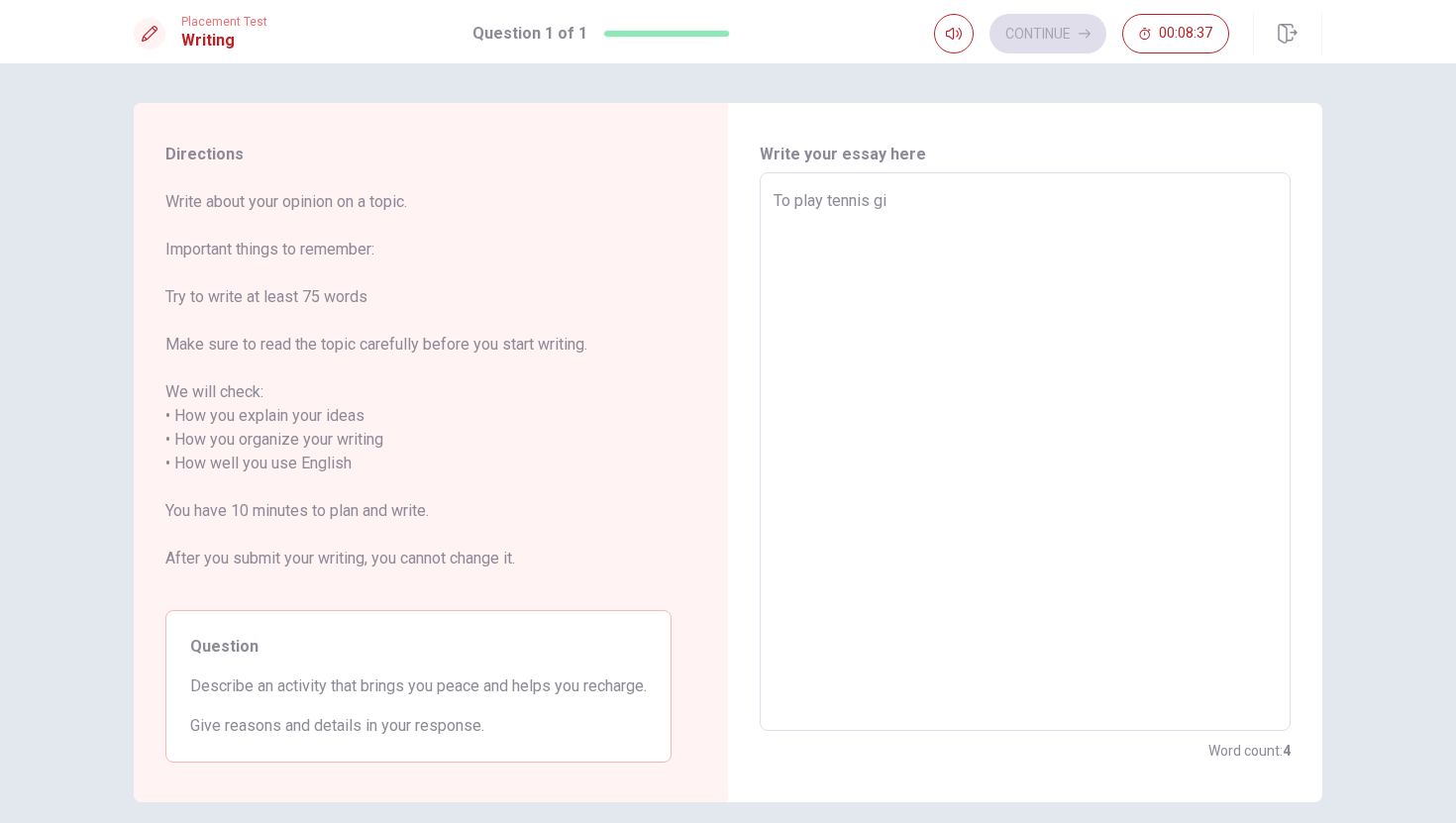 type on "To play tennis giv" 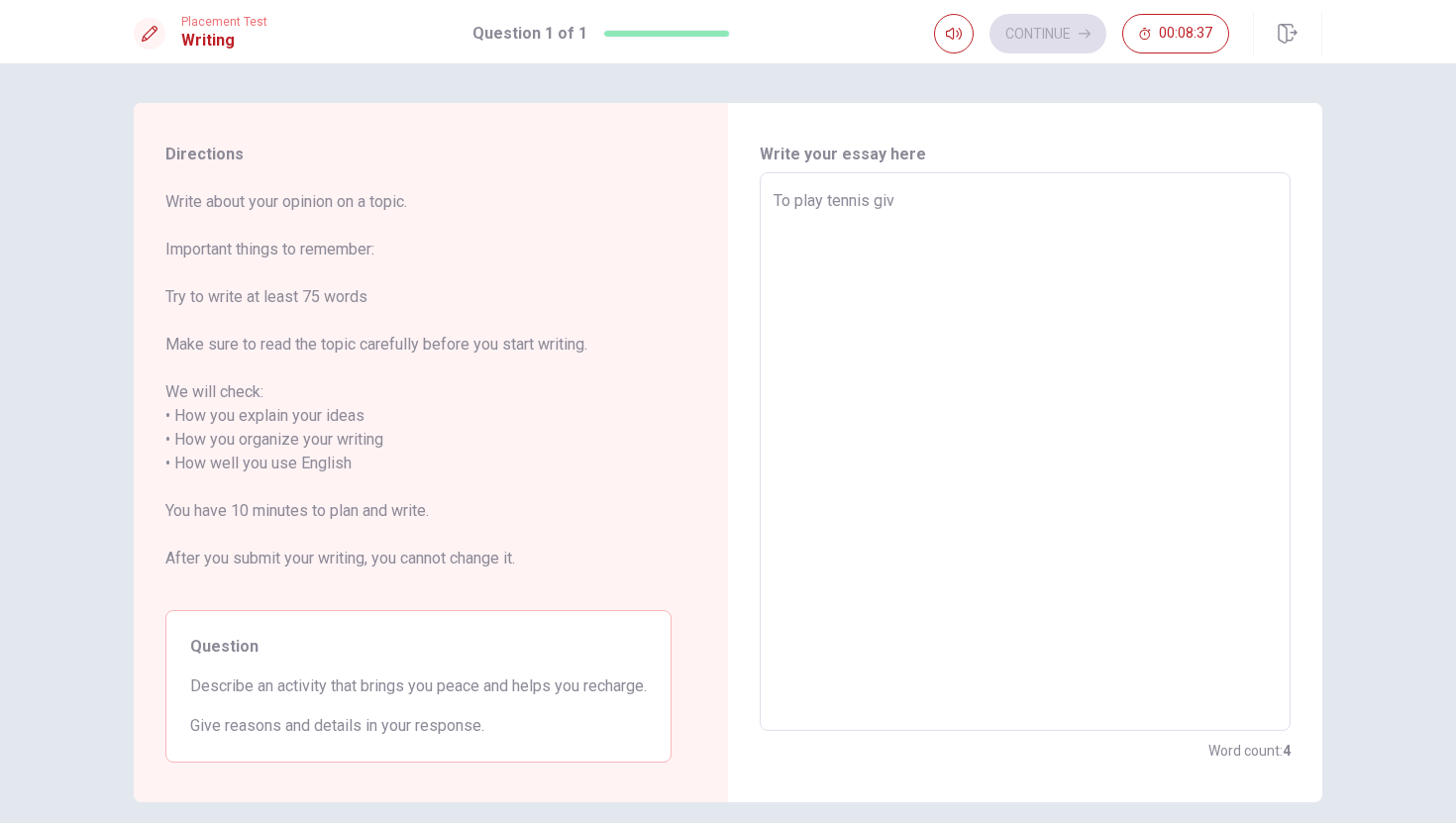 type on "x" 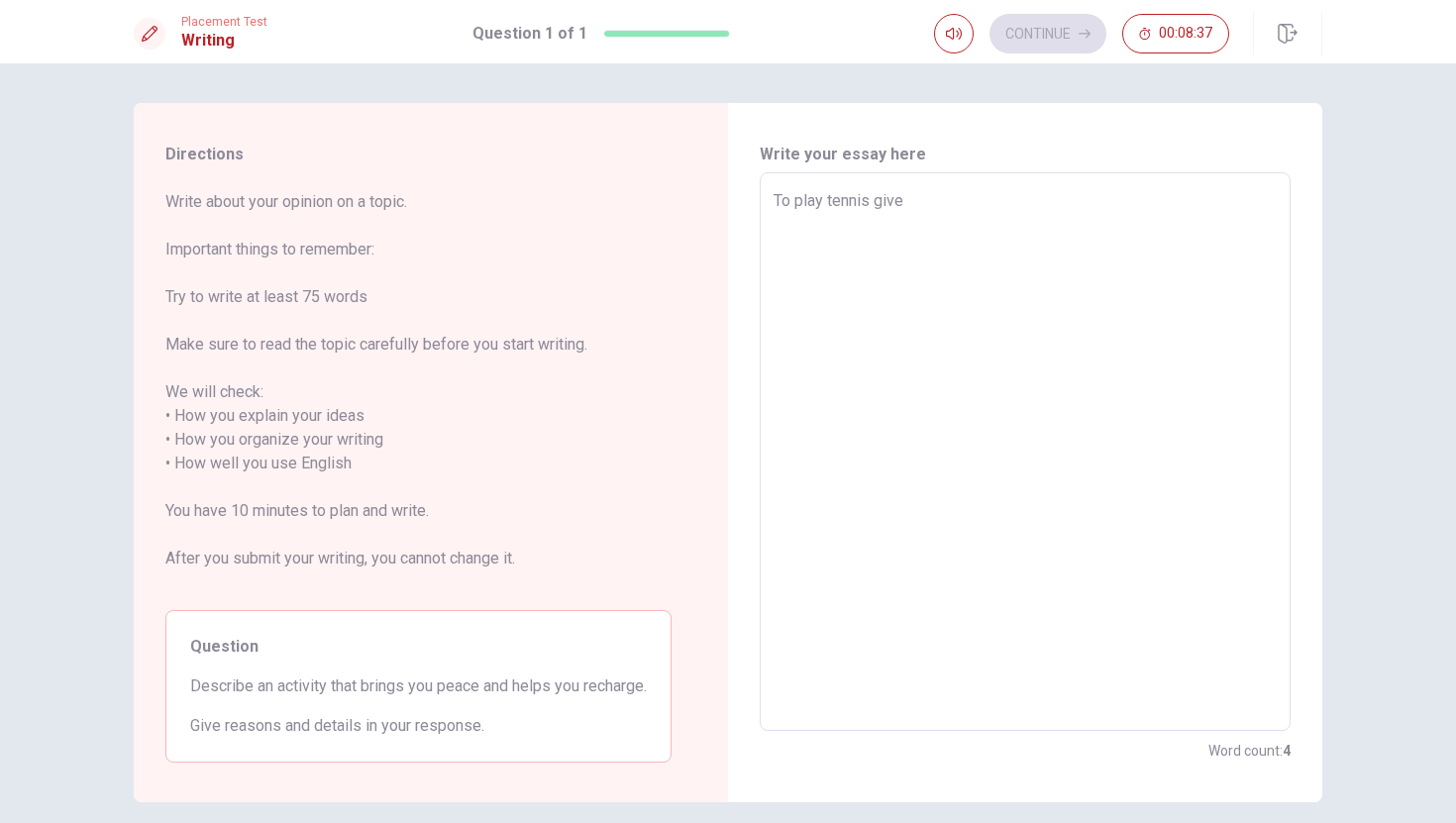 type on "x" 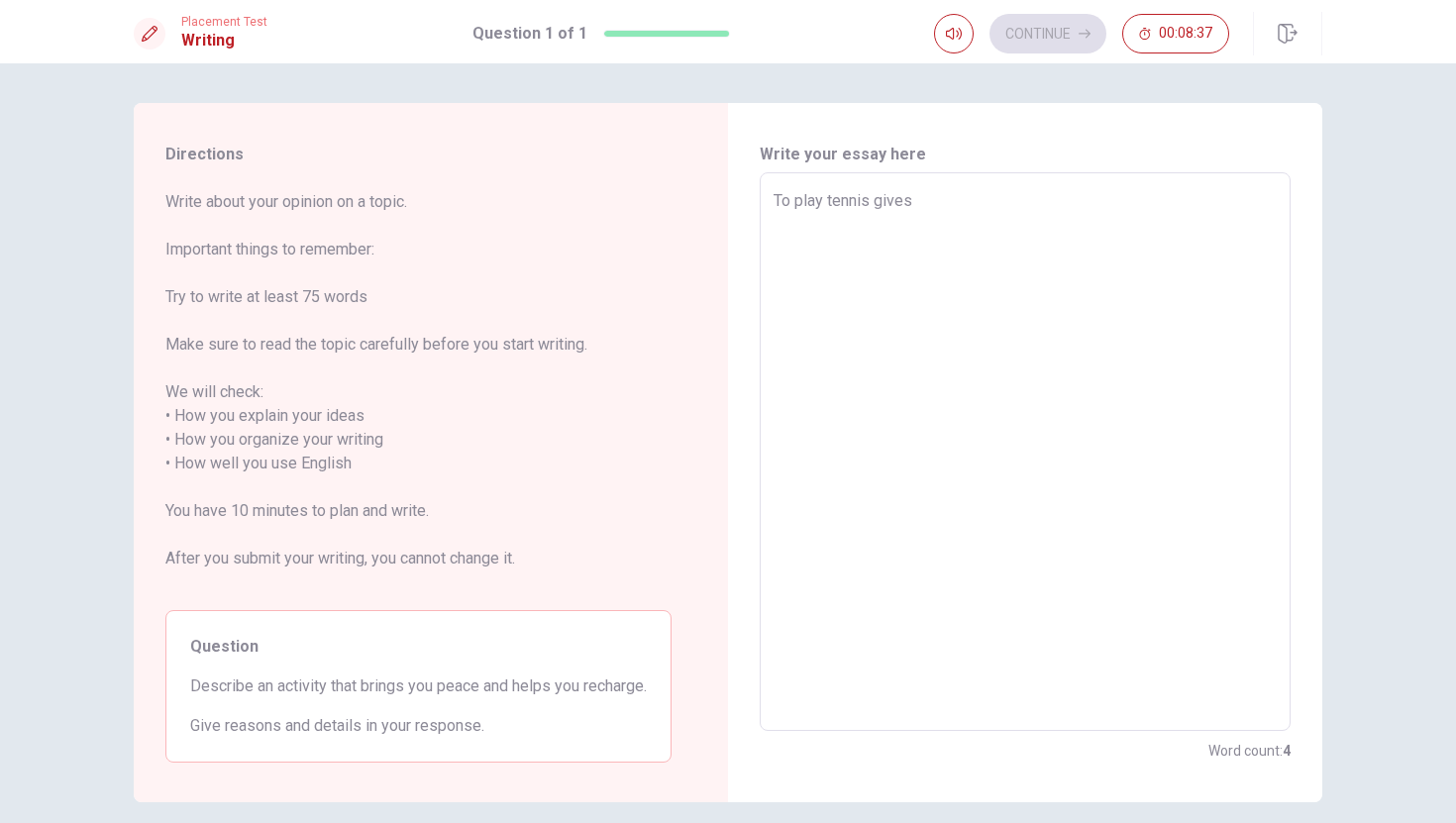 type on "x" 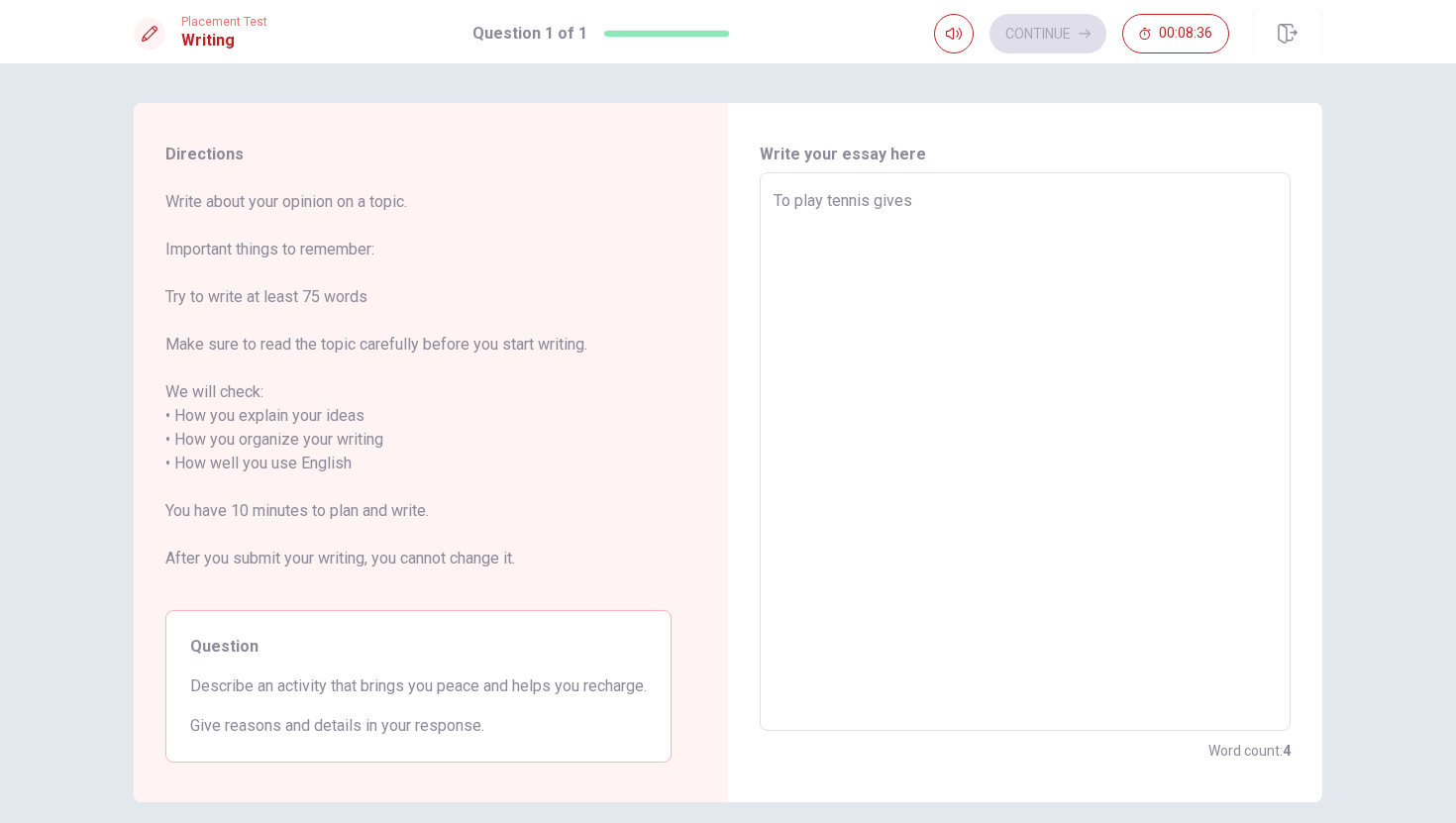 type on "To play tennis gives m" 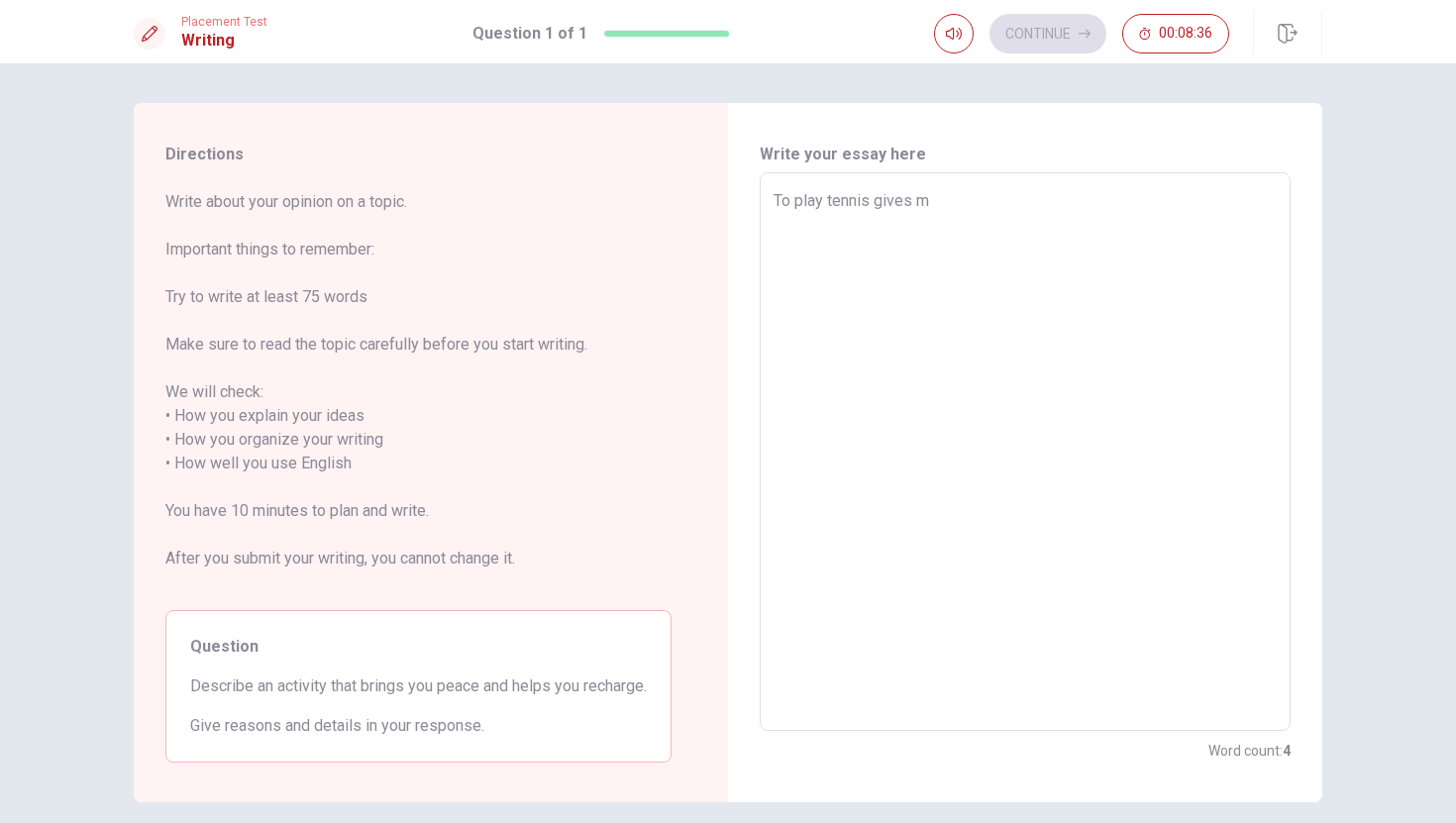 type on "x" 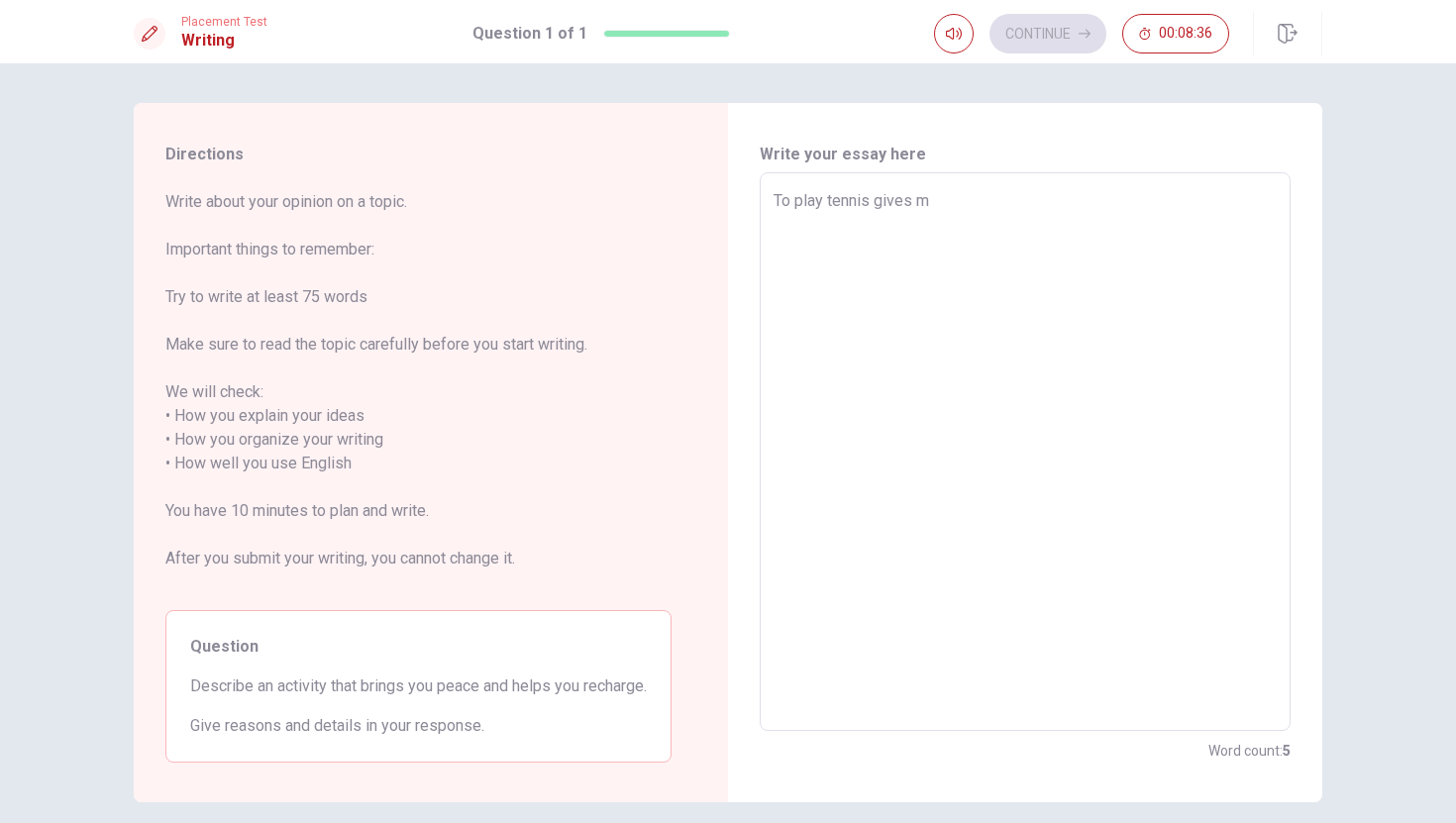 type on "To play tennis gives me" 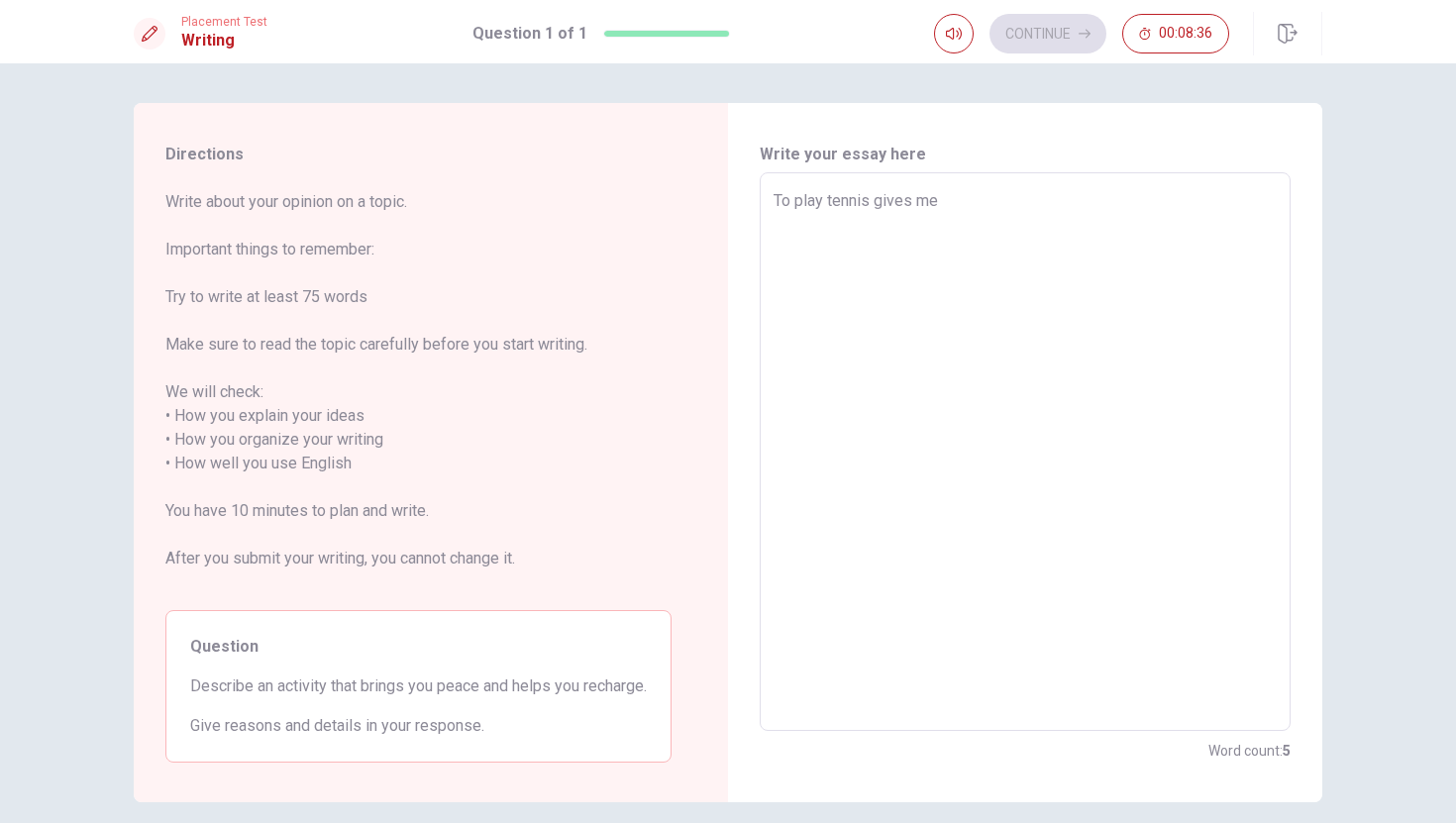 type on "x" 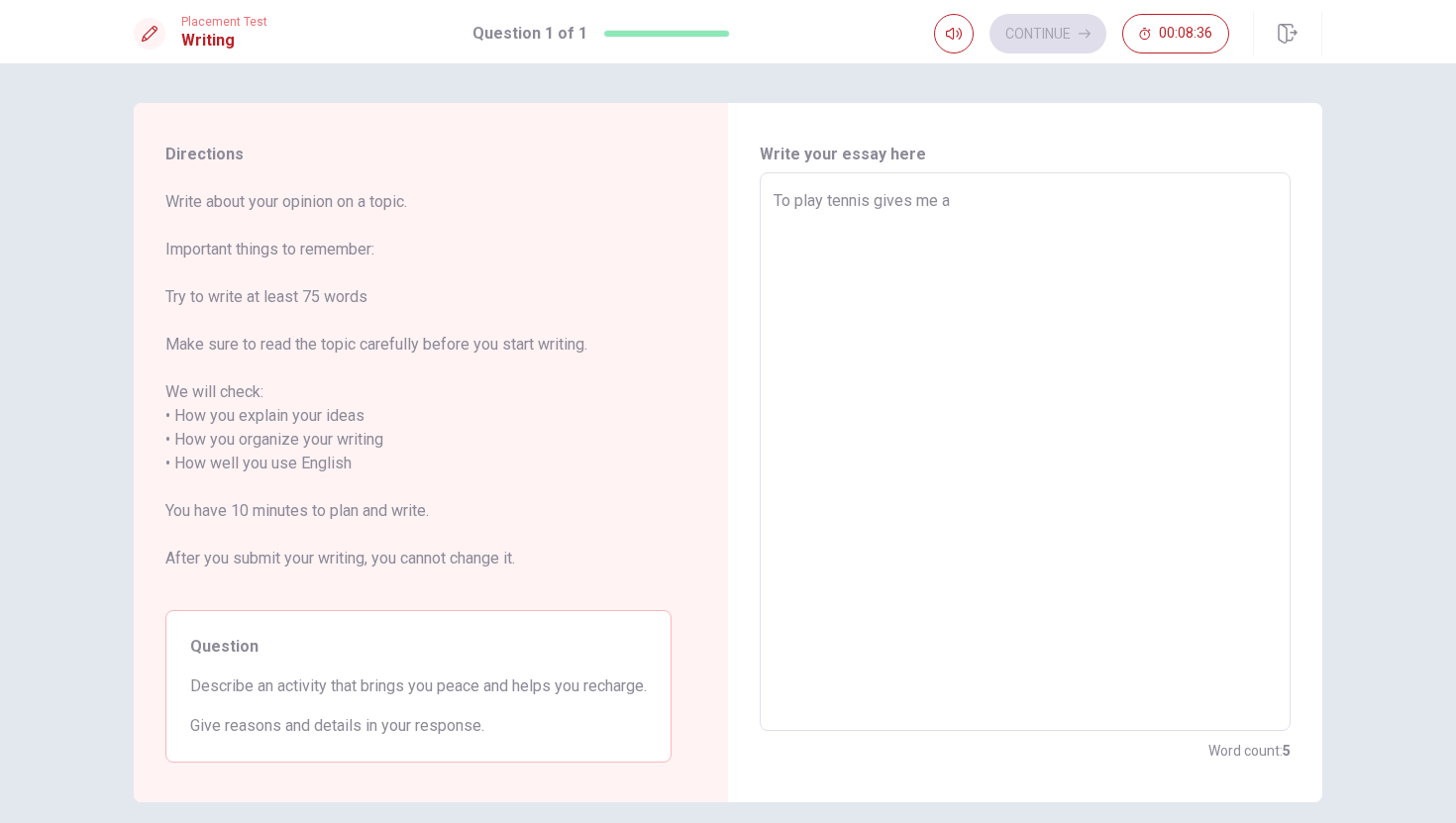 type on "x" 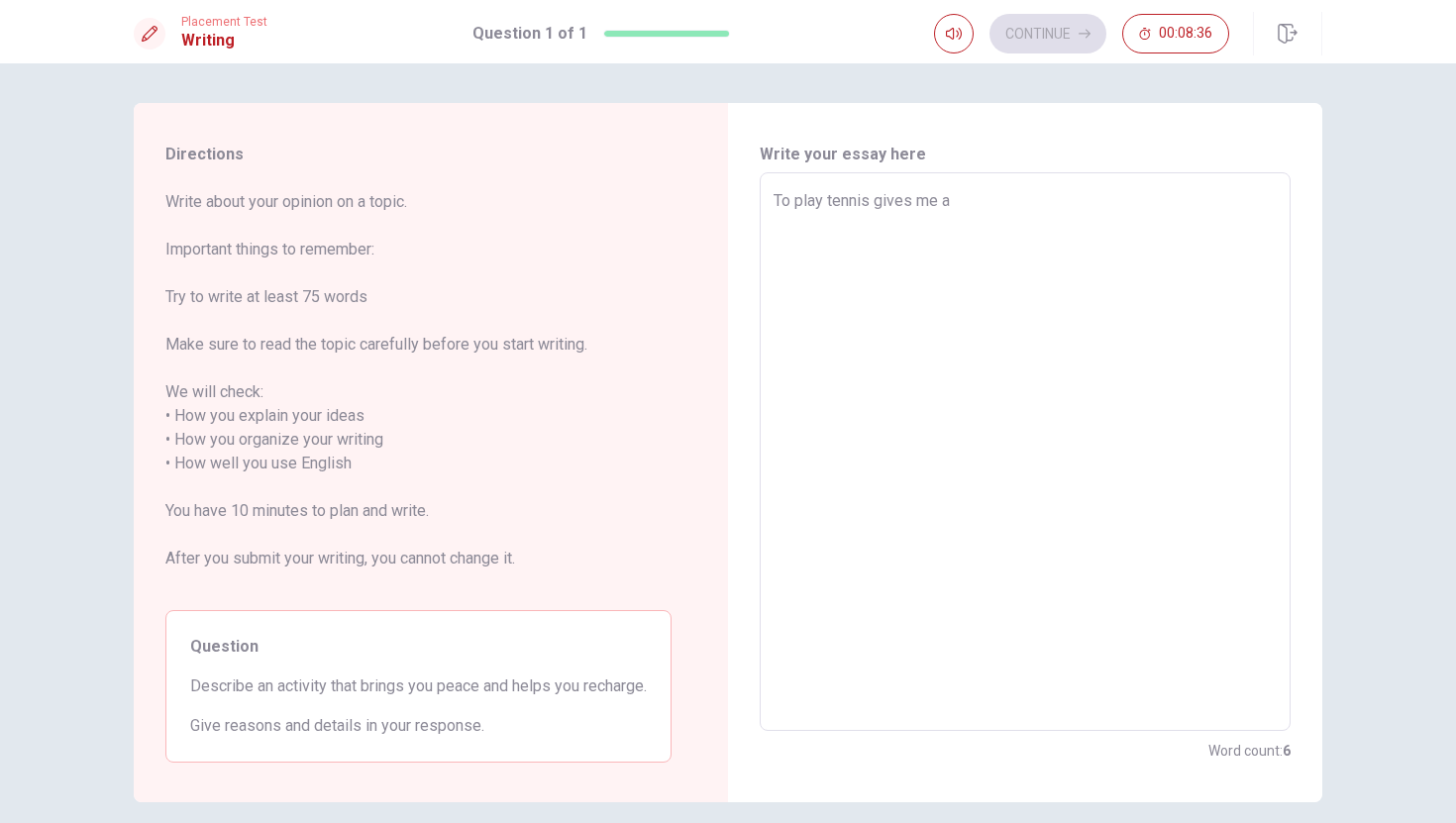 type on "To play tennis gives me a" 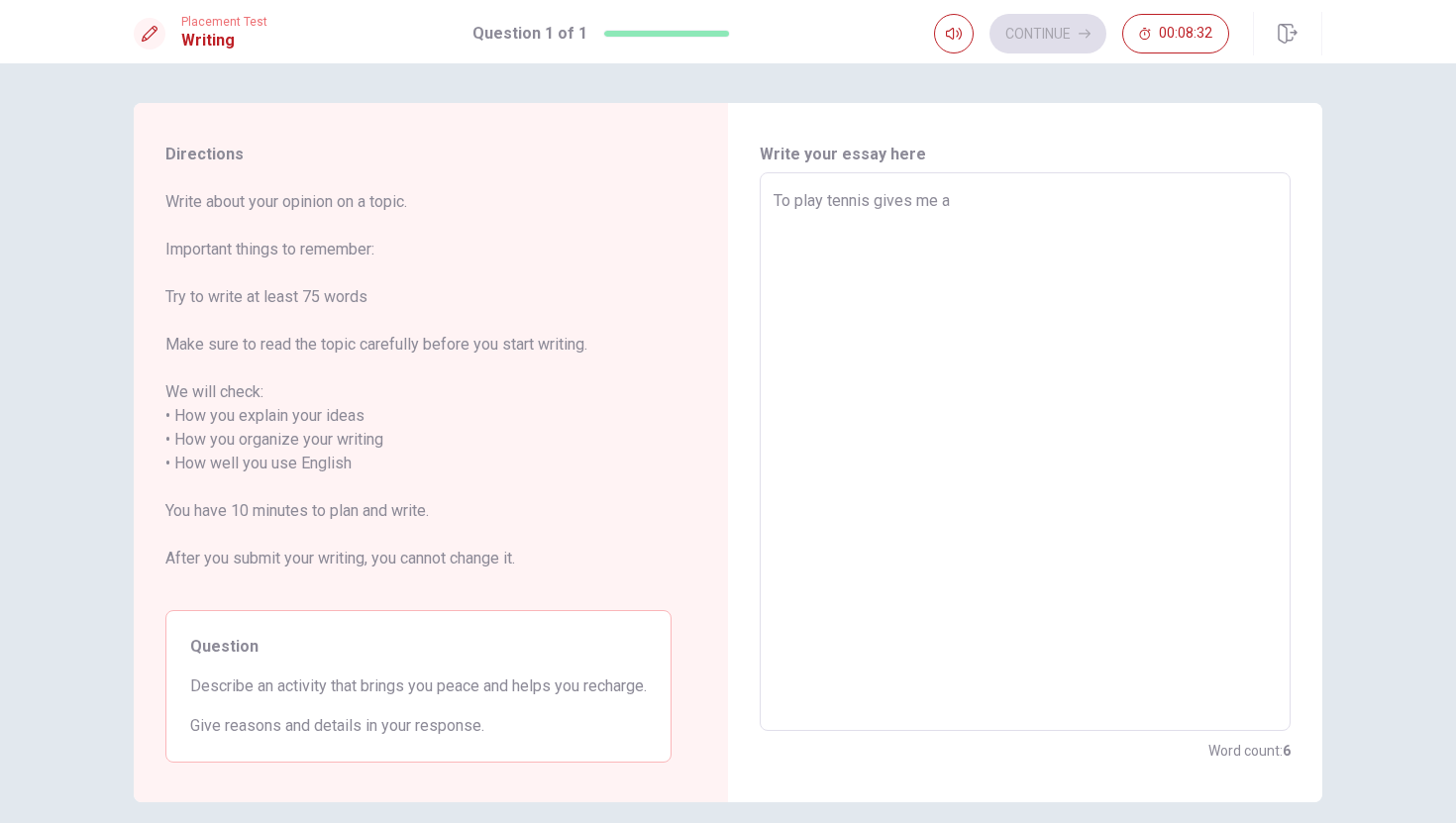type on "x" 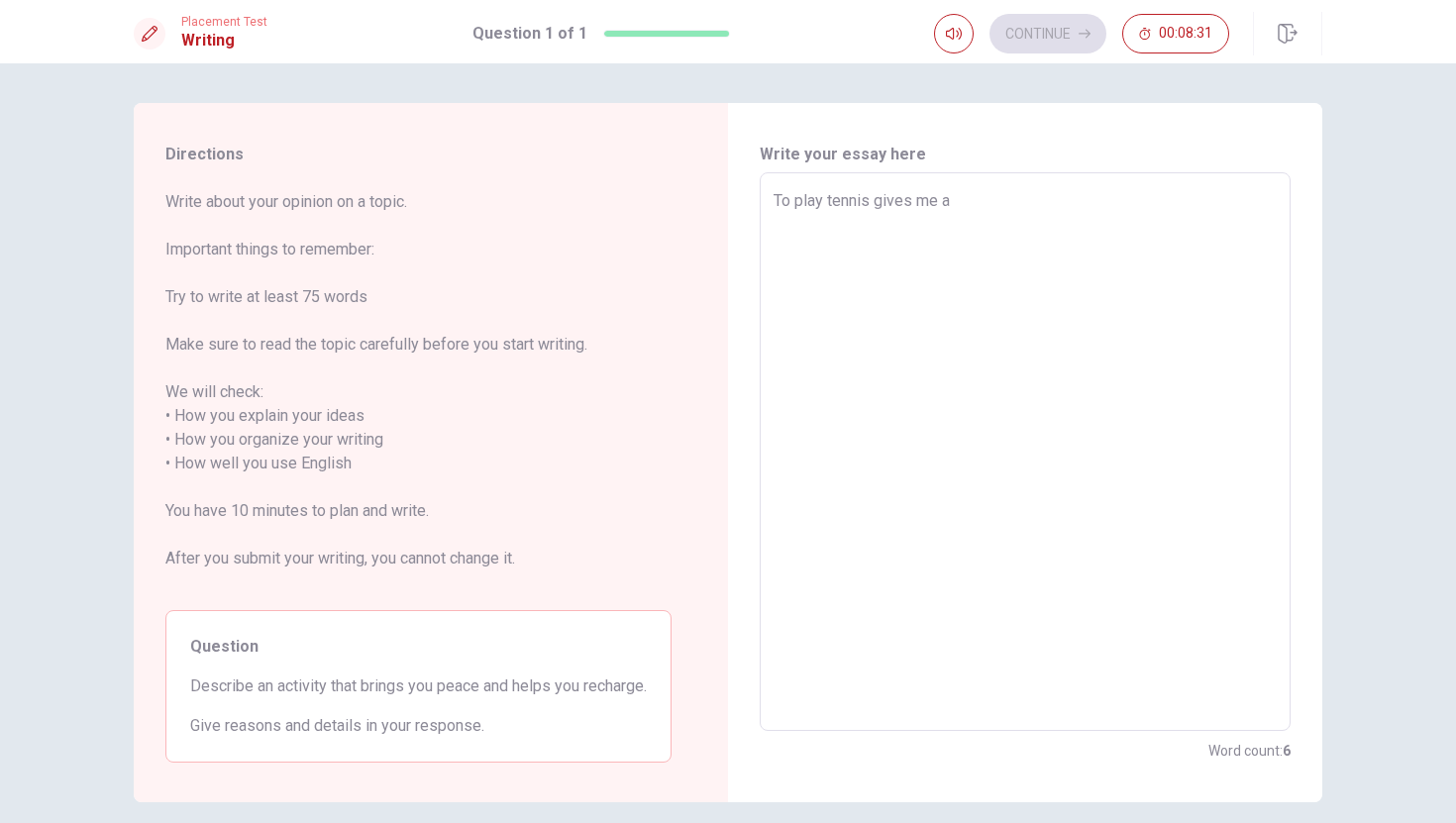 type on "To play tennis gives me a e" 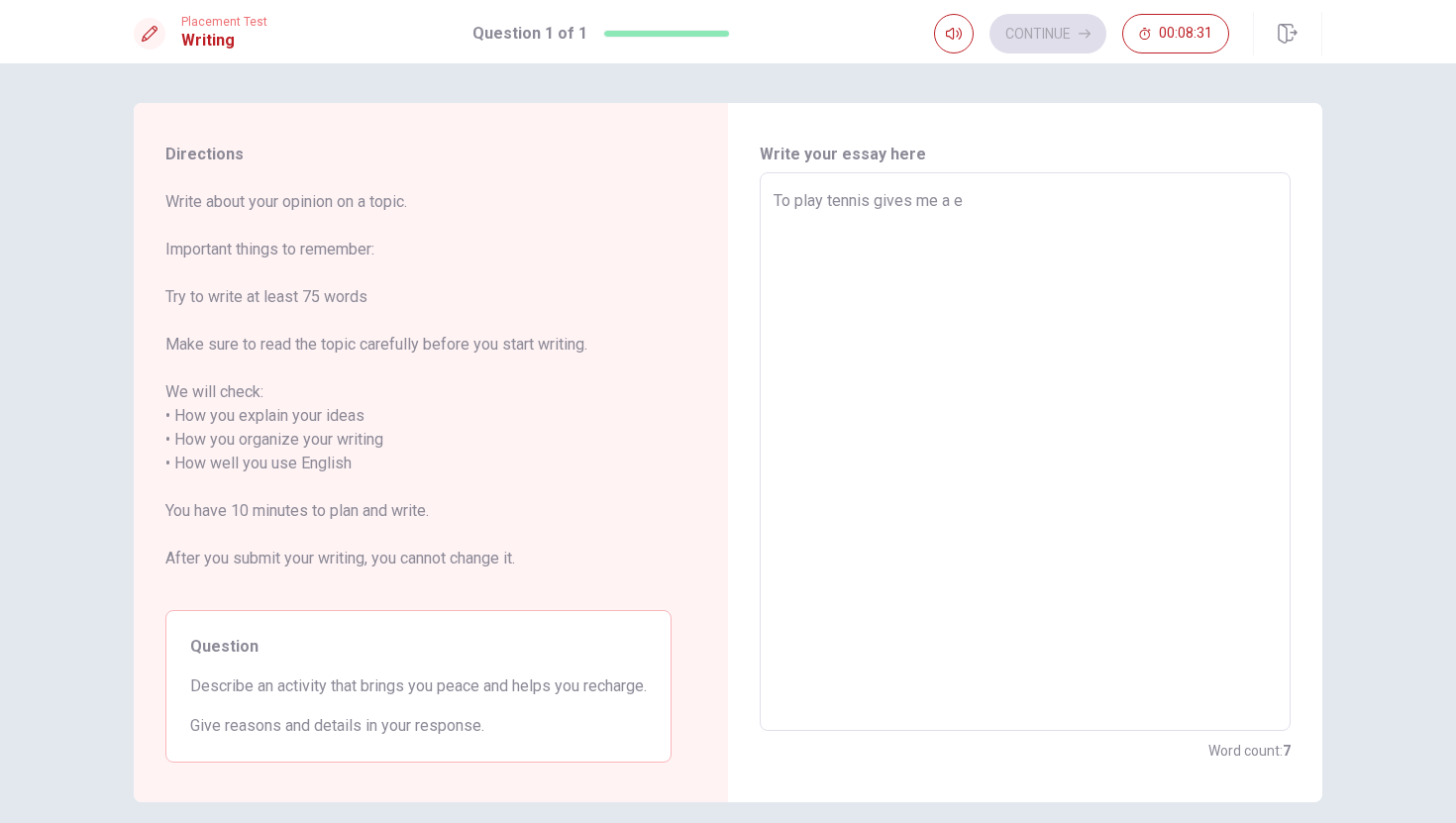 type on "x" 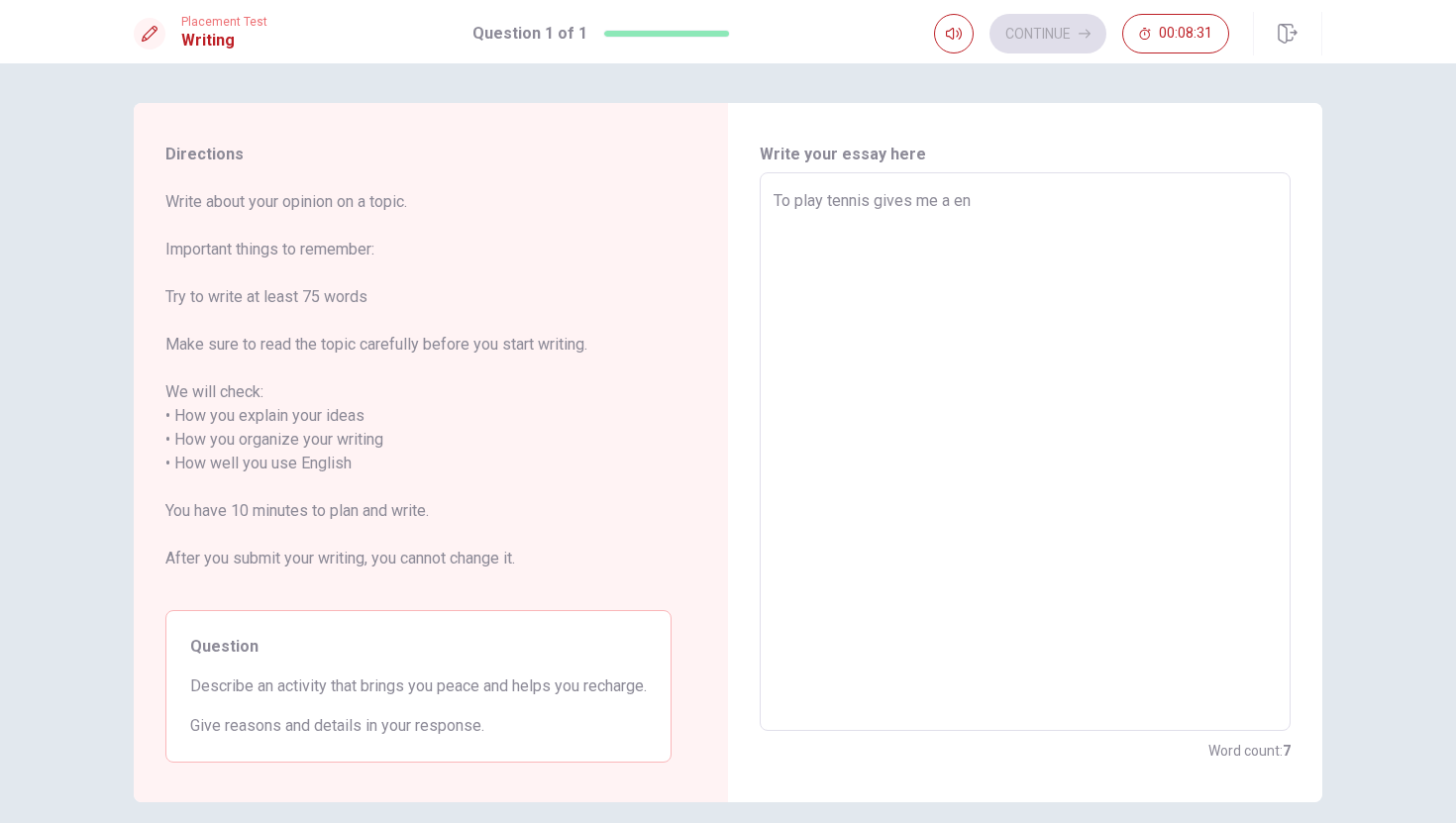 type on "x" 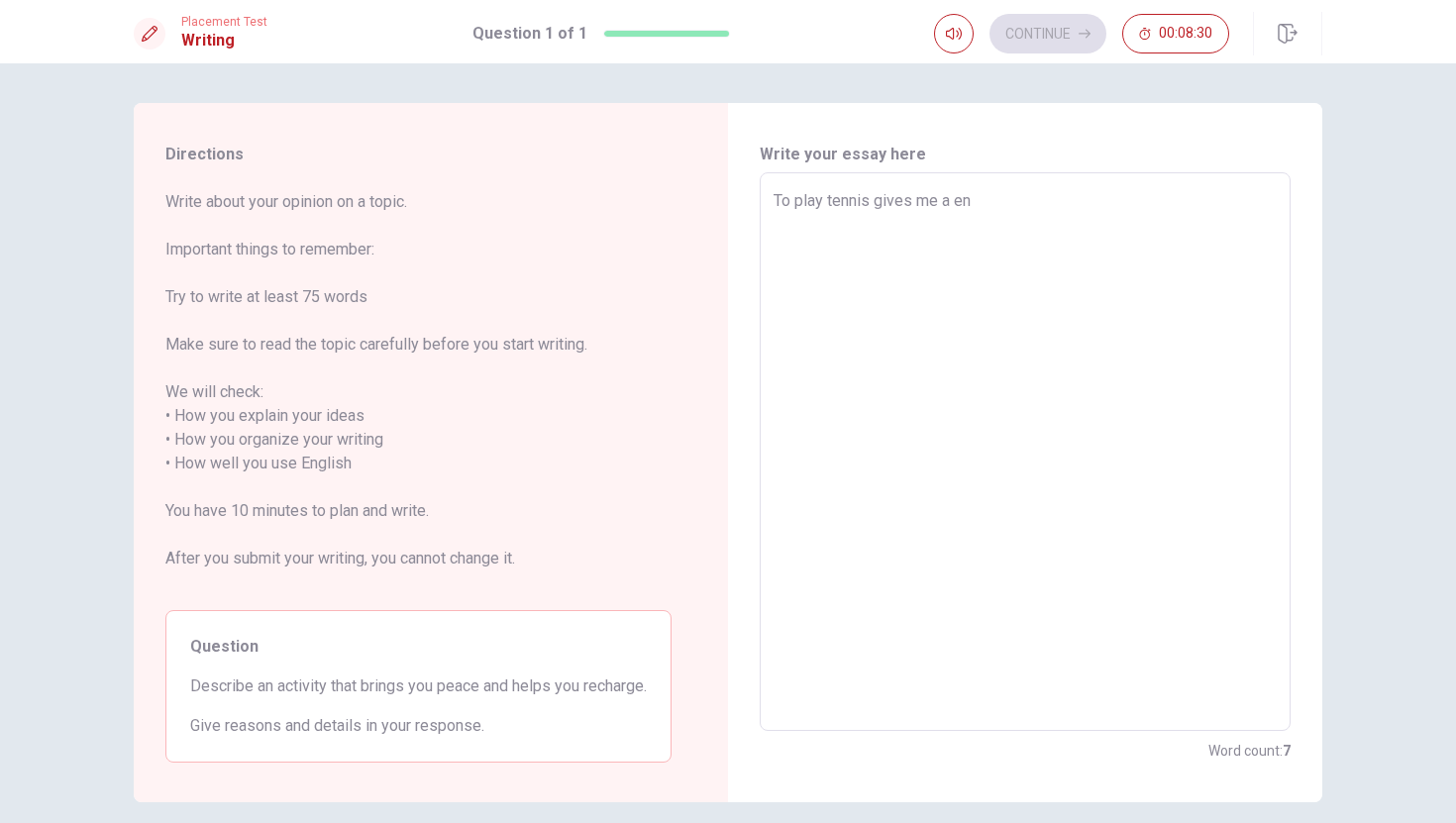 type on "To play tennis gives me a ene" 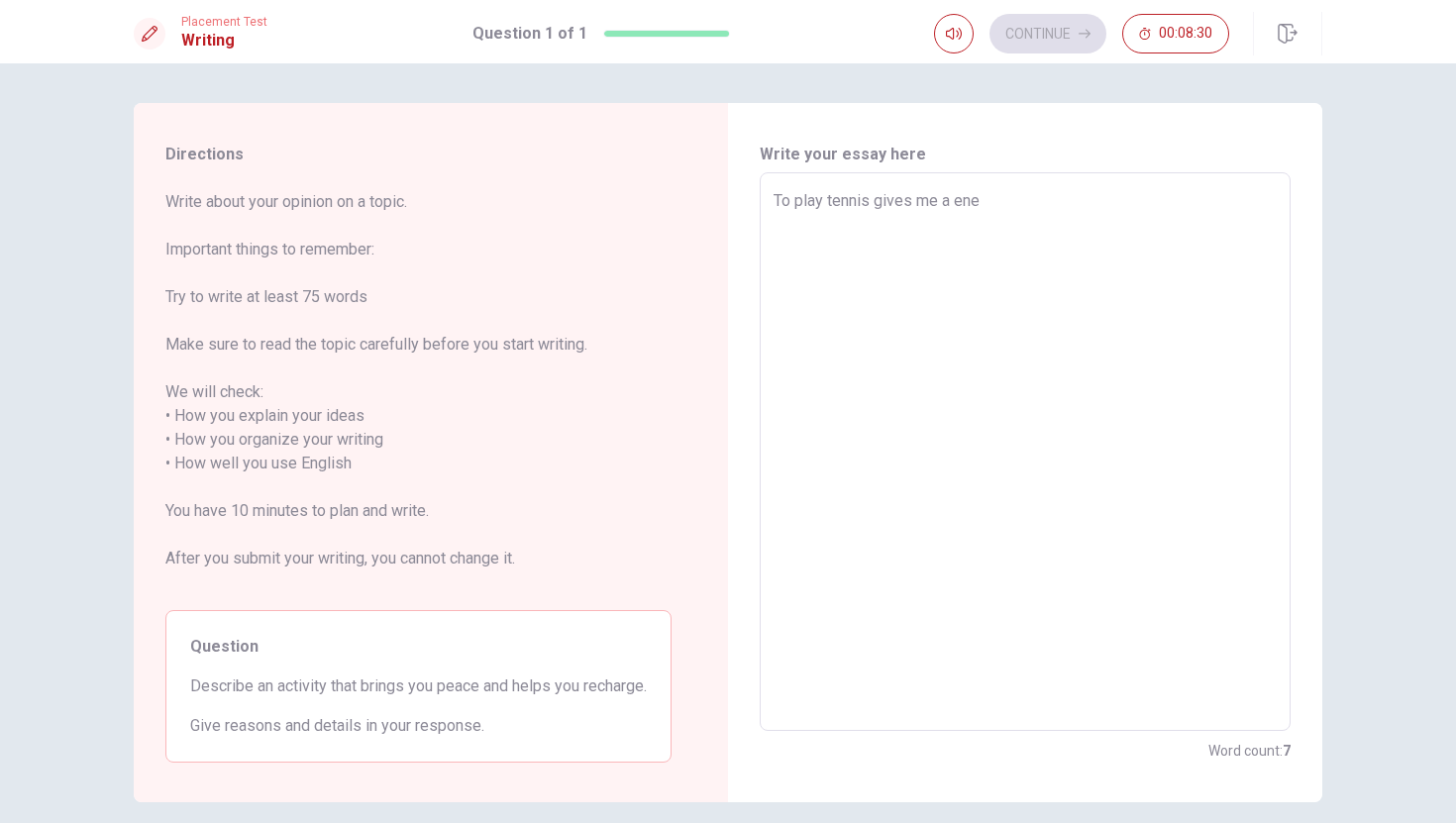 type on "x" 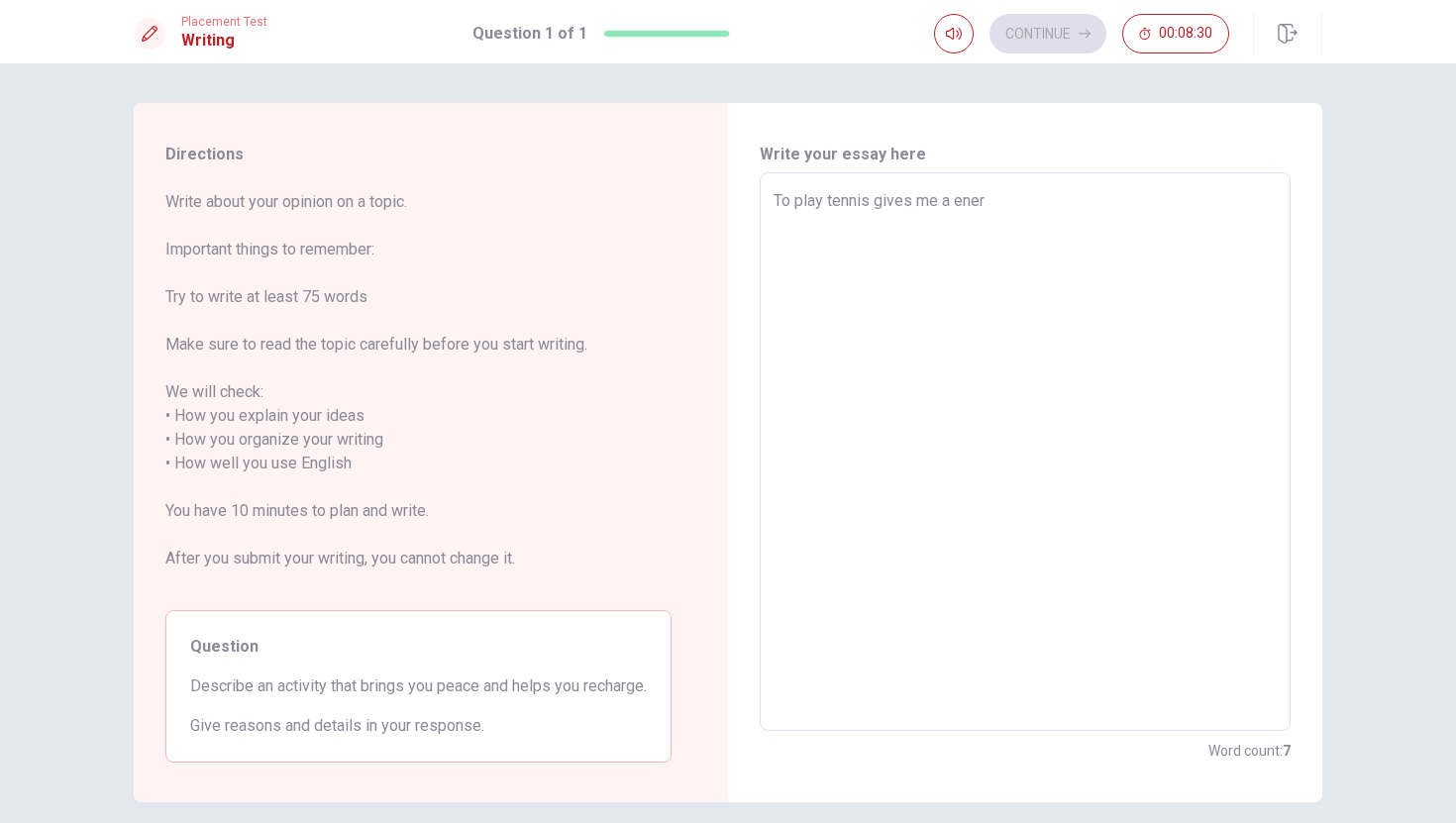 type on "x" 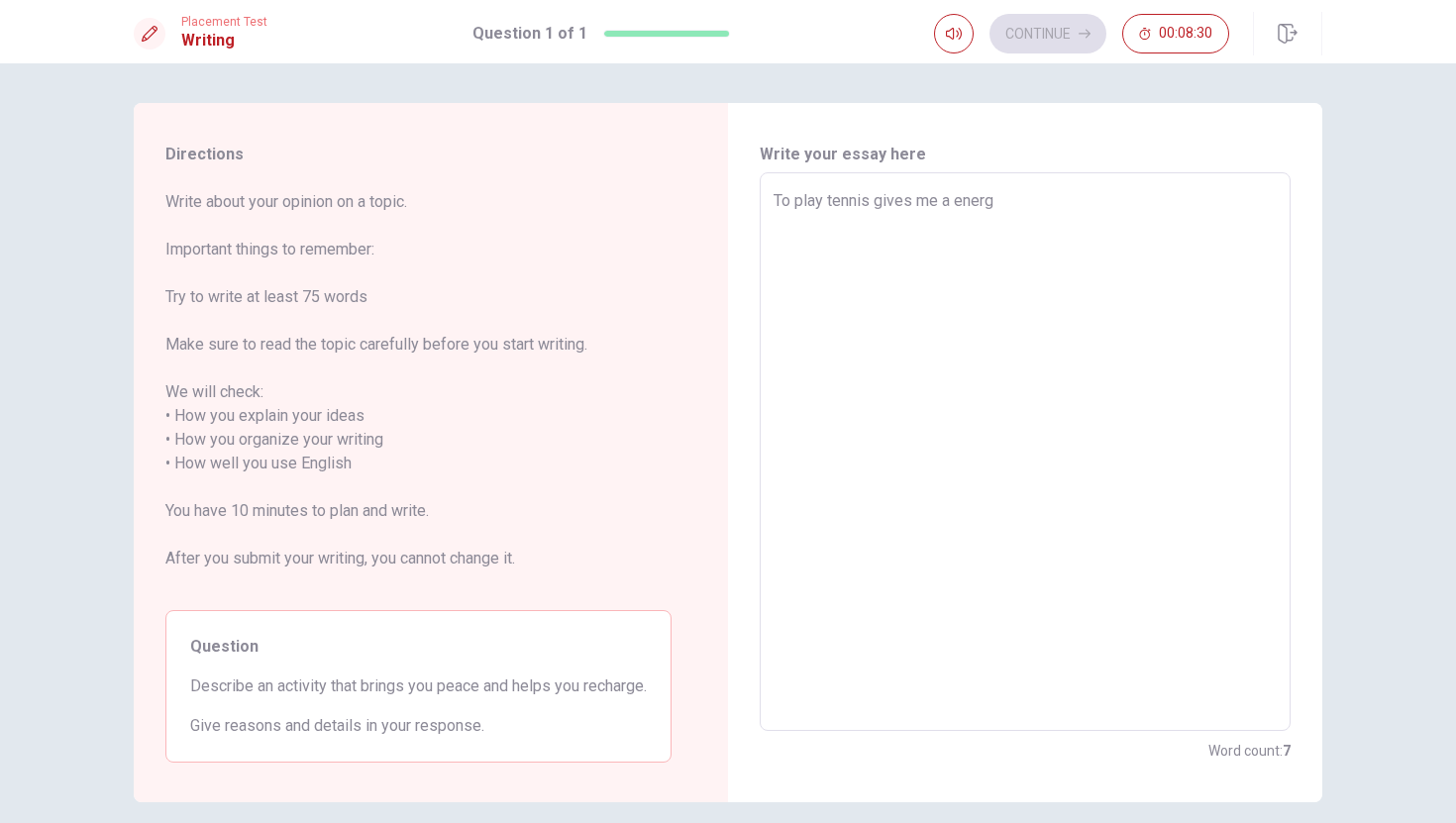 type on "x" 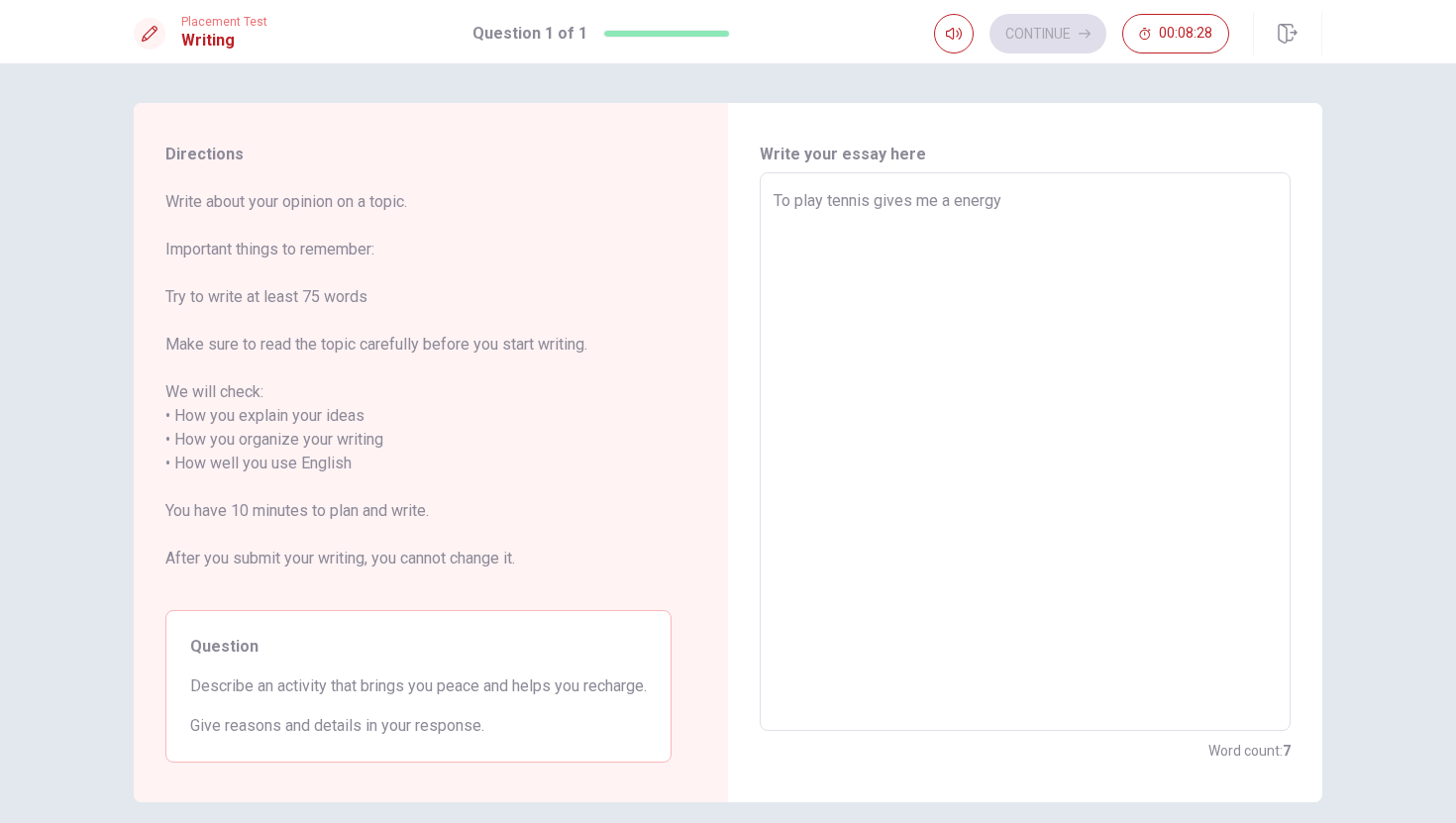 type on "x" 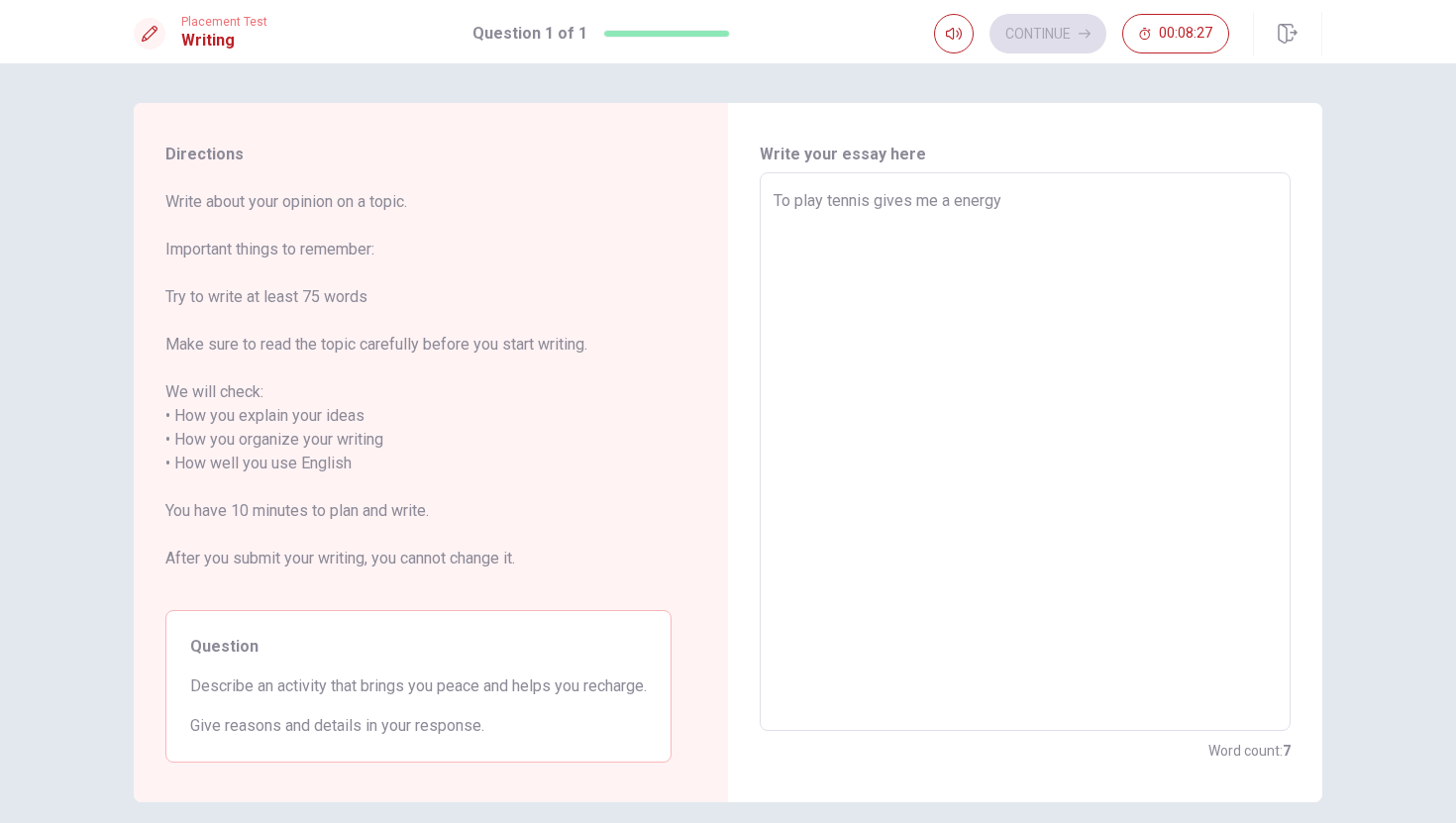 type on "To play tennis gives me a energy." 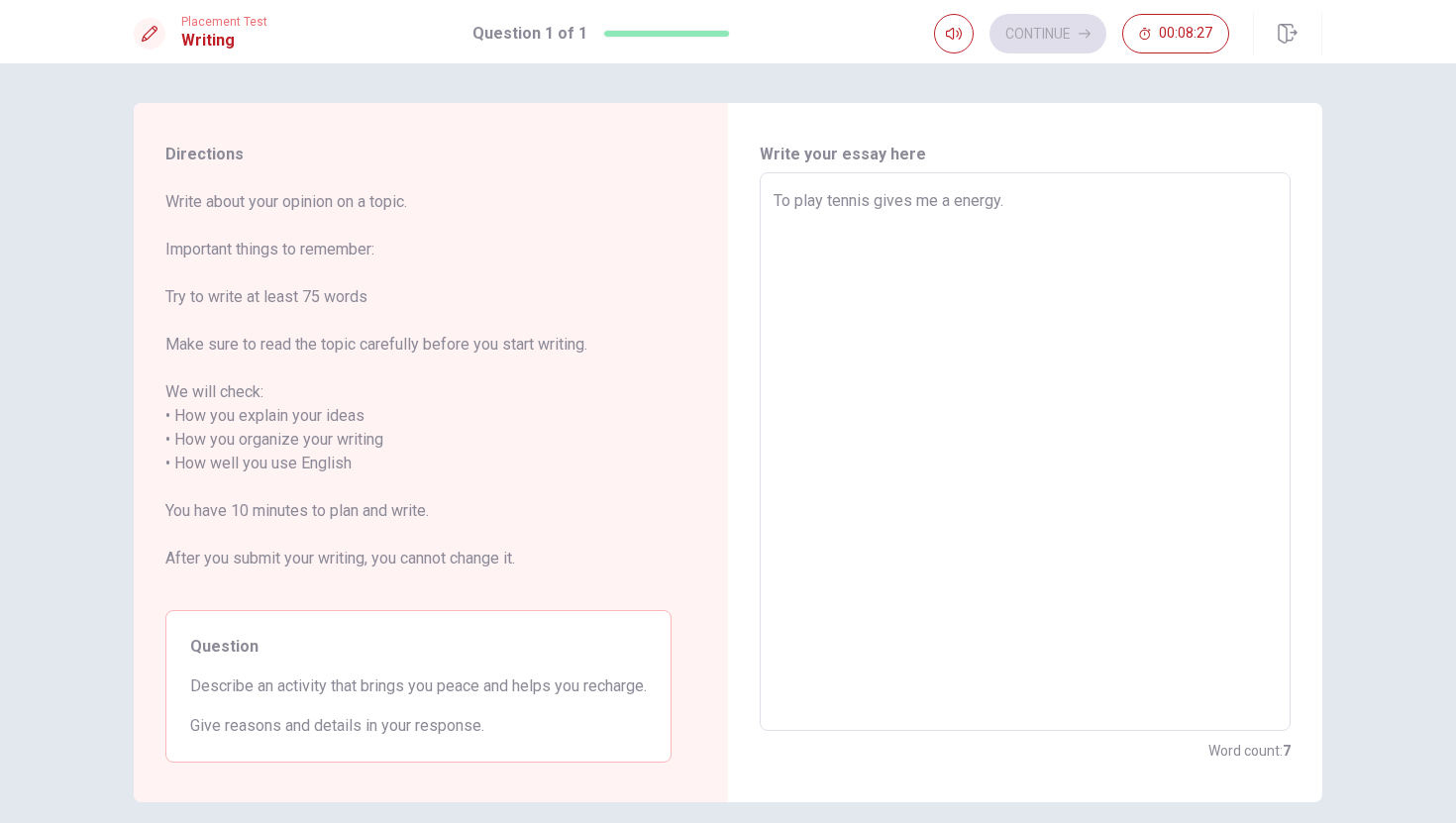 type on "x" 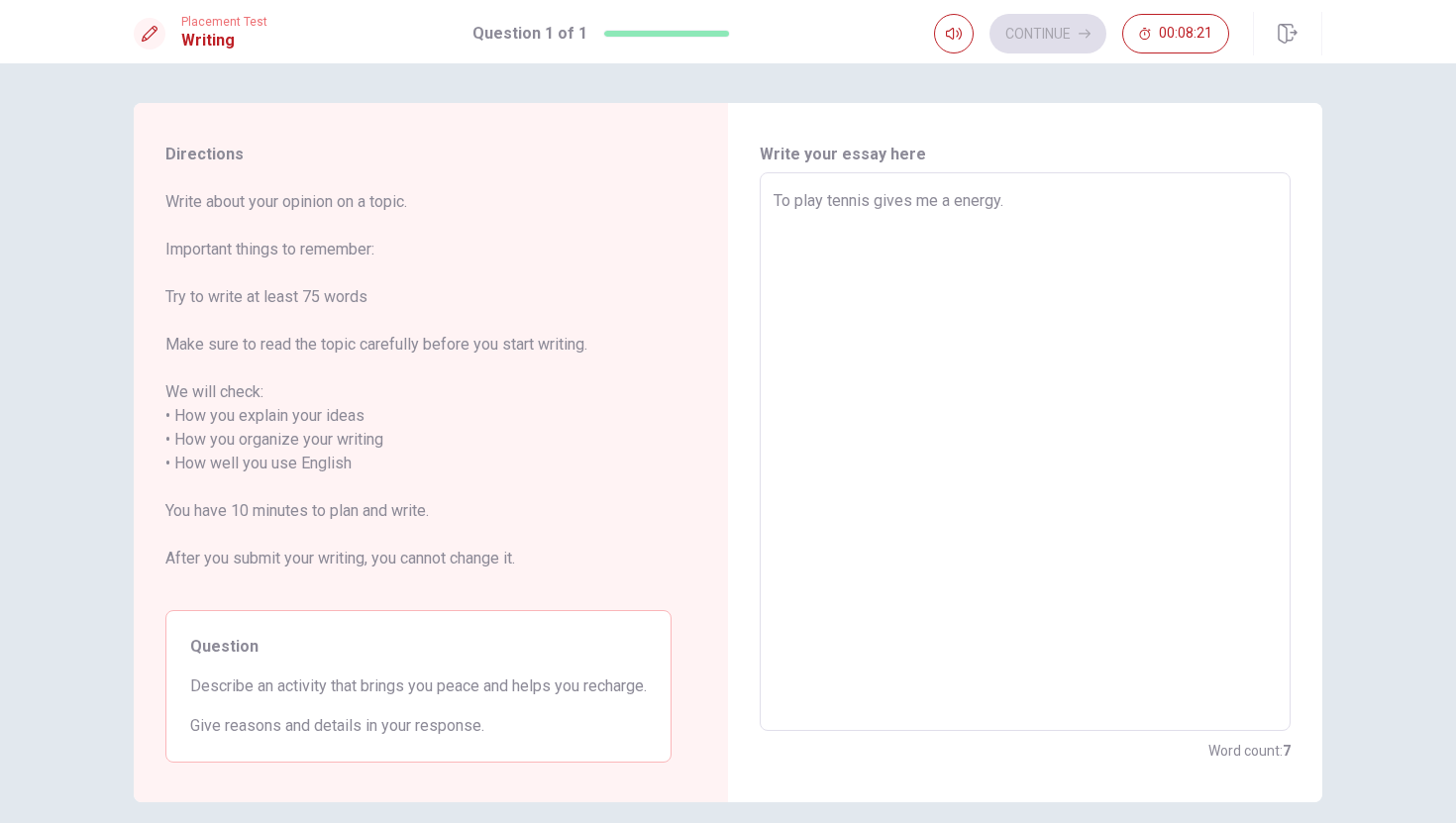 type on "x" 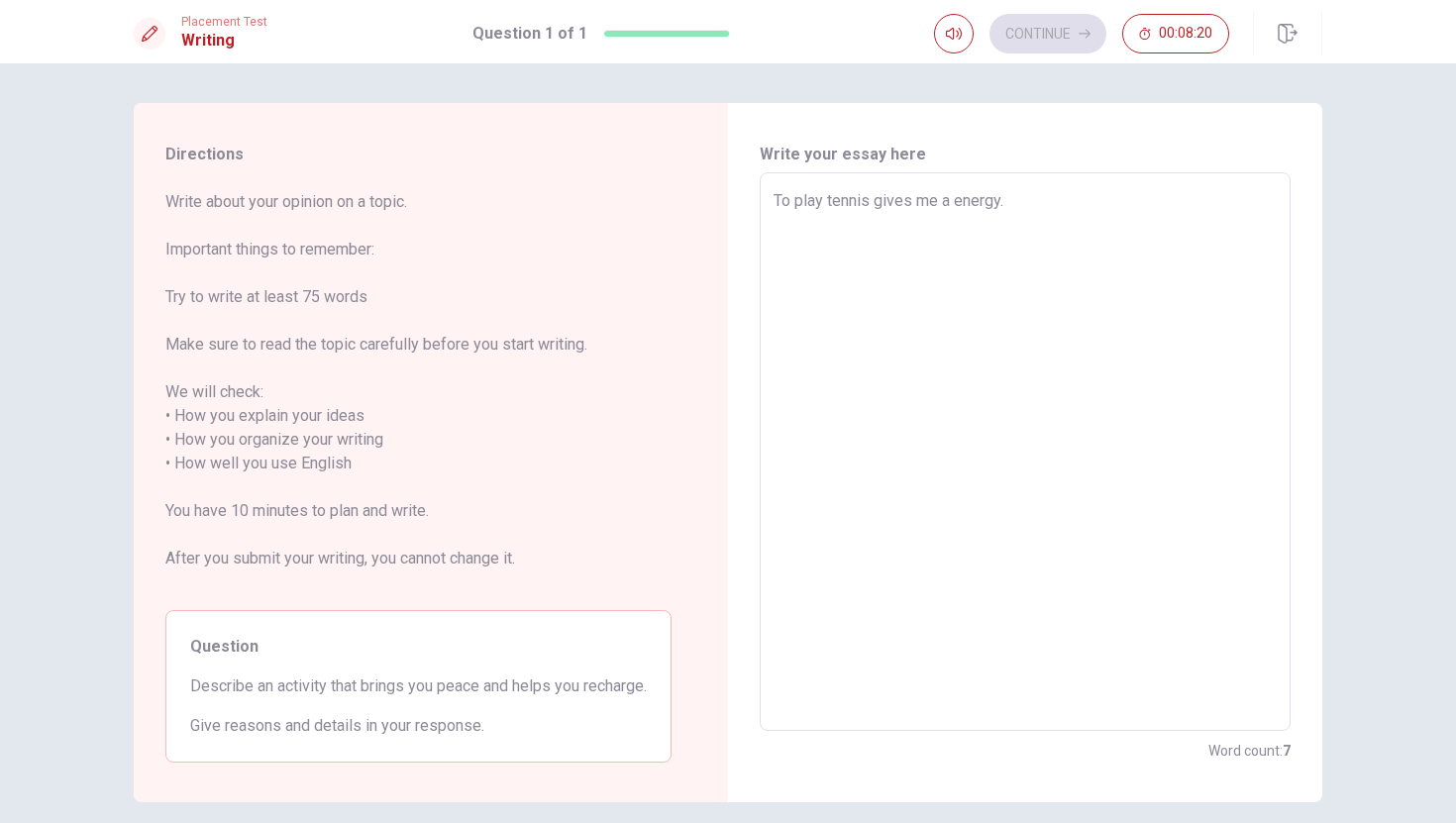 type on "To play tennis gives me a energy. t" 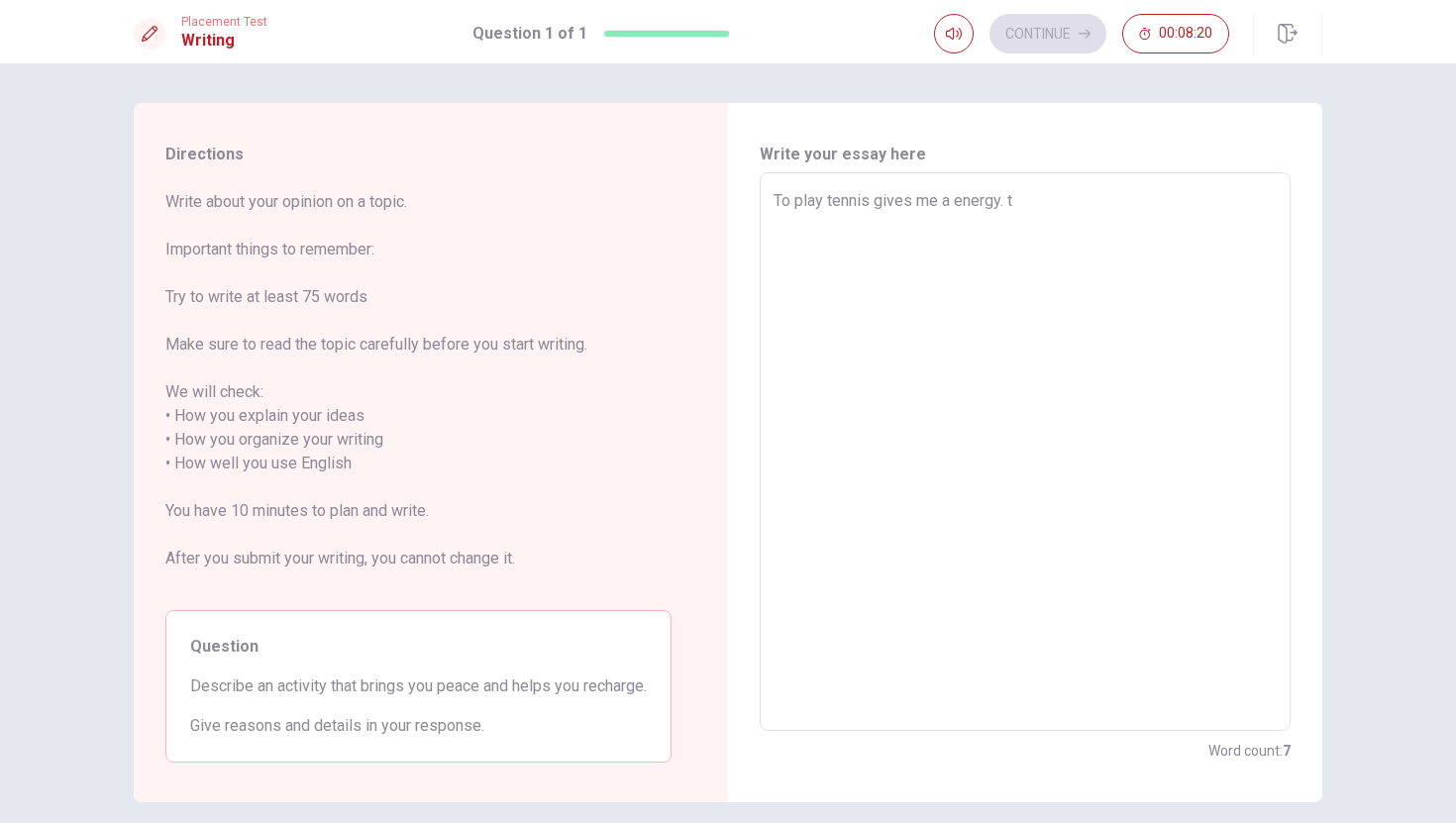 type on "x" 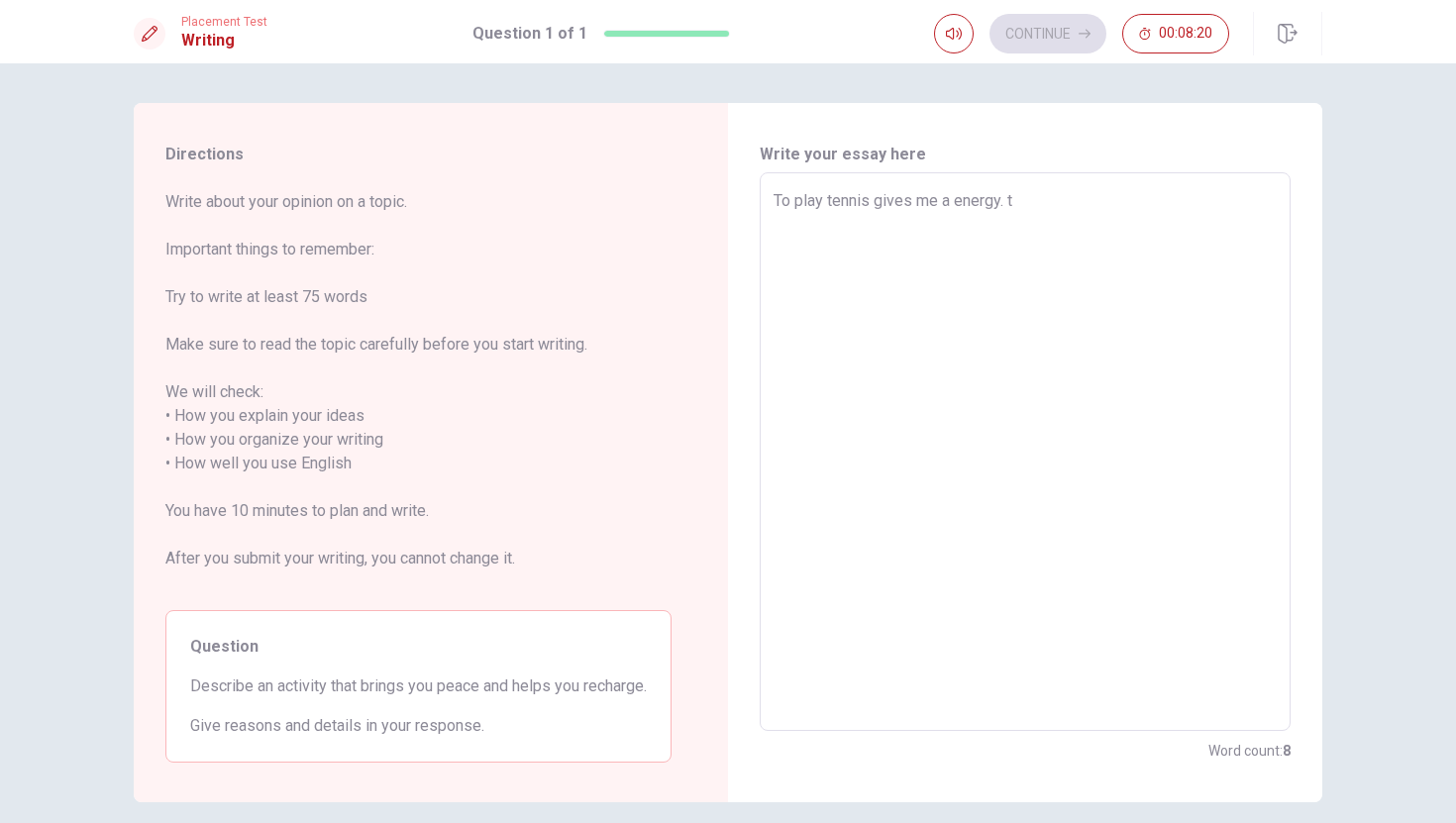 type on "To play tennis gives me a energy. to" 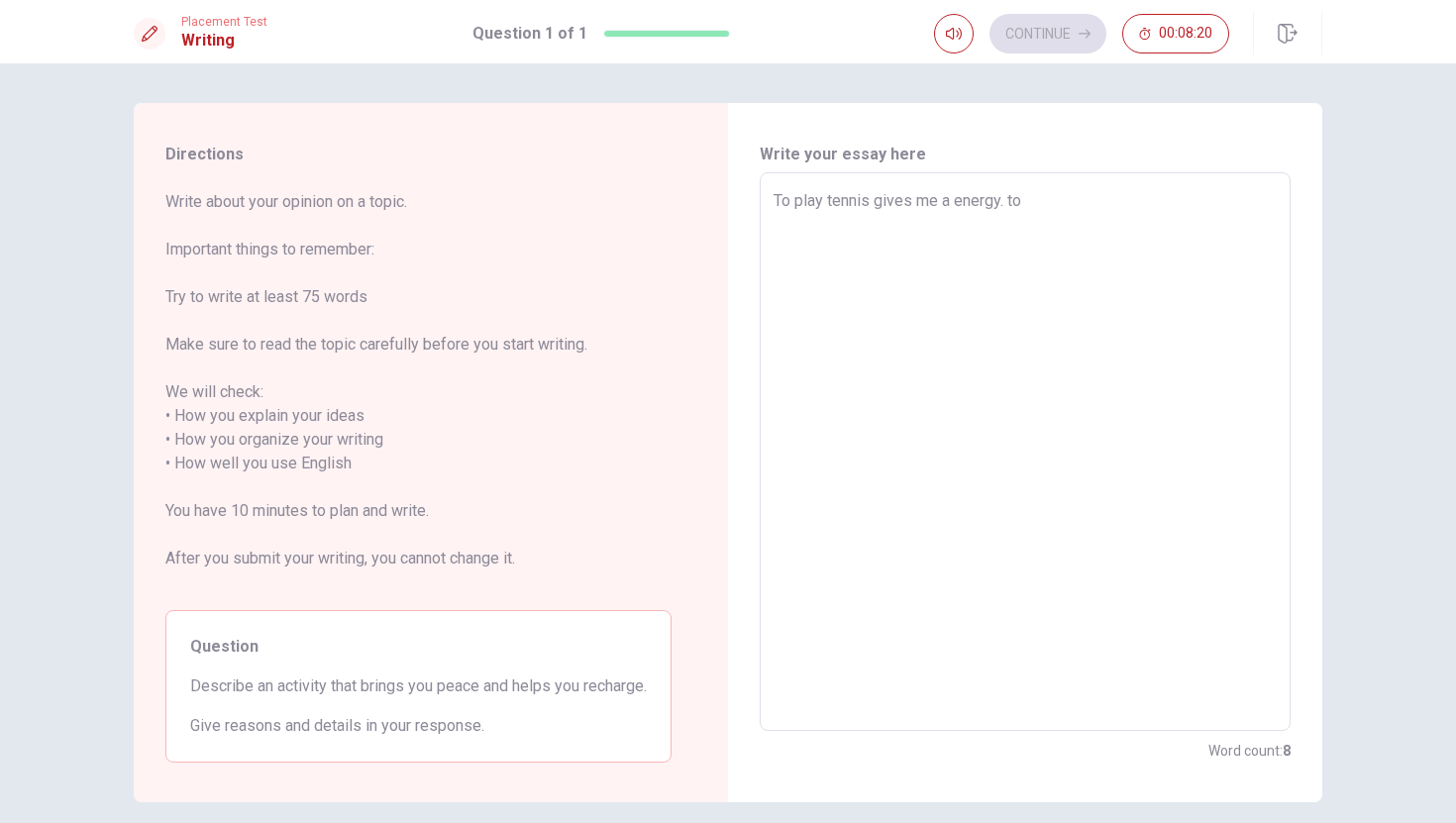 type on "x" 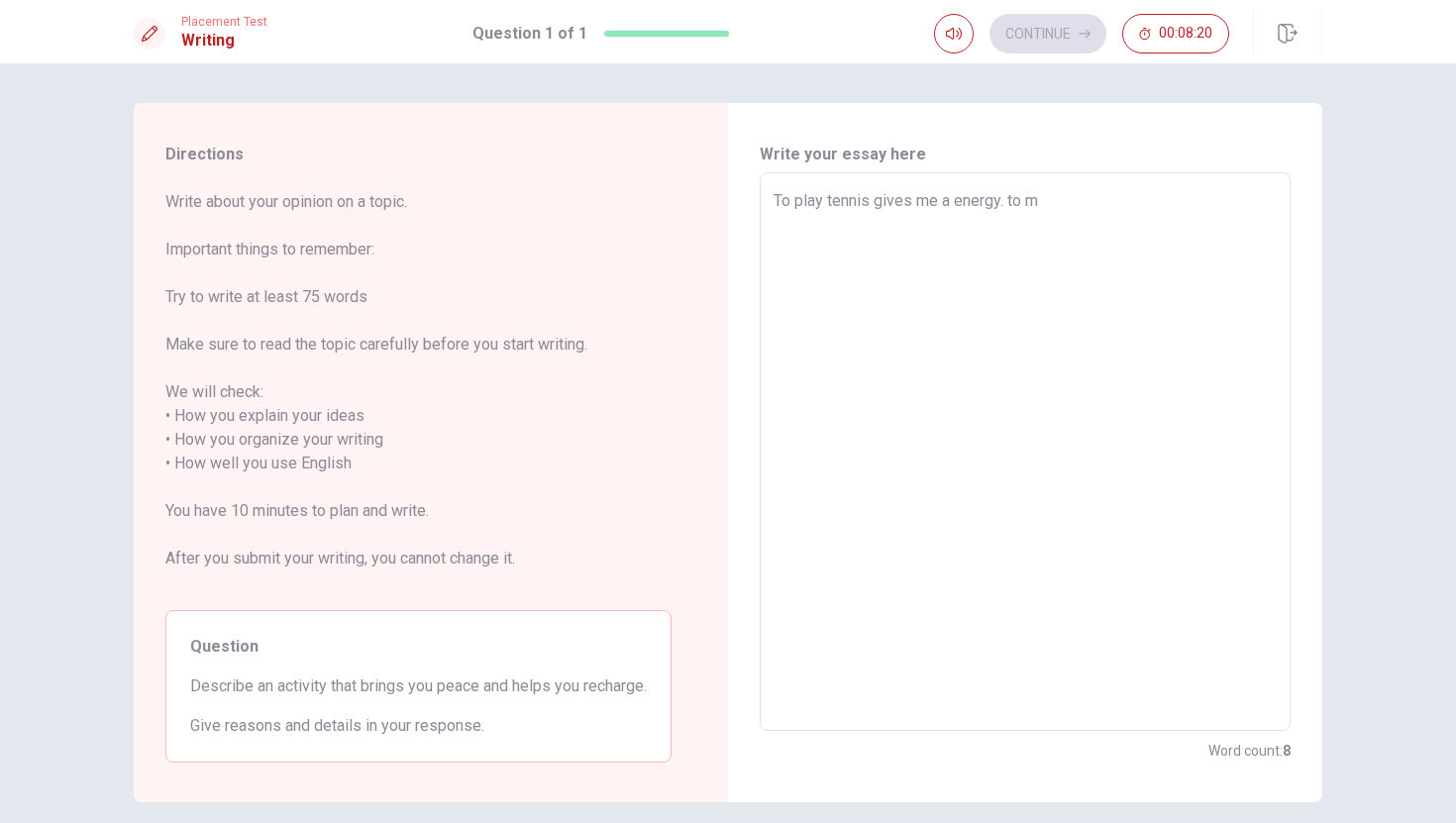 type on "x" 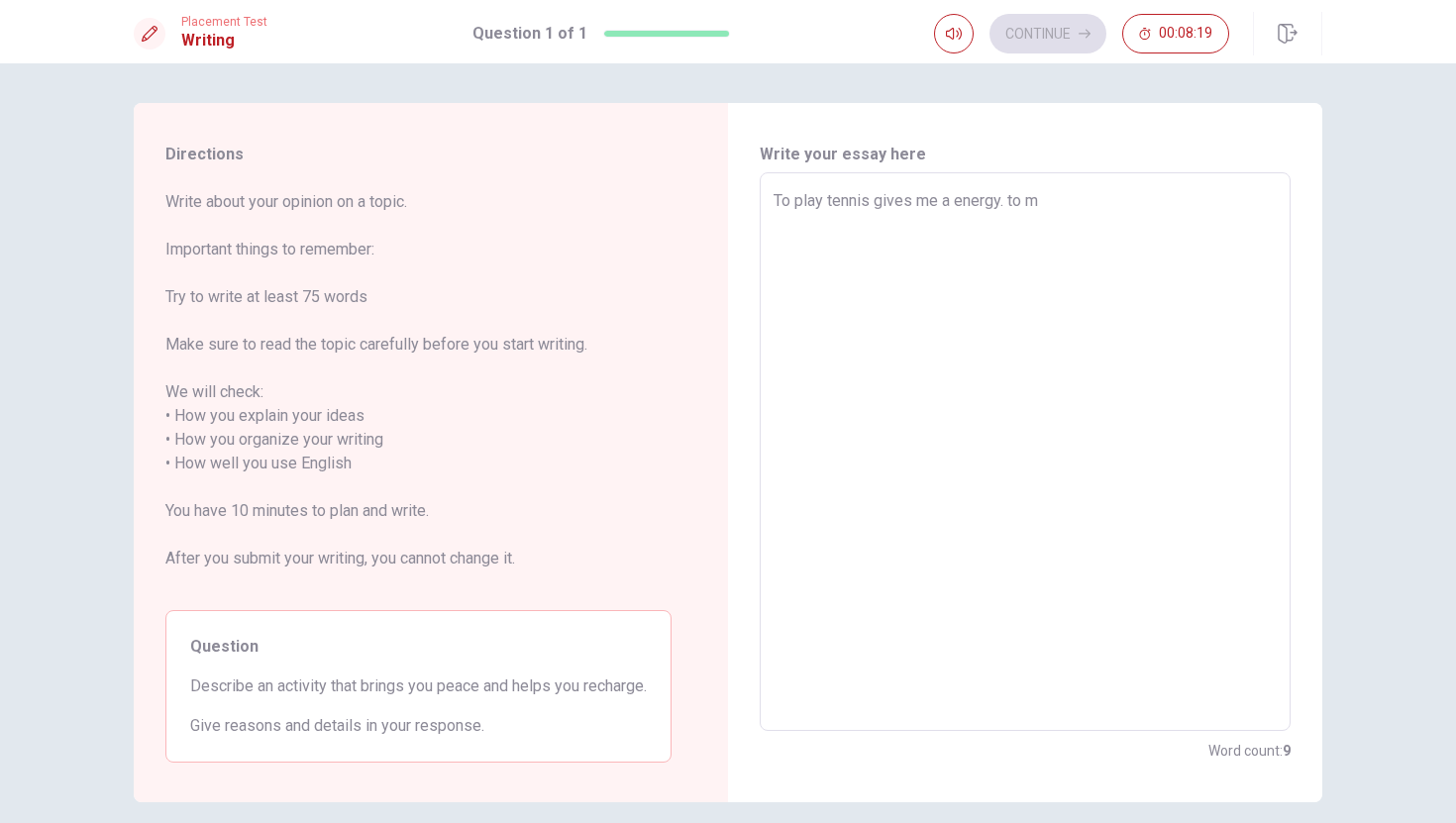 type on "To play tennis gives me a energy. to me" 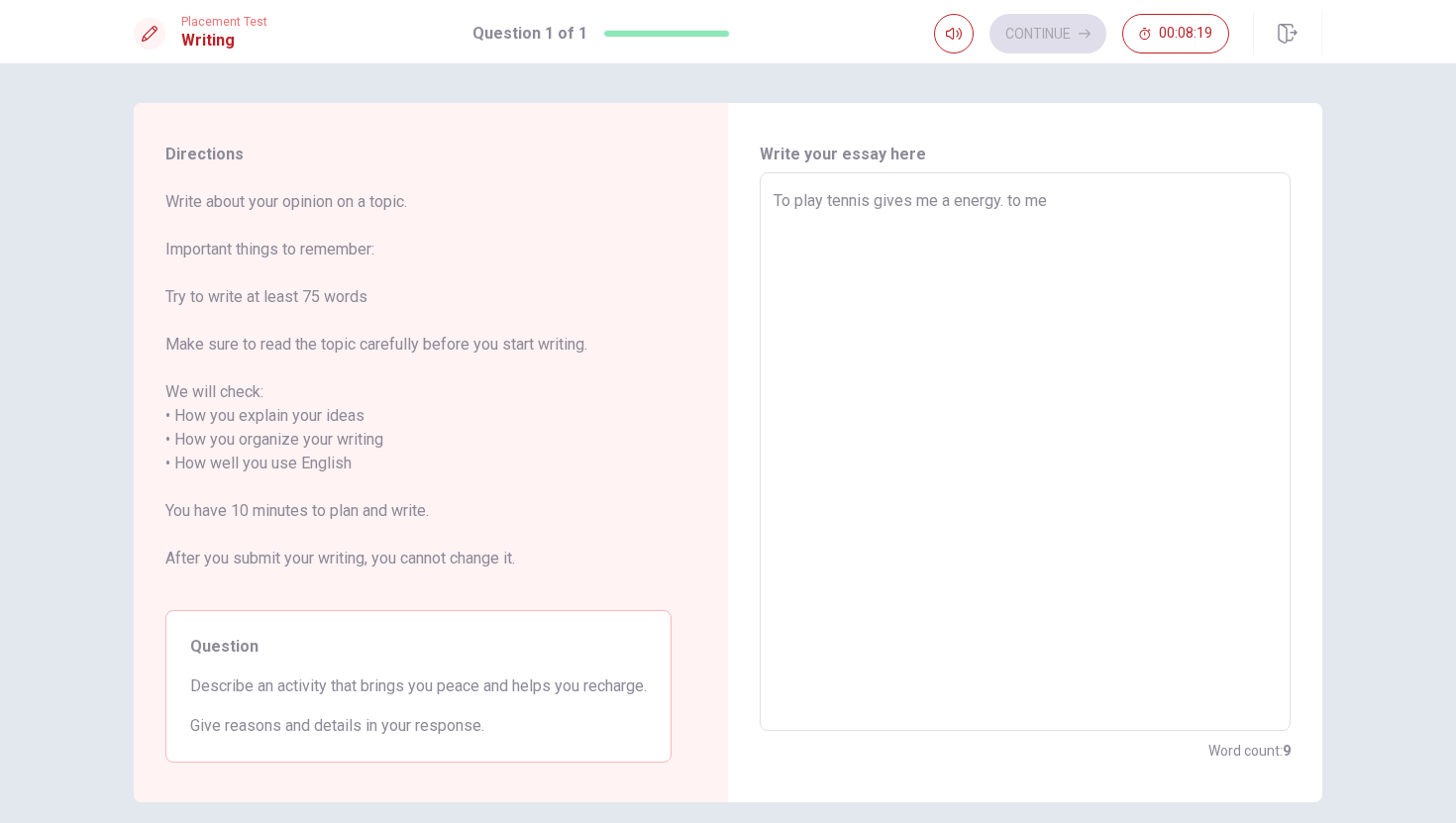 type on "x" 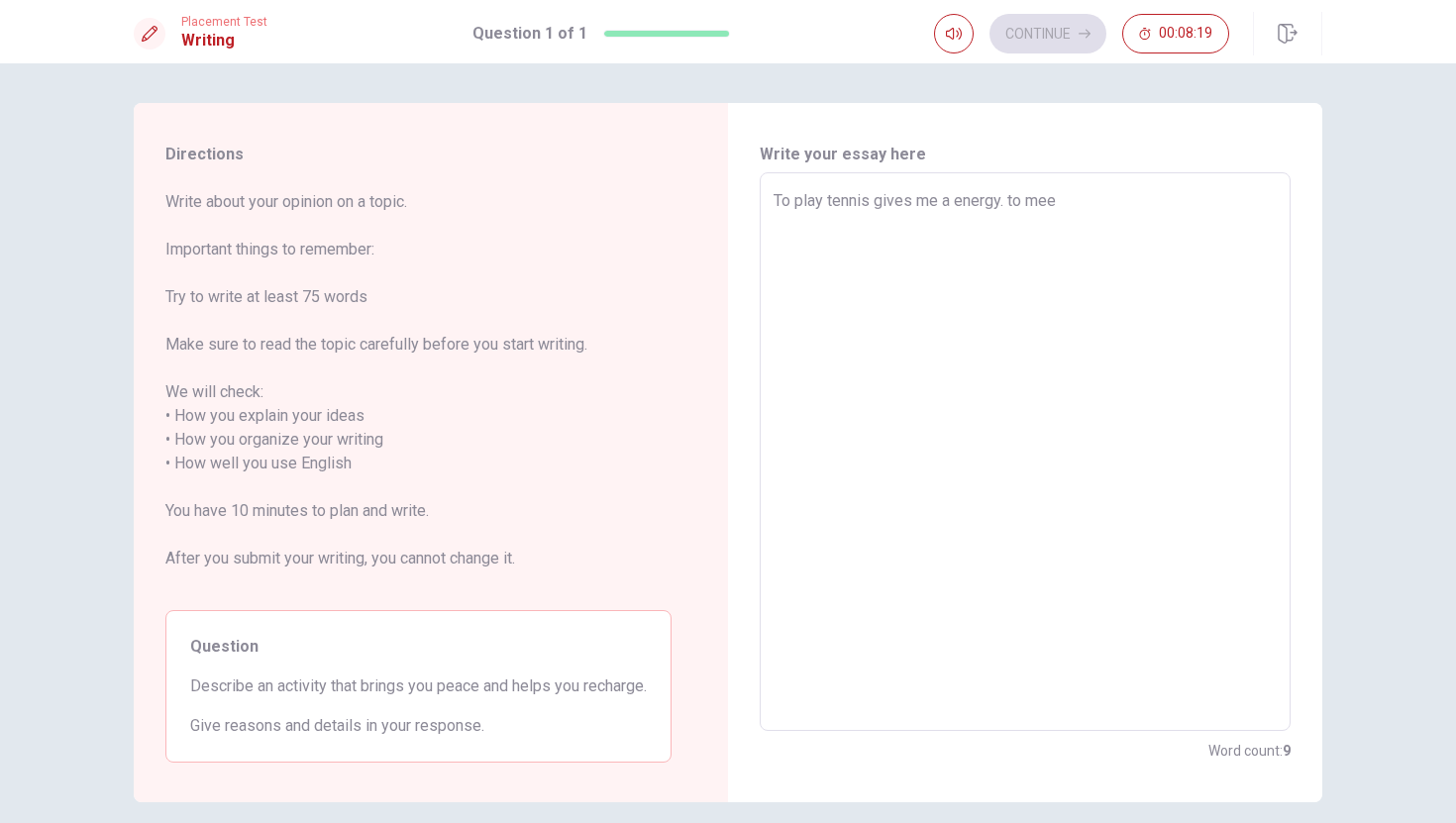 type on "x" 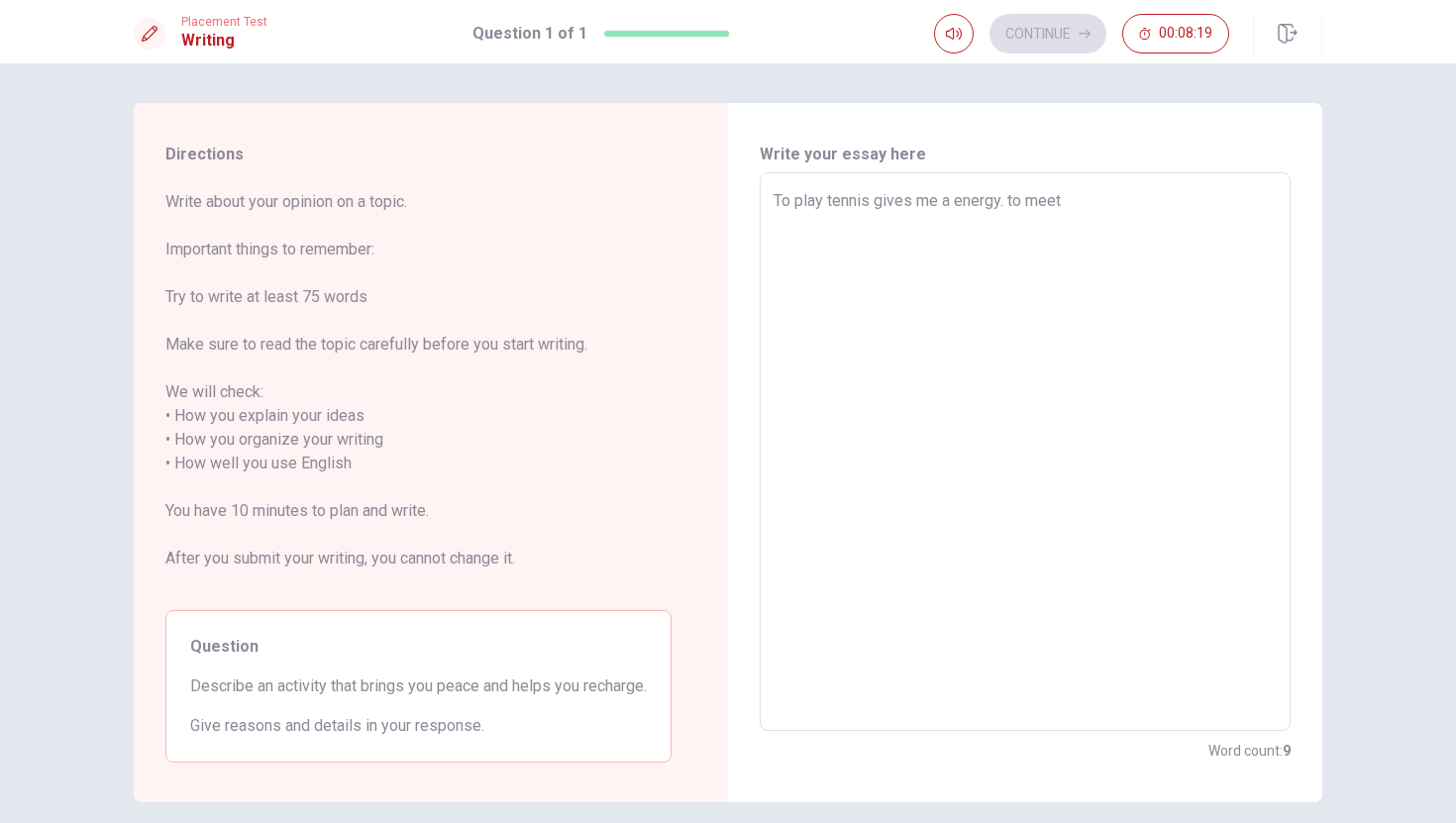 type on "x" 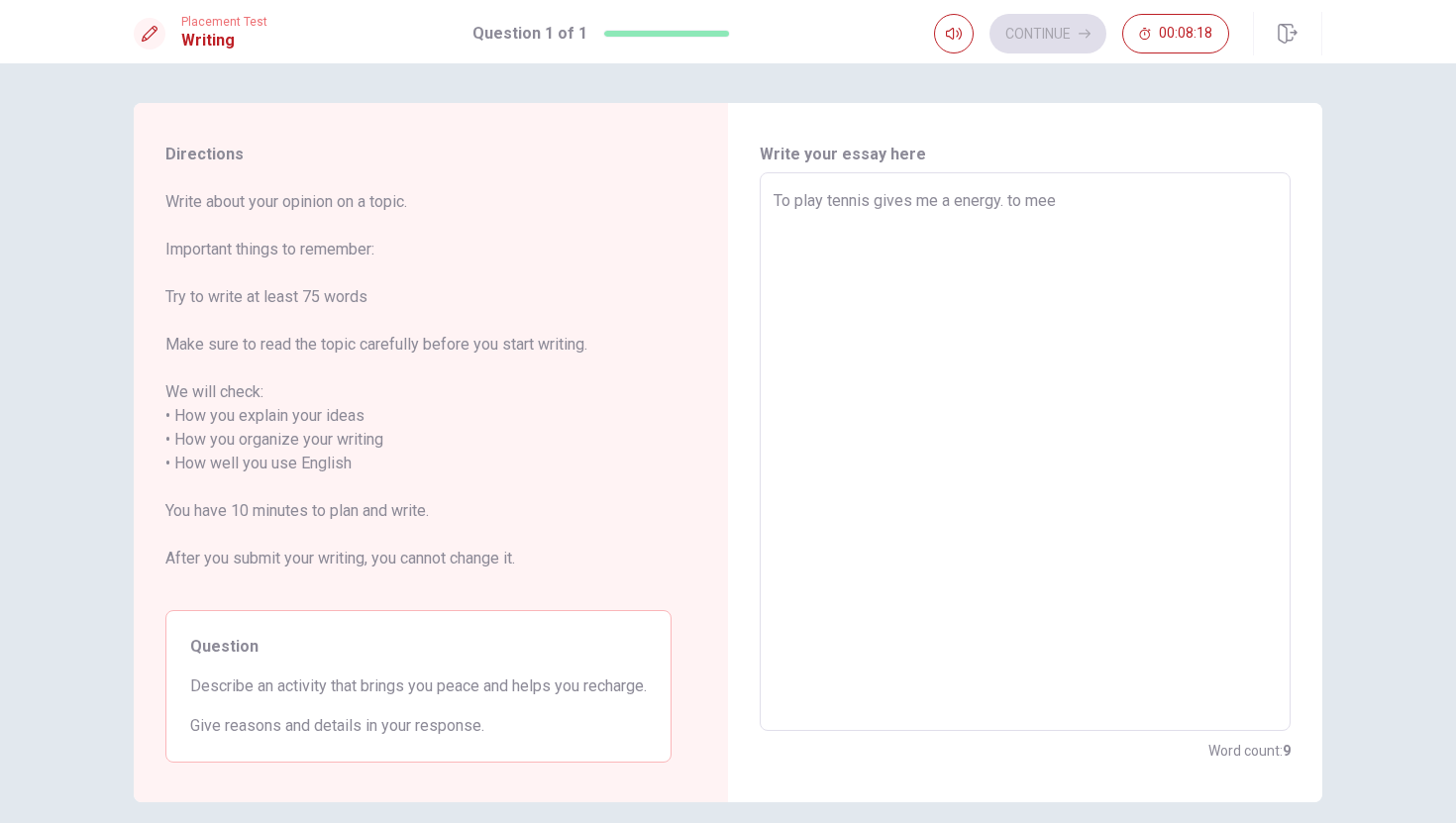 type on "To play tennis gives me a energy. to me" 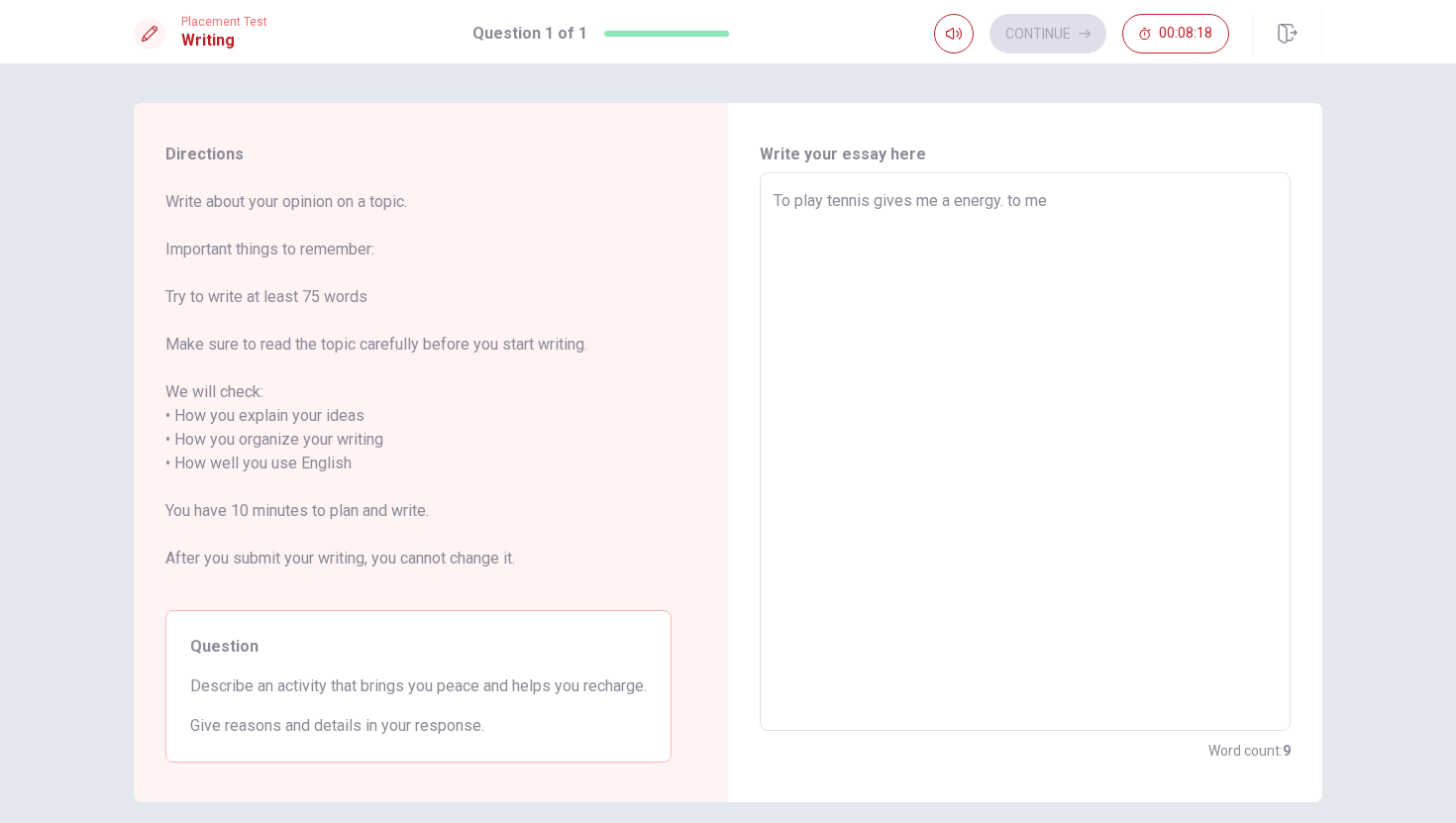 type on "To play tennis gives me a energy. to m" 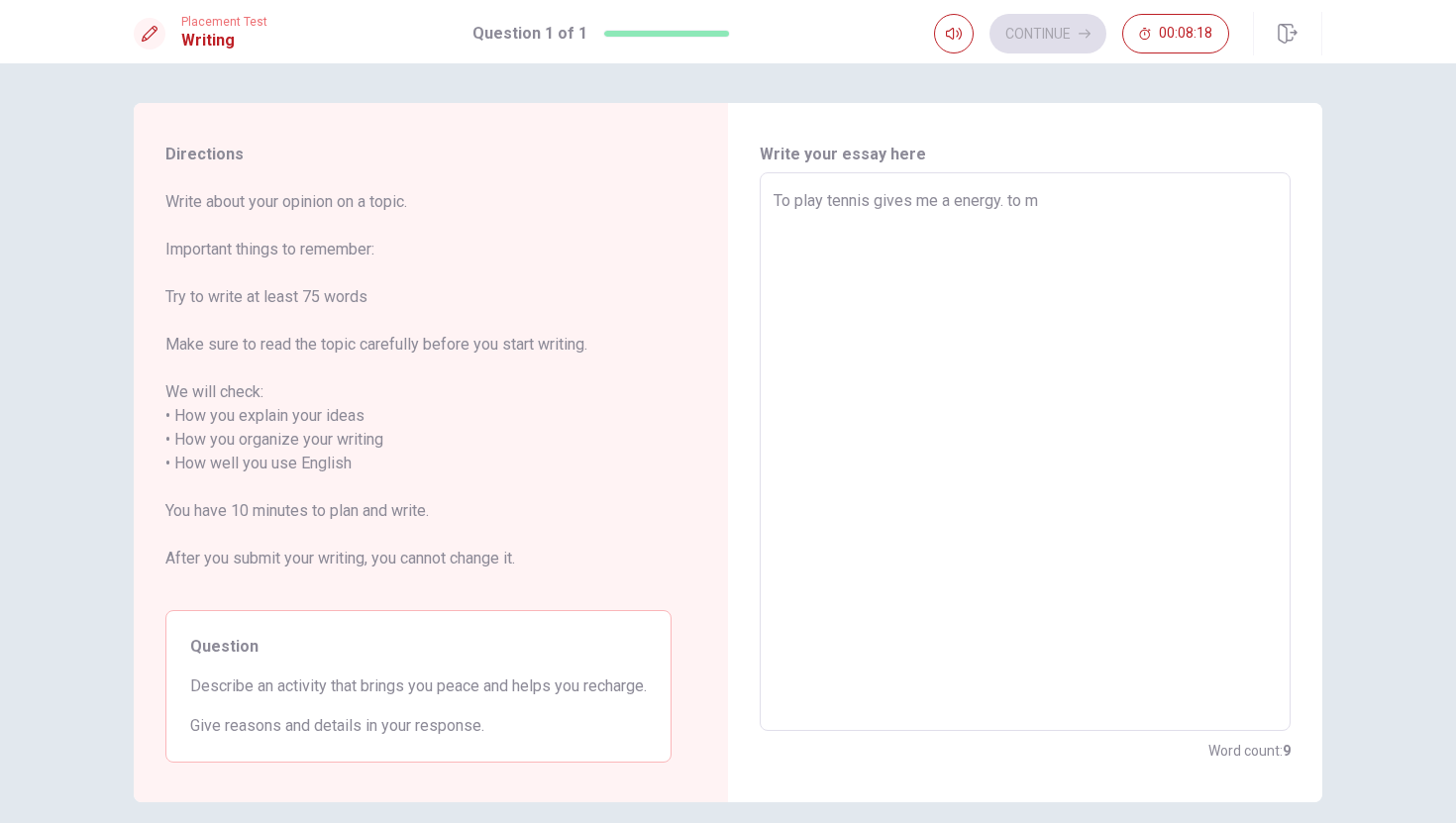type on "To play tennis gives me a energy. to" 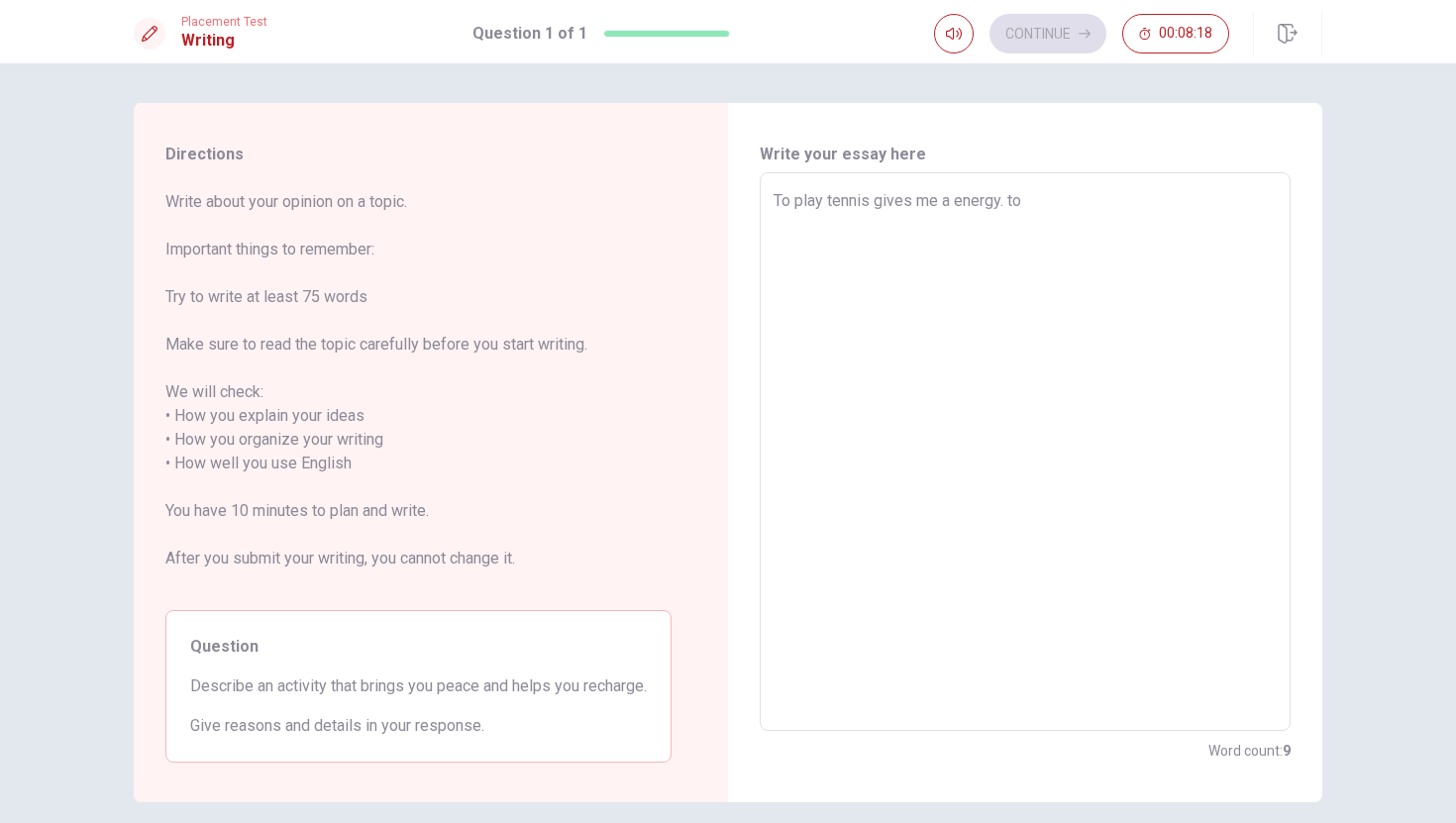 type on "x" 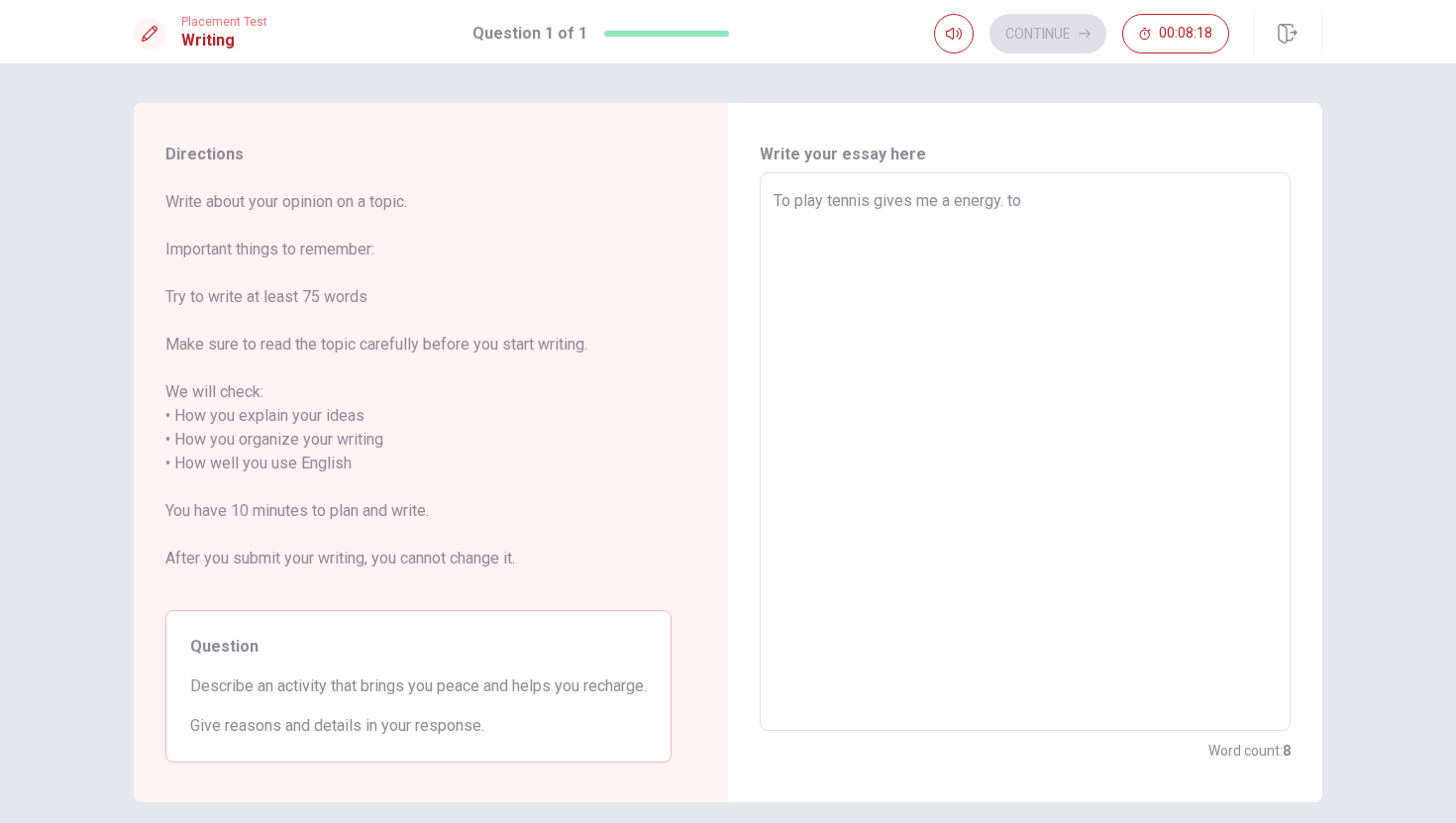type on "To play tennis gives me a energy. t" 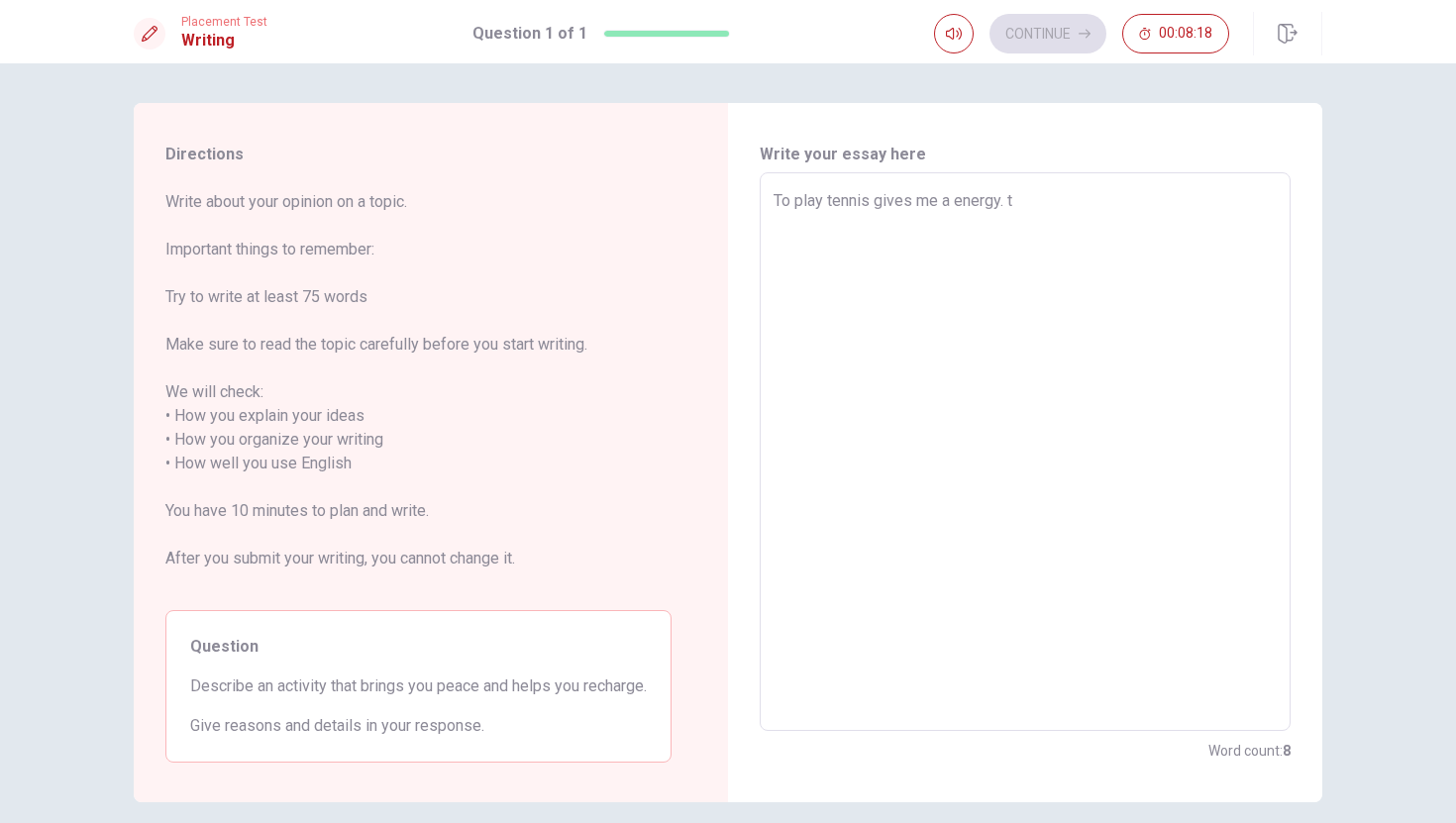 type on "x" 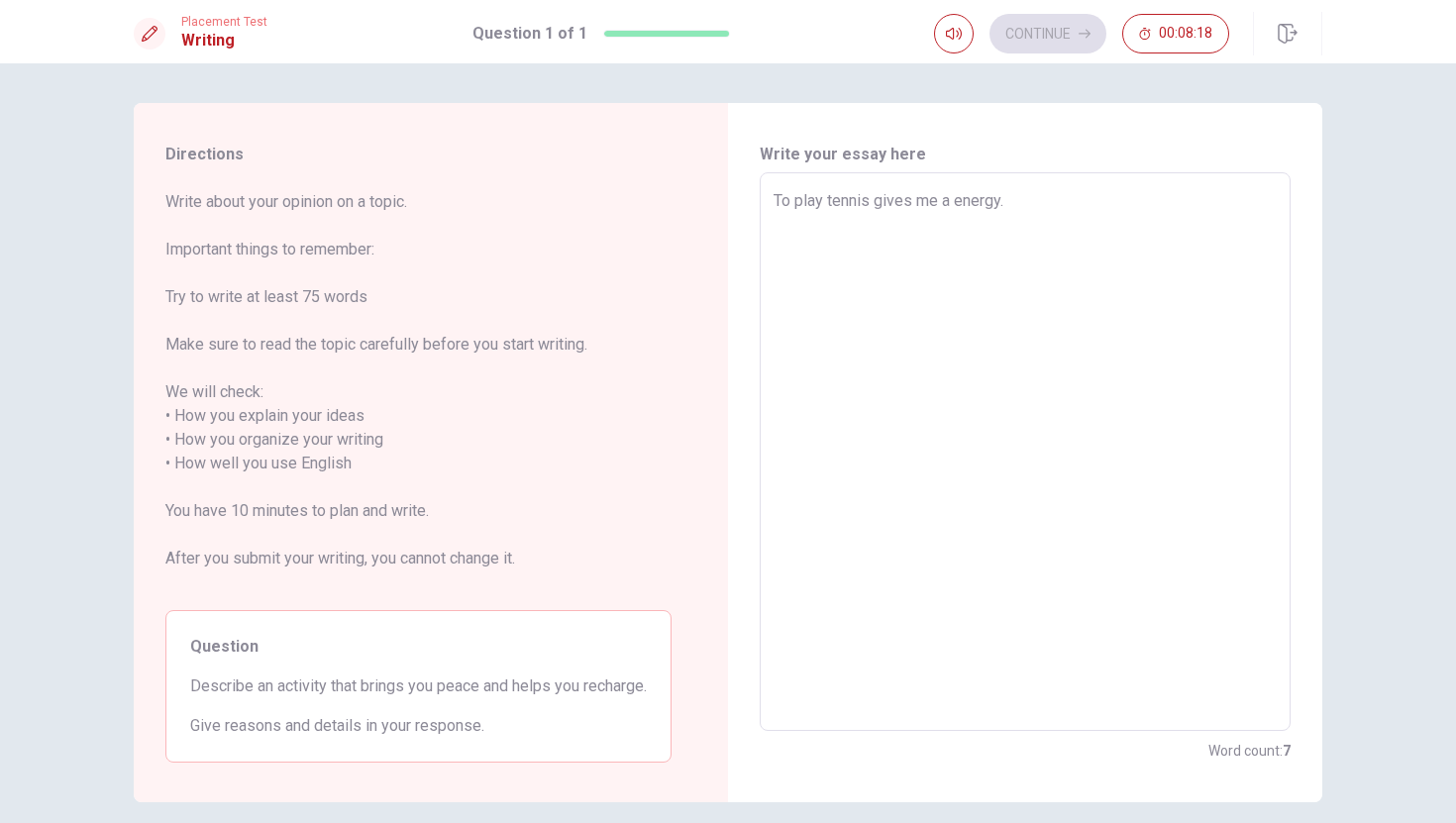 type on "x" 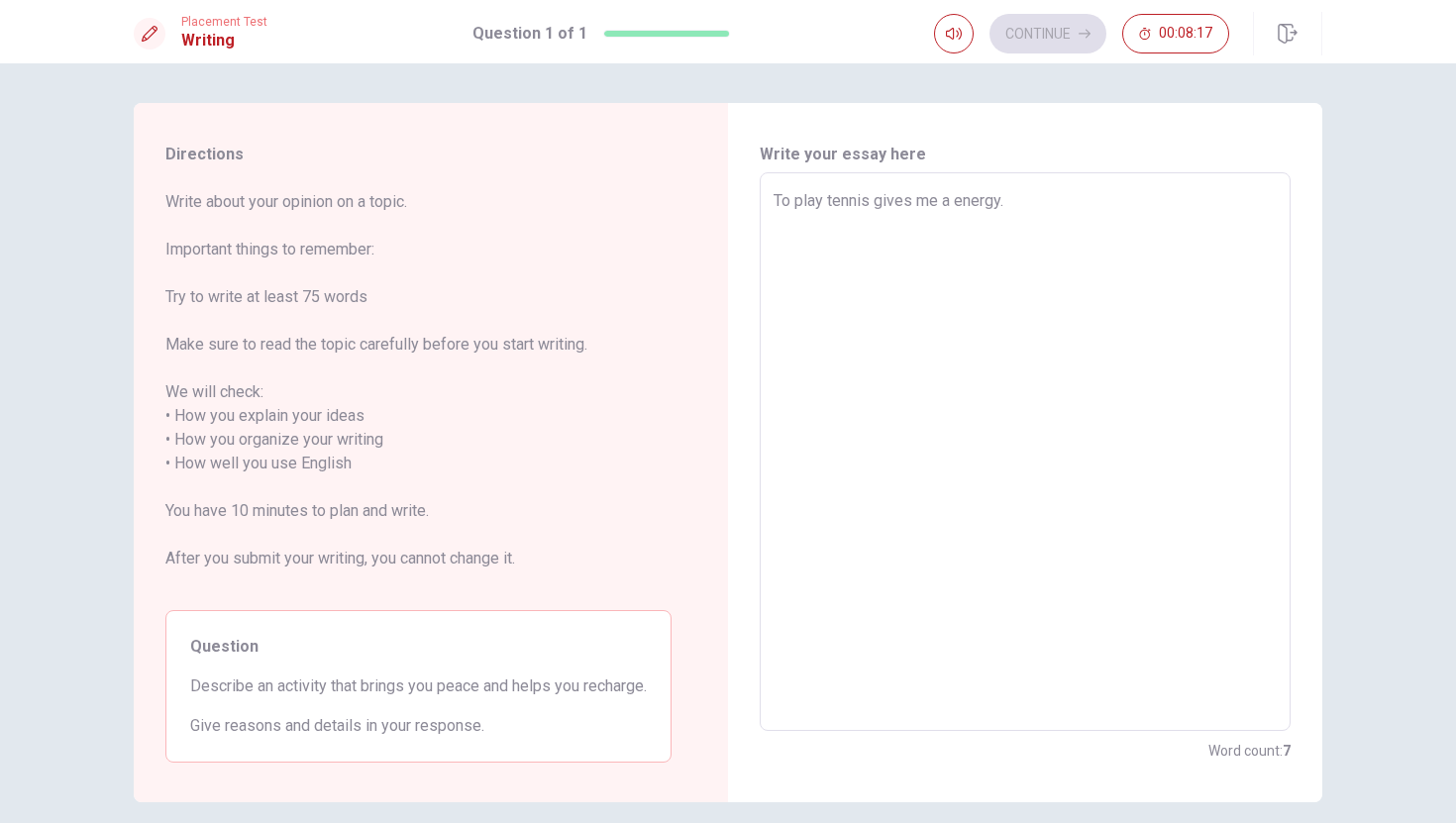type on "To play tennis gives me a energy. T" 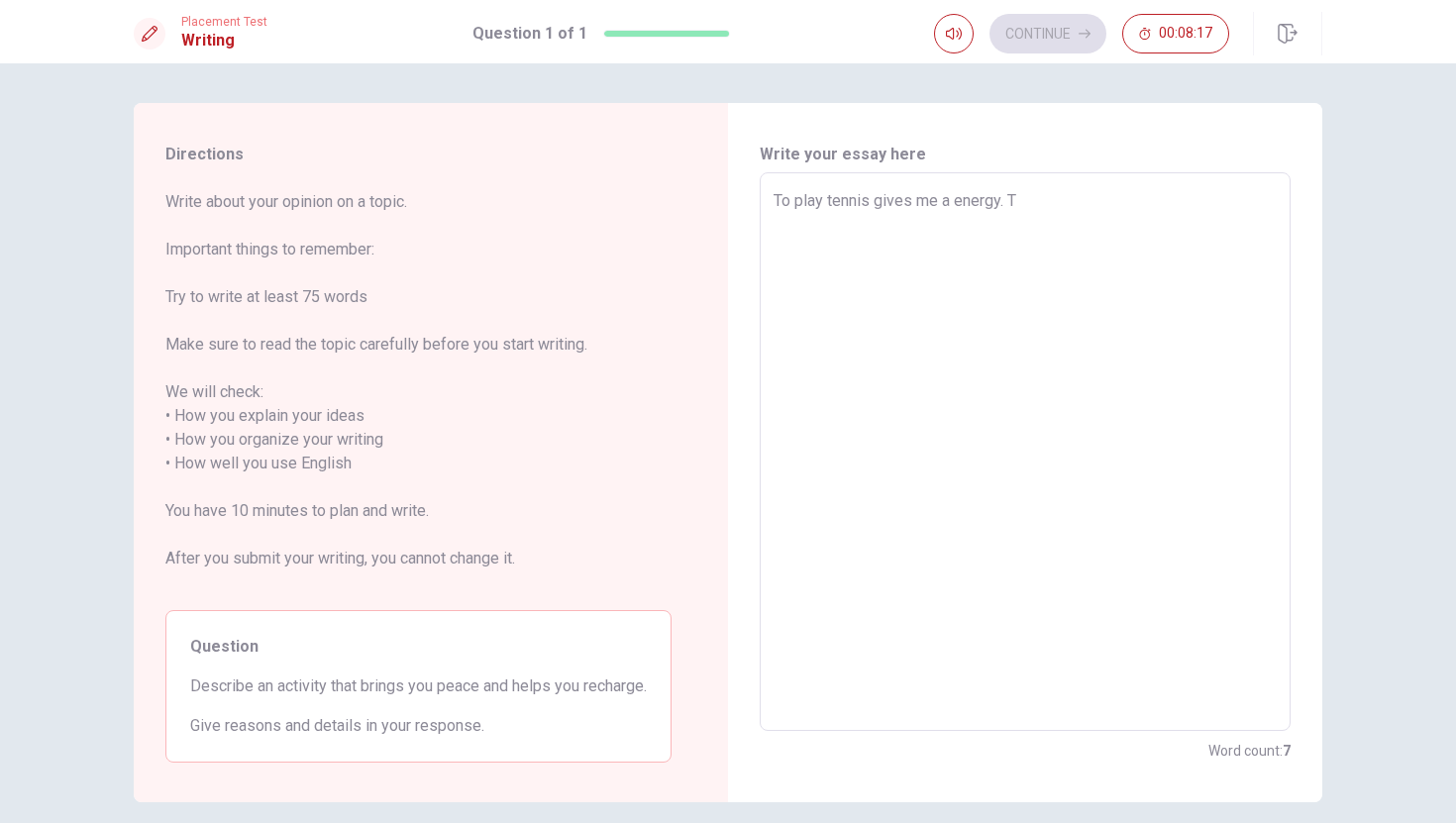 type on "x" 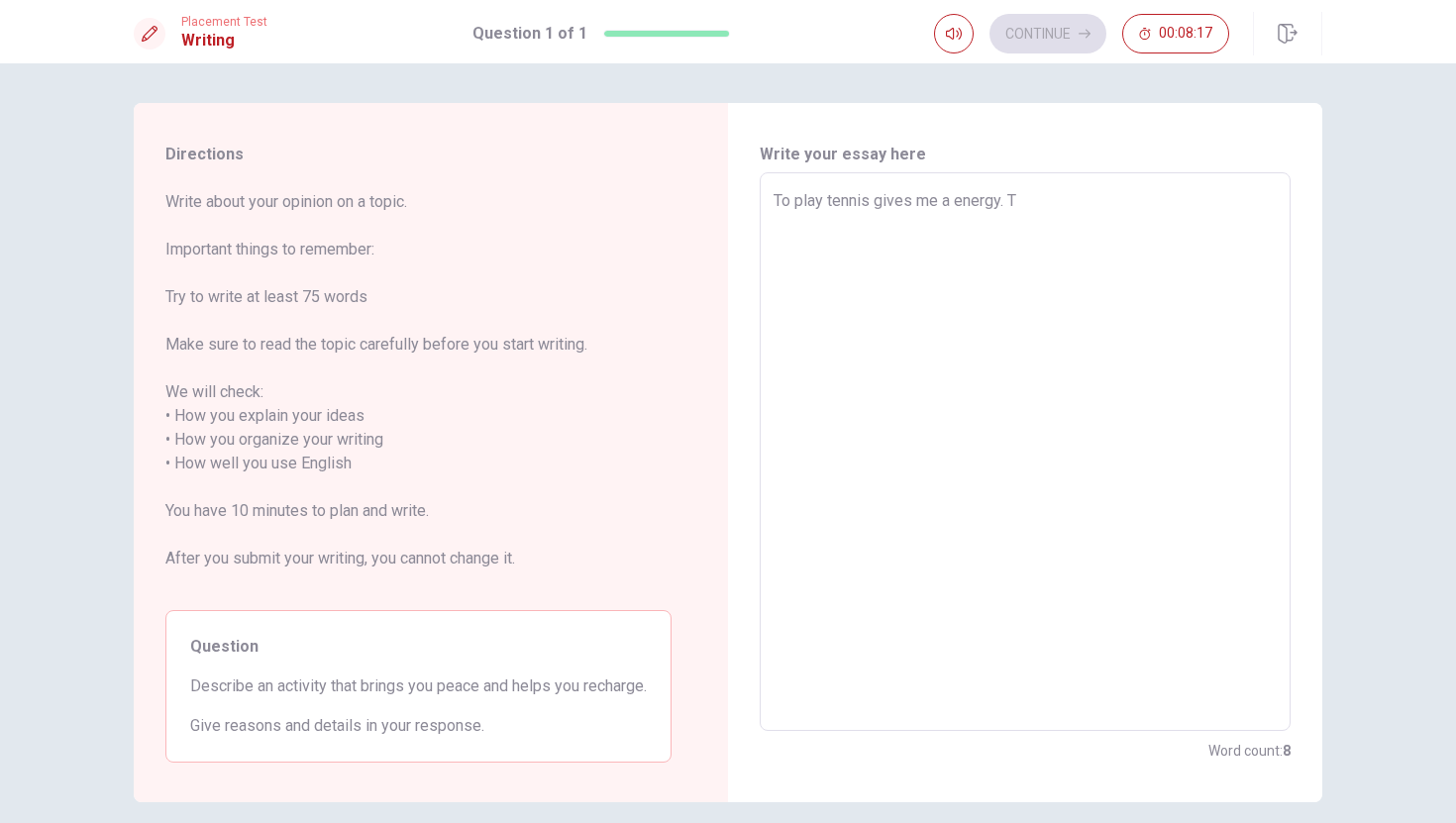 type on "To play tennis gives me a energy. To" 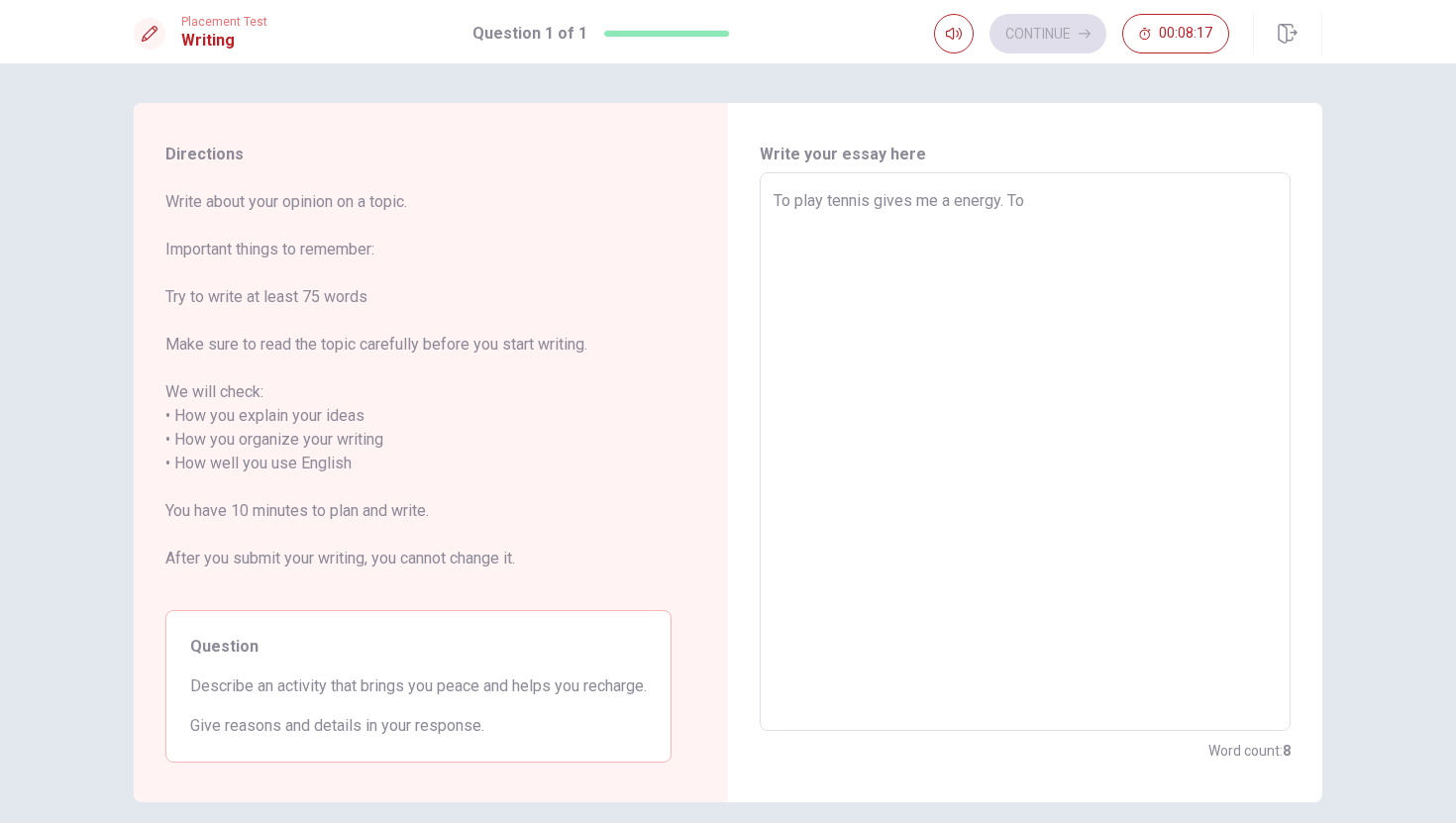 type on "x" 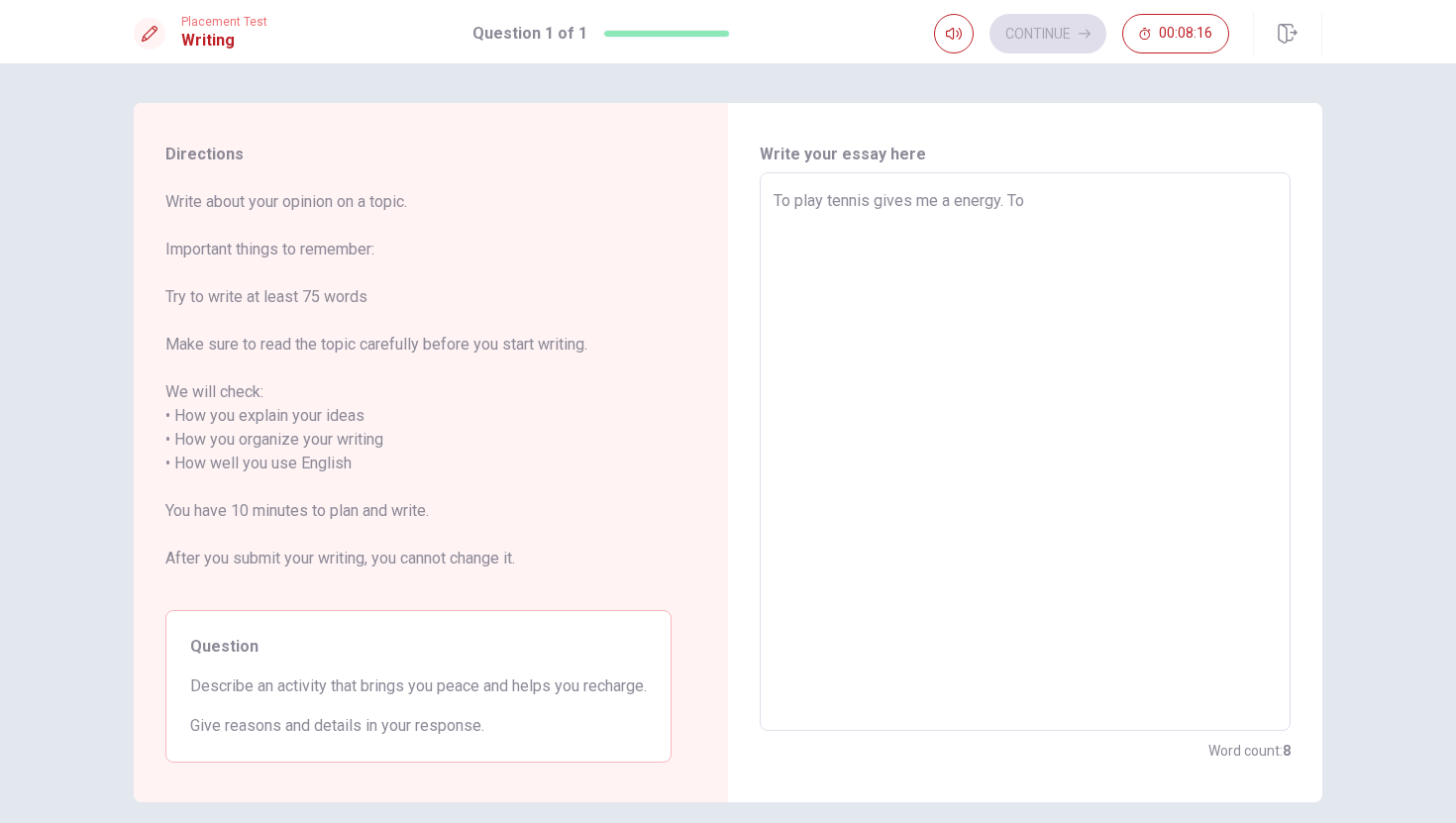 type on "To play tennis gives me a energy. To m" 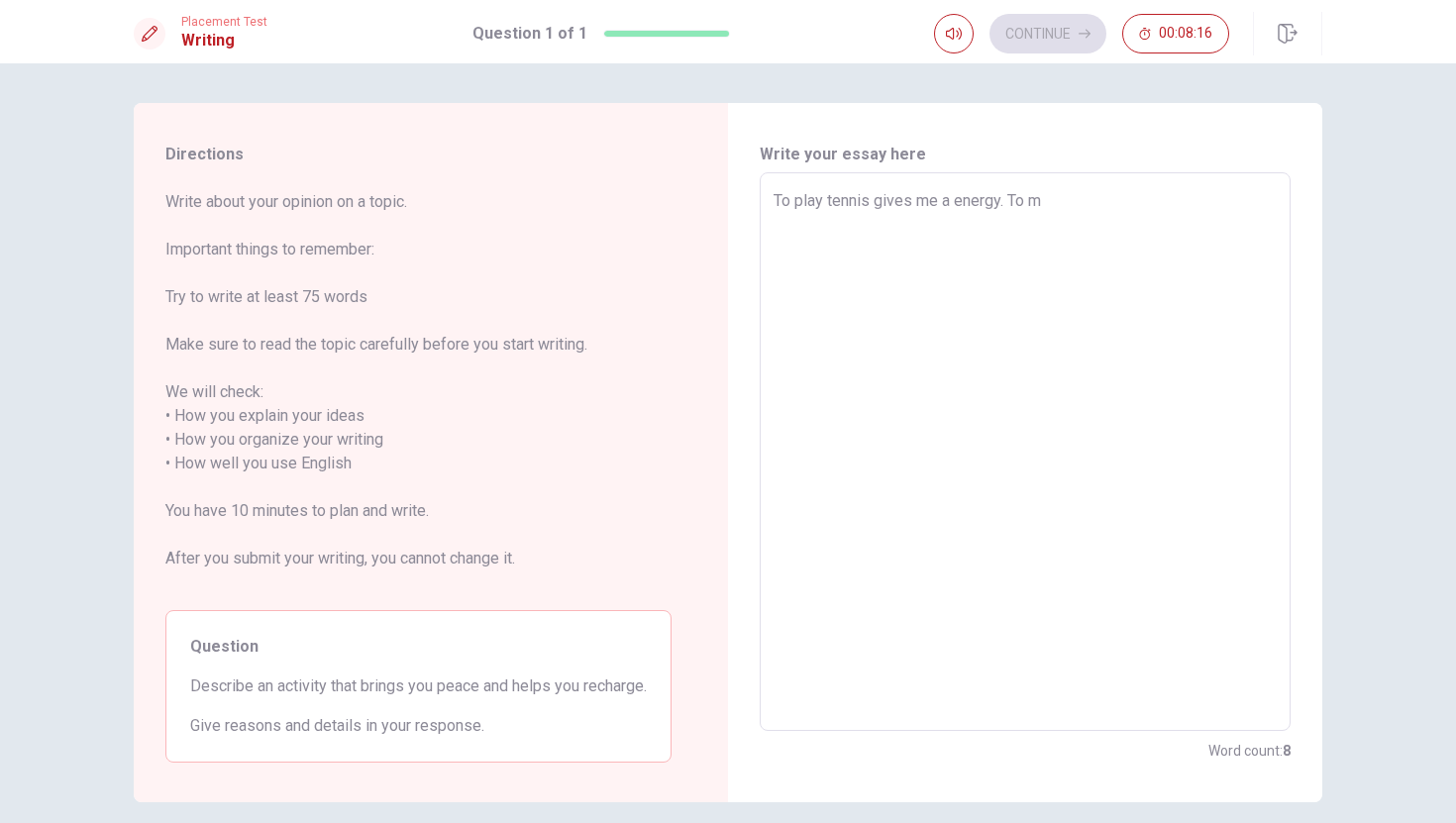type on "x" 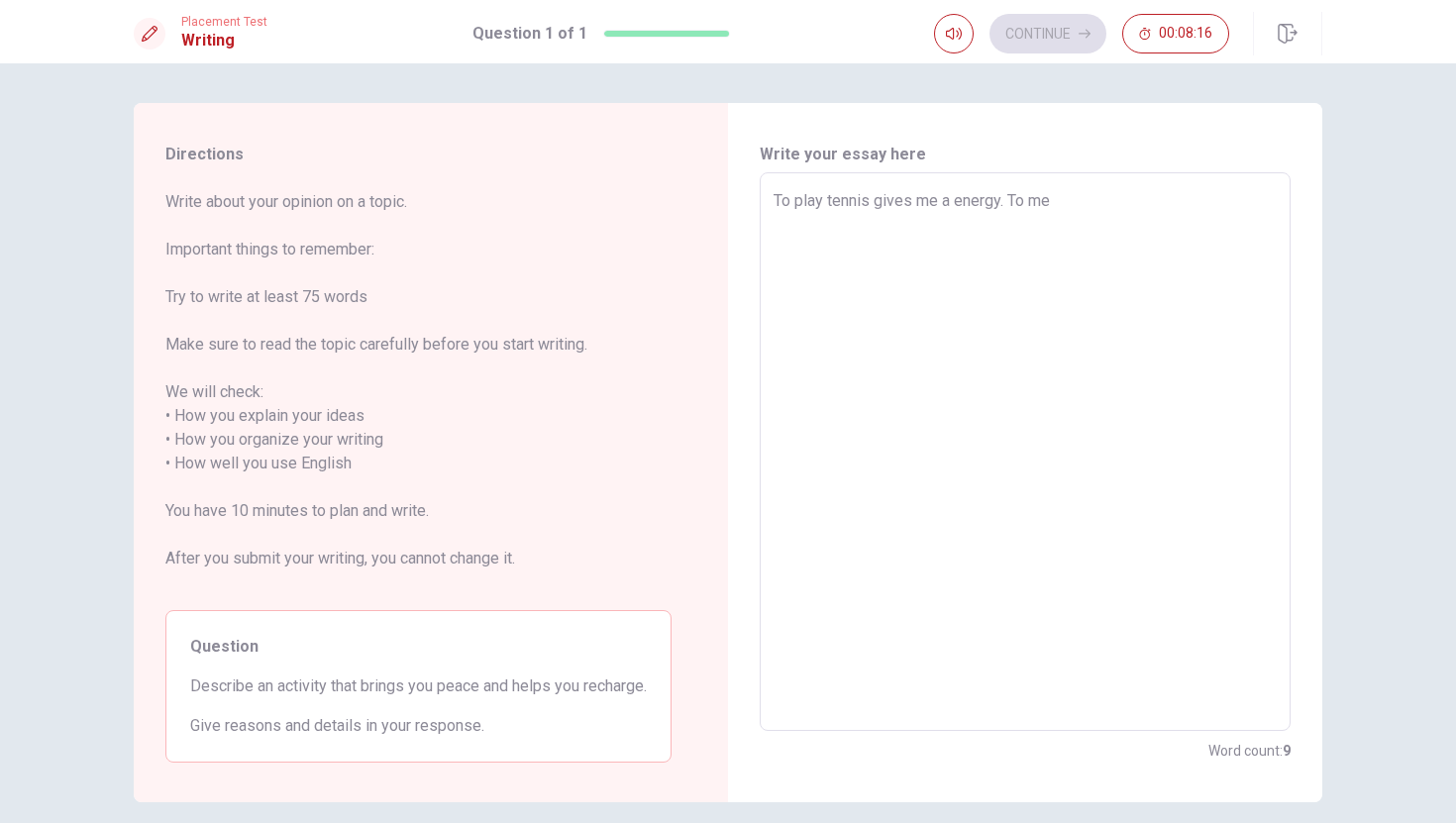 type on "To play tennis gives me a energy. To mee" 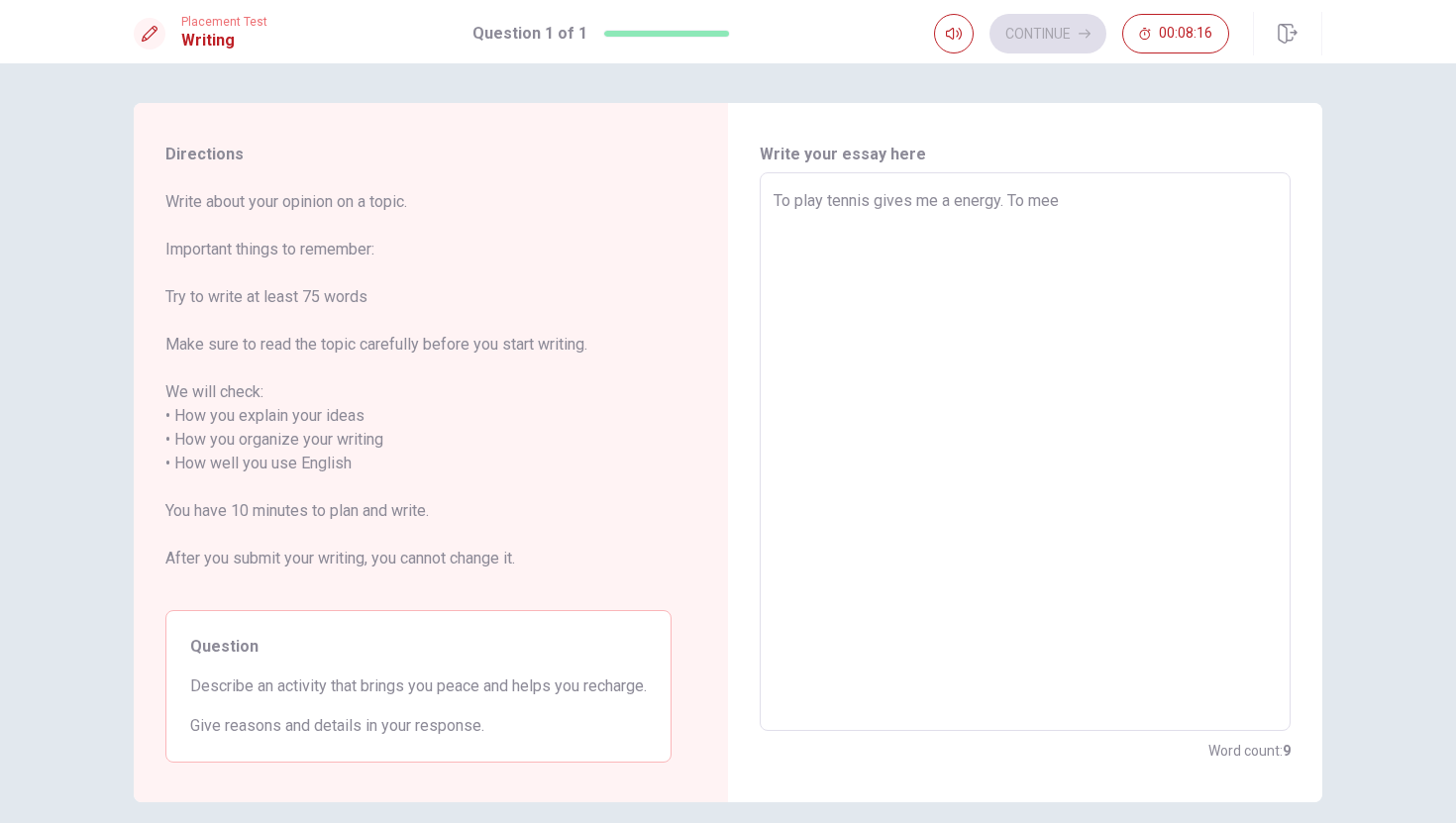 type on "x" 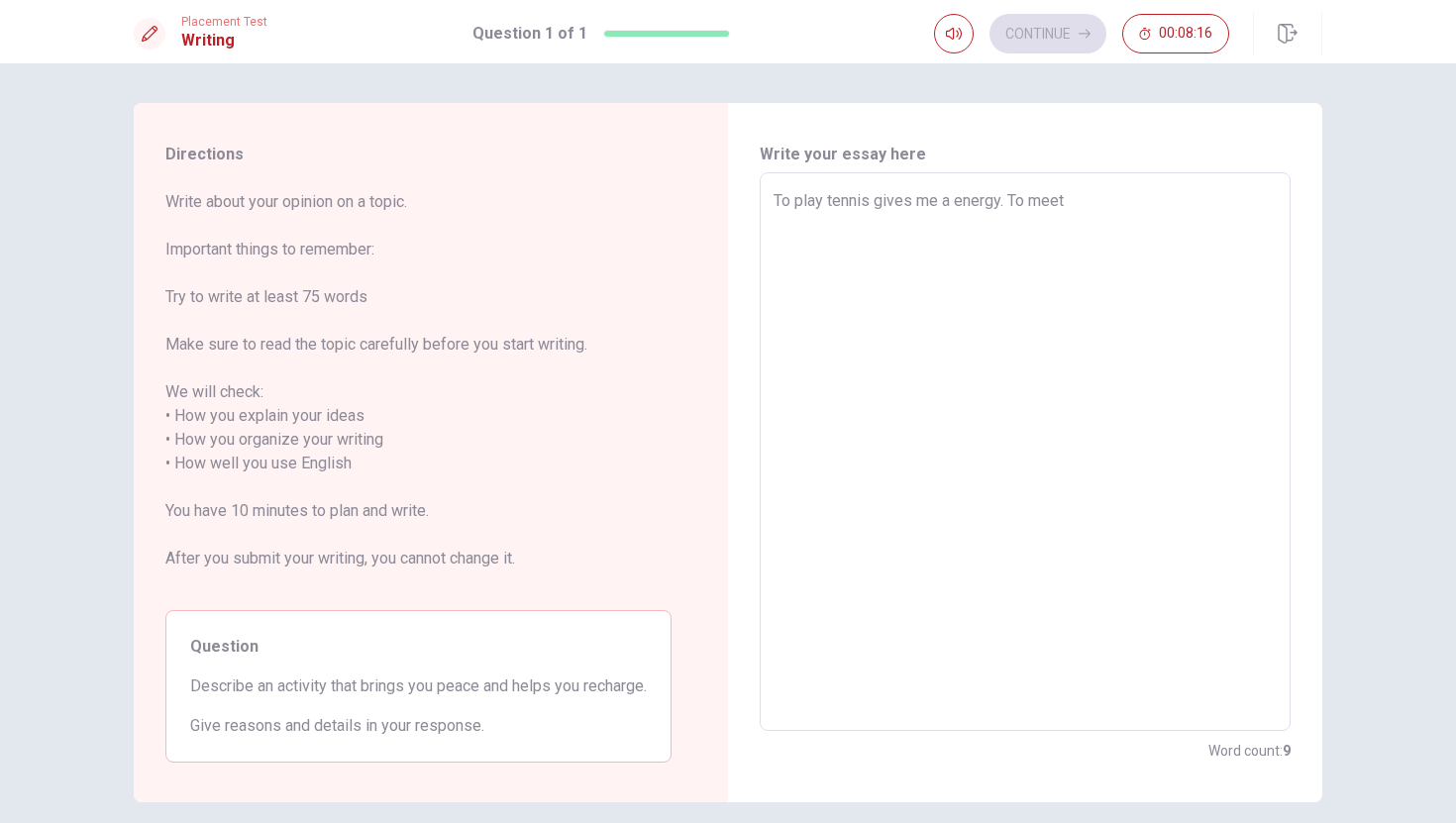type on "x" 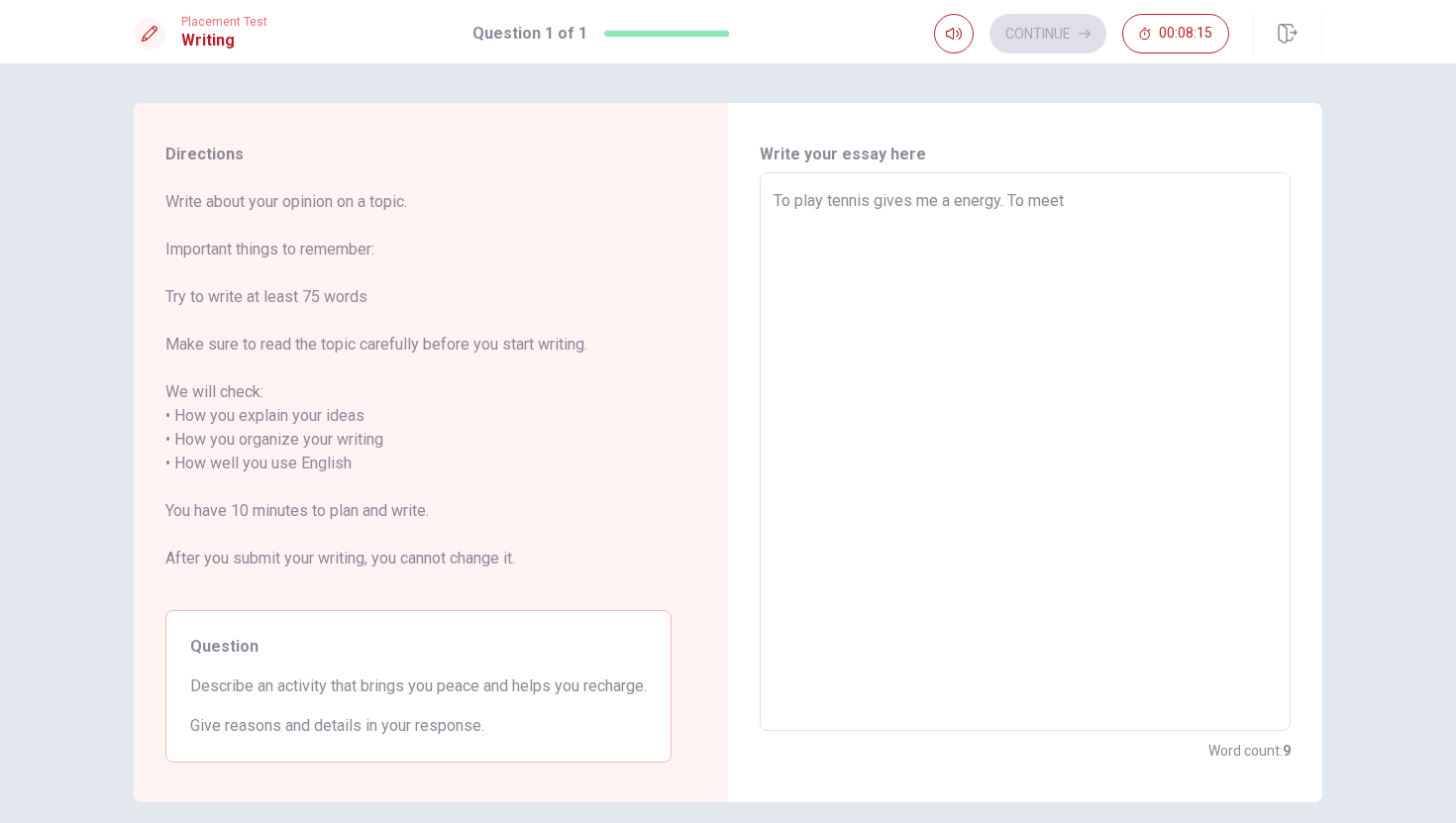 type on "To play tennis gives me a energy. To meet f" 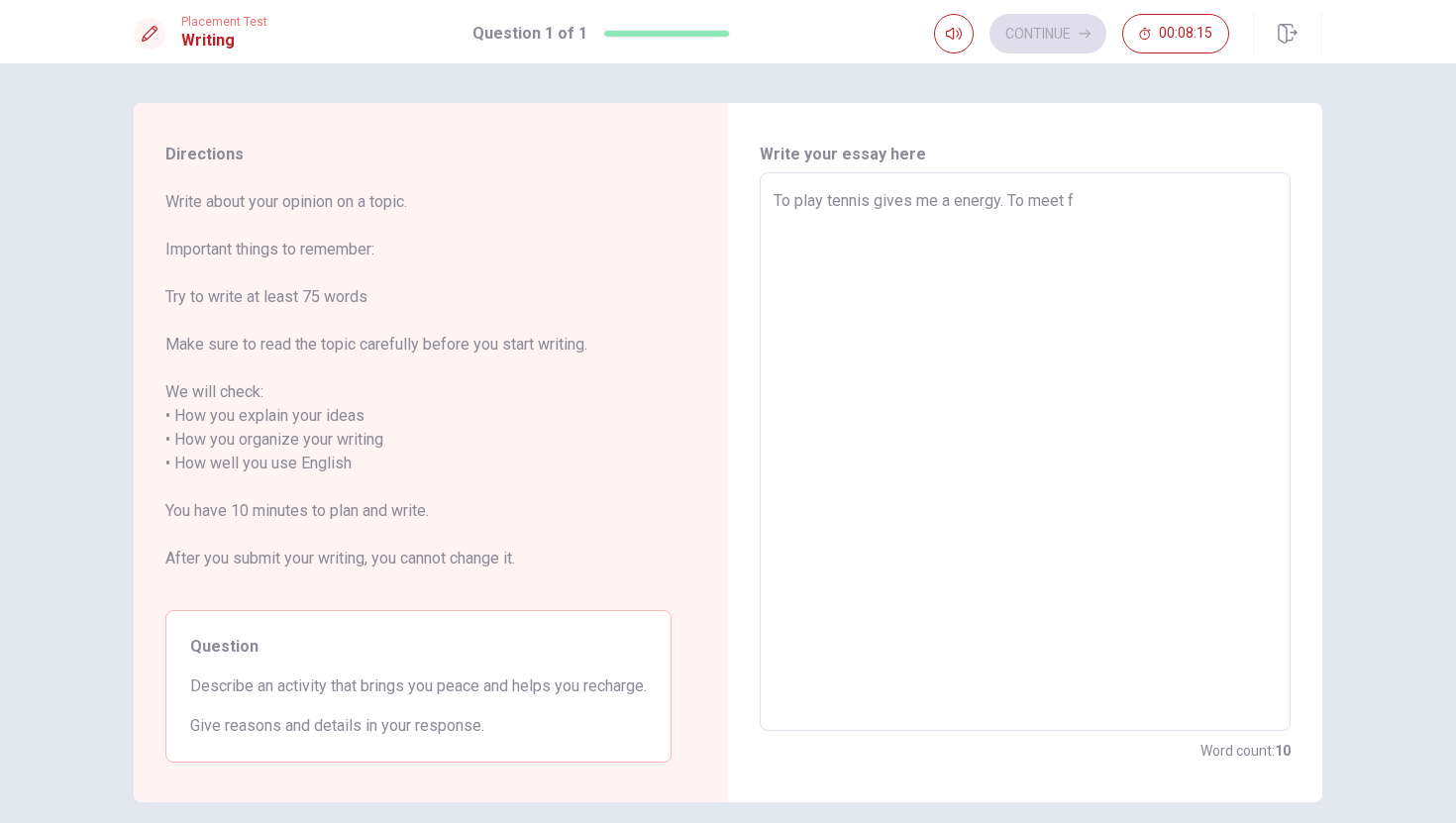 type on "x" 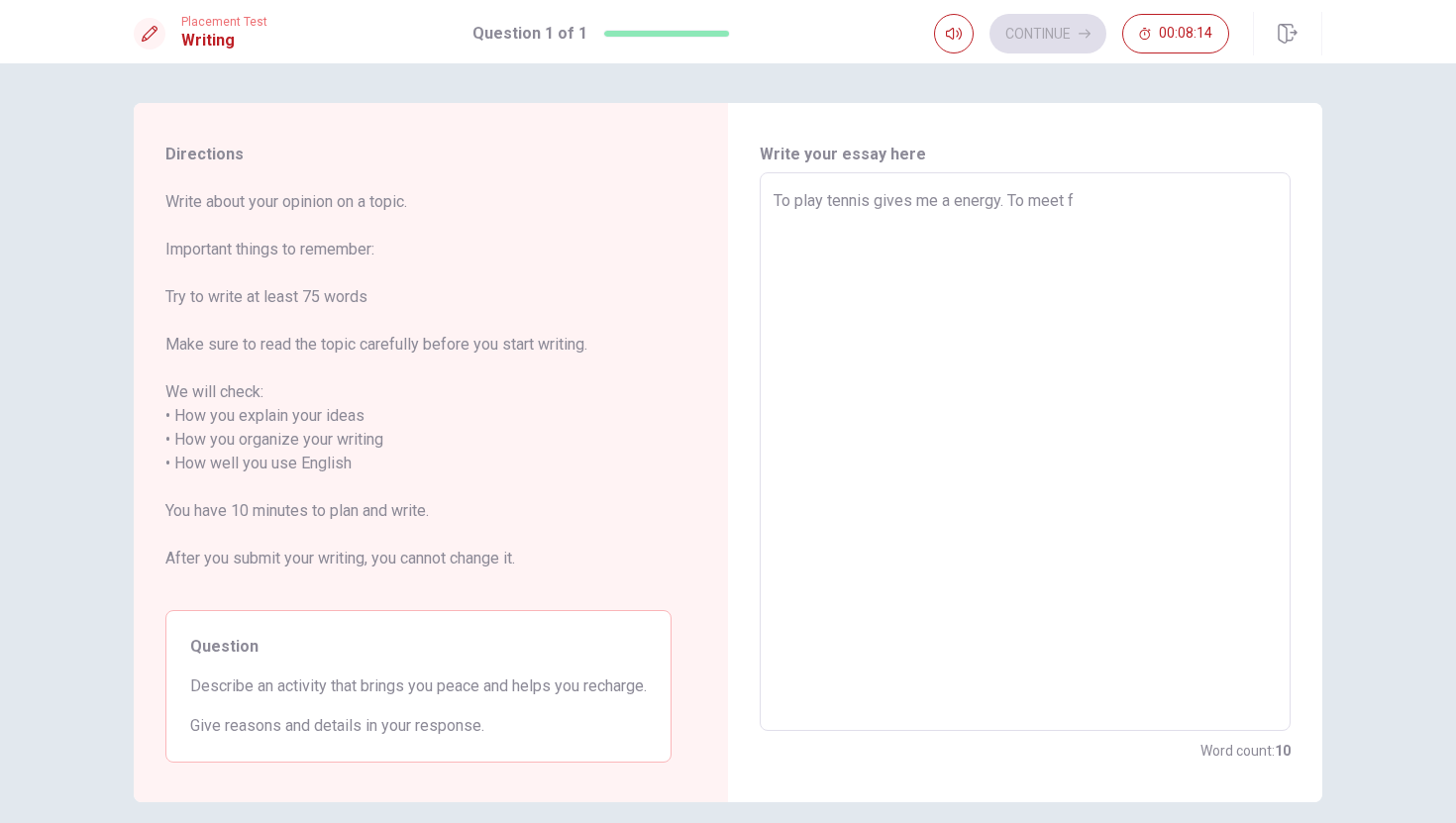 type on "To play tennis gives me a energy. To meet fr" 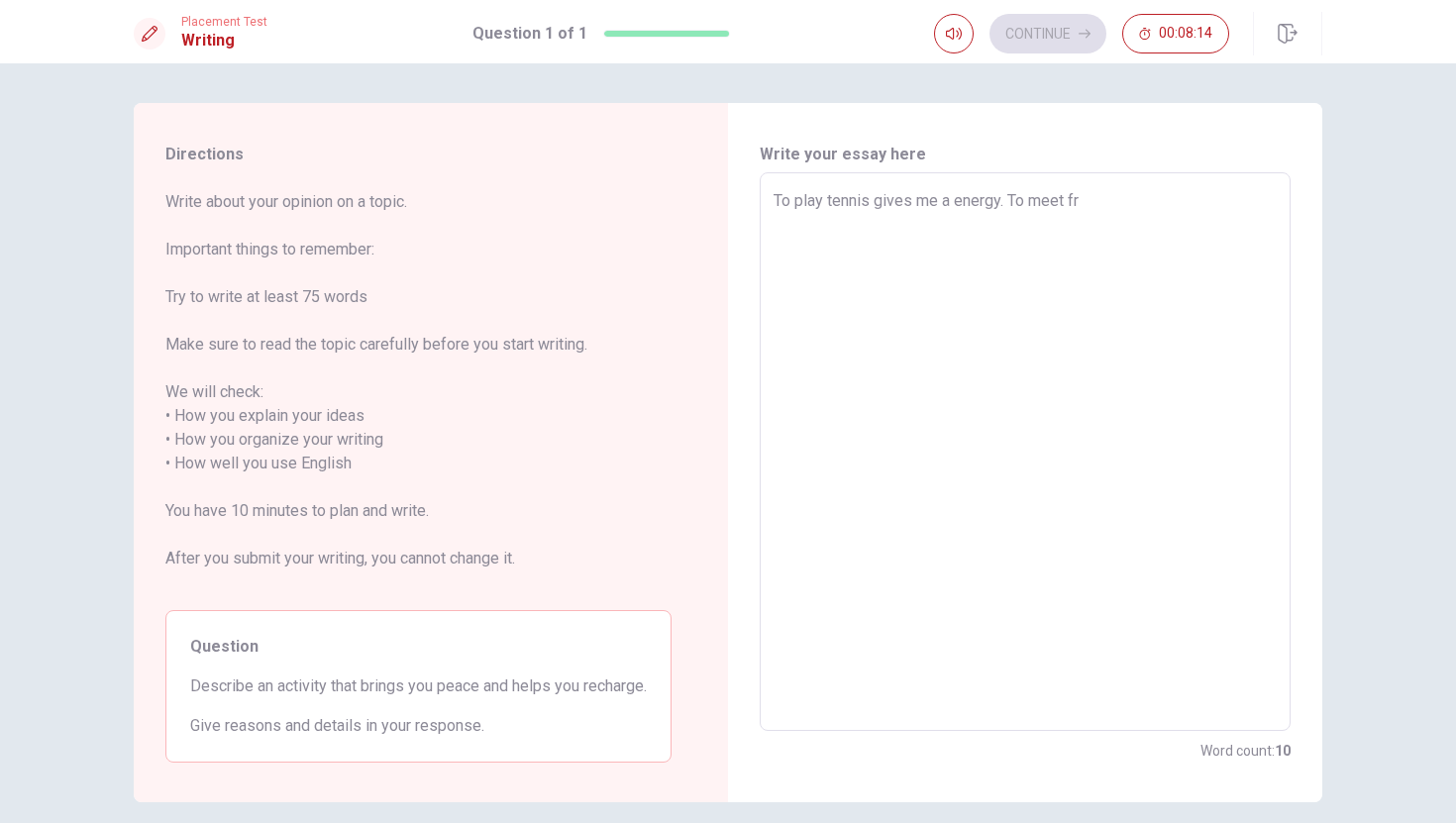 type on "x" 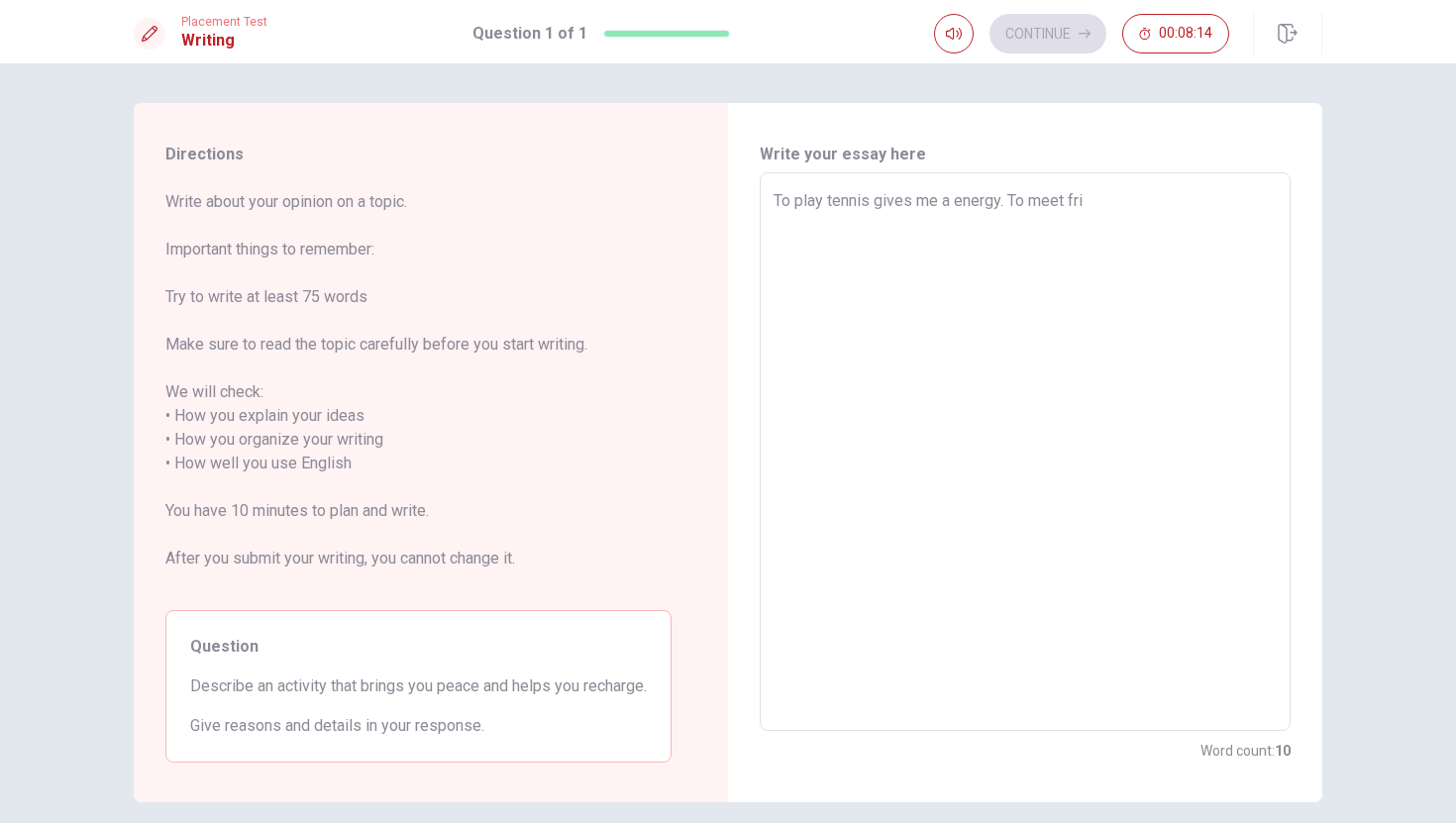 type on "x" 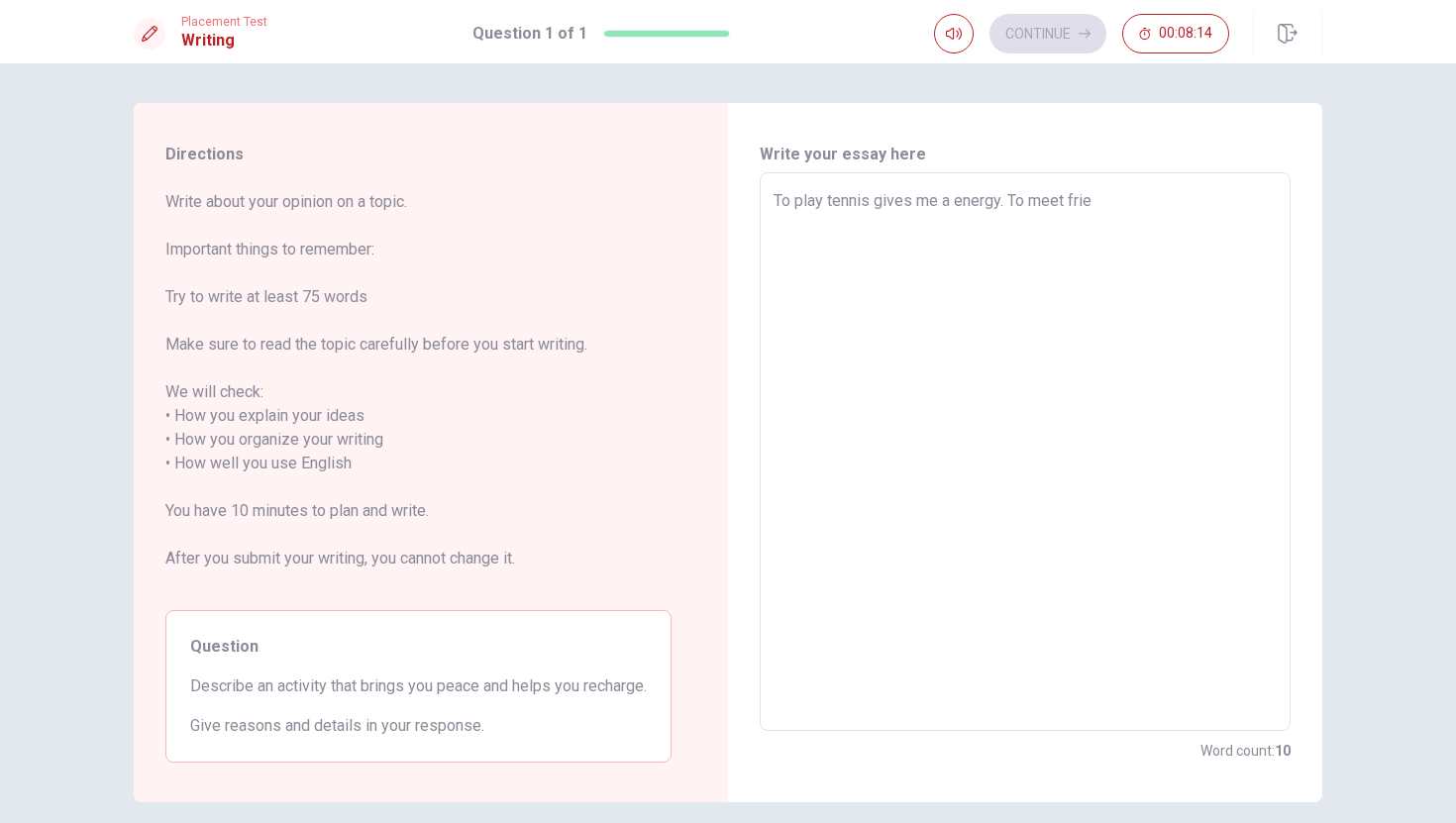 type on "x" 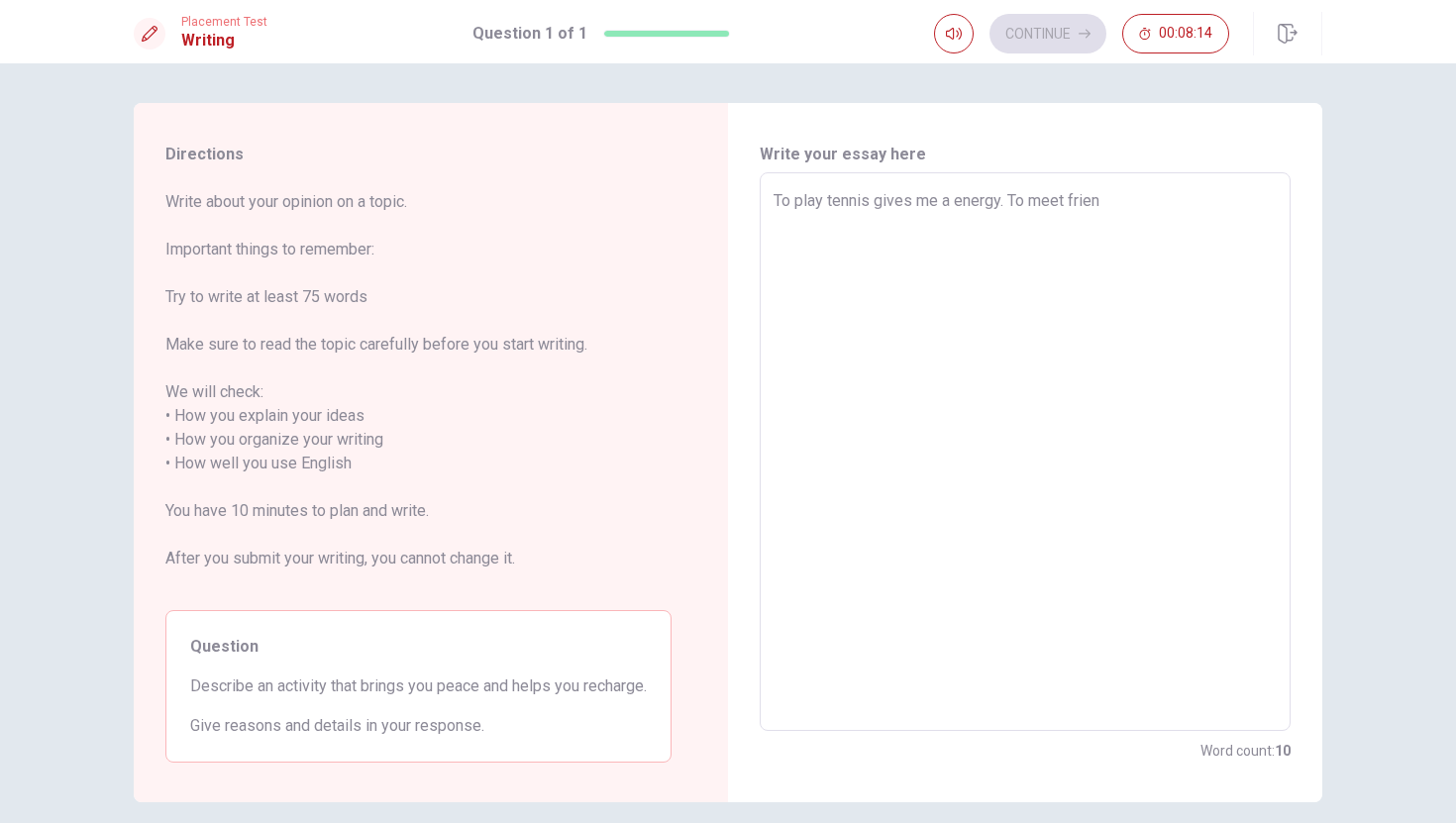 type on "x" 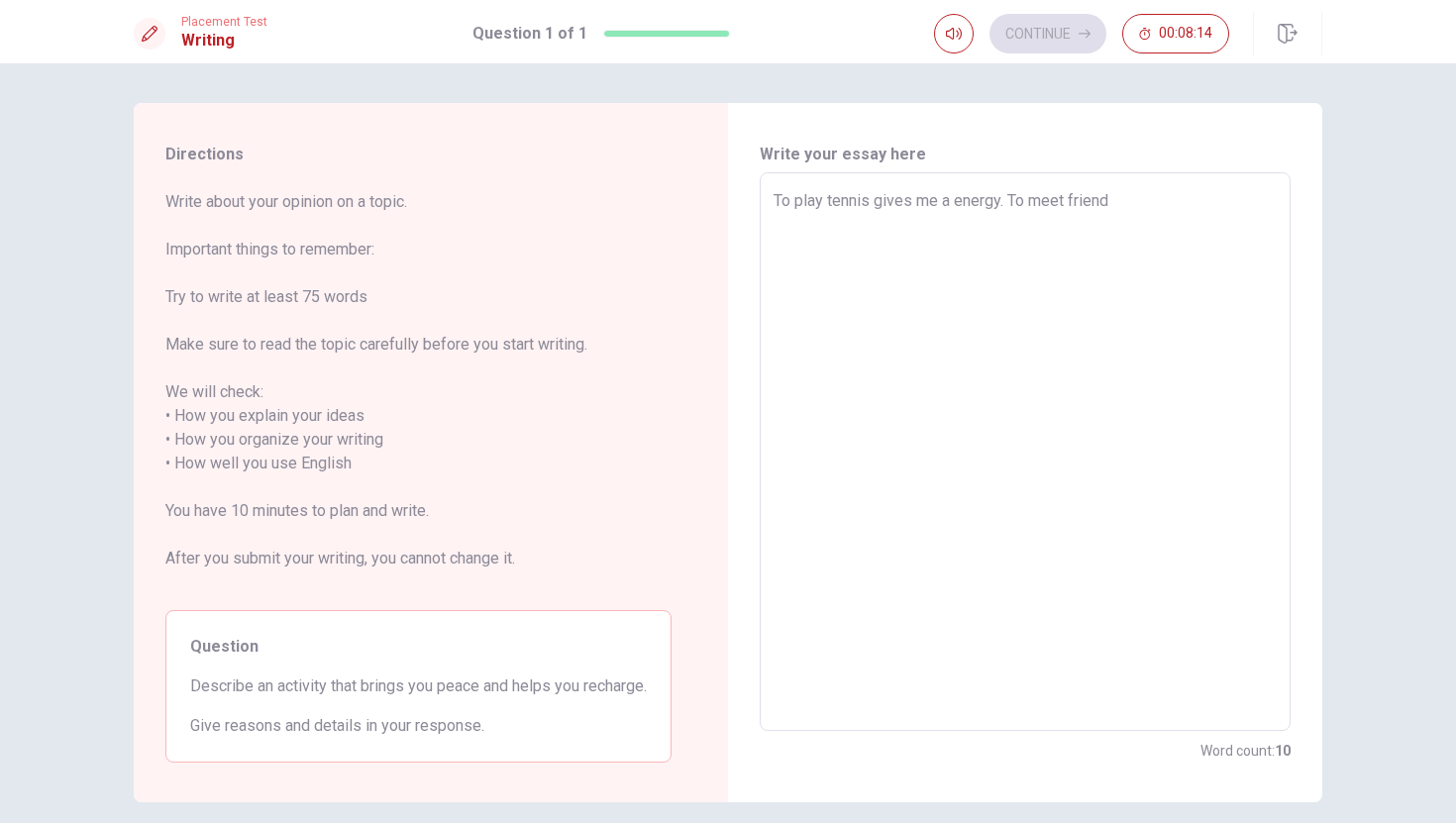 type on "x" 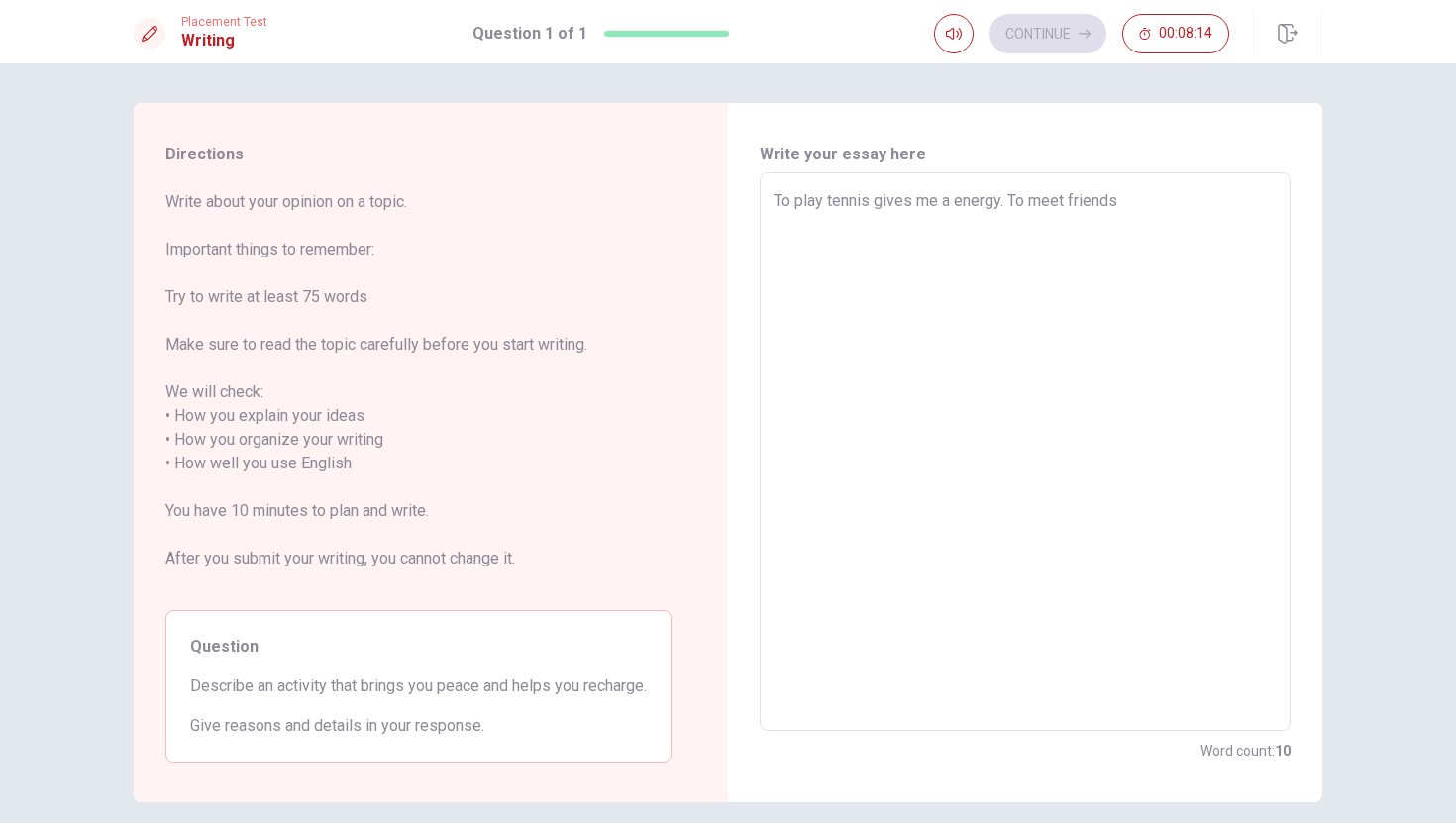 type on "x" 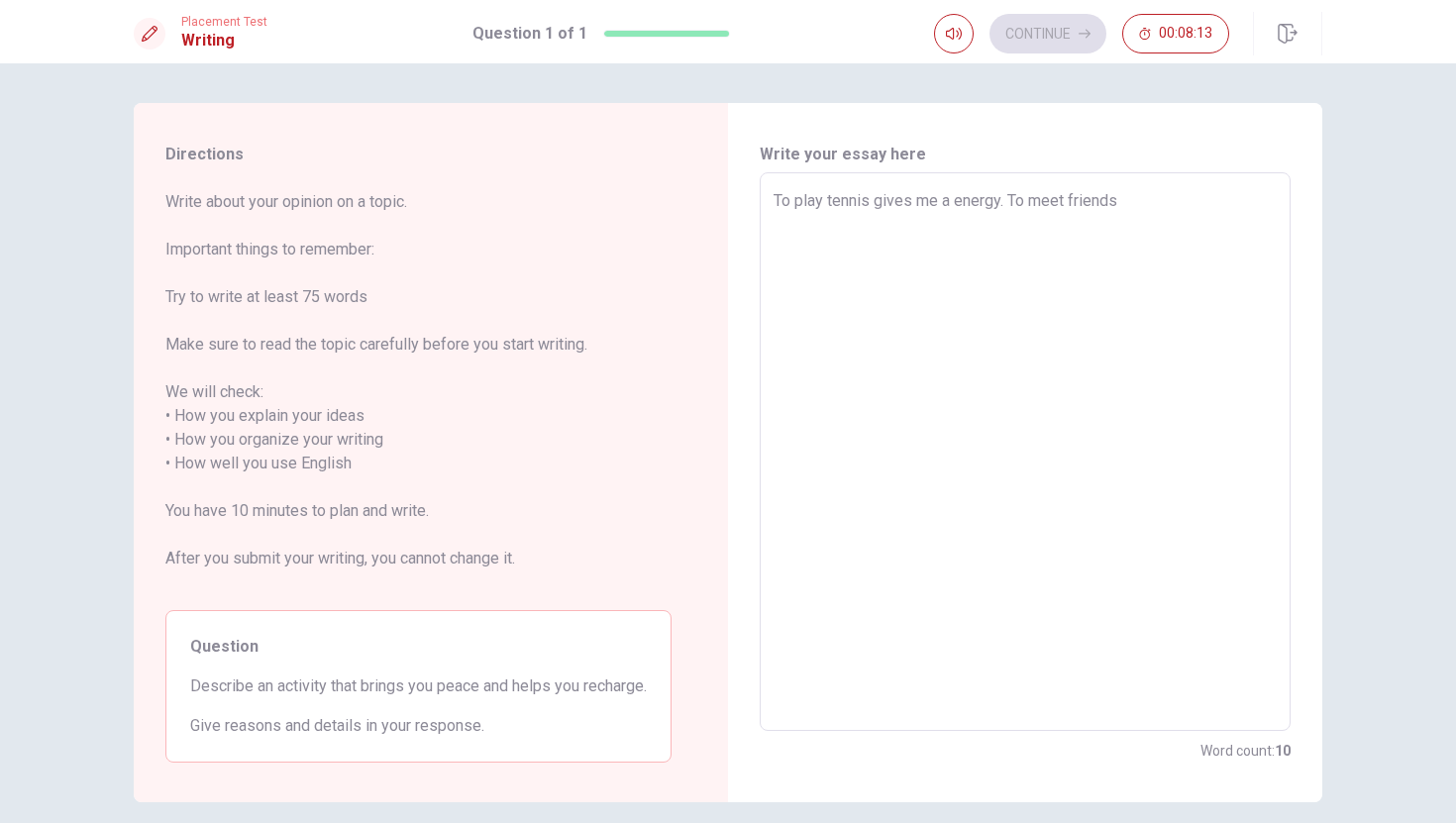 type on "To play tennis gives me a energy. To meet friends" 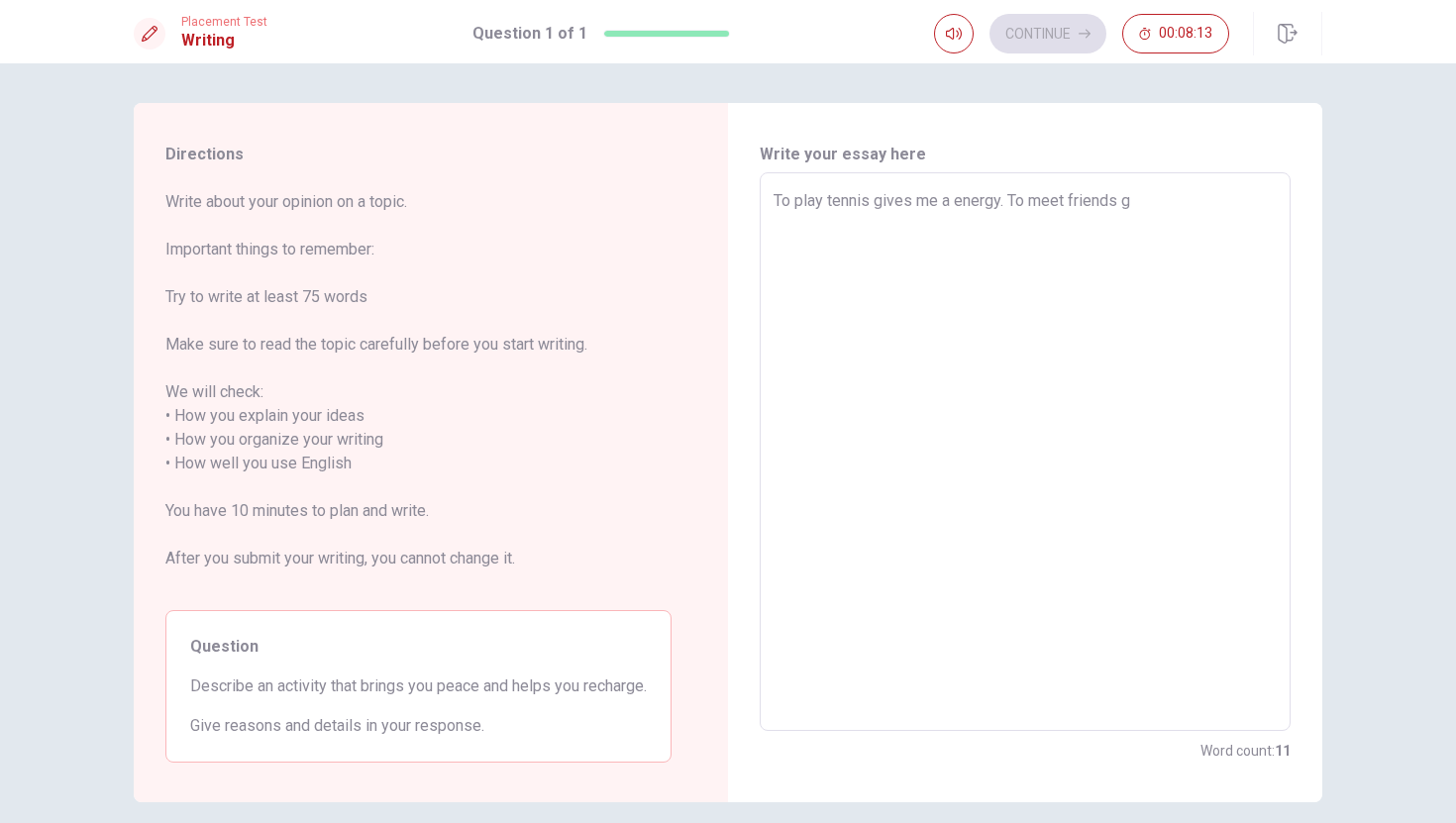 type on "x" 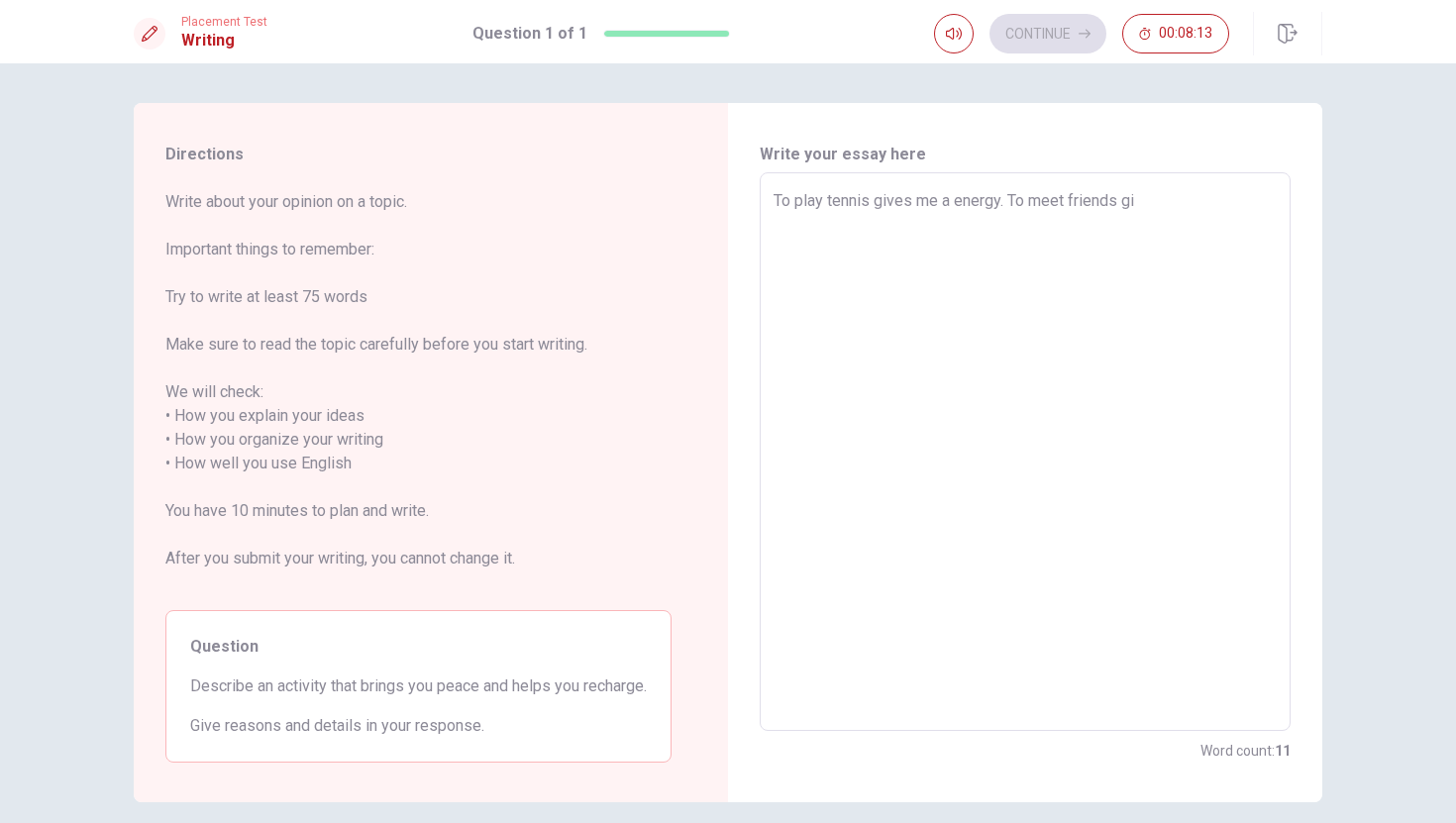 type on "x" 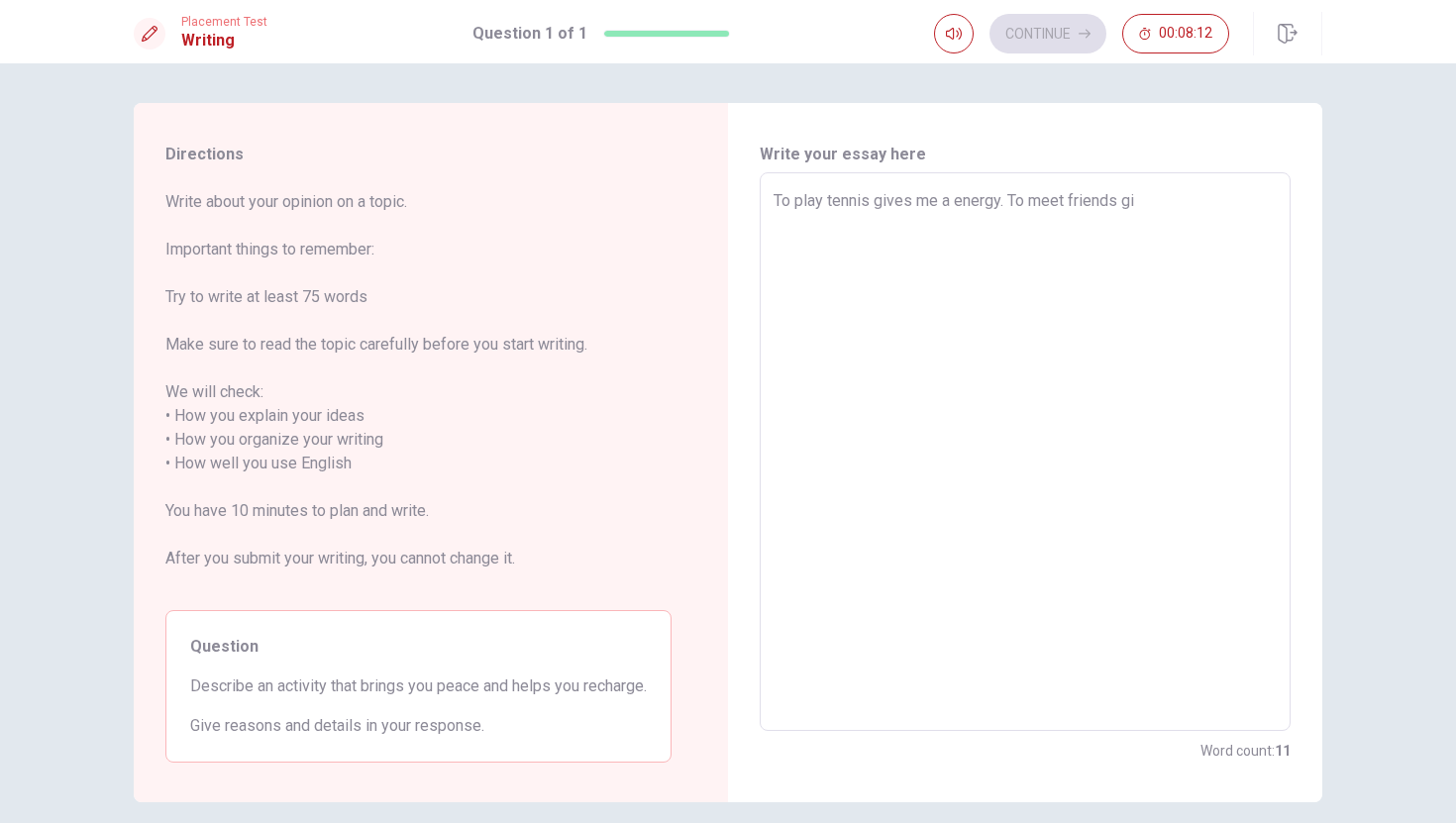 type on "To play tennis gives me a energy. To meet friends giv" 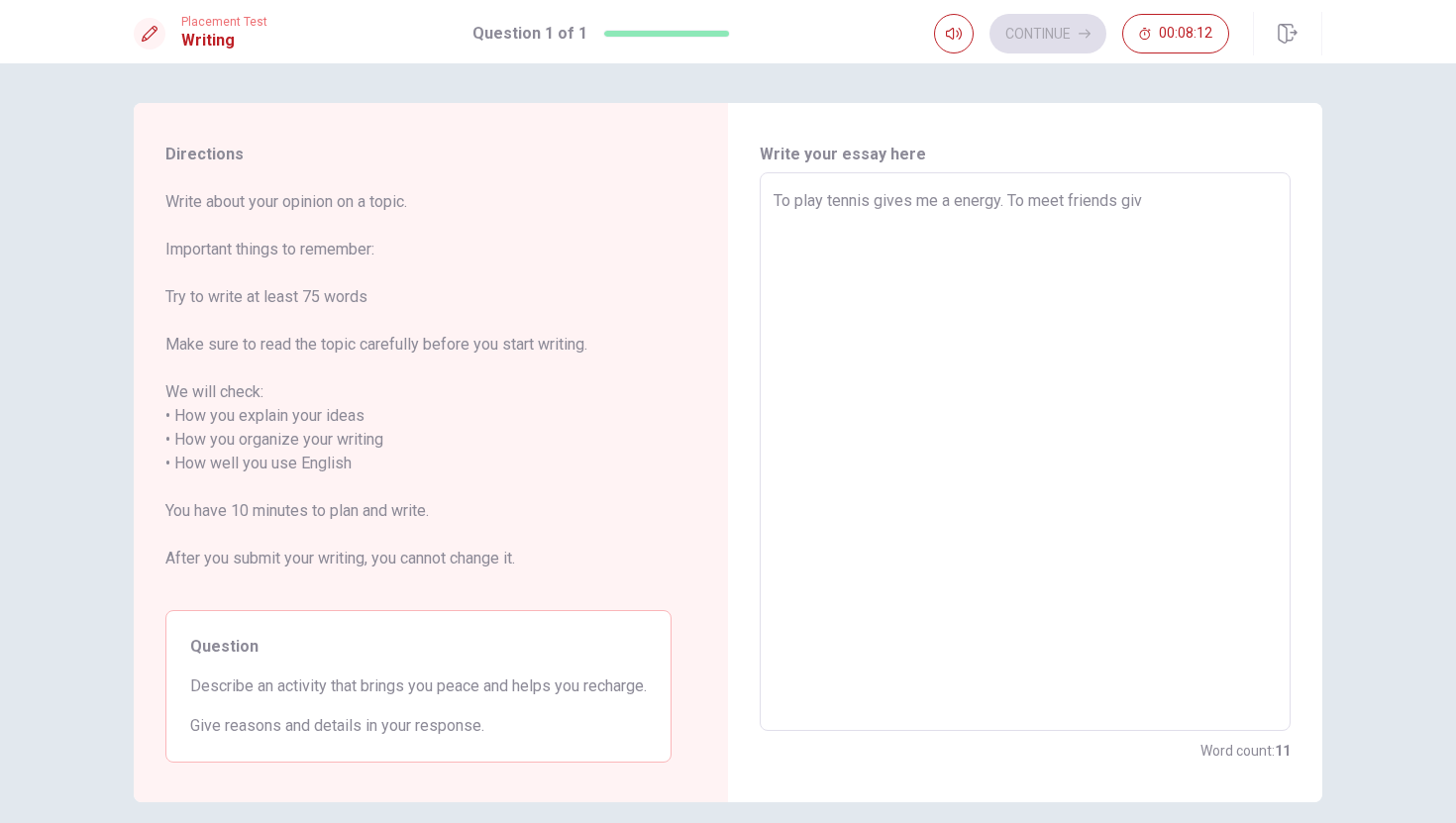 type on "x" 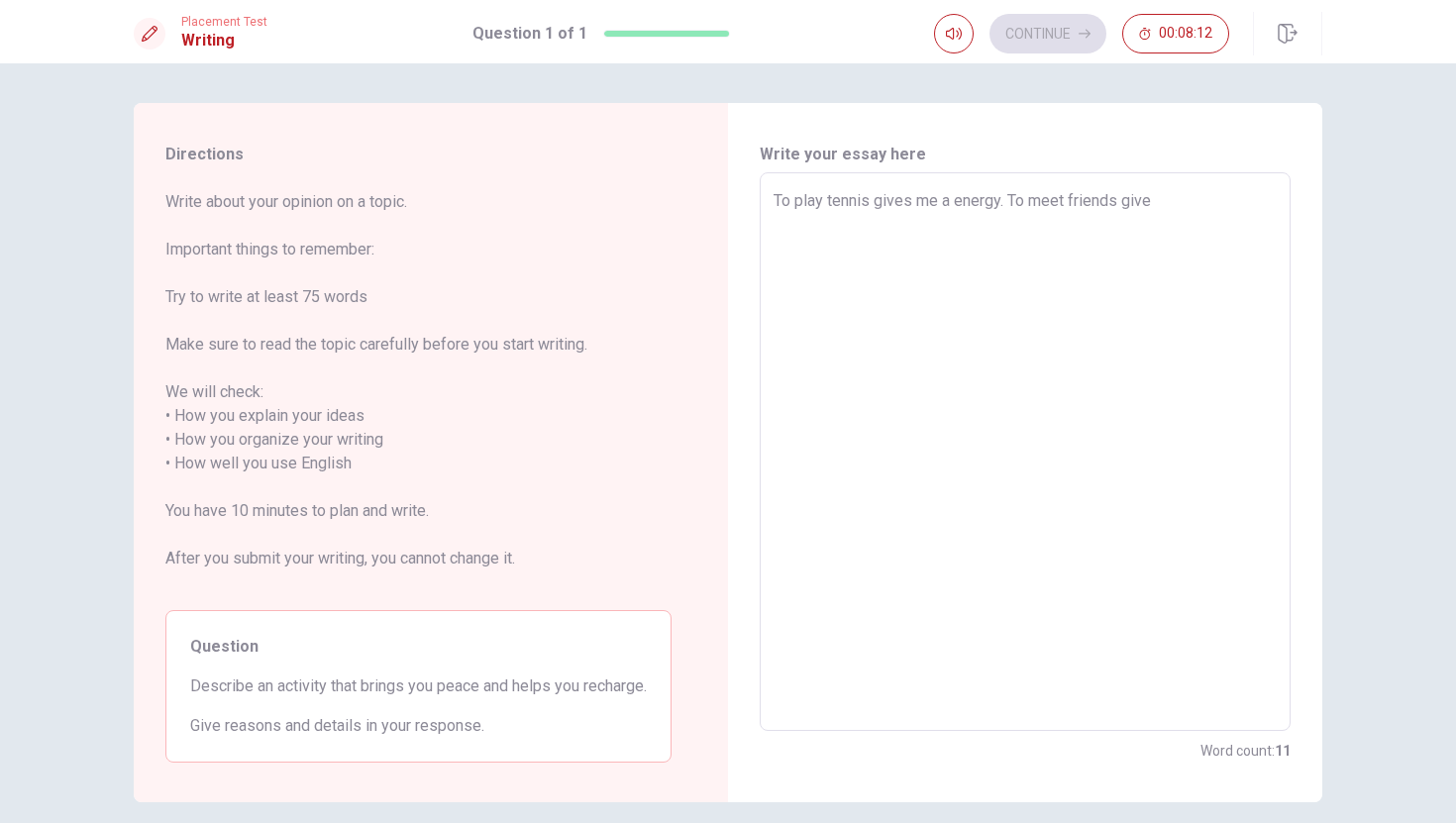 type on "x" 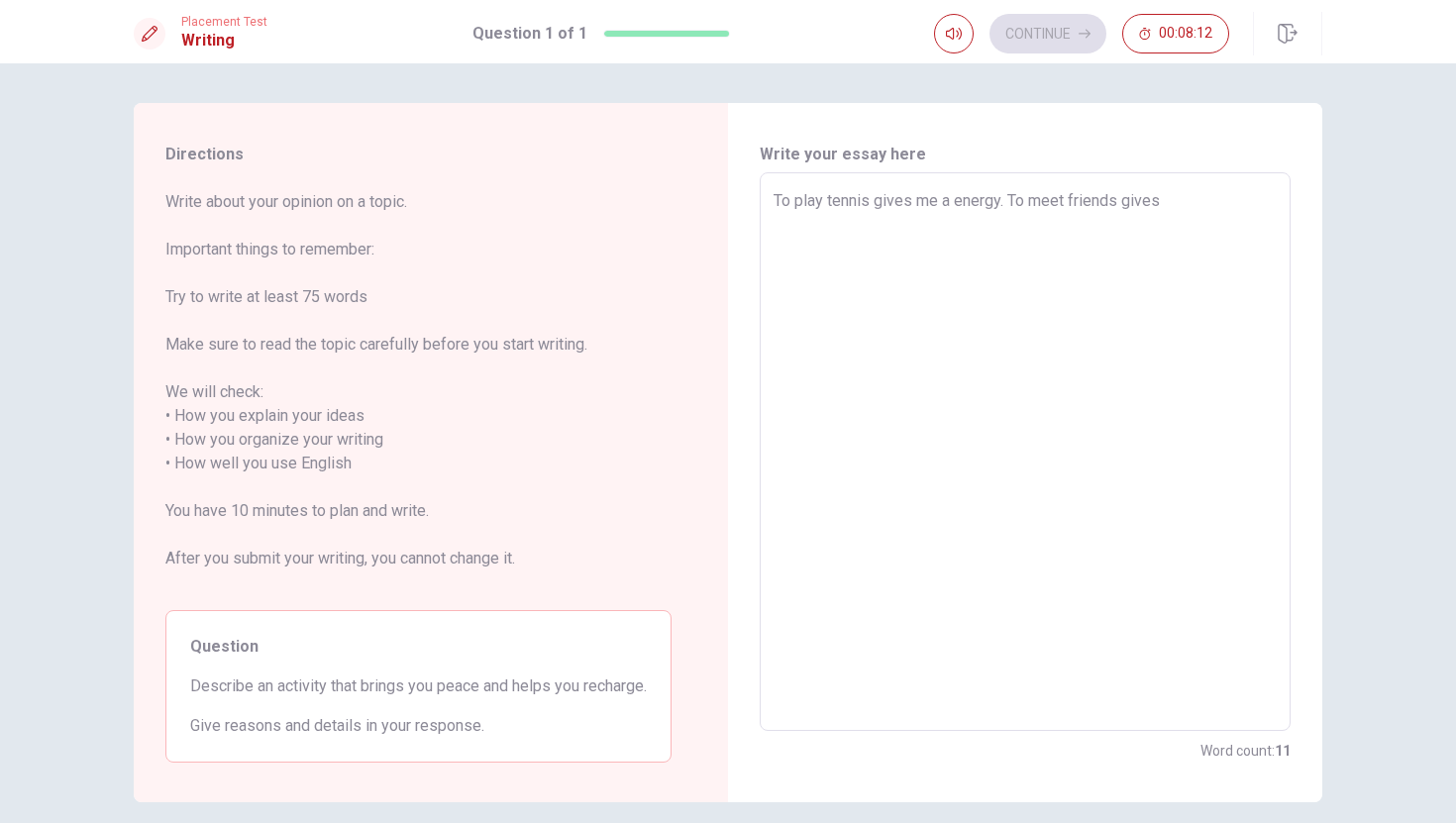 type on "x" 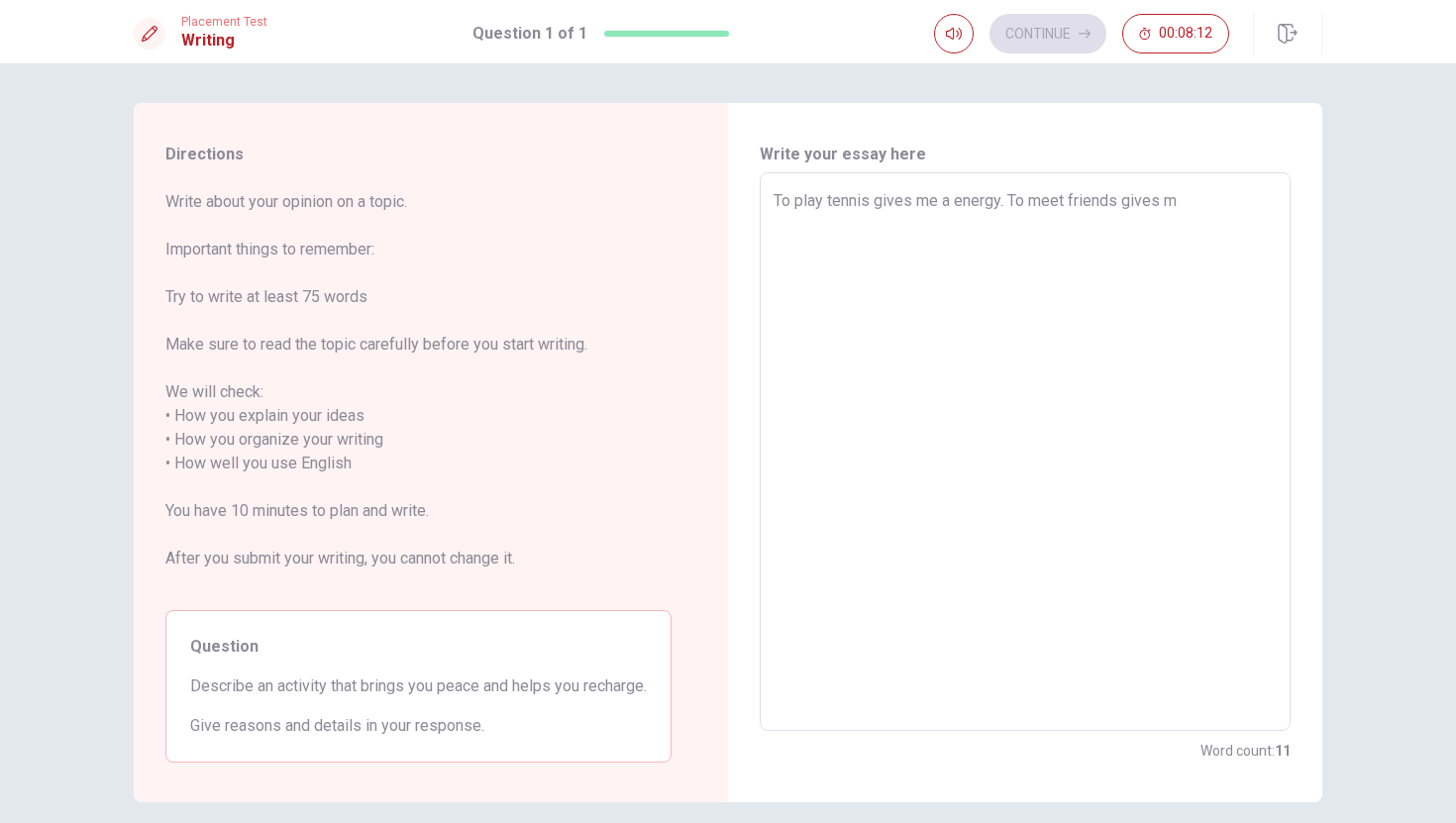 type on "x" 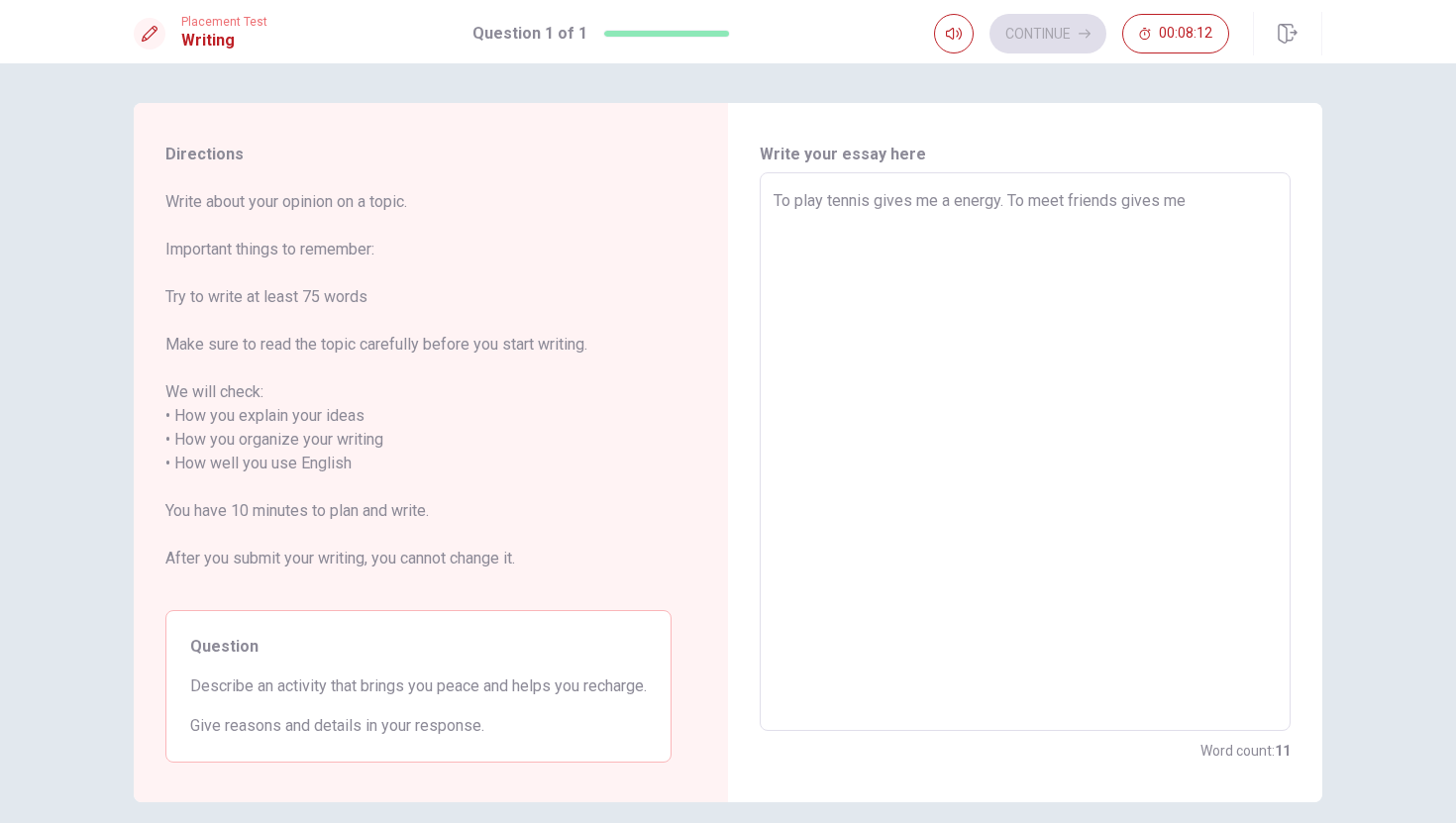 type on "x" 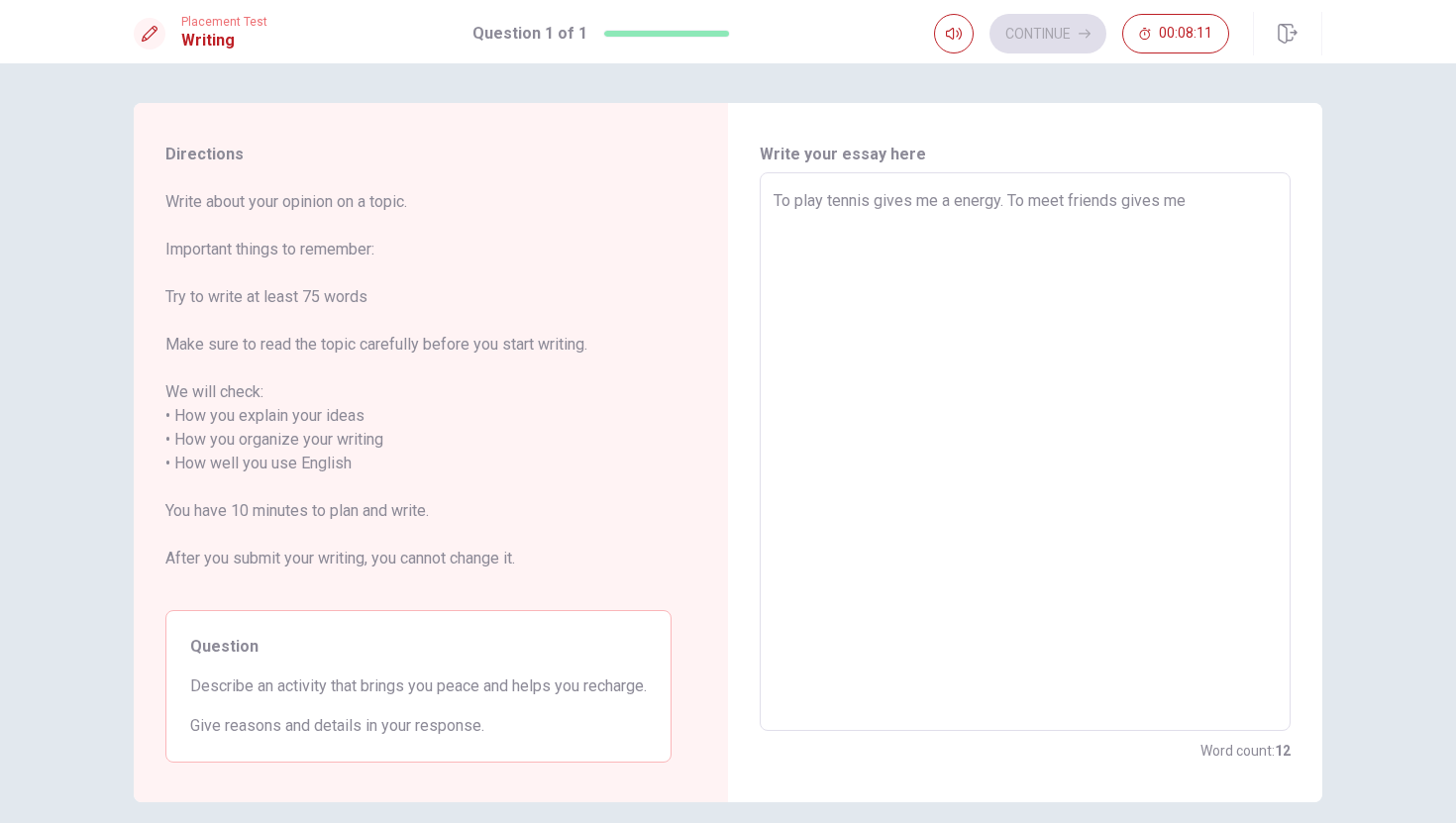 type on "To play tennis gives me a energy. To meet friends gives me" 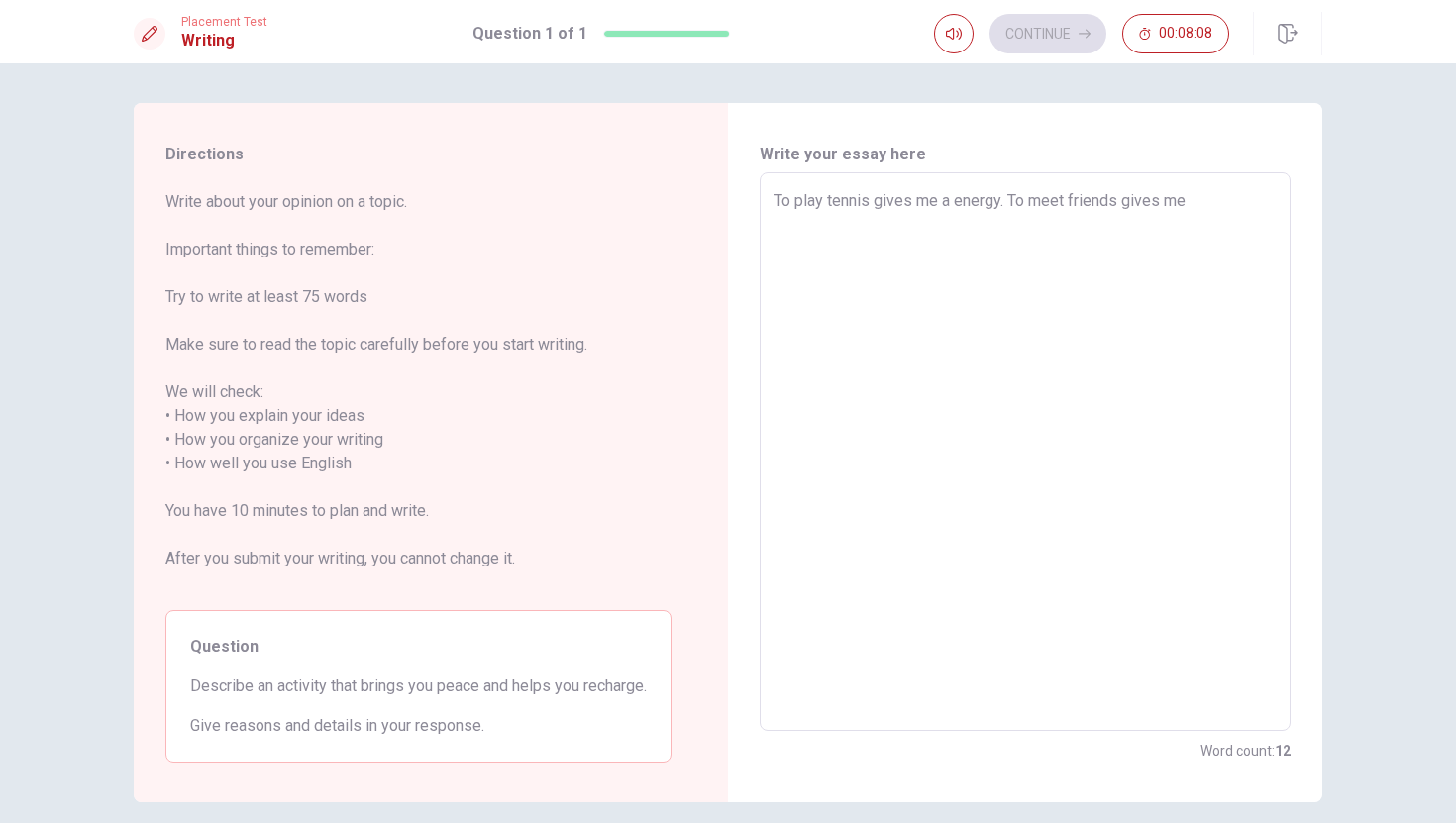 type on "x" 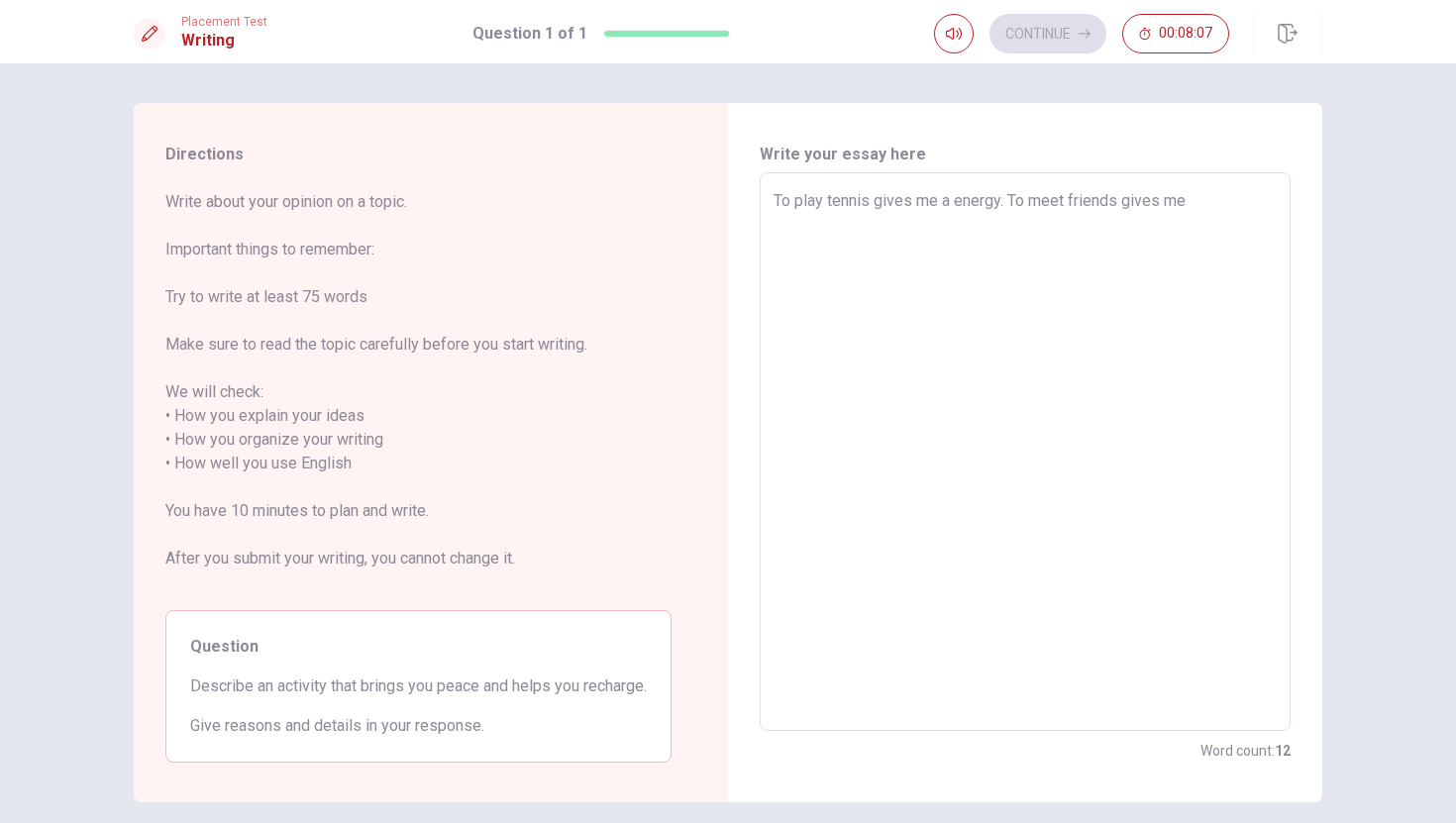 type on "To play tennis gives me a energy. To meet friends gives me c" 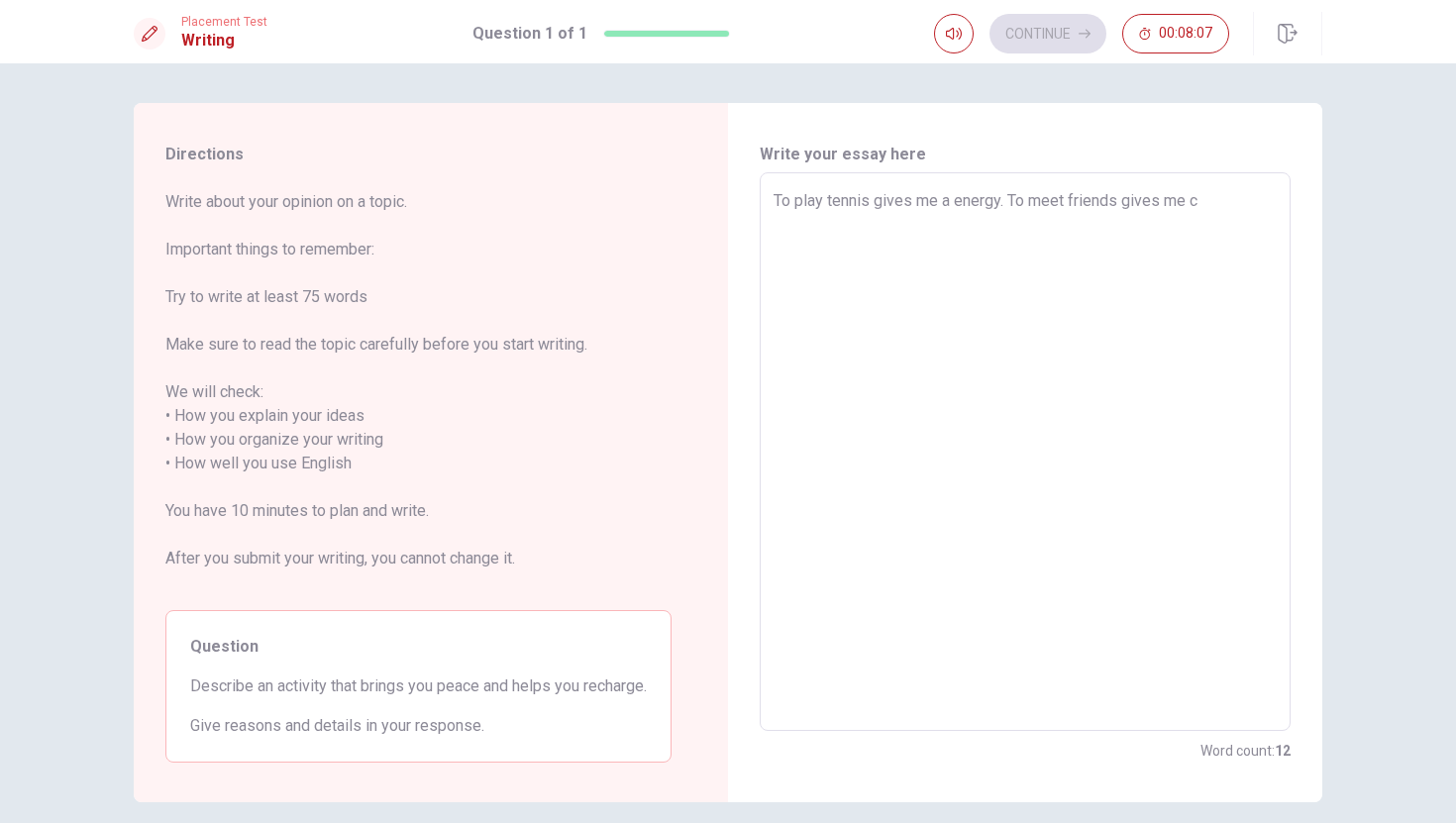 type on "x" 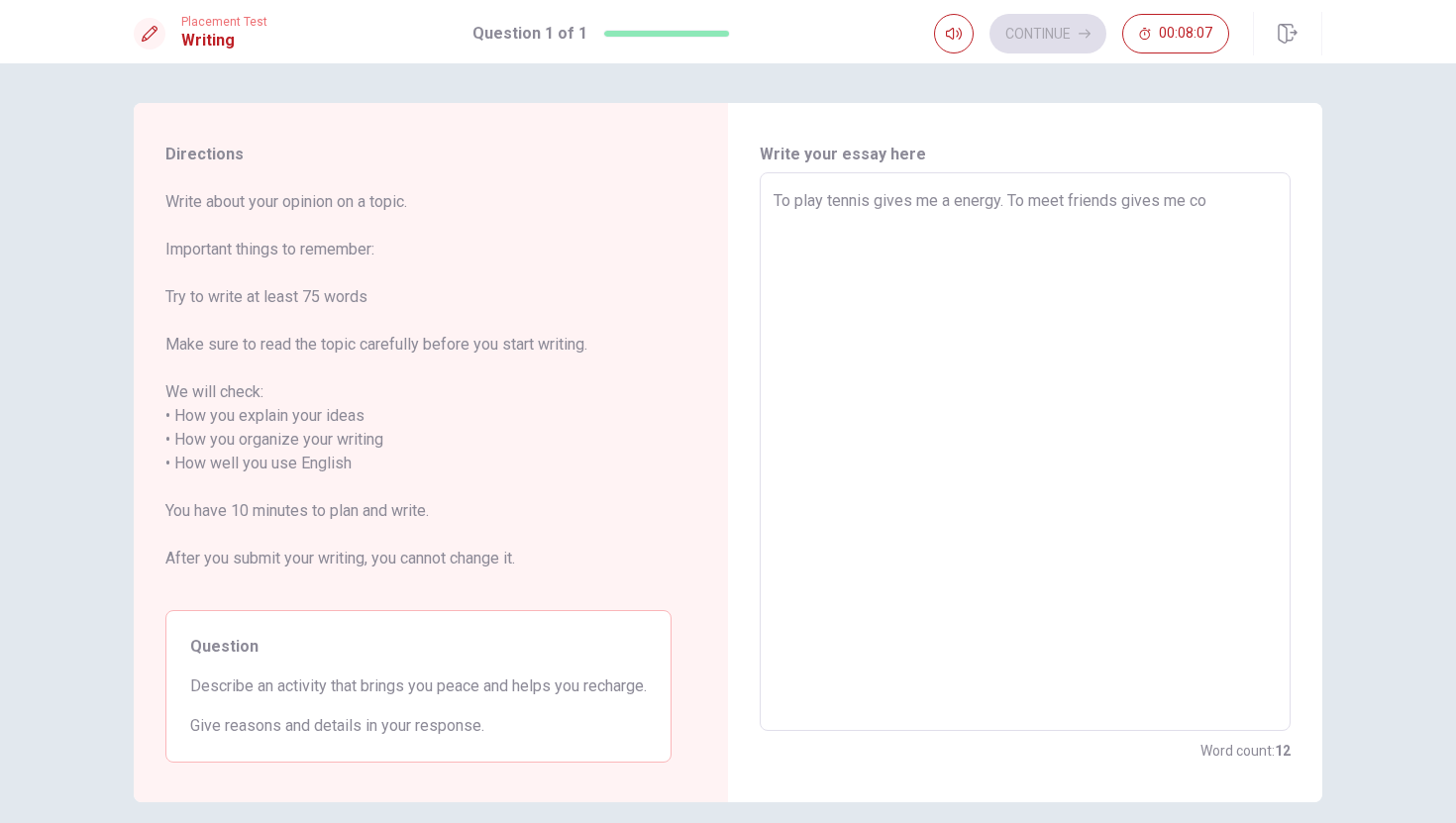 type on "x" 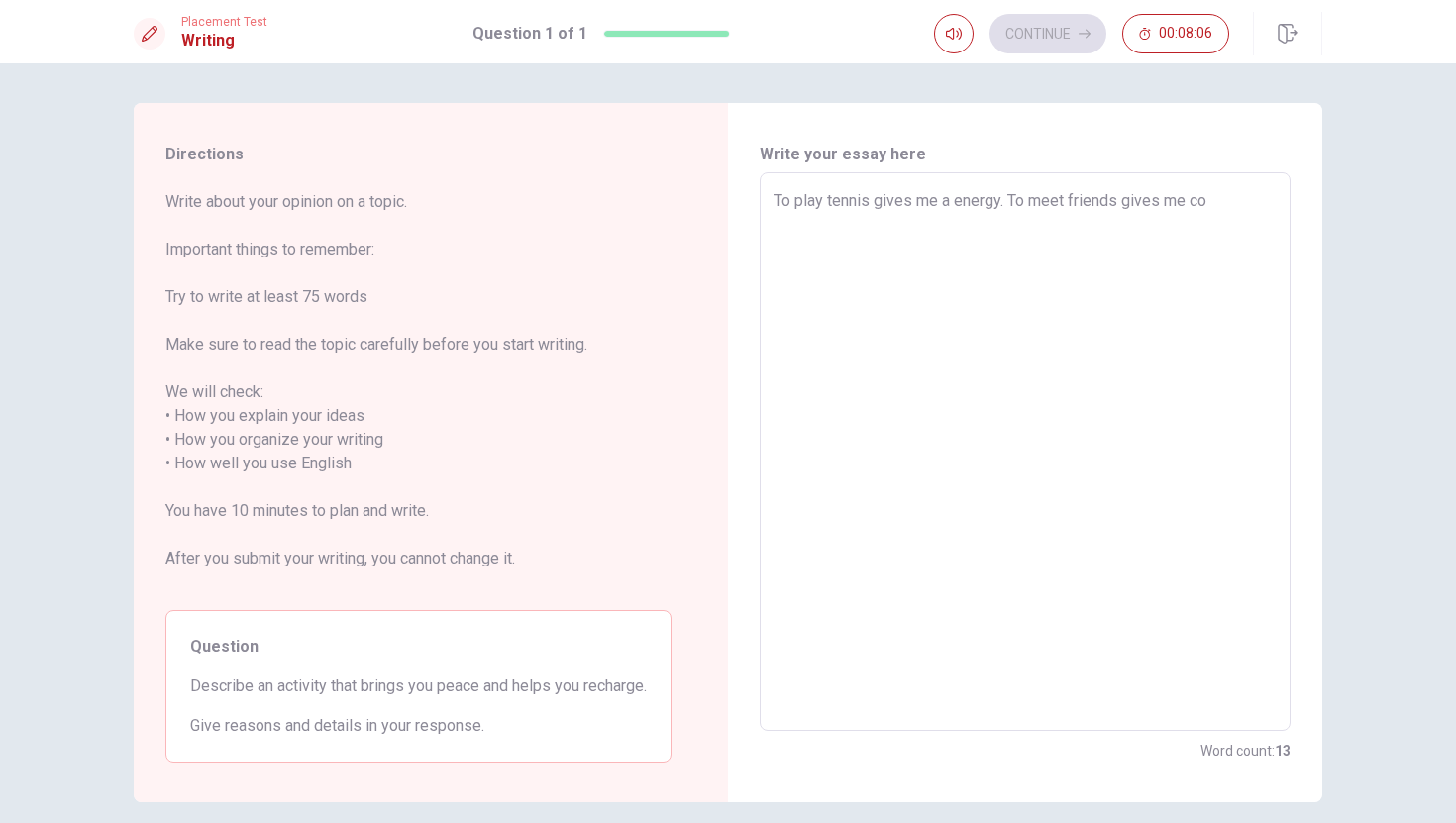 type on "To play tennis gives me a energy. To meet friends gives me con" 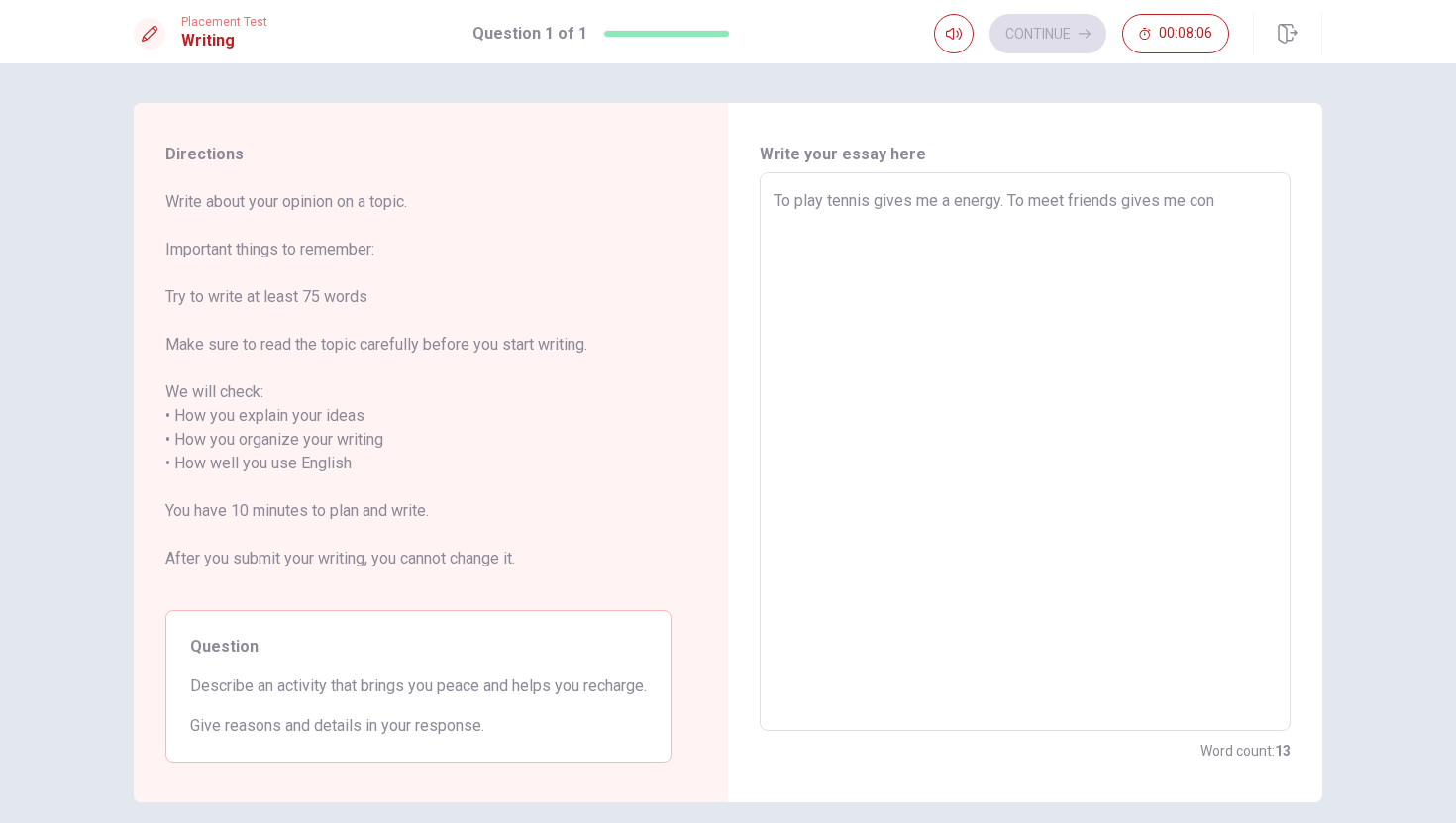 type on "x" 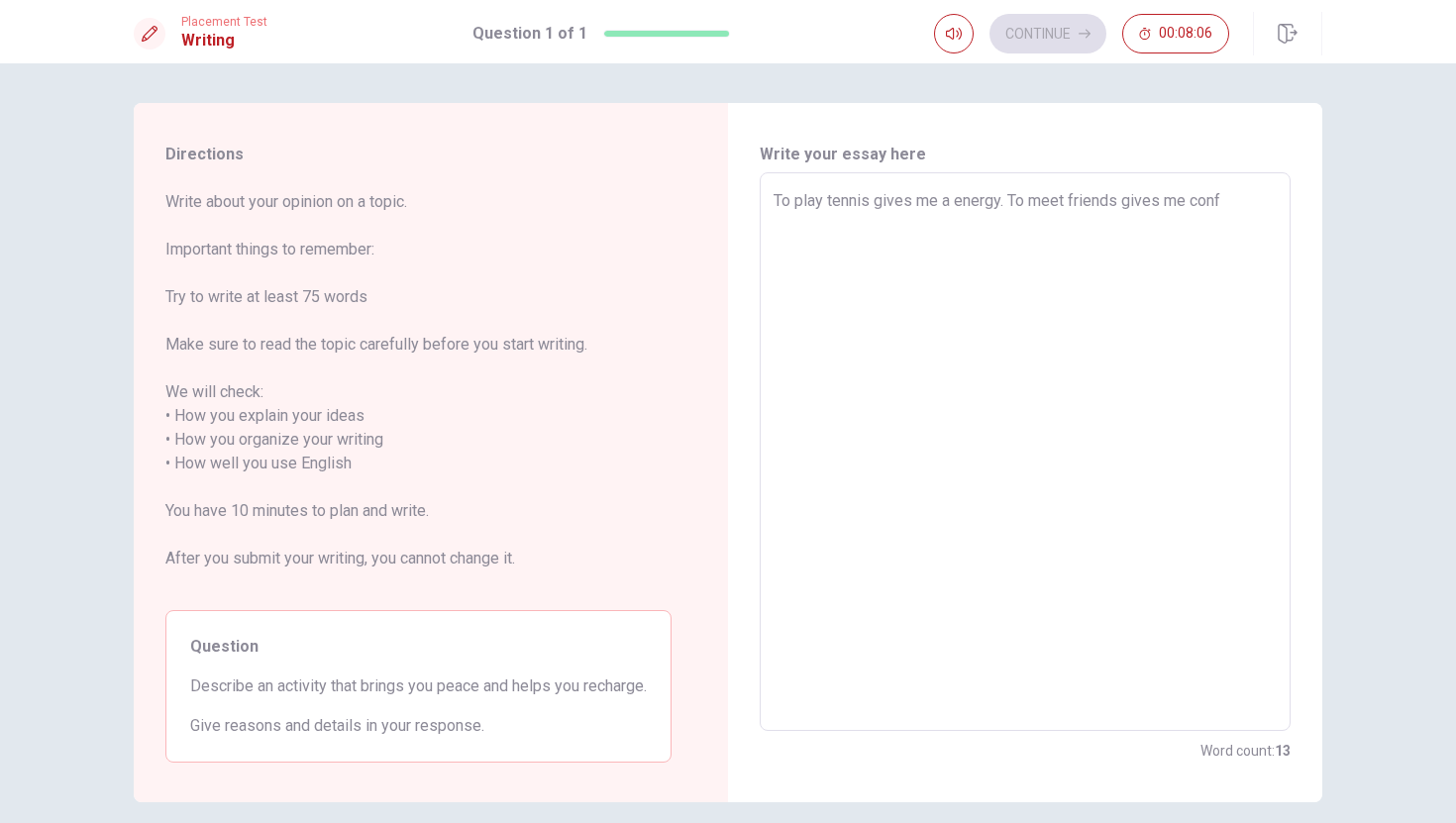 type on "x" 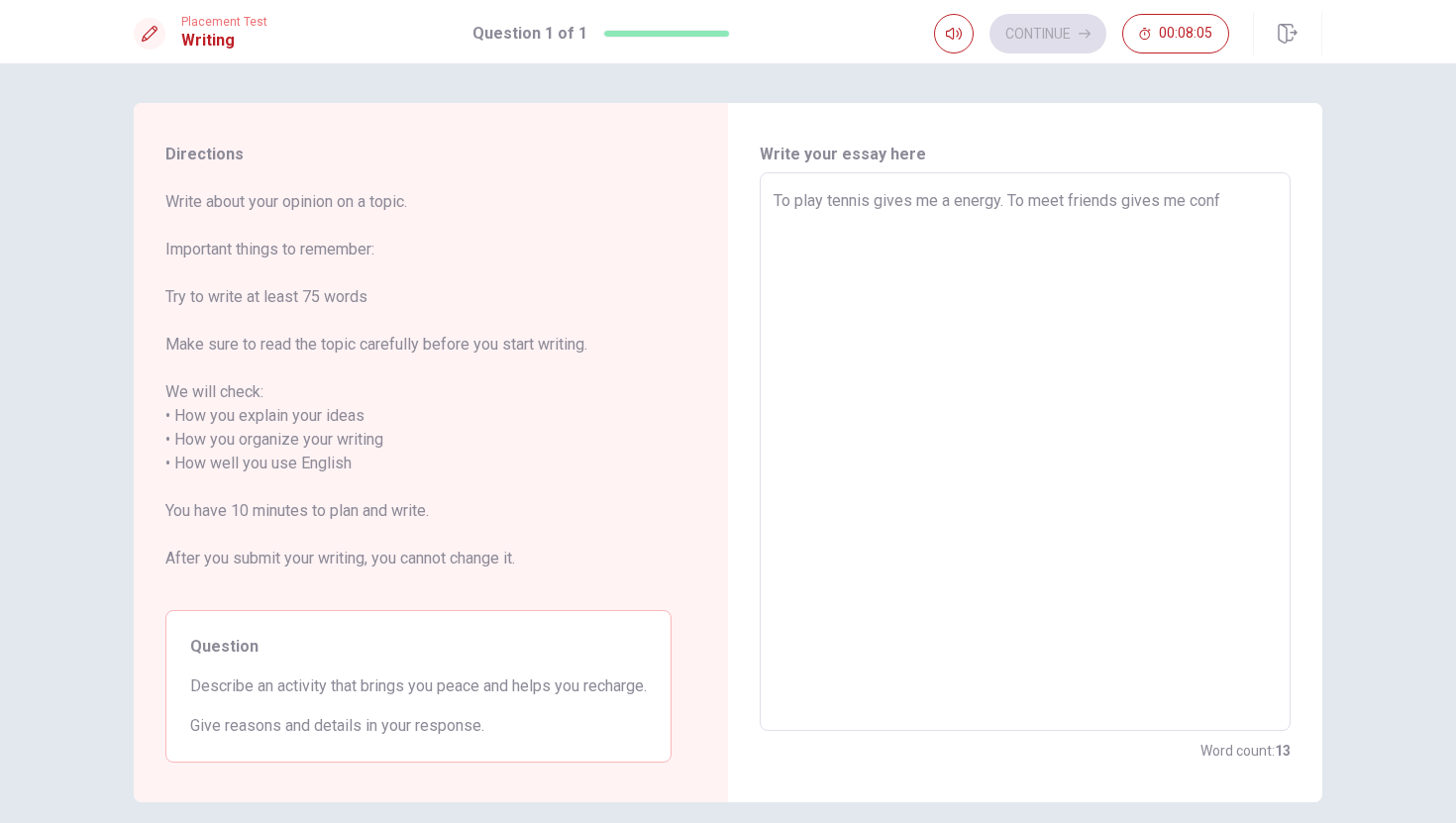 type on "To play tennis gives me a energy. To meet friends gives me con" 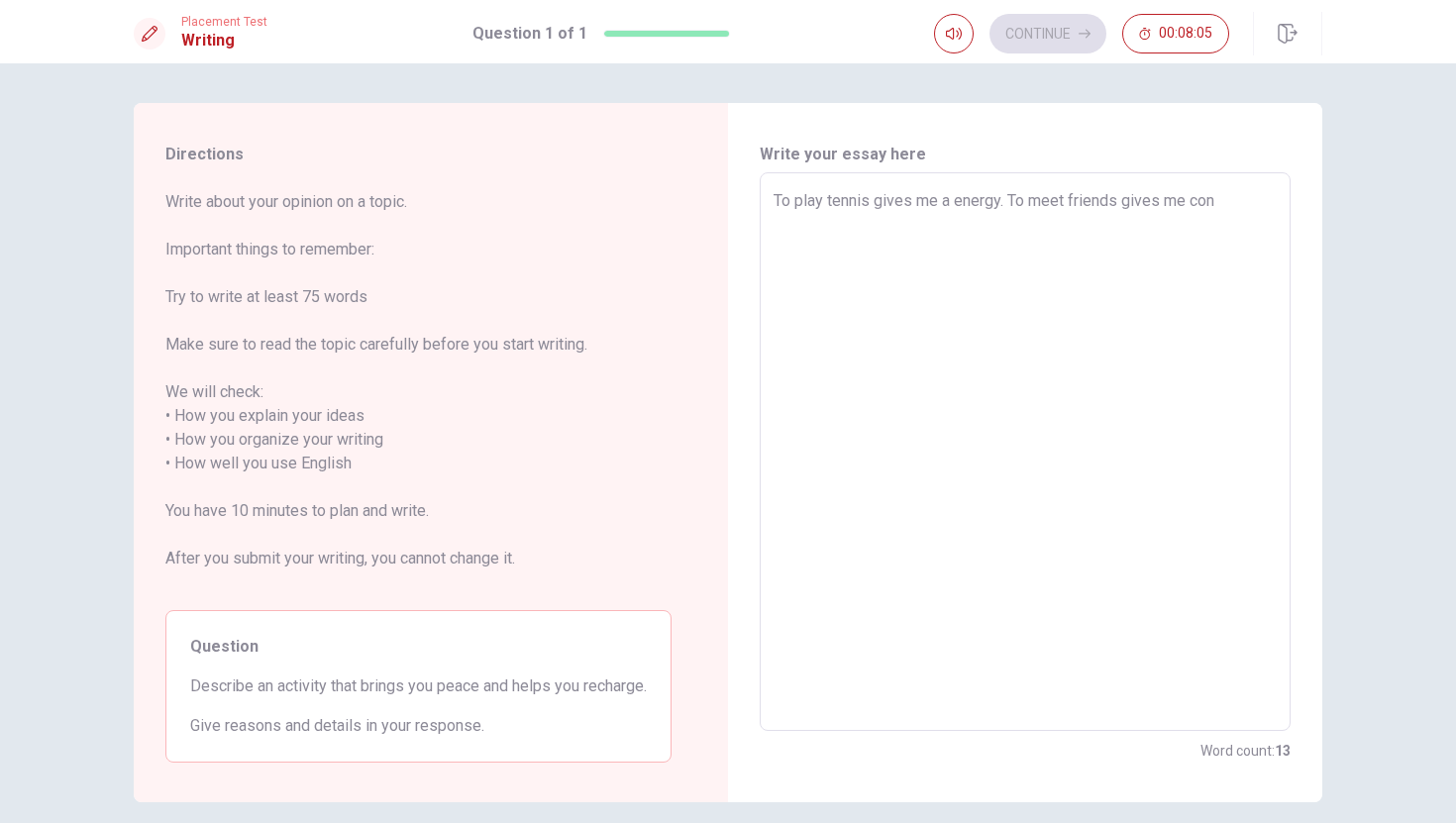 type on "x" 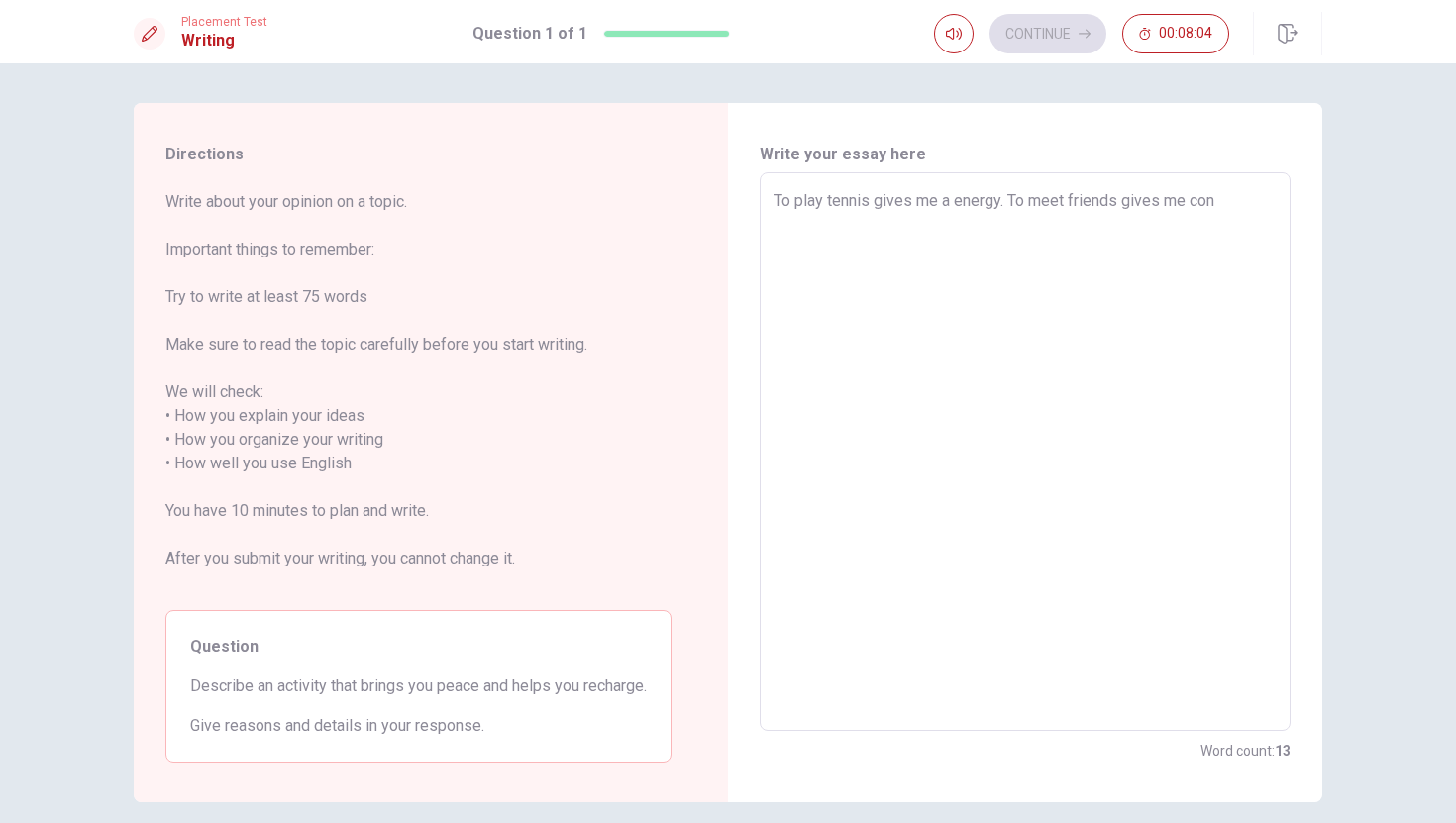 type on "To play tennis gives me a energy. To meet friends gives me co" 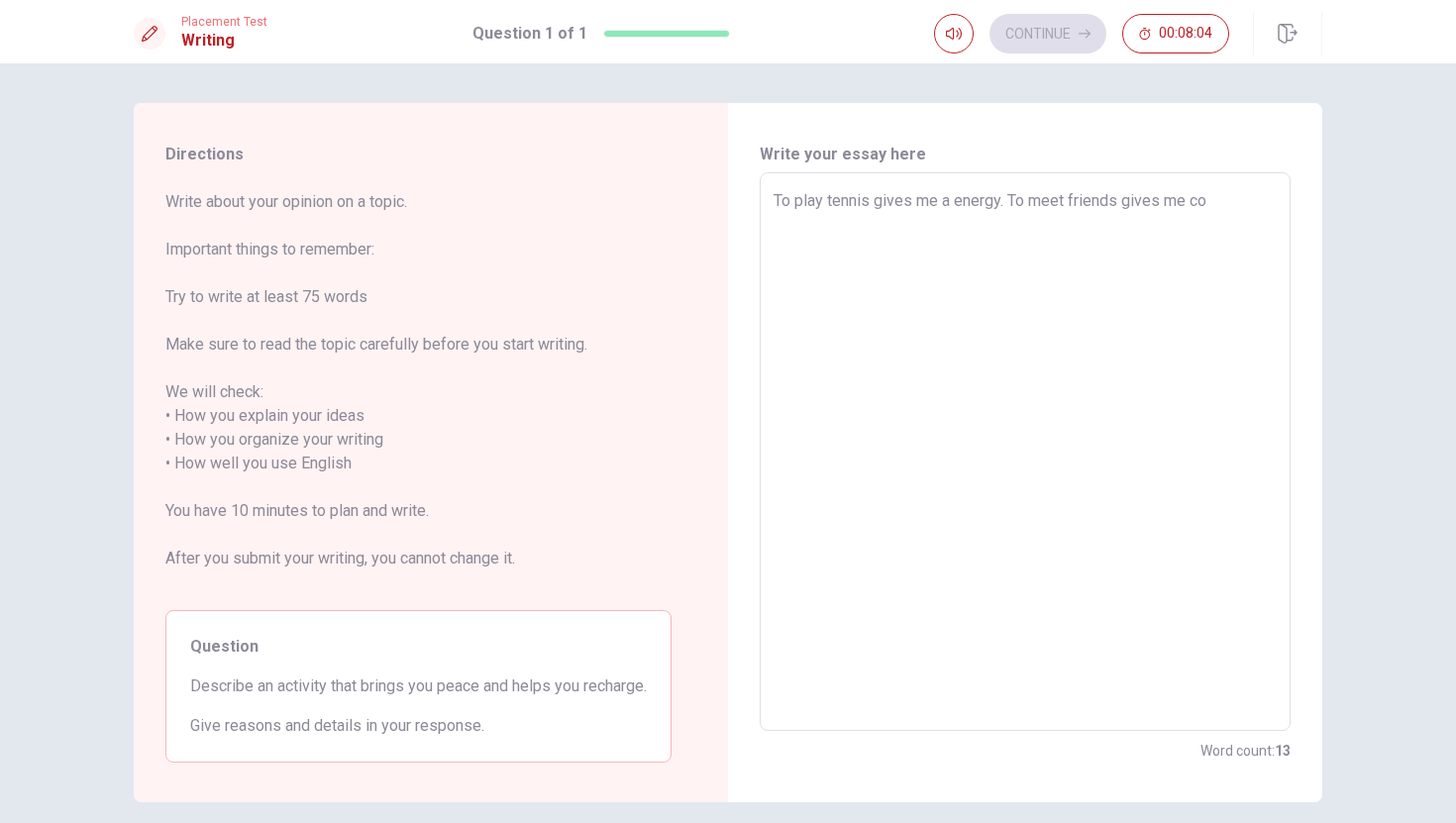 type on "x" 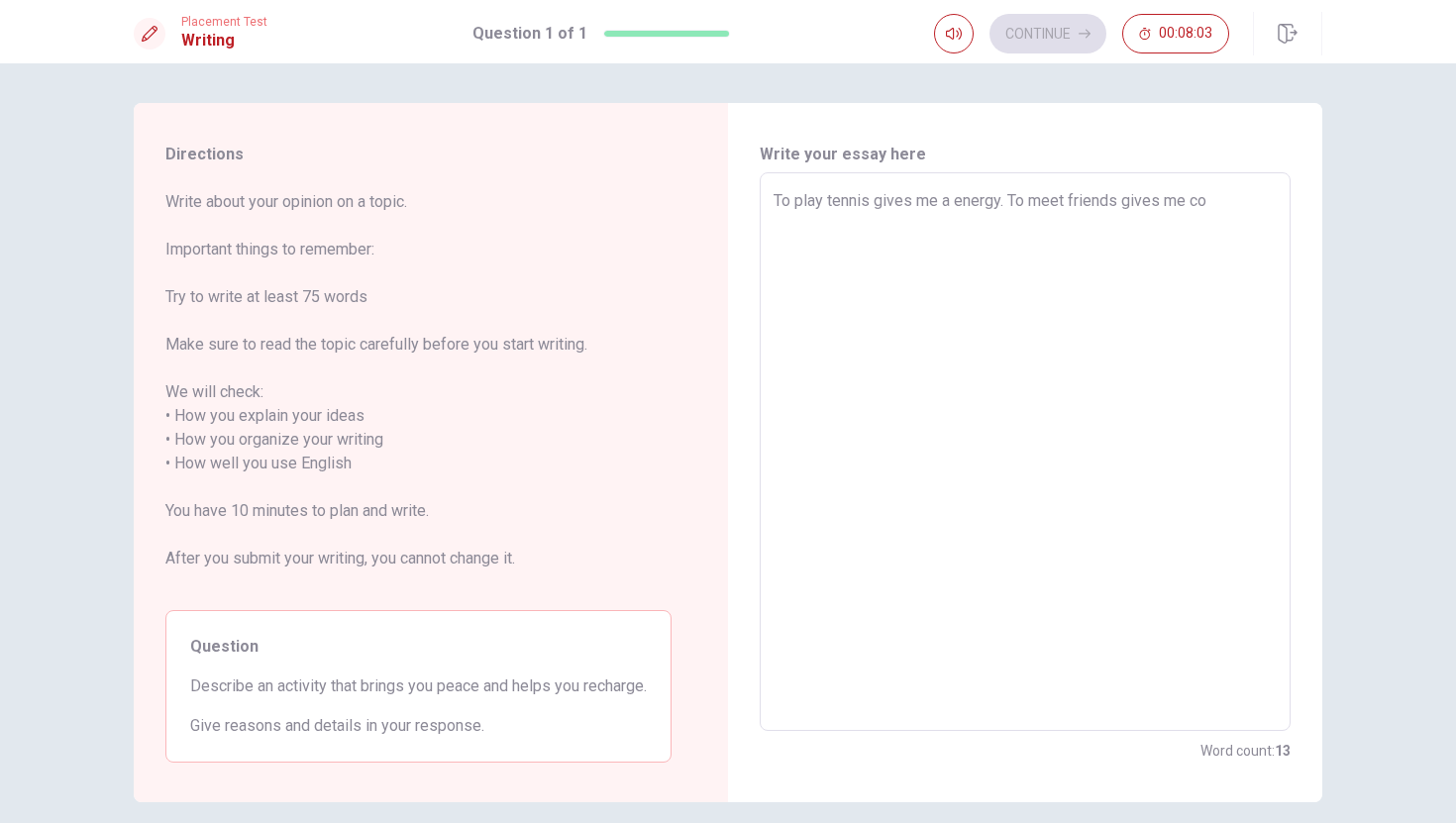 type on "To play tennis gives me a energy. To meet friends gives me com" 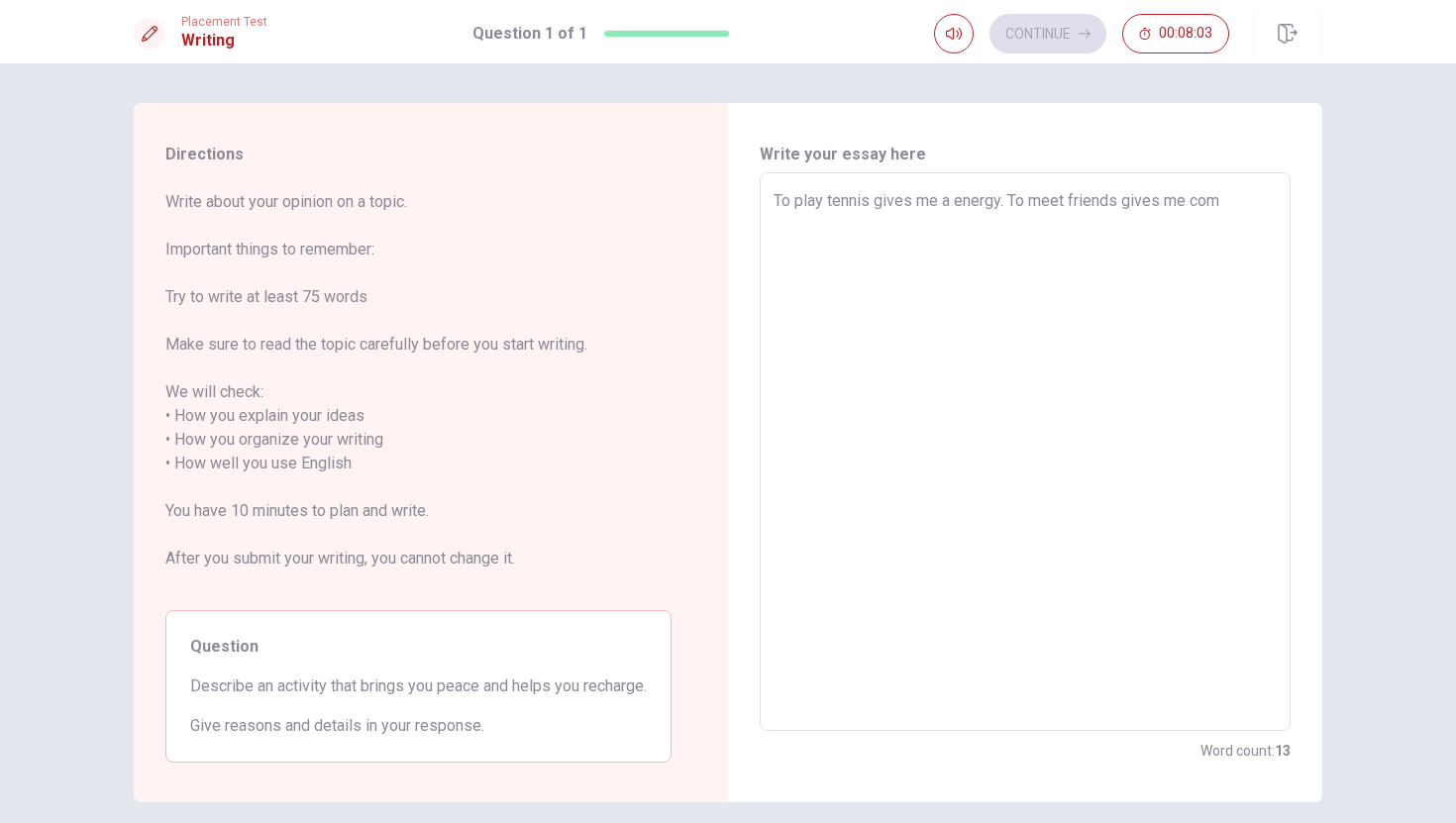 type on "x" 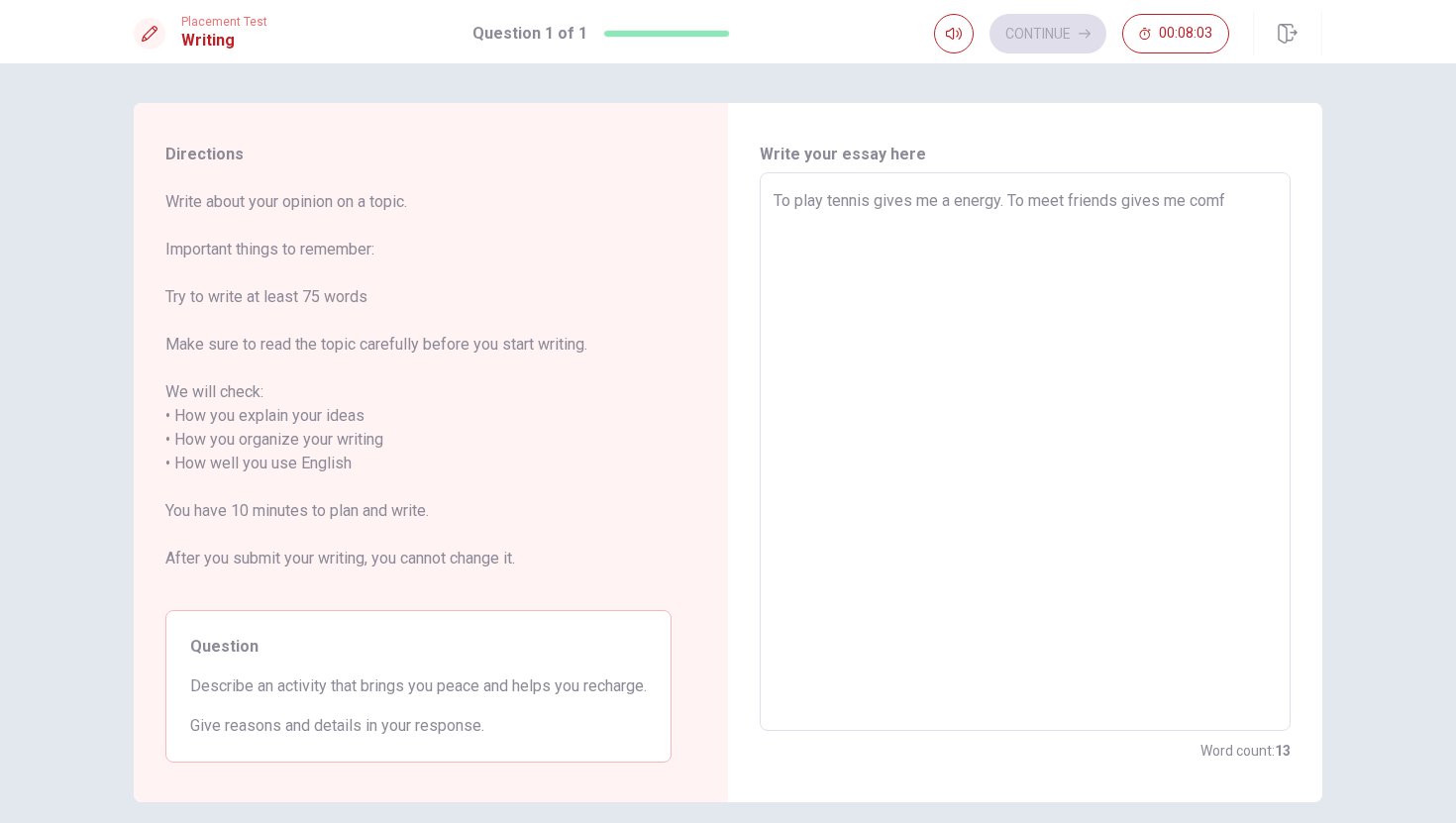 type on "x" 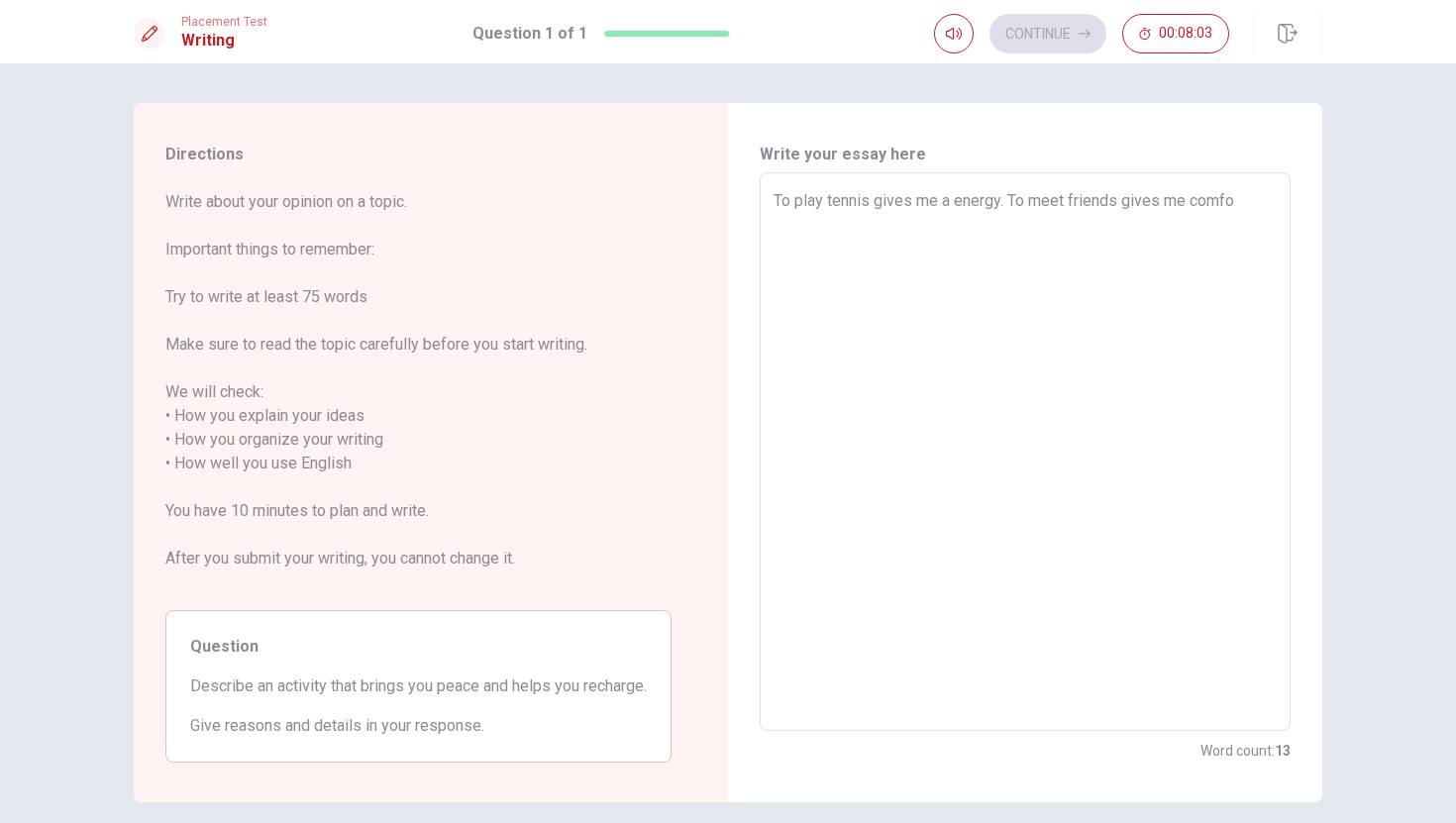 type on "x" 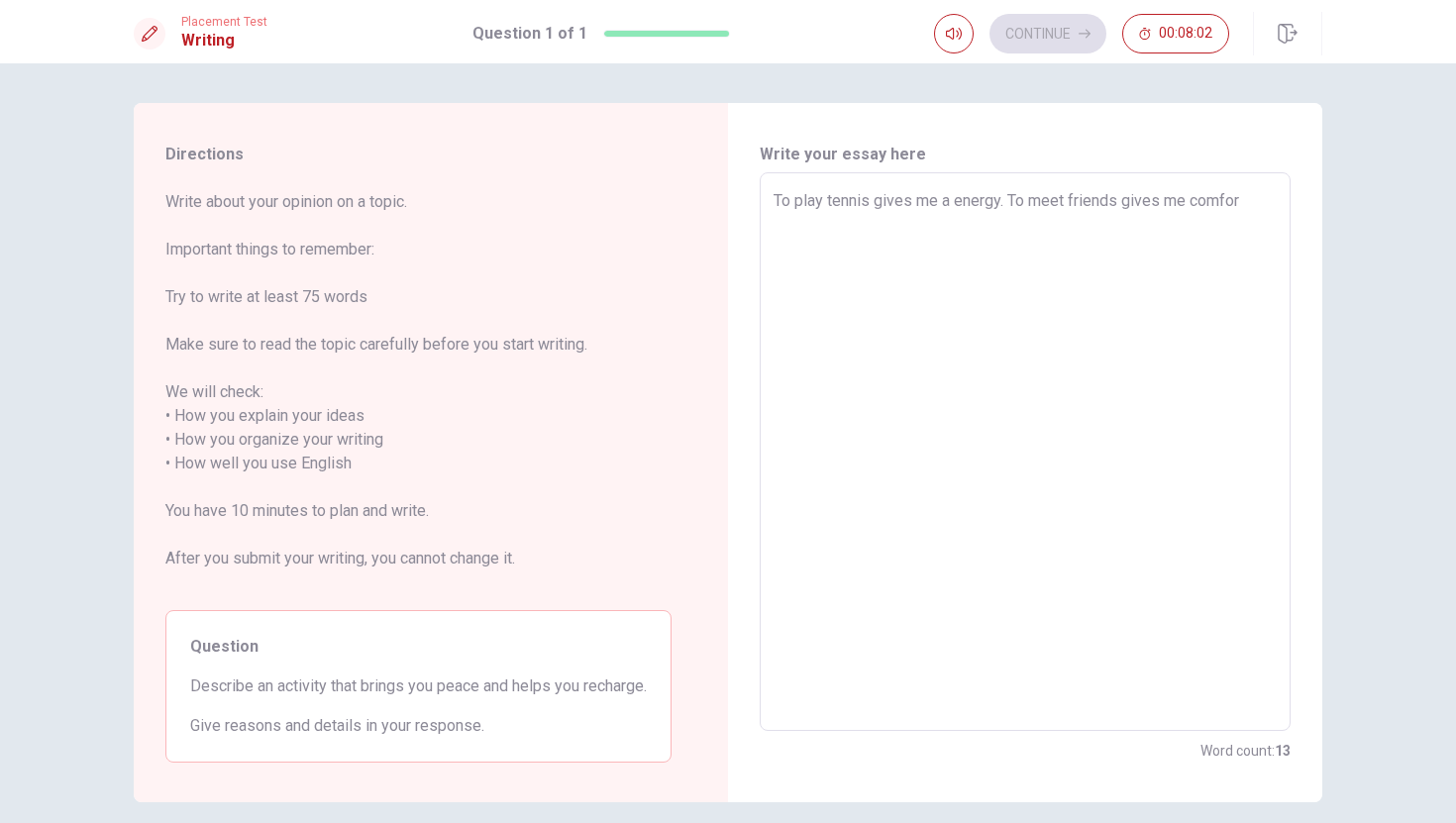 type on "x" 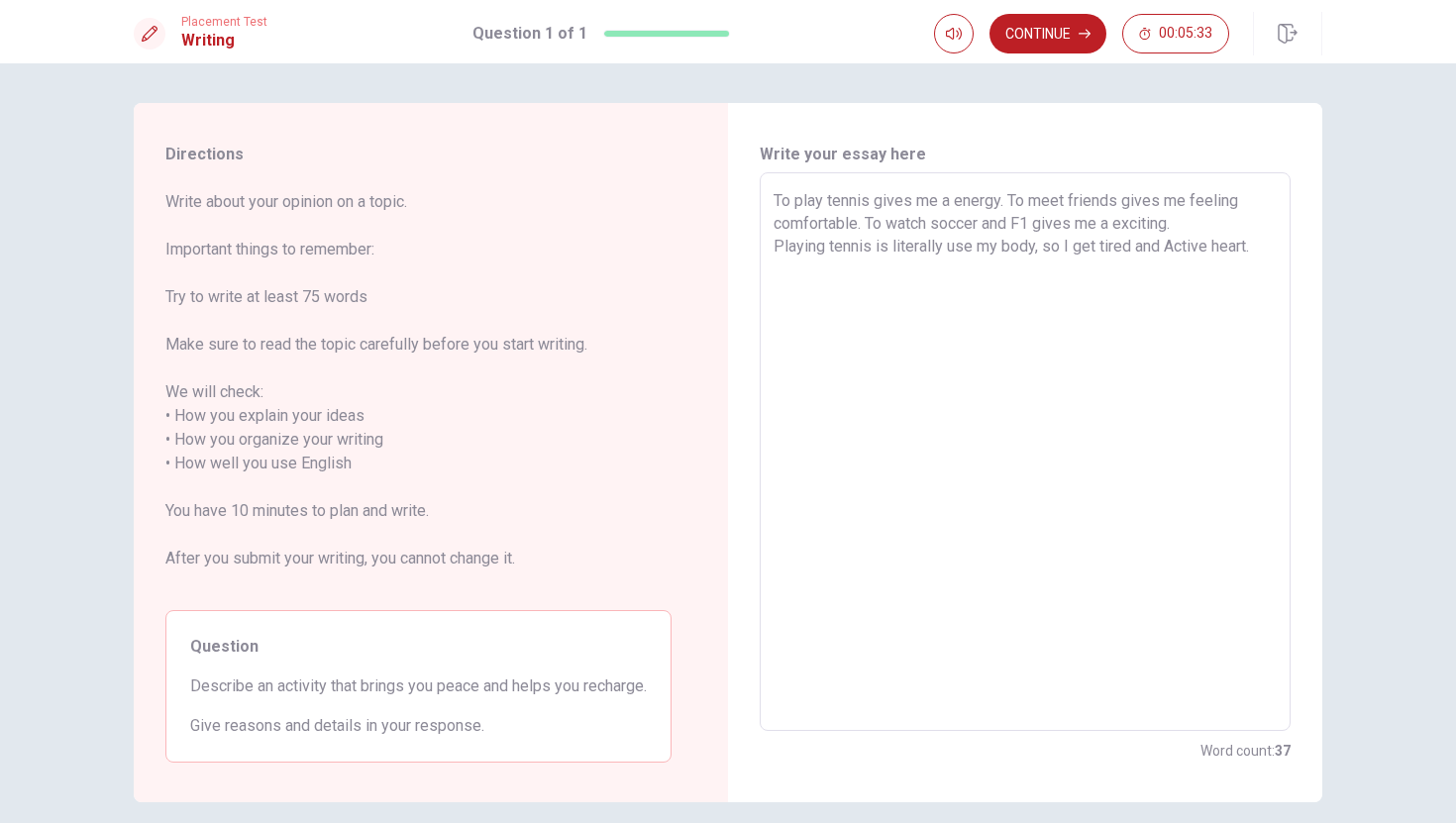 click on "To play tennis gives me a energy. To meet friends gives me feeling comfortable. To watch soccer and F1 gives me a exciting.
Playing tennis is literally use my body, so I get tired and Active heart." at bounding box center [1025, 452] 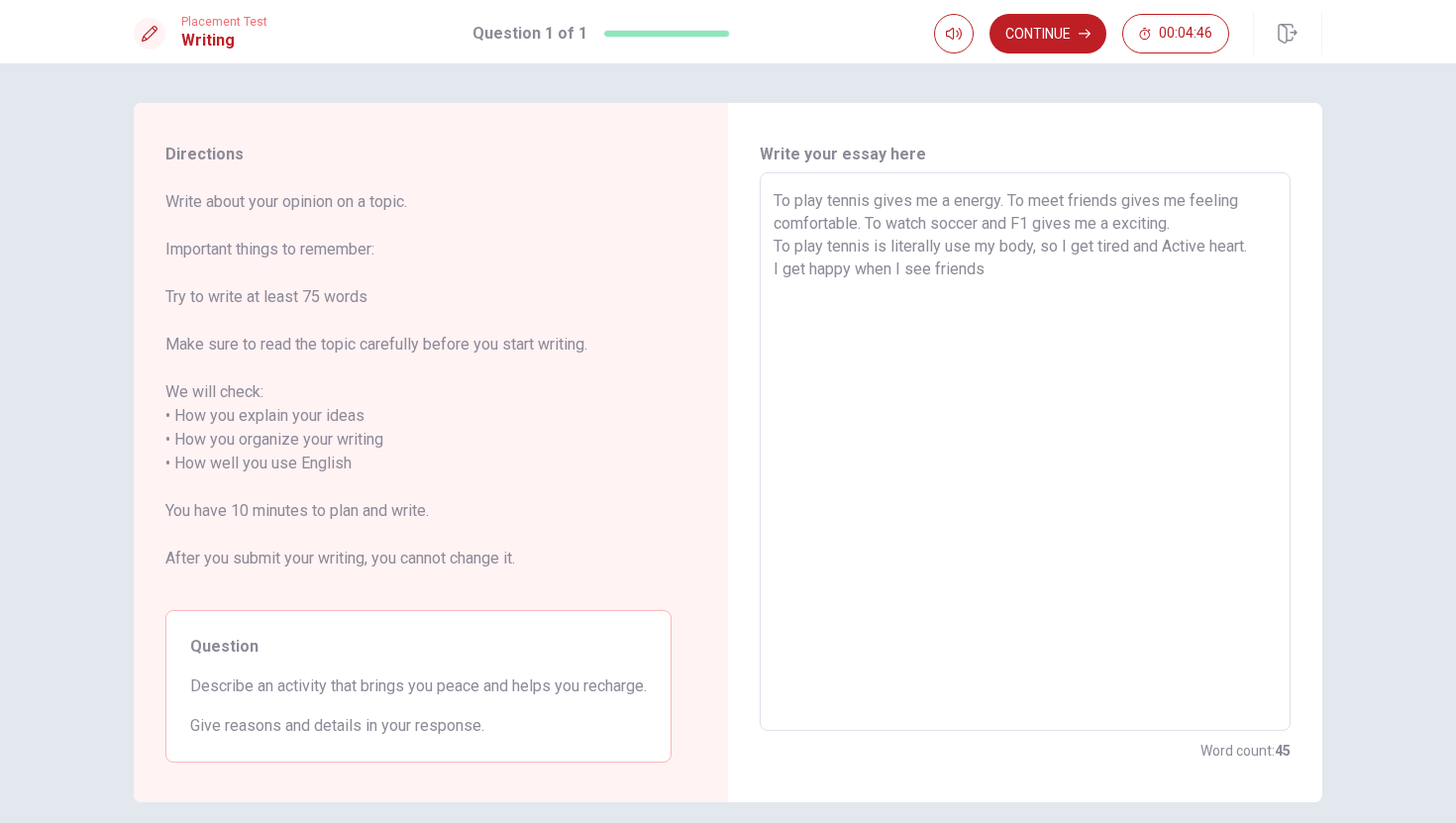 click on "To play tennis gives me a energy. To meet friends gives me feeling comfortable. To watch soccer and F1 gives me a exciting.
To play tennis is literally use my body, so I get tired and Active heart.
I get happy when I see friends" at bounding box center [1025, 452] 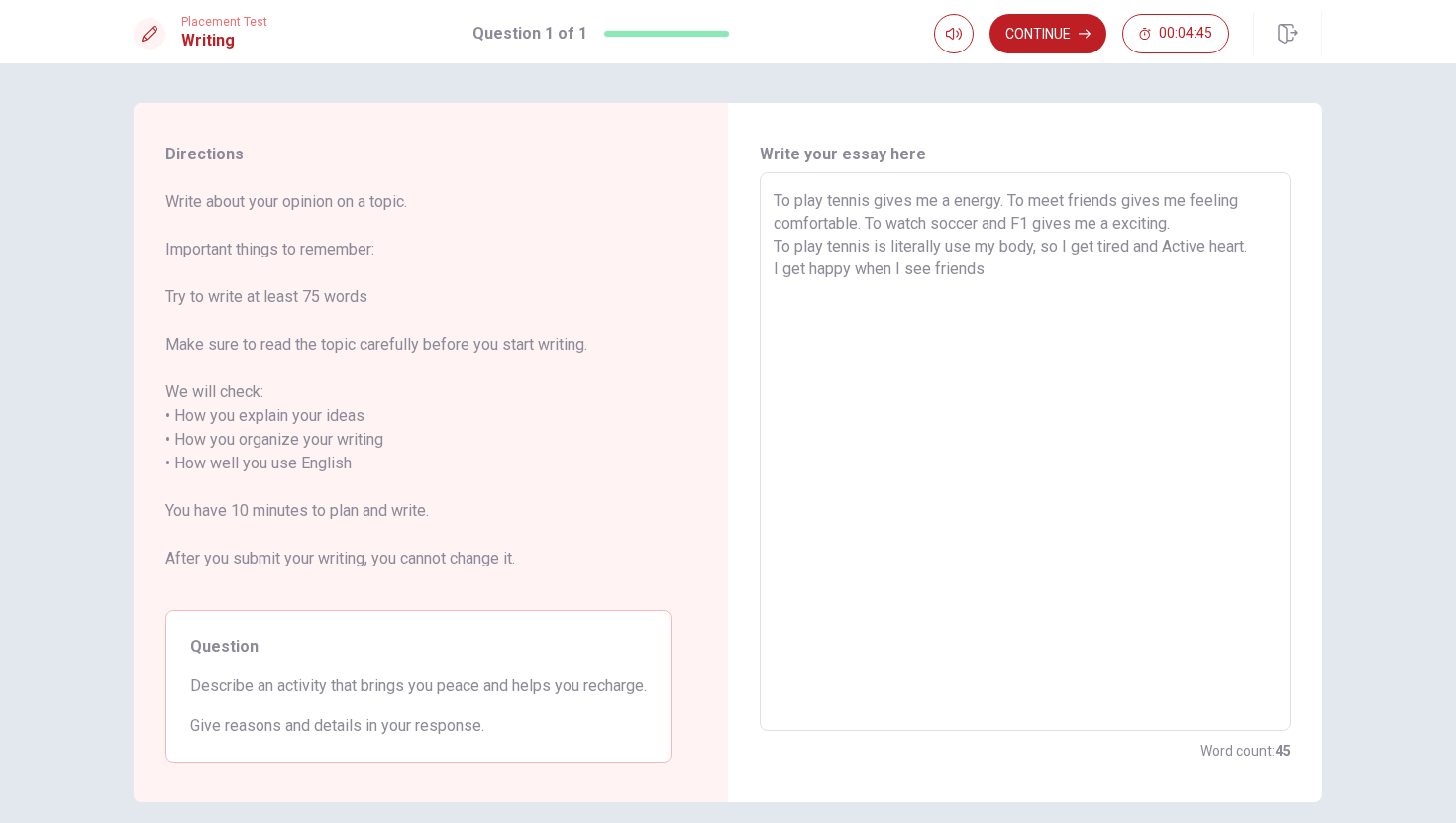 click on "To play tennis gives me a energy. To meet friends gives me feeling comfortable. To watch soccer and F1 gives me a exciting.
To play tennis is literally use my body, so I get tired and Active heart.
I get happy when I see friends" at bounding box center [1025, 452] 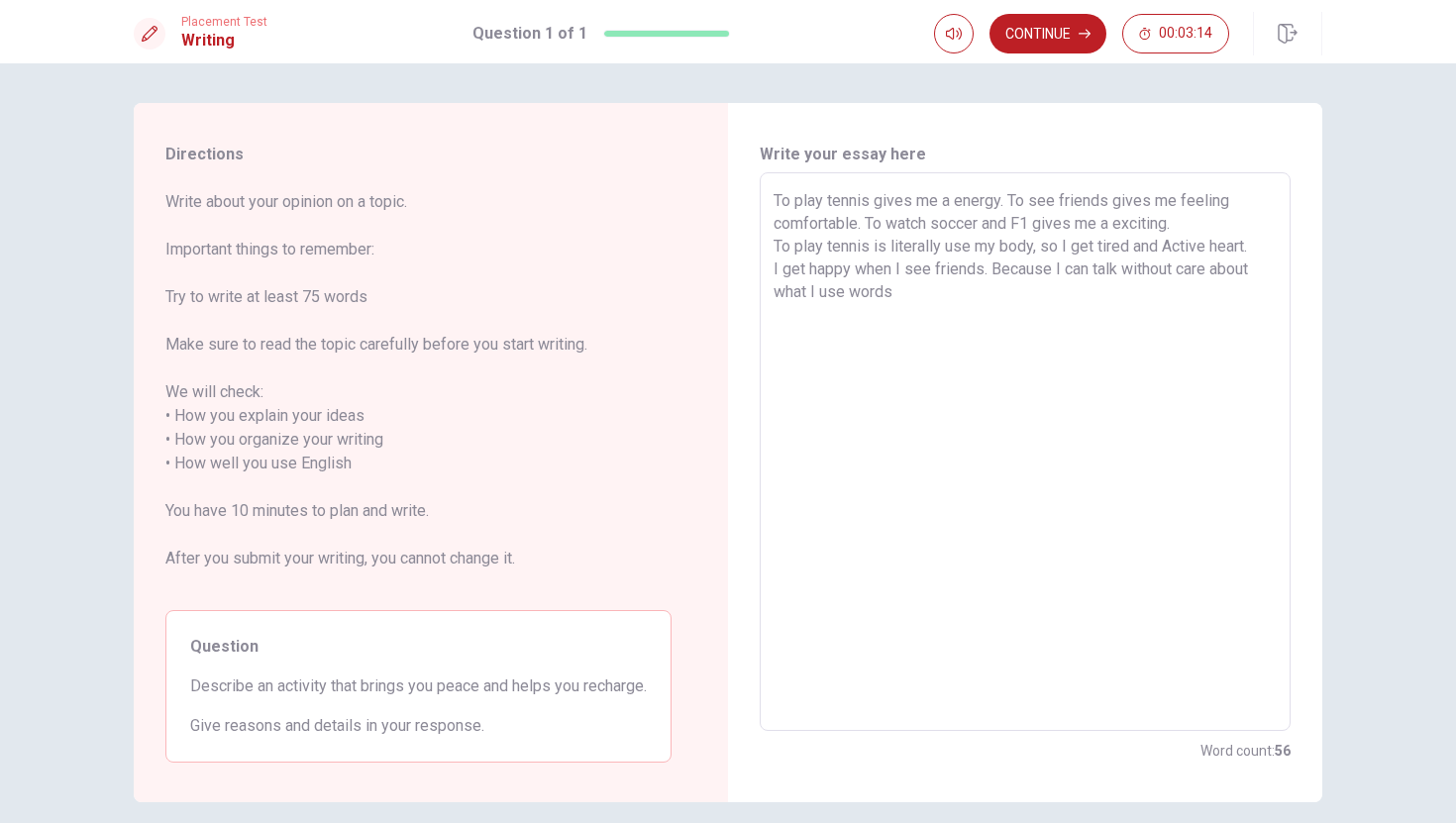 click on "To play tennis gives me a energy. To see friends gives me feeling comfortable. To watch soccer and F1 gives me a exciting.
To play tennis is literally use my body, so I get tired and Active heart.
I get happy when I see friends. Because I can talk without care about what I use words" at bounding box center [1025, 452] 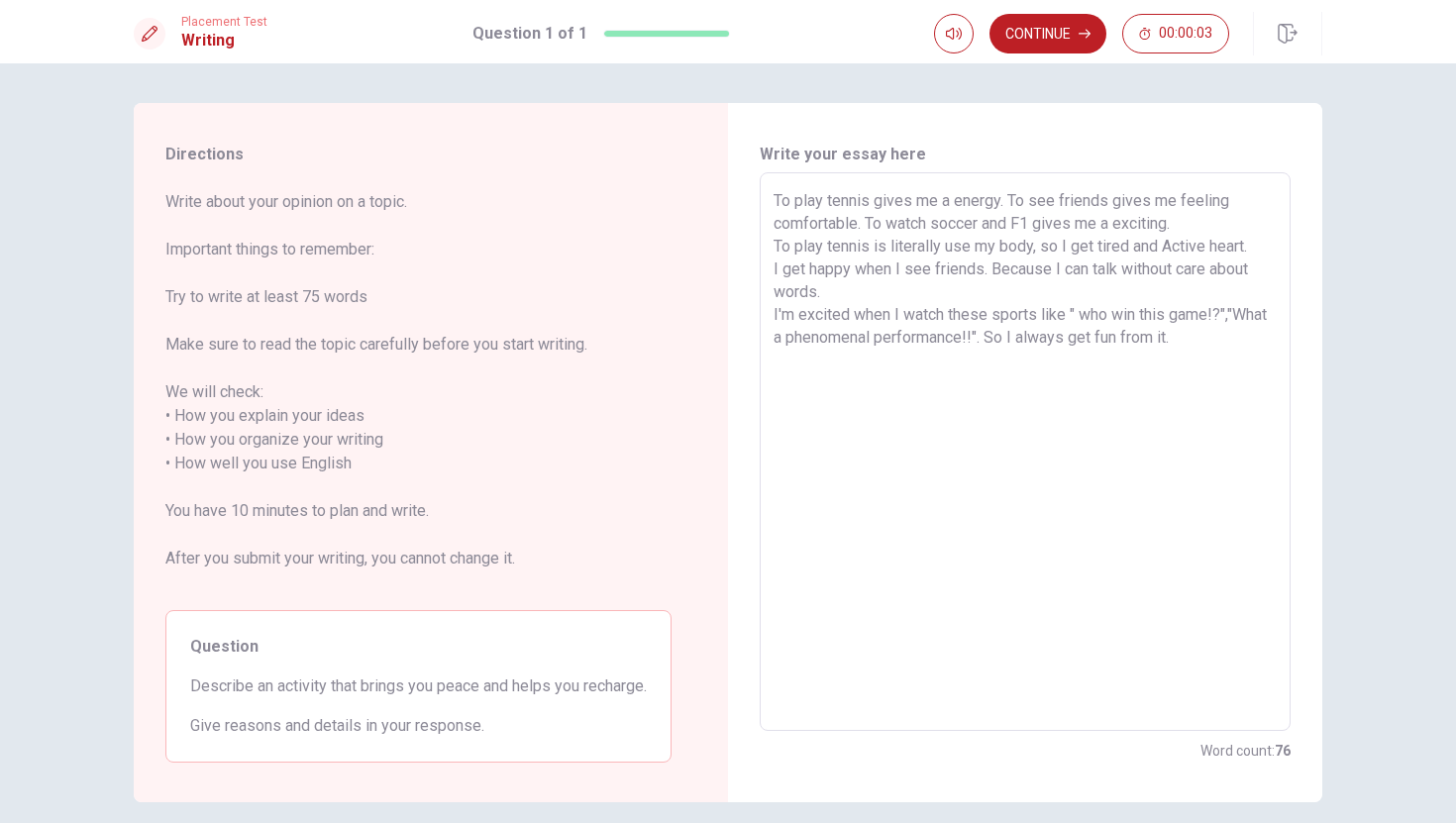 click on "To play tennis gives me a energy. To see friends gives me feeling comfortable. To watch soccer and F1 gives me a exciting.
To play tennis is literally use my body, so I get tired and Active heart.
I get happy when I see friends. Because I can talk without care about words.
I'm excited when I watch these sports like " who win this game!?","What a phenomenal performance!!". So I always get fun from it." at bounding box center [1025, 452] 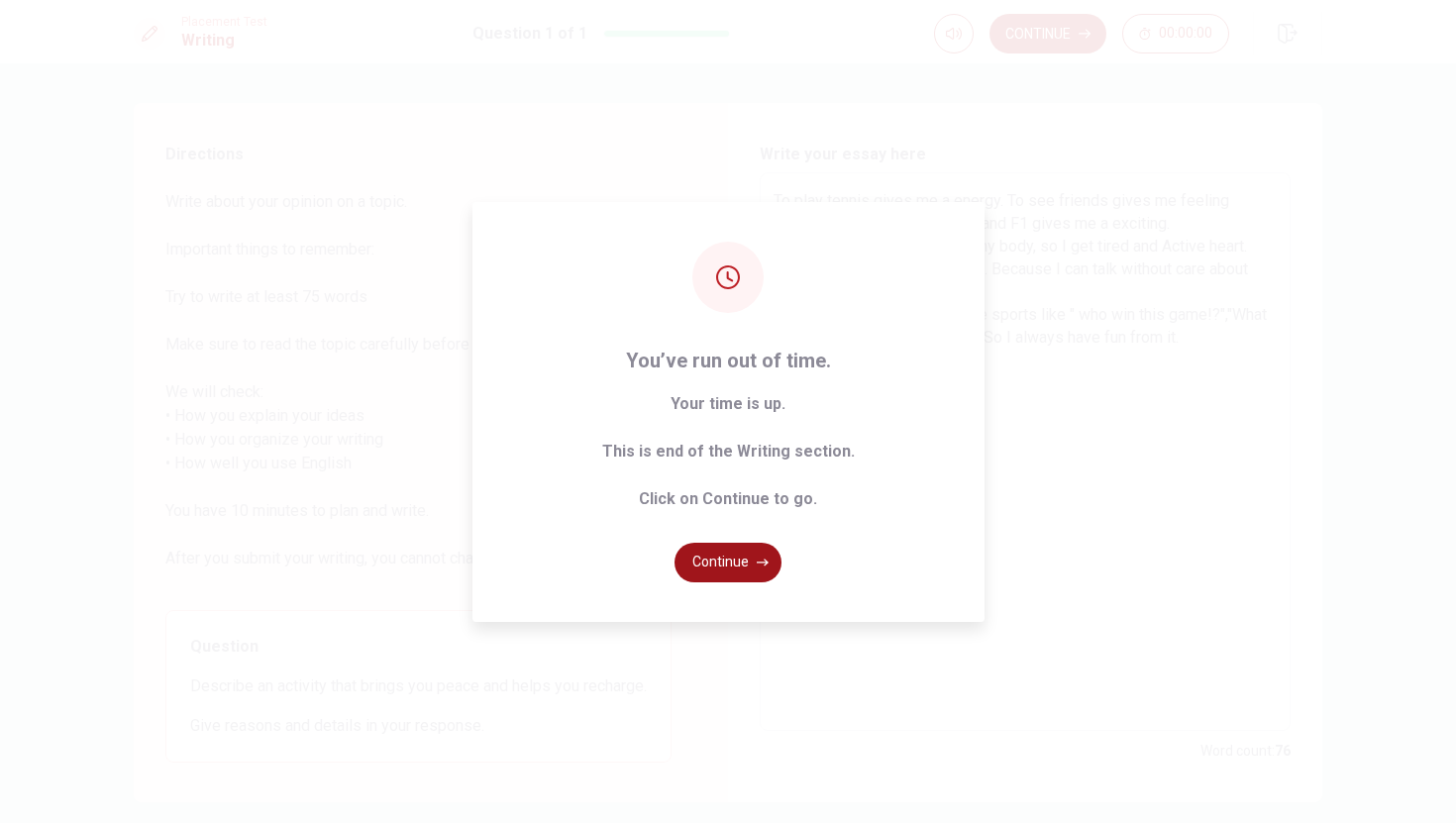 click on "Continue" at bounding box center [728, 563] 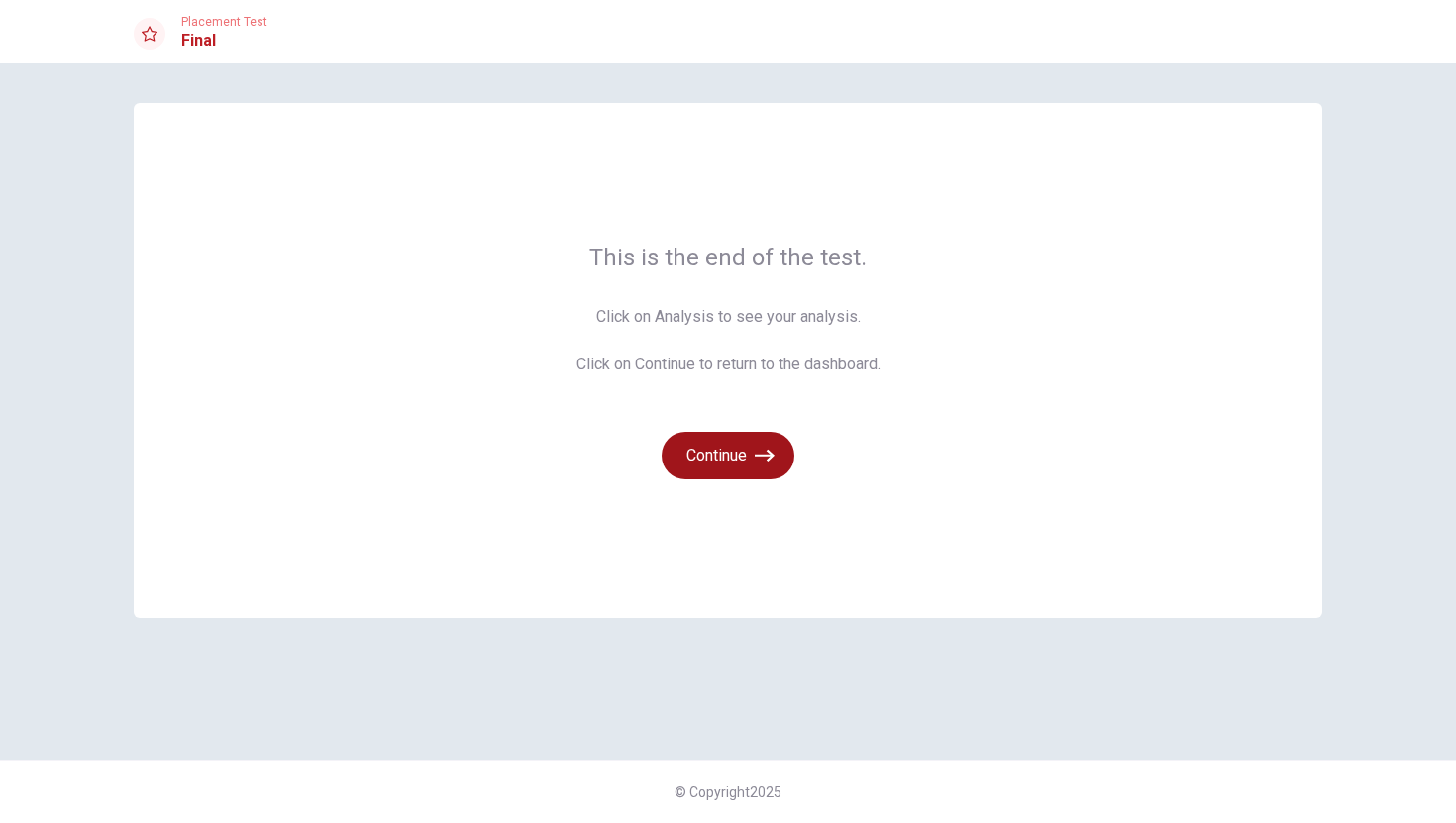 click on "Continue" at bounding box center [728, 456] 